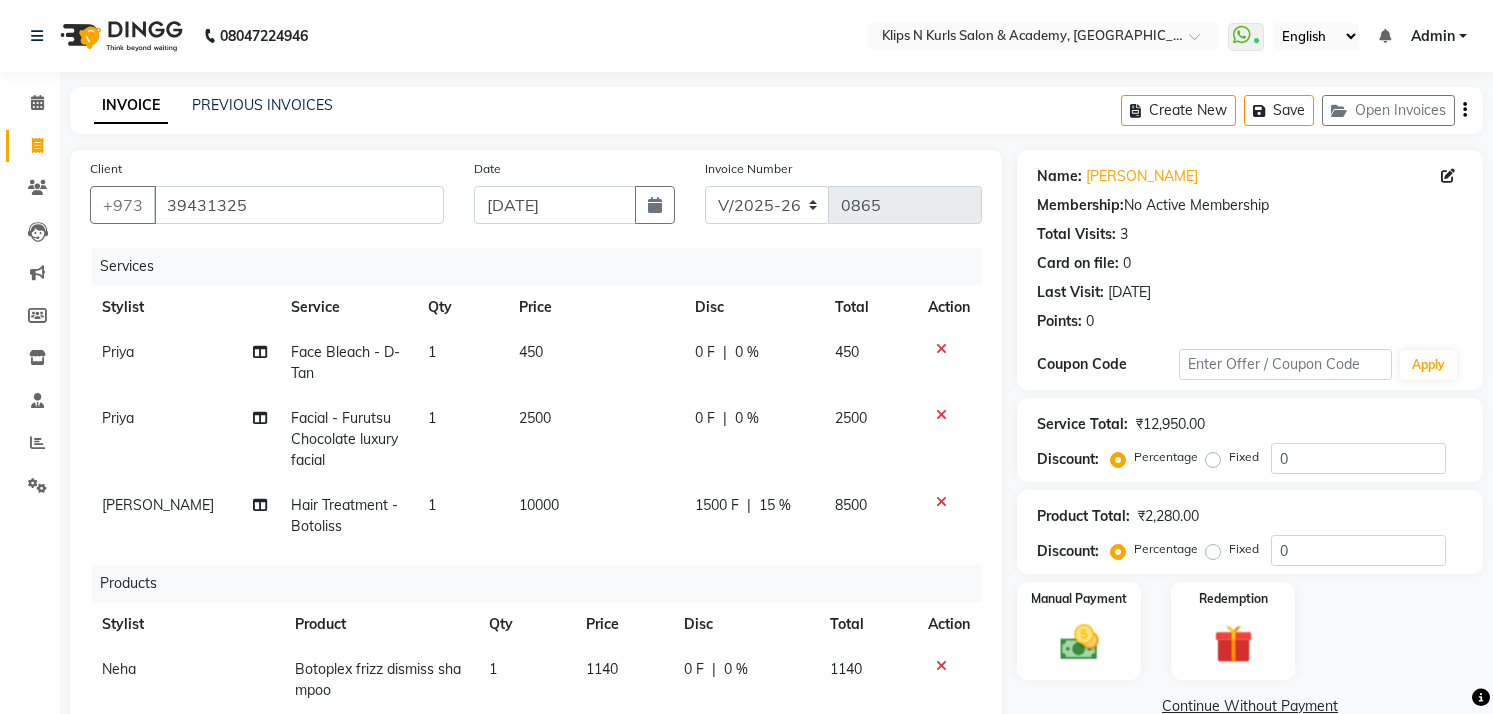 select on "124" 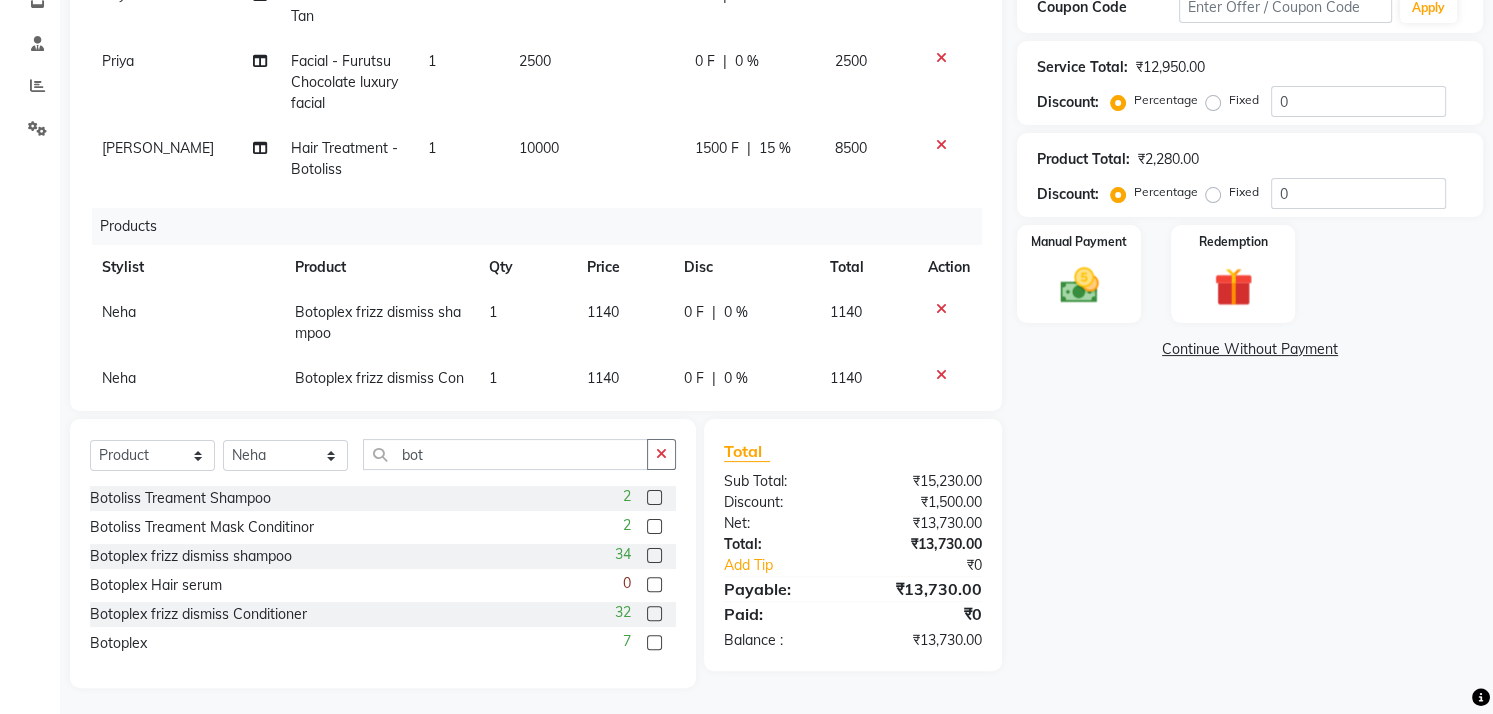 scroll, scrollTop: 0, scrollLeft: 0, axis: both 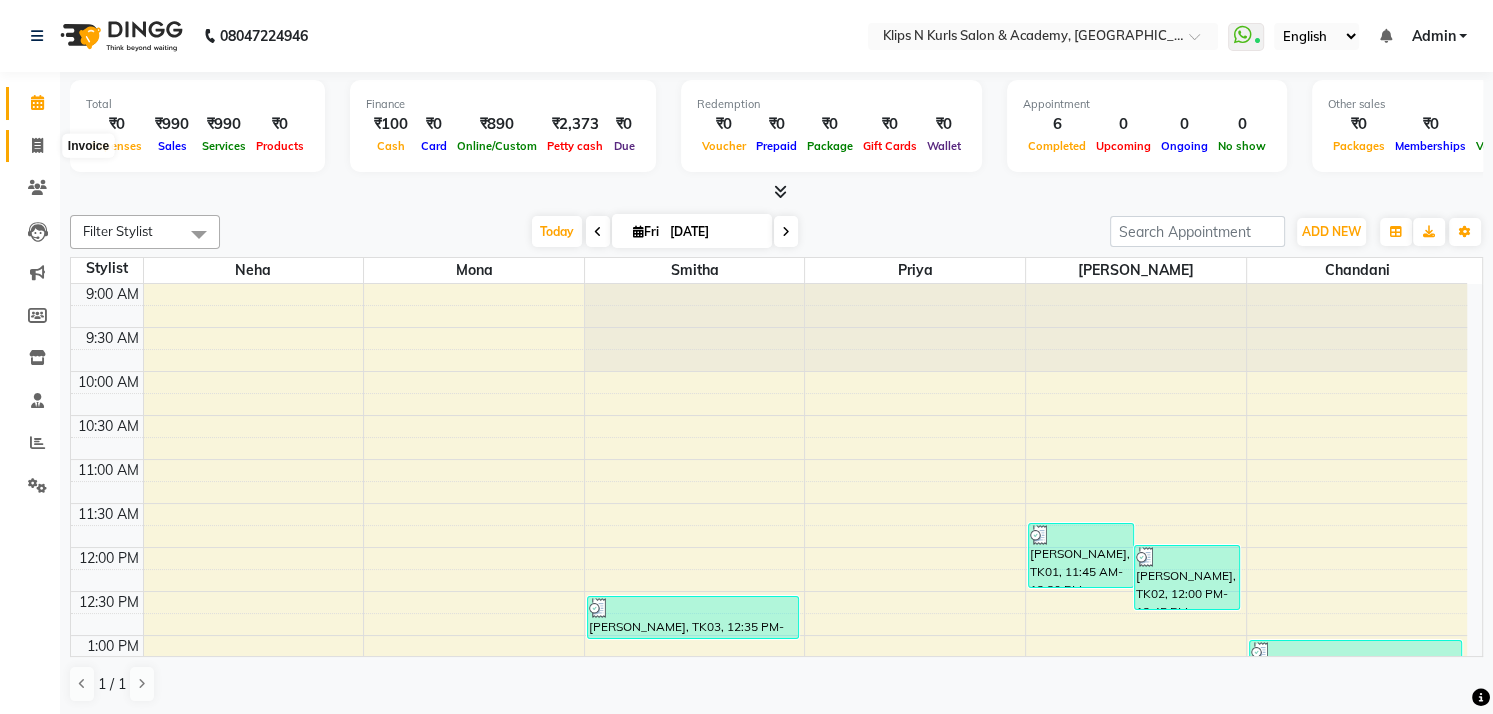 click 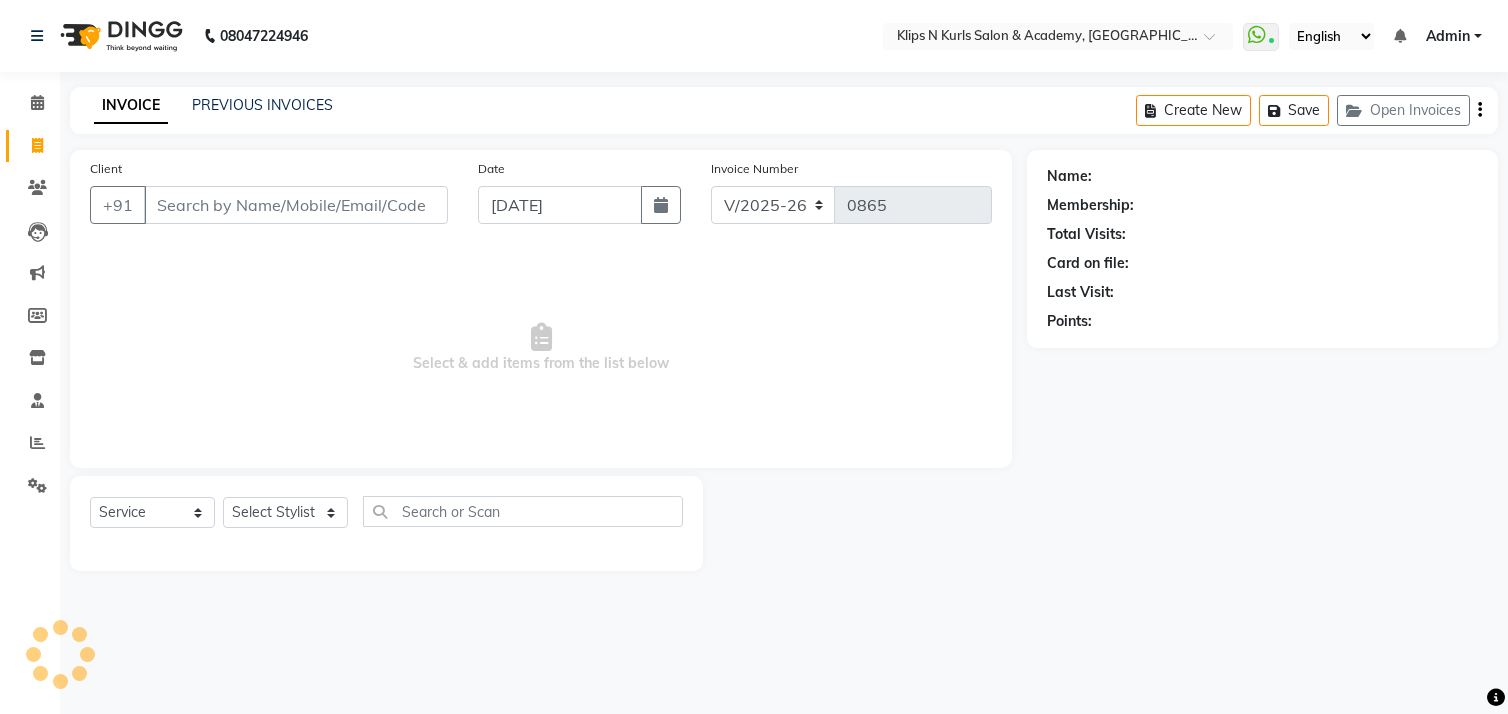 select on "3852" 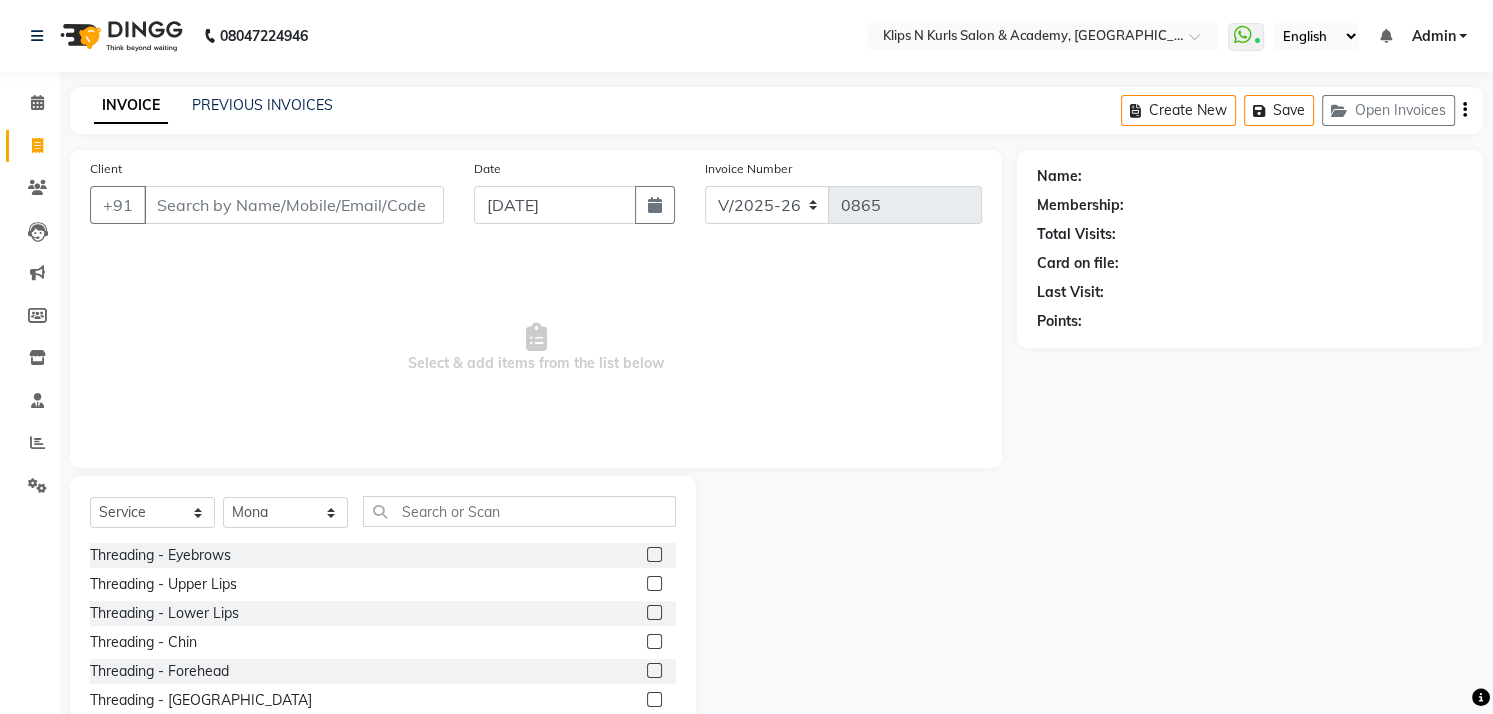 click on "Client" at bounding box center (294, 205) 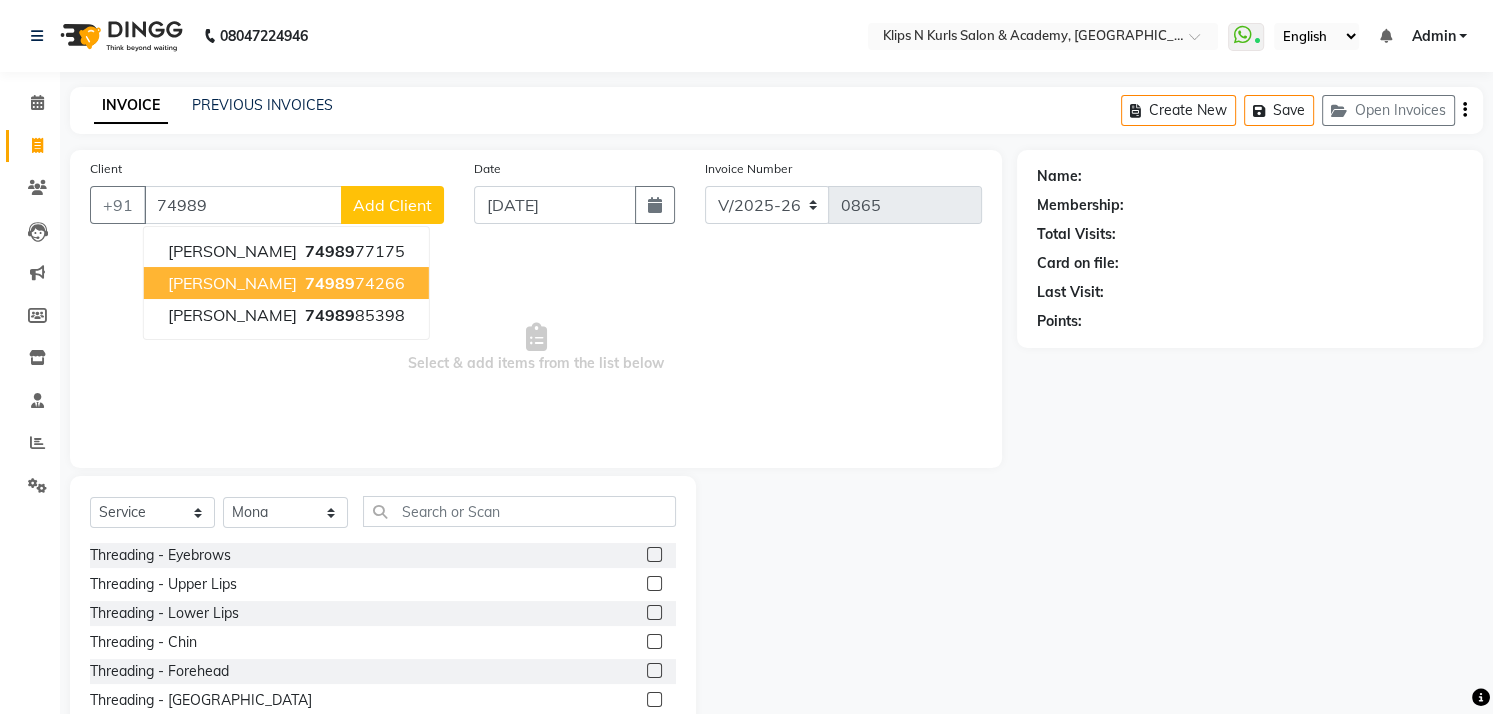 click on "Felicity Dsouza" at bounding box center (232, 283) 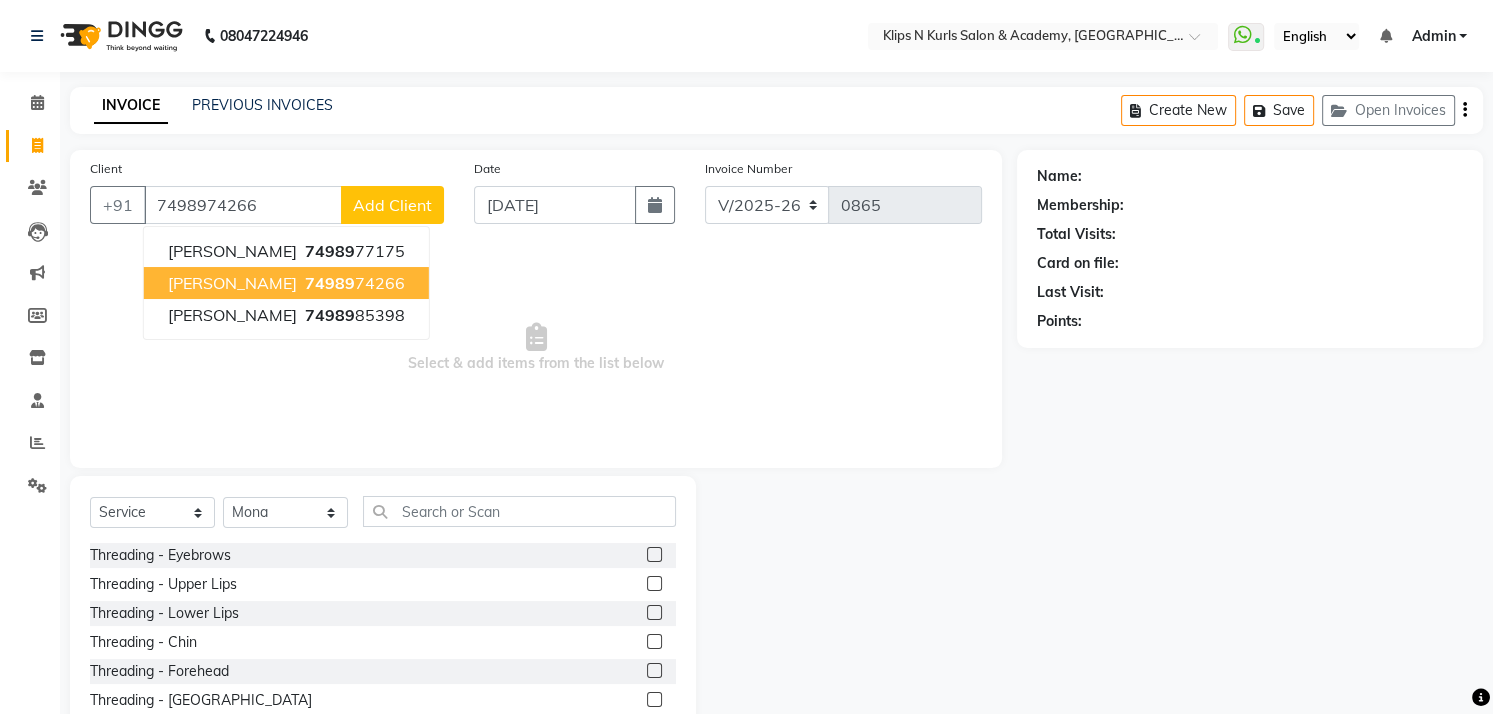 type on "7498974266" 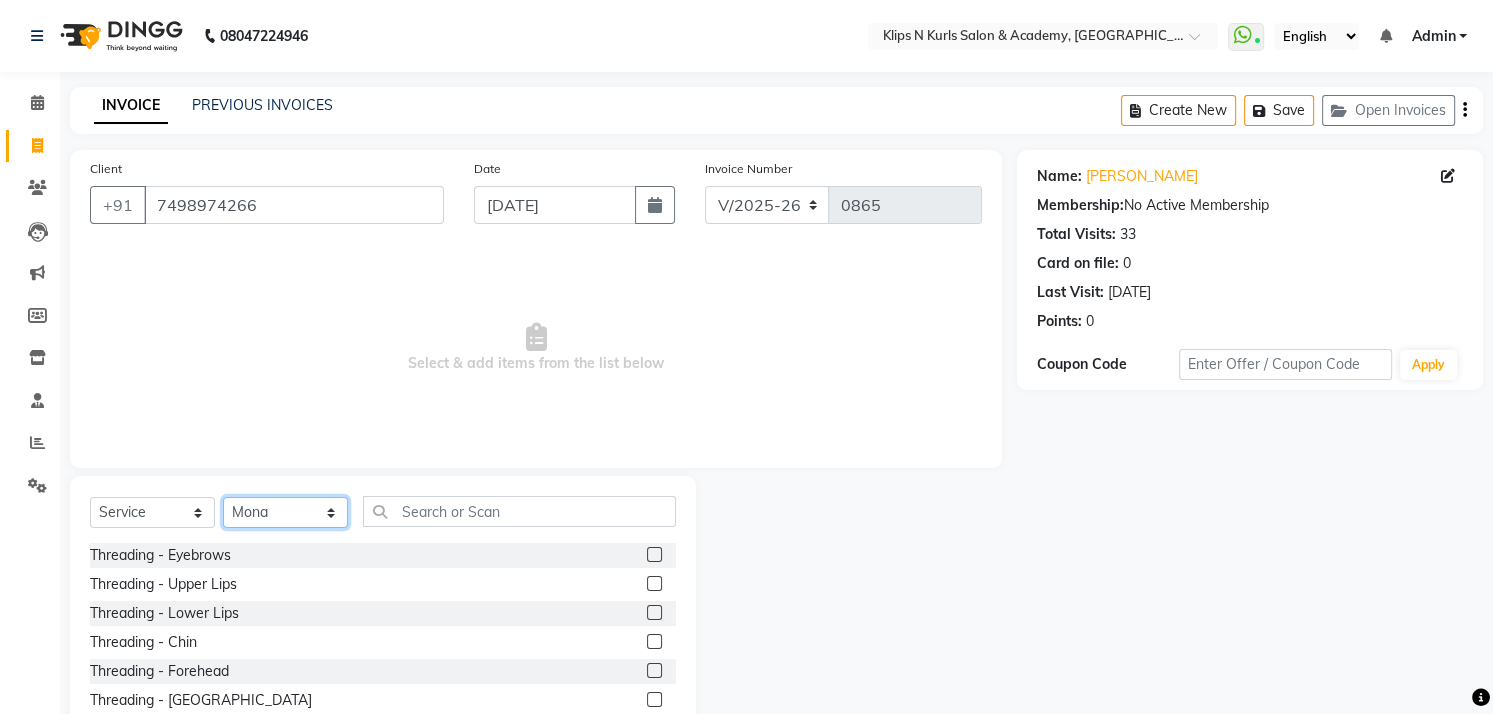 click on "Select Stylist Chandani Front Desk [PERSON_NAME]  [PERSON_NAME] Neha [PERSON_NAME]" 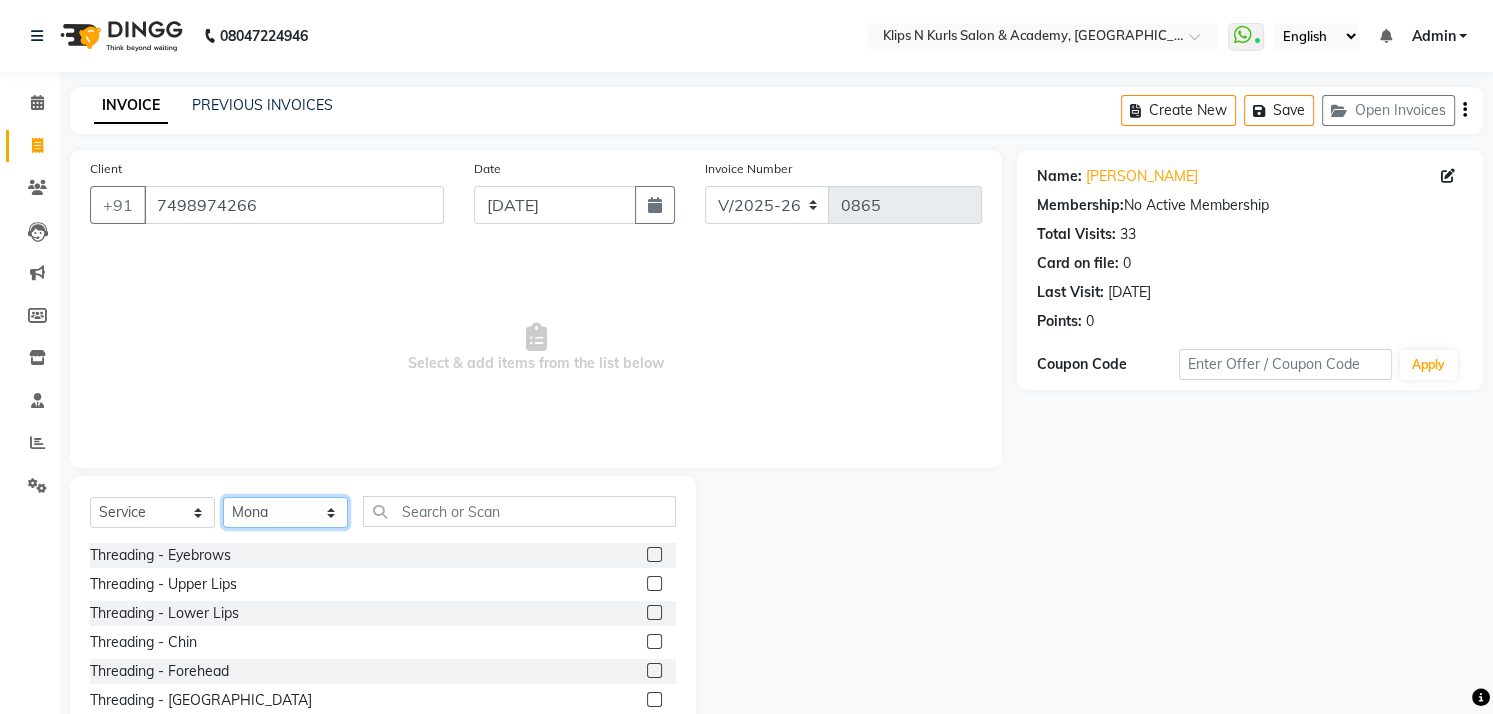 select on "19587" 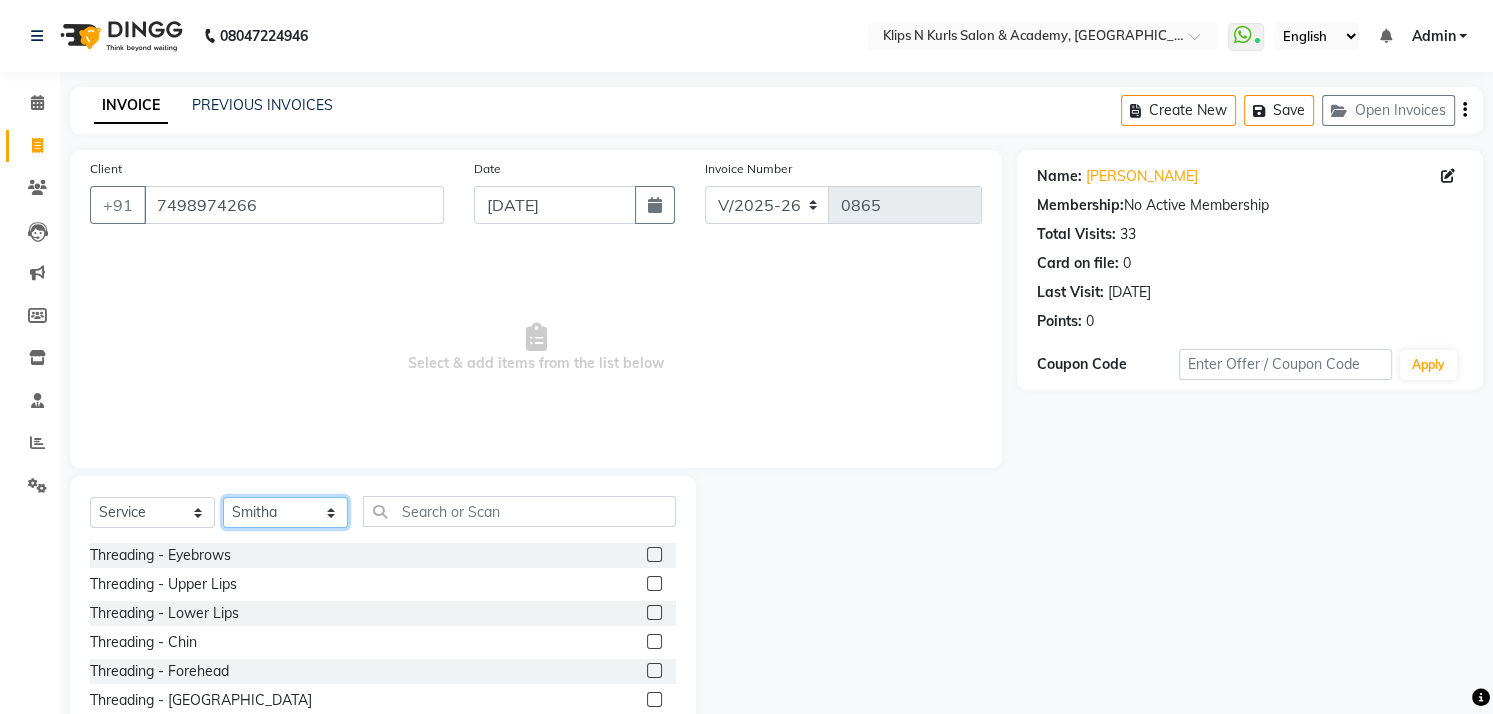 click on "Select Stylist Chandani Front Desk [PERSON_NAME]  [PERSON_NAME] Neha [PERSON_NAME]" 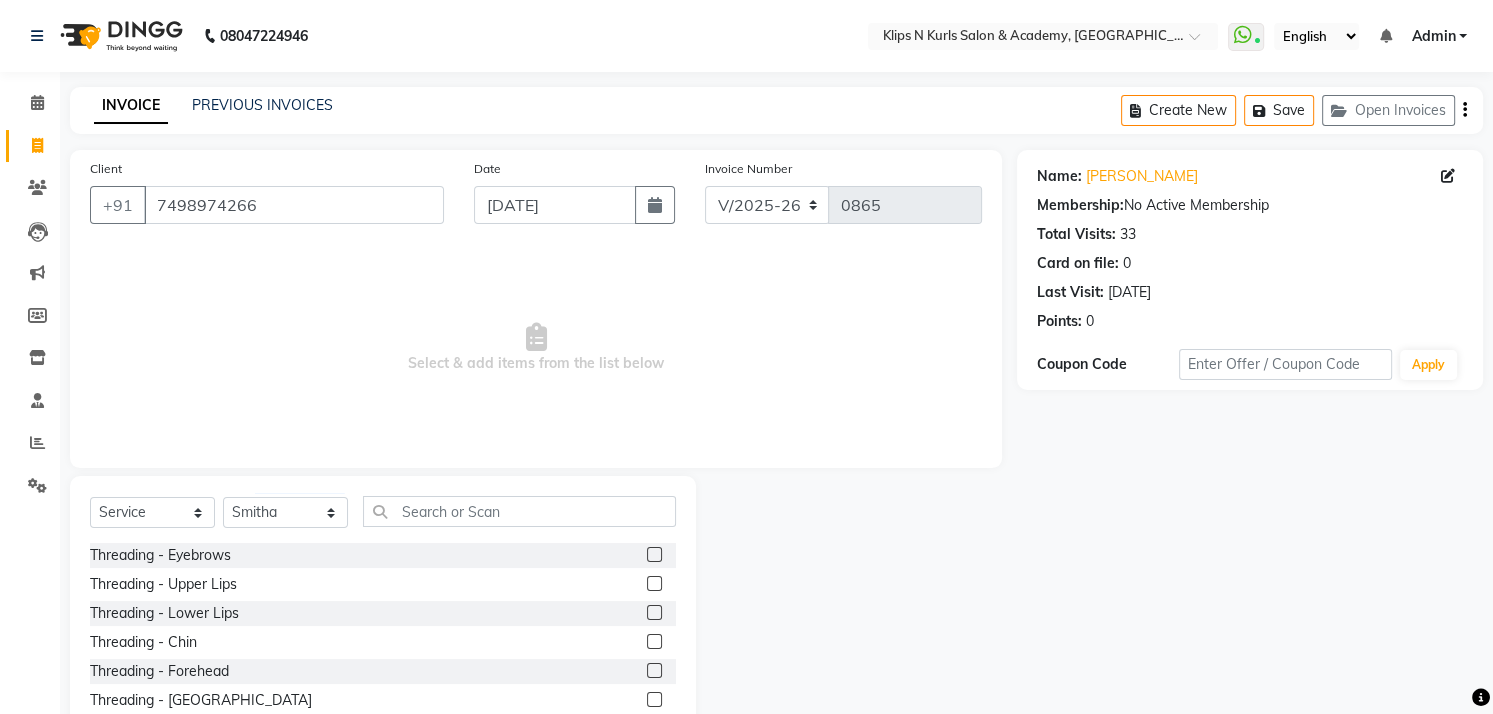 click 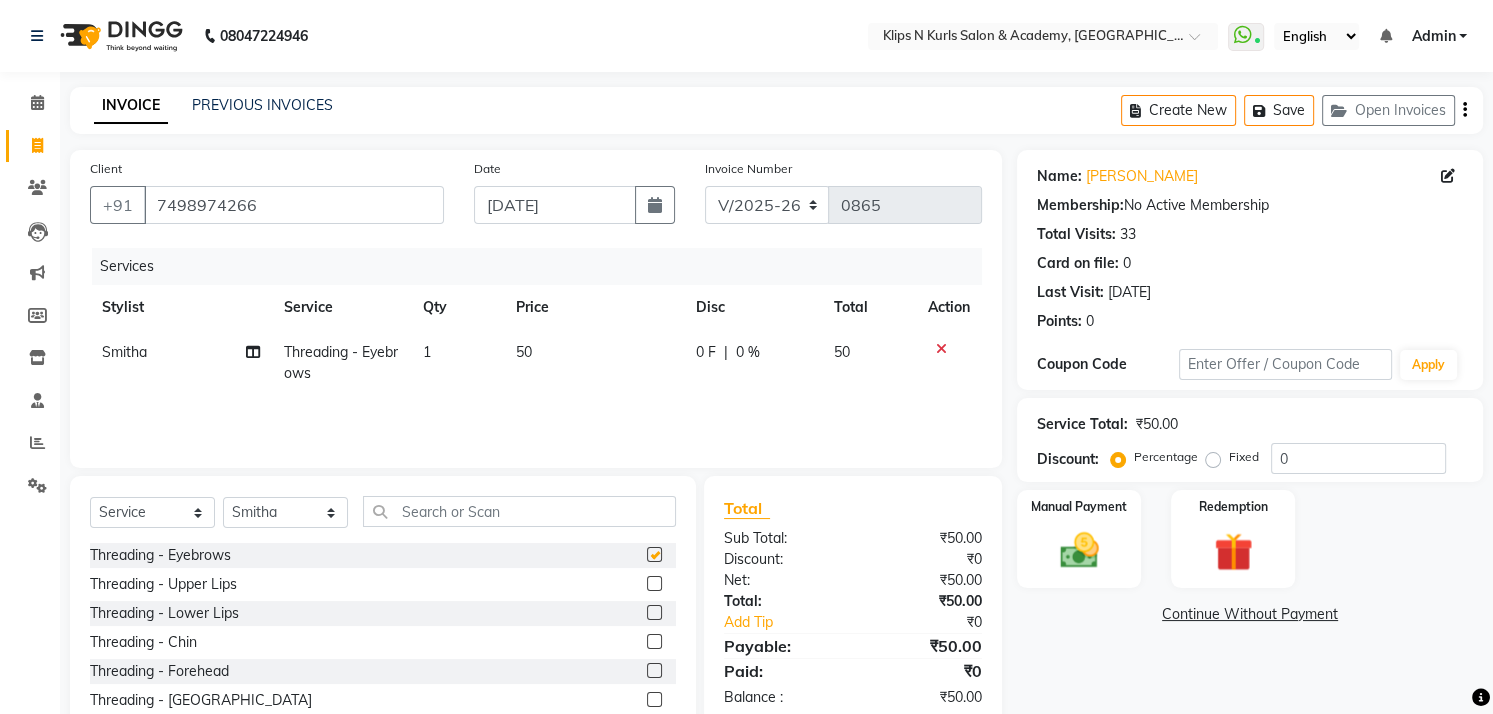 checkbox on "false" 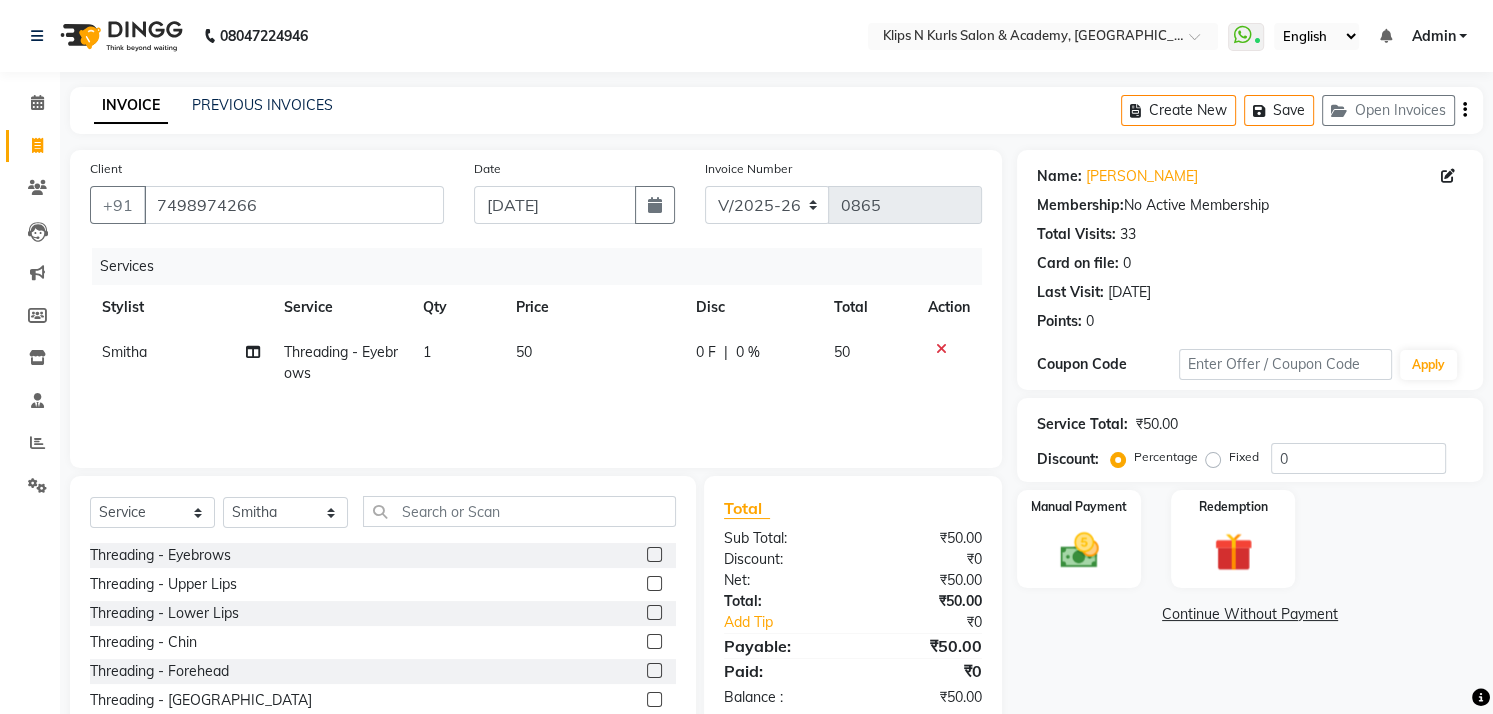 click 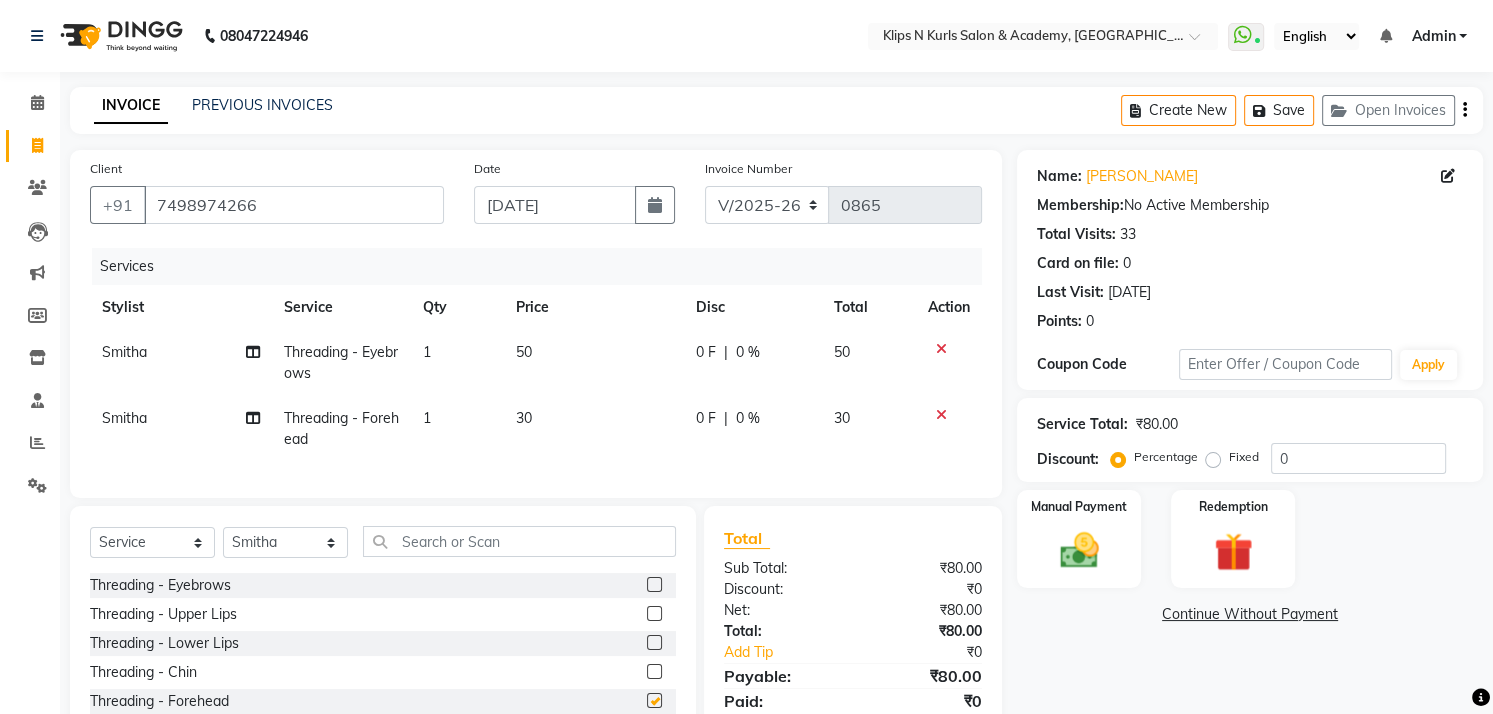 checkbox on "false" 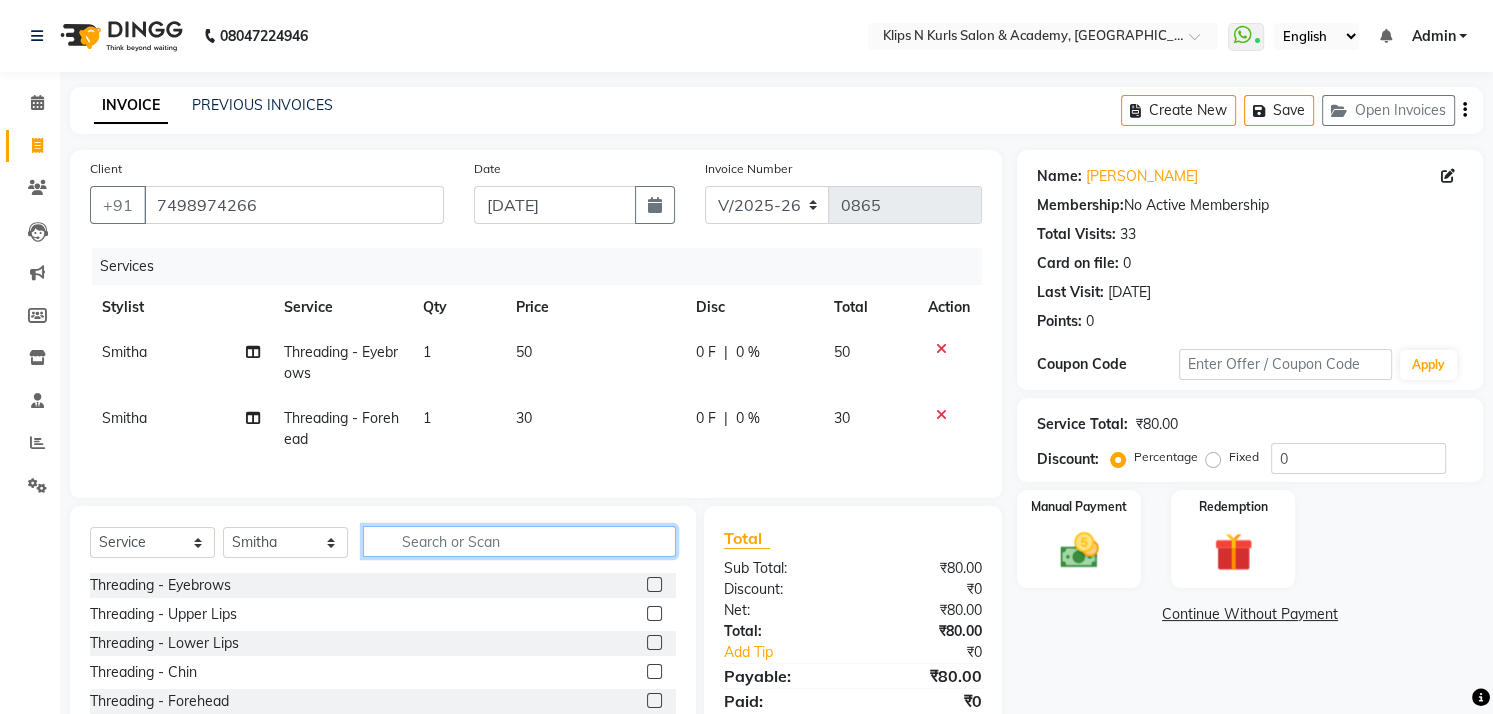 click 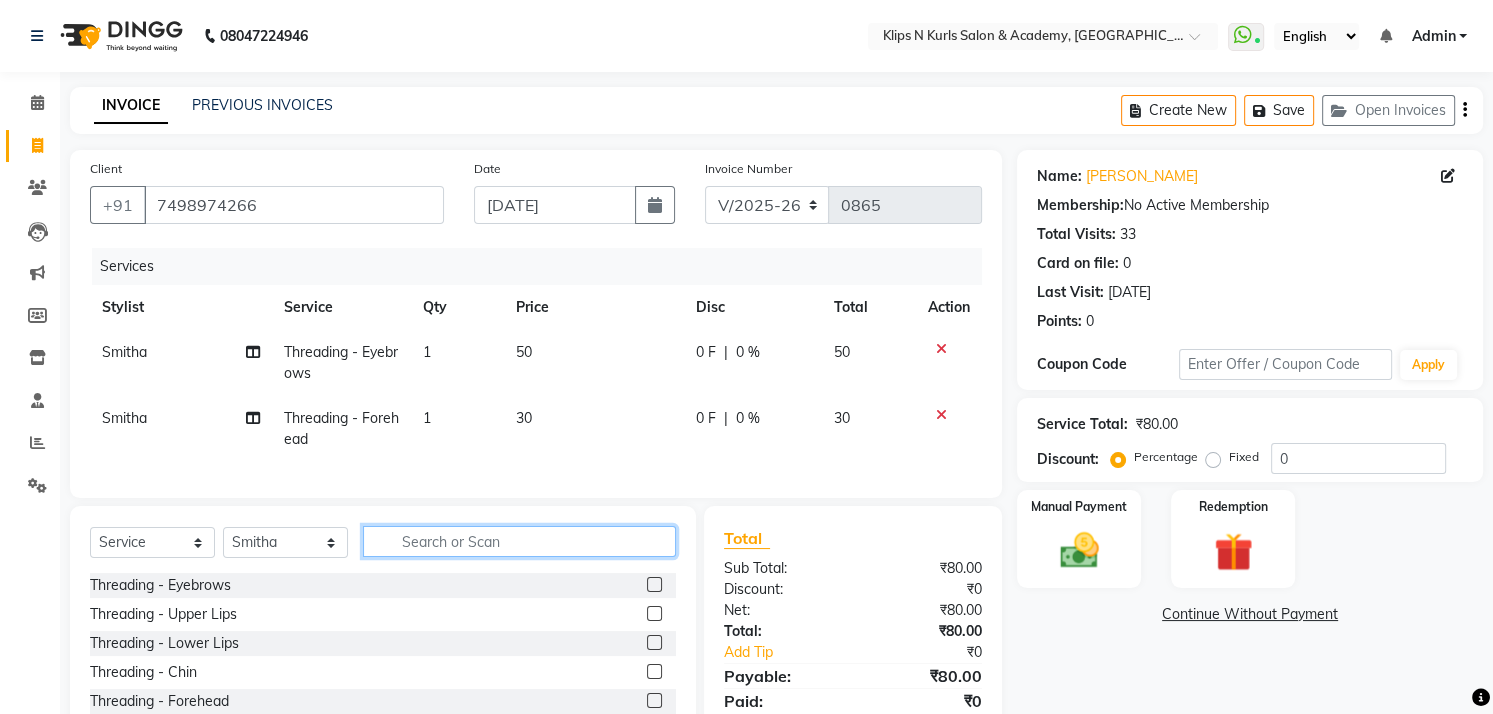 click 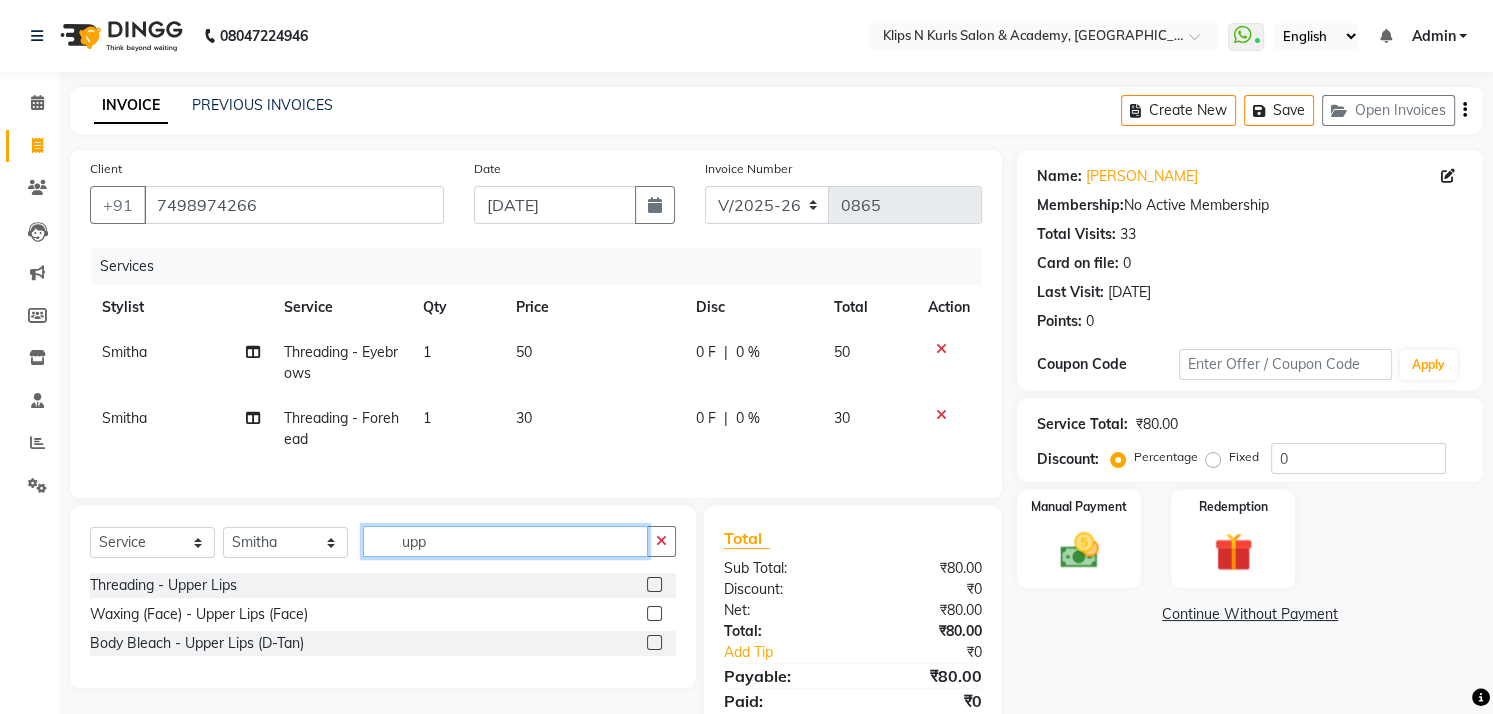 type on "upp" 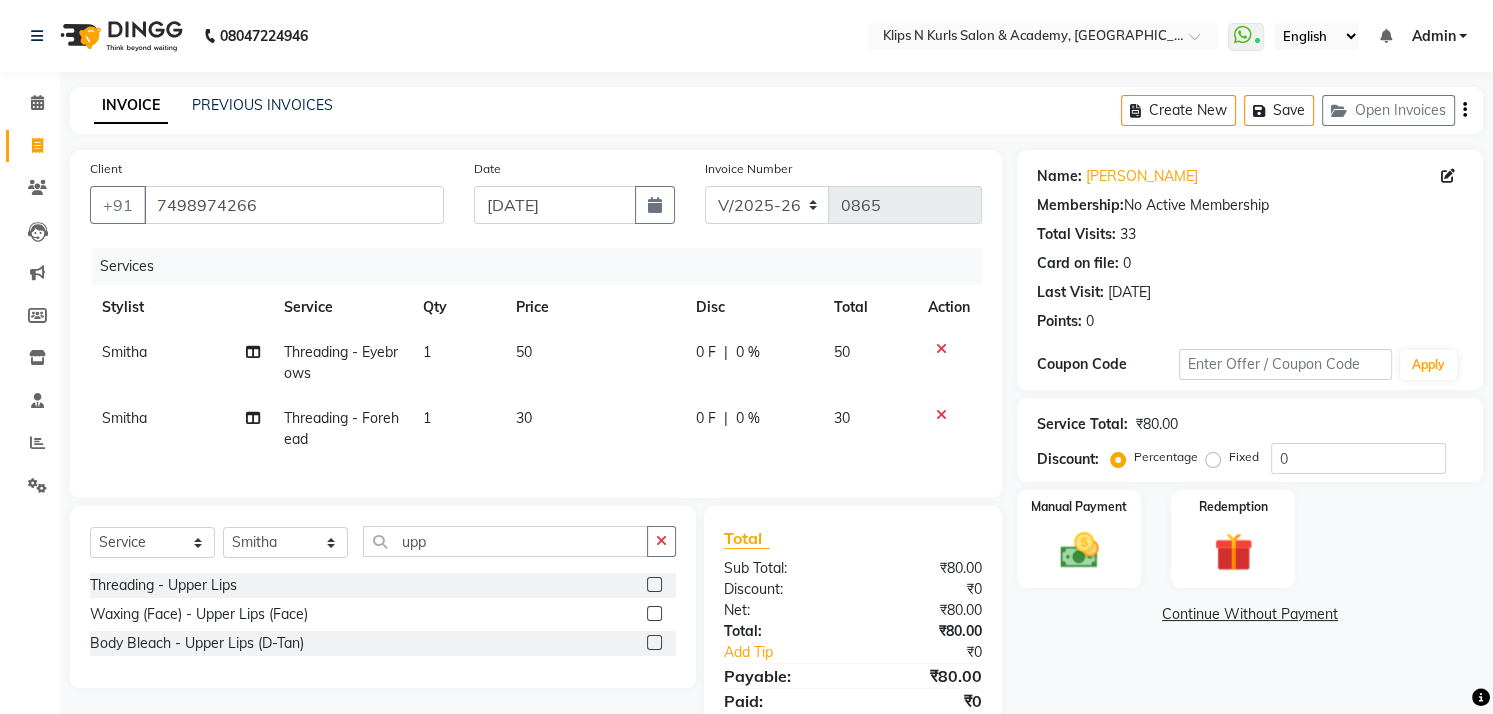 click 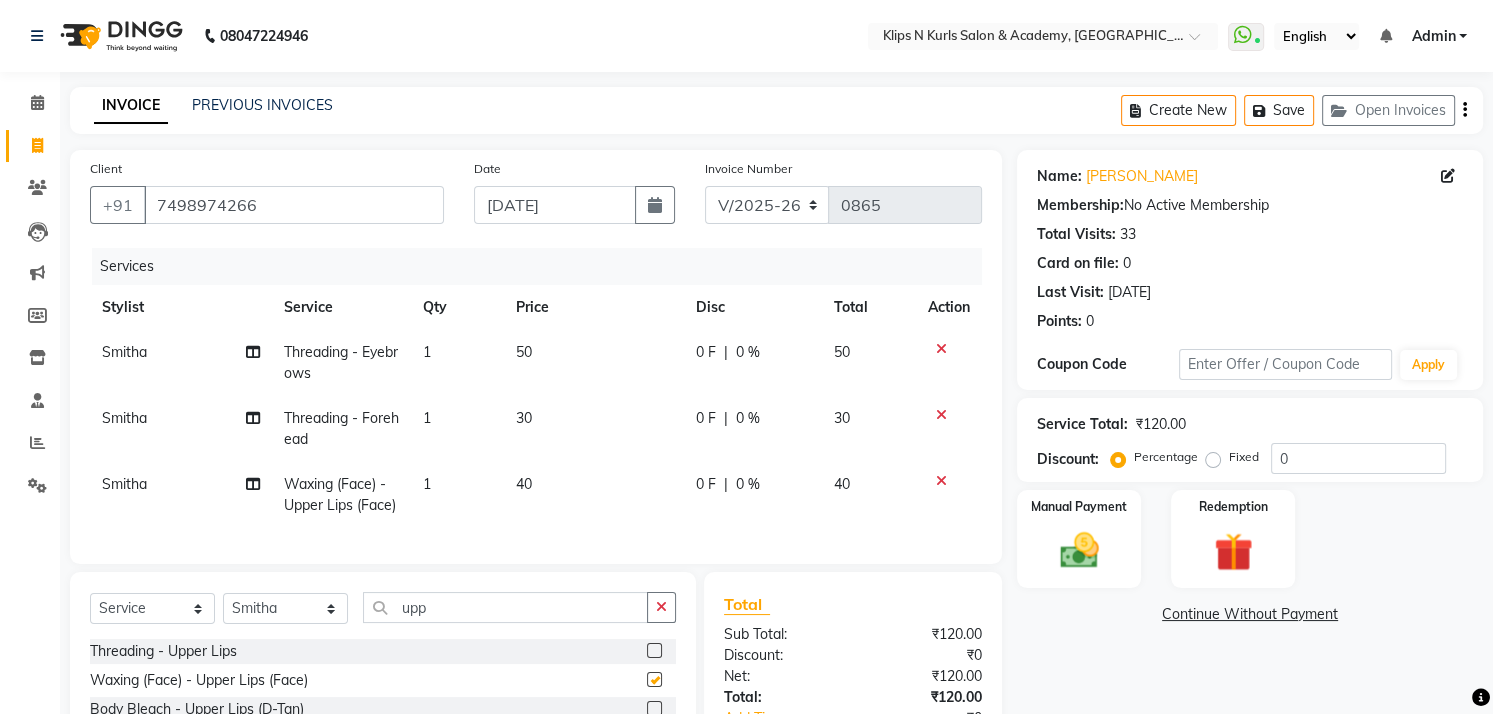 checkbox on "false" 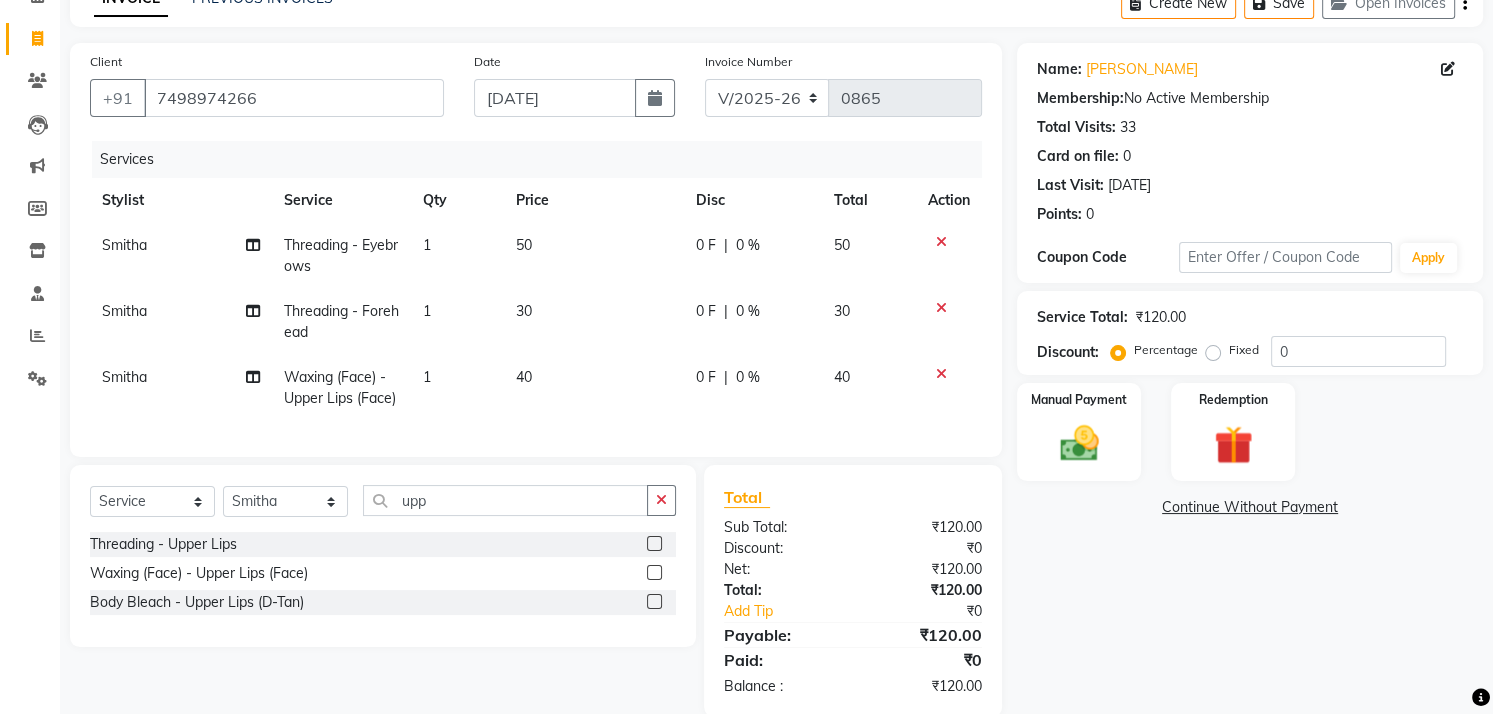 scroll, scrollTop: 155, scrollLeft: 0, axis: vertical 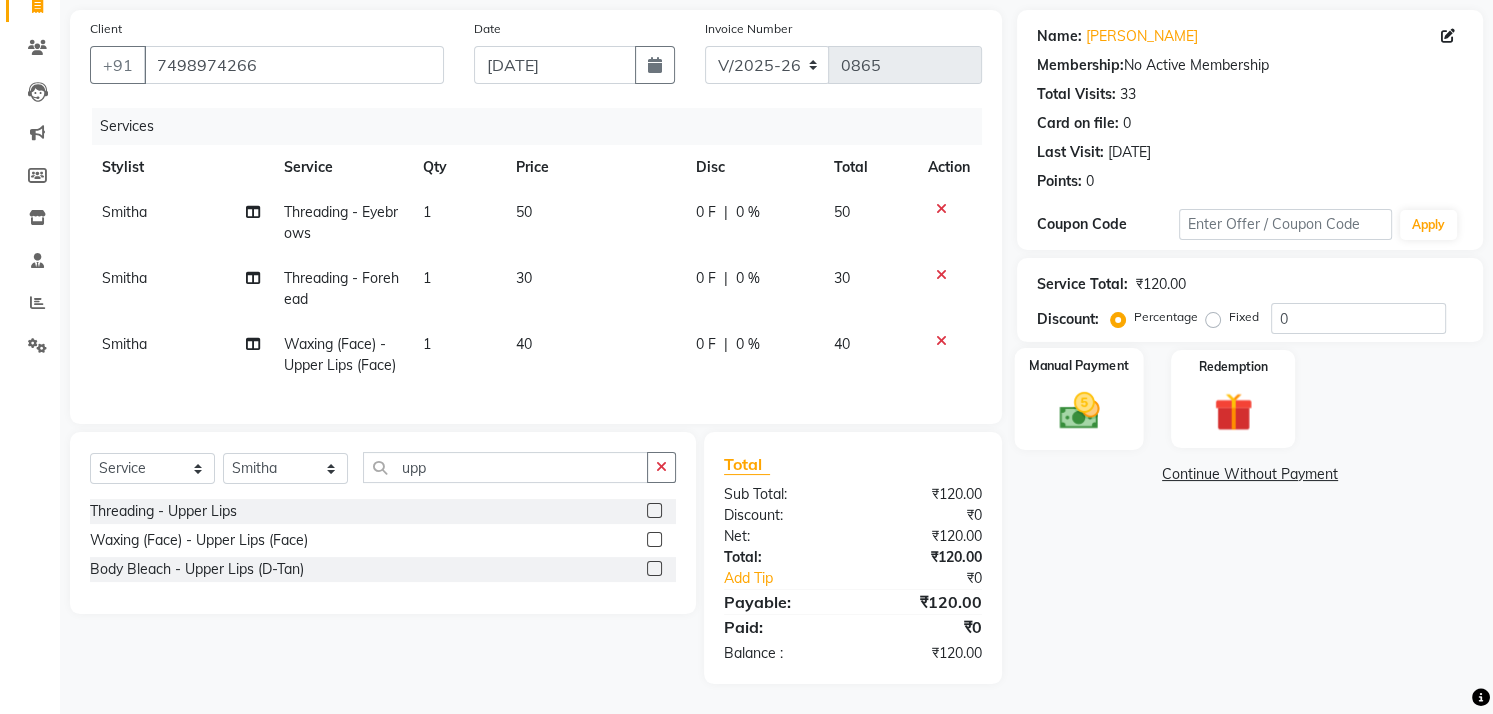 click 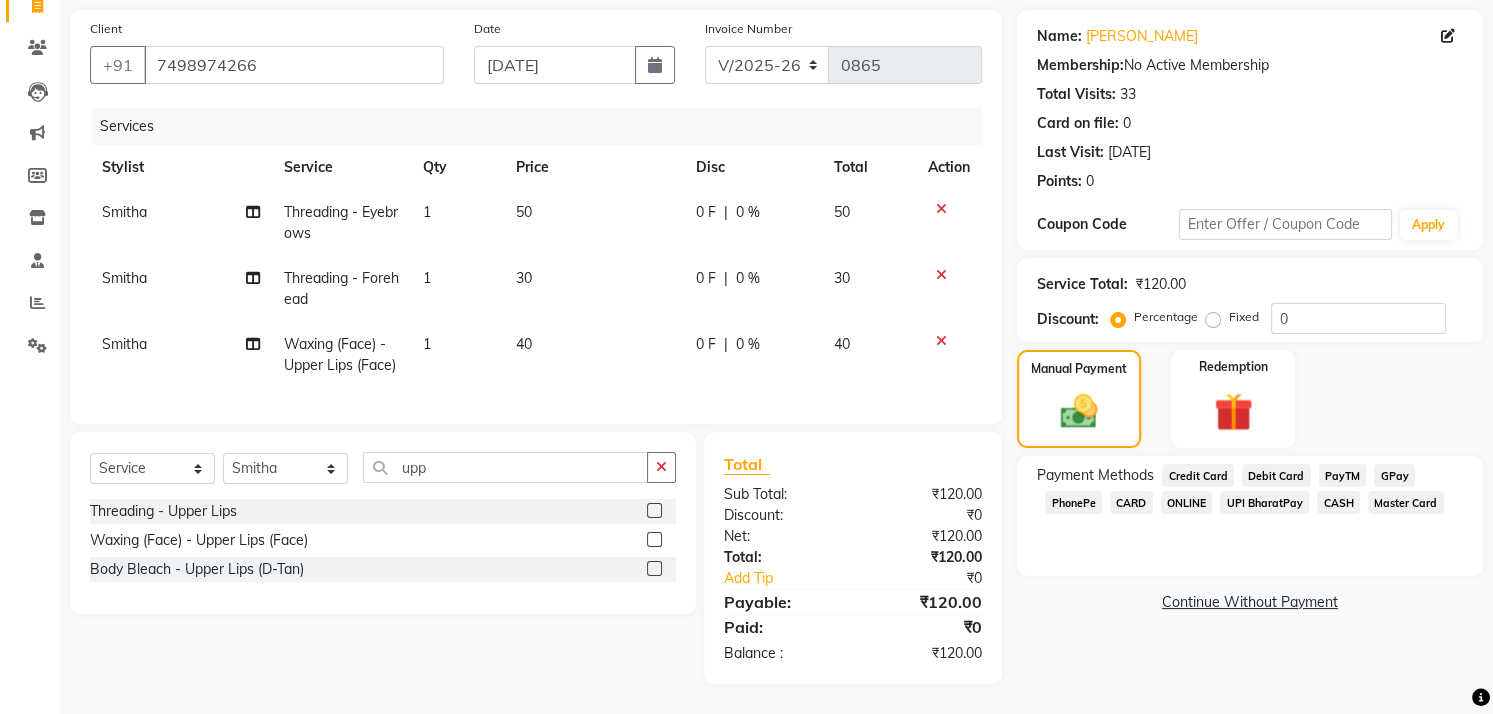 click on "GPay" 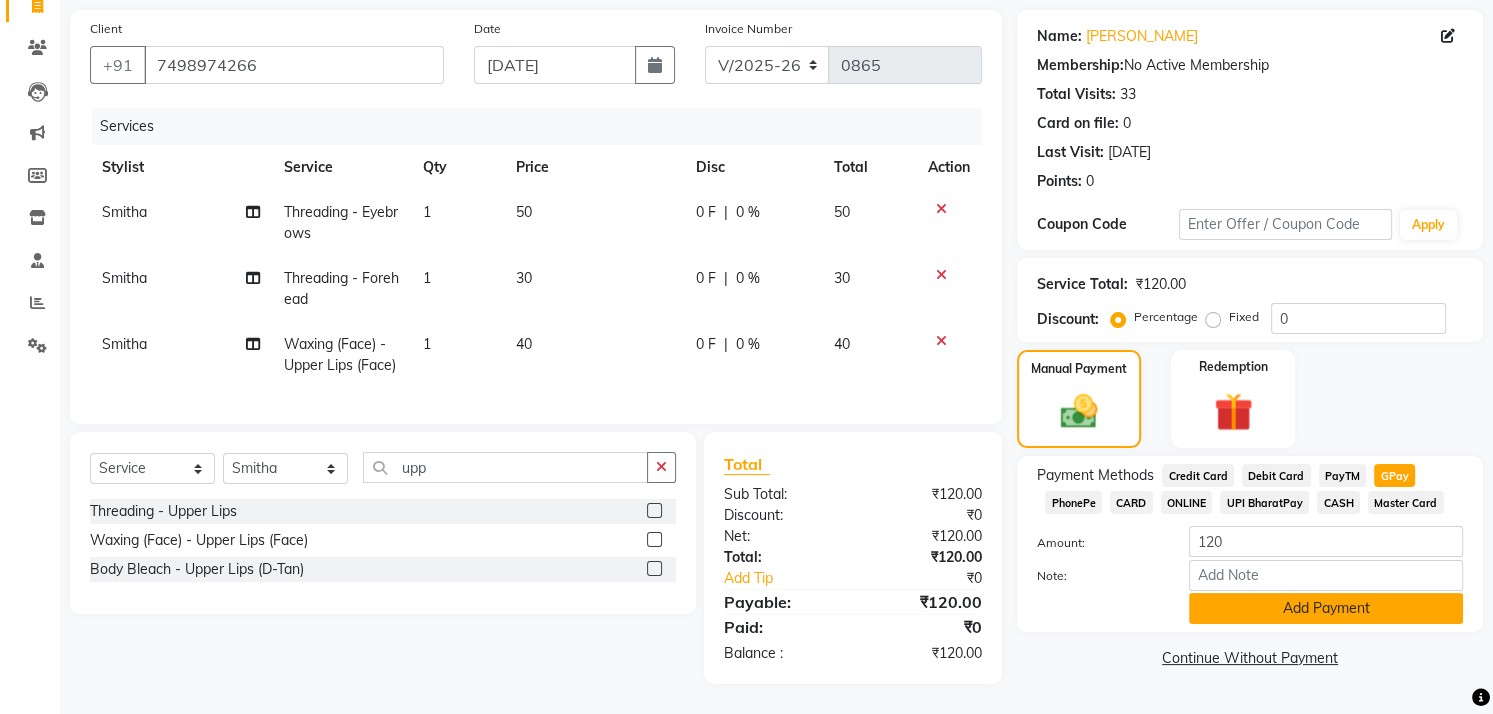 click on "Add Payment" 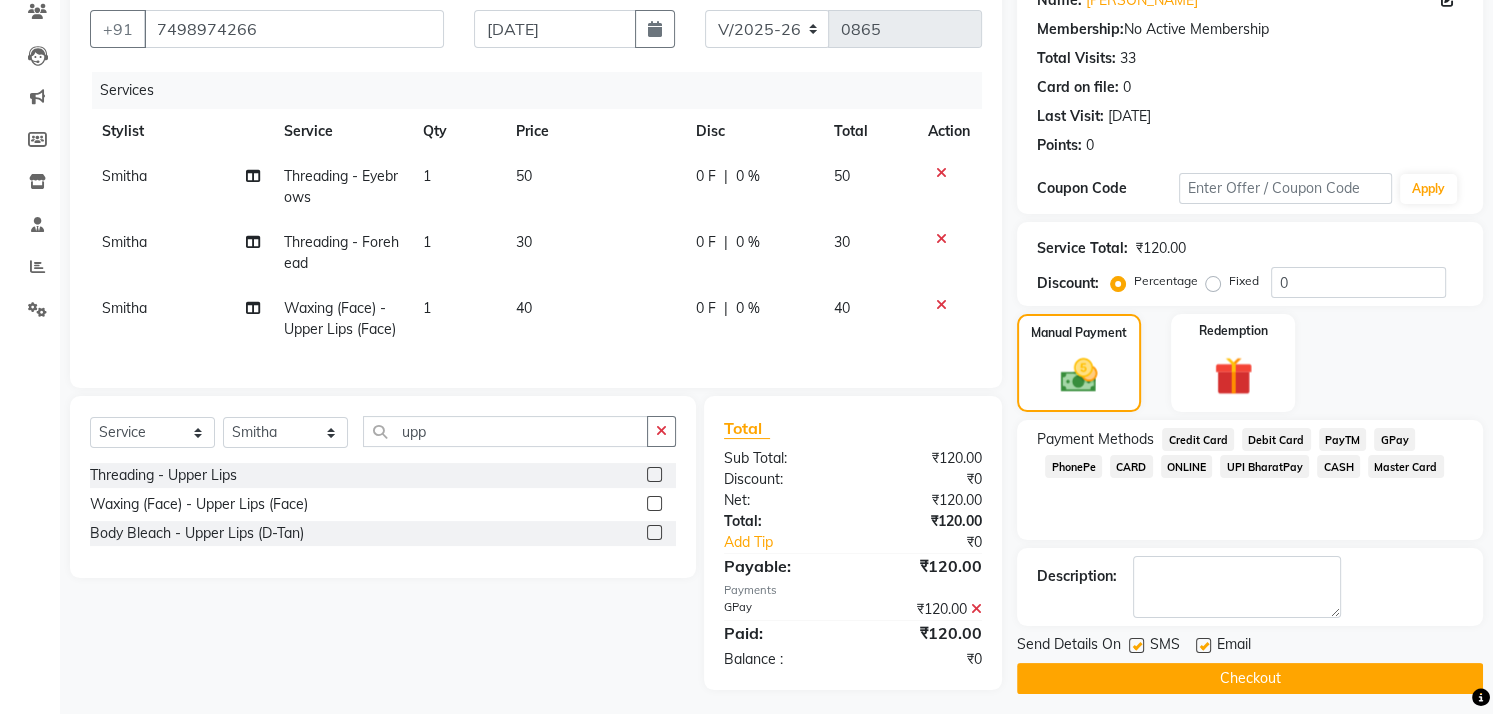 scroll, scrollTop: 196, scrollLeft: 0, axis: vertical 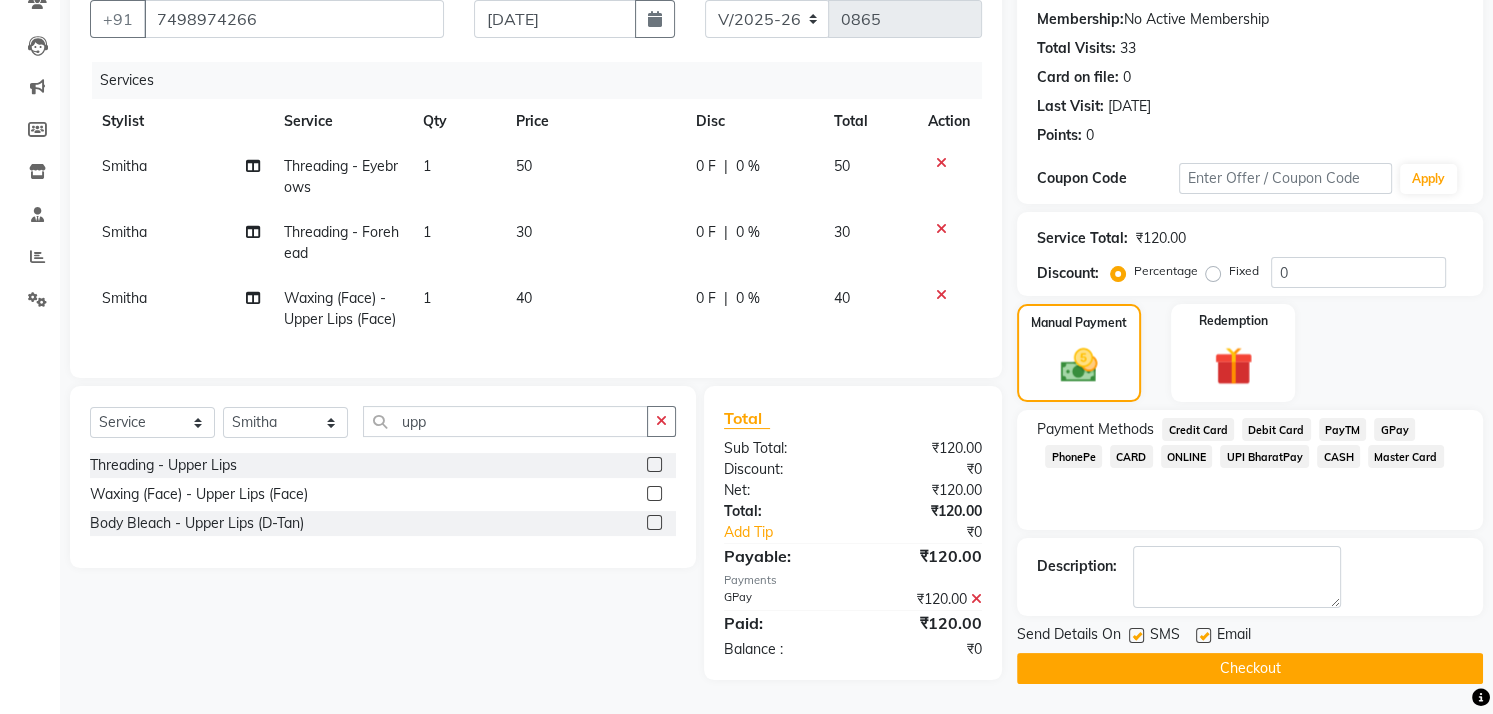 click on "Checkout" 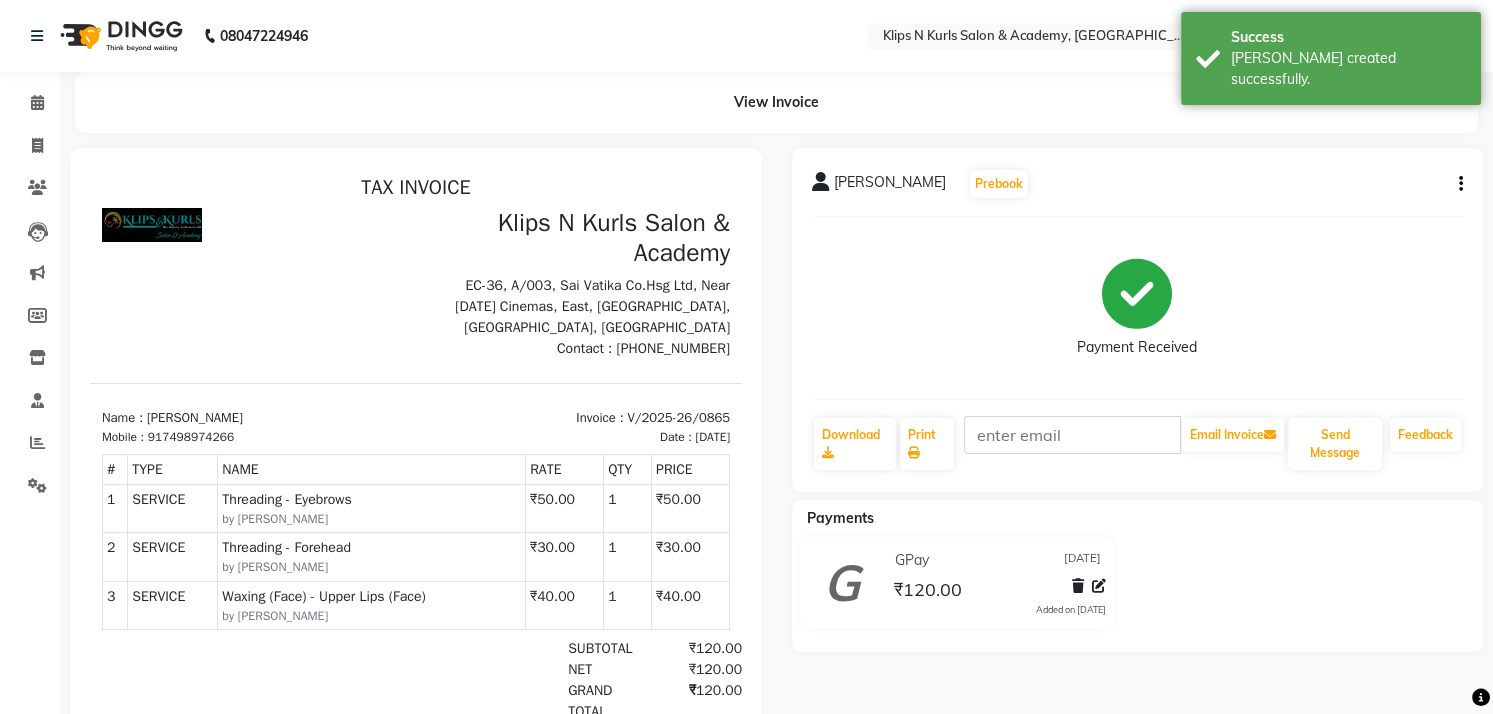 scroll, scrollTop: 0, scrollLeft: 0, axis: both 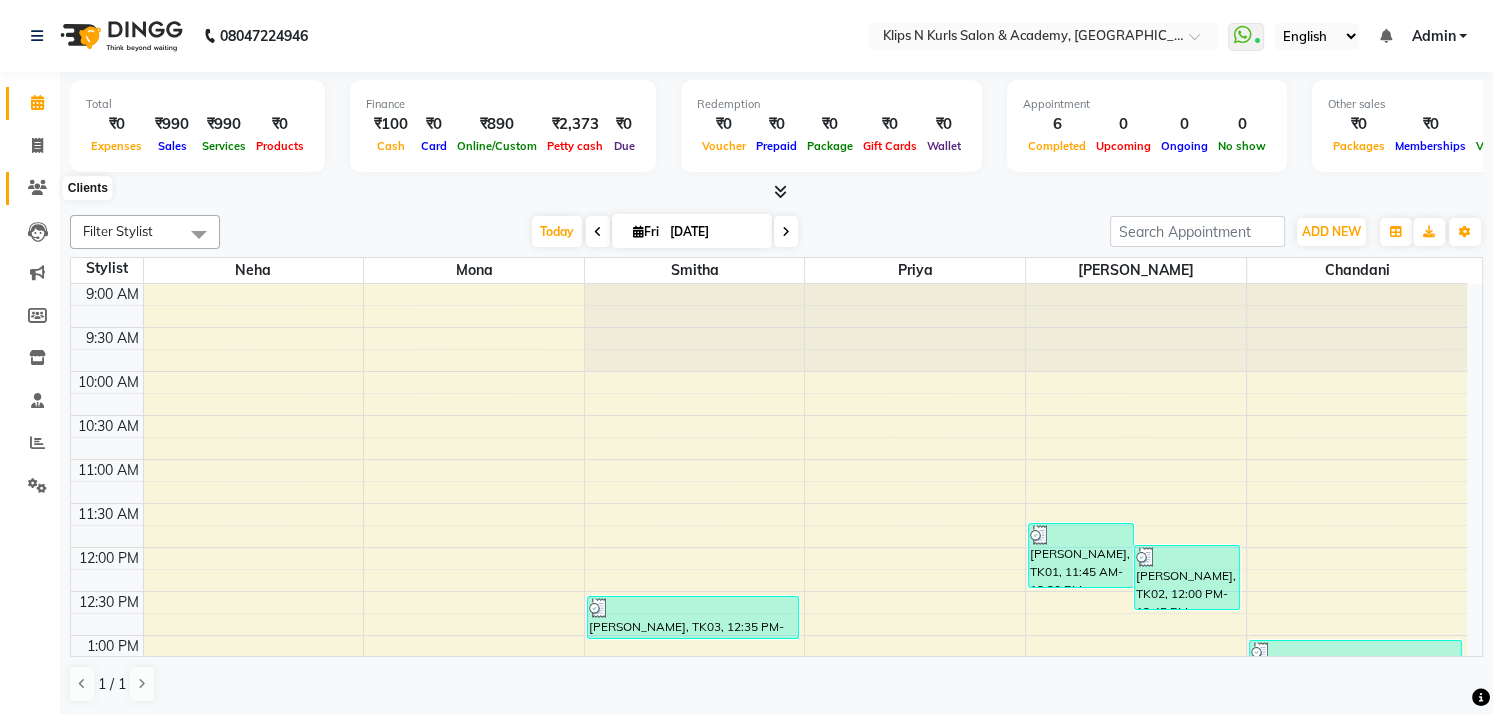 click 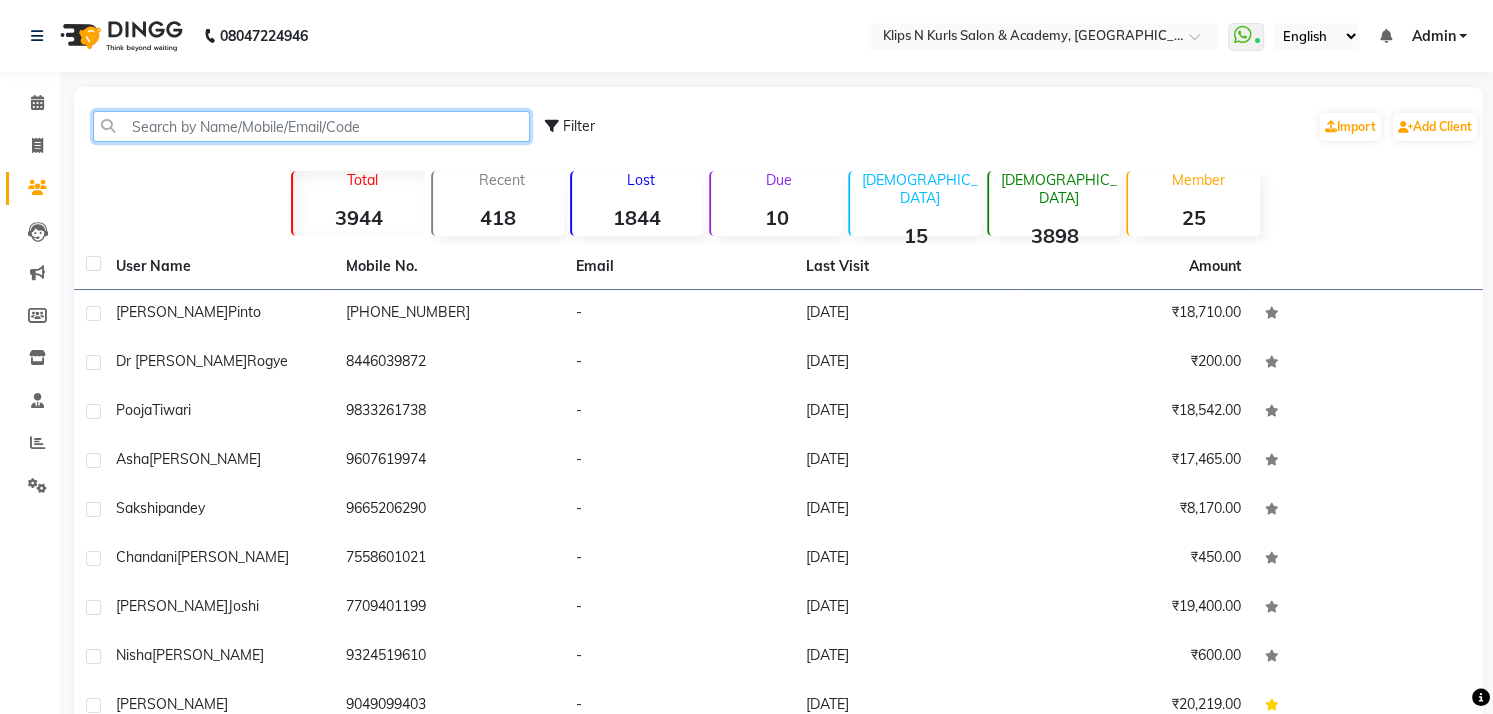 click 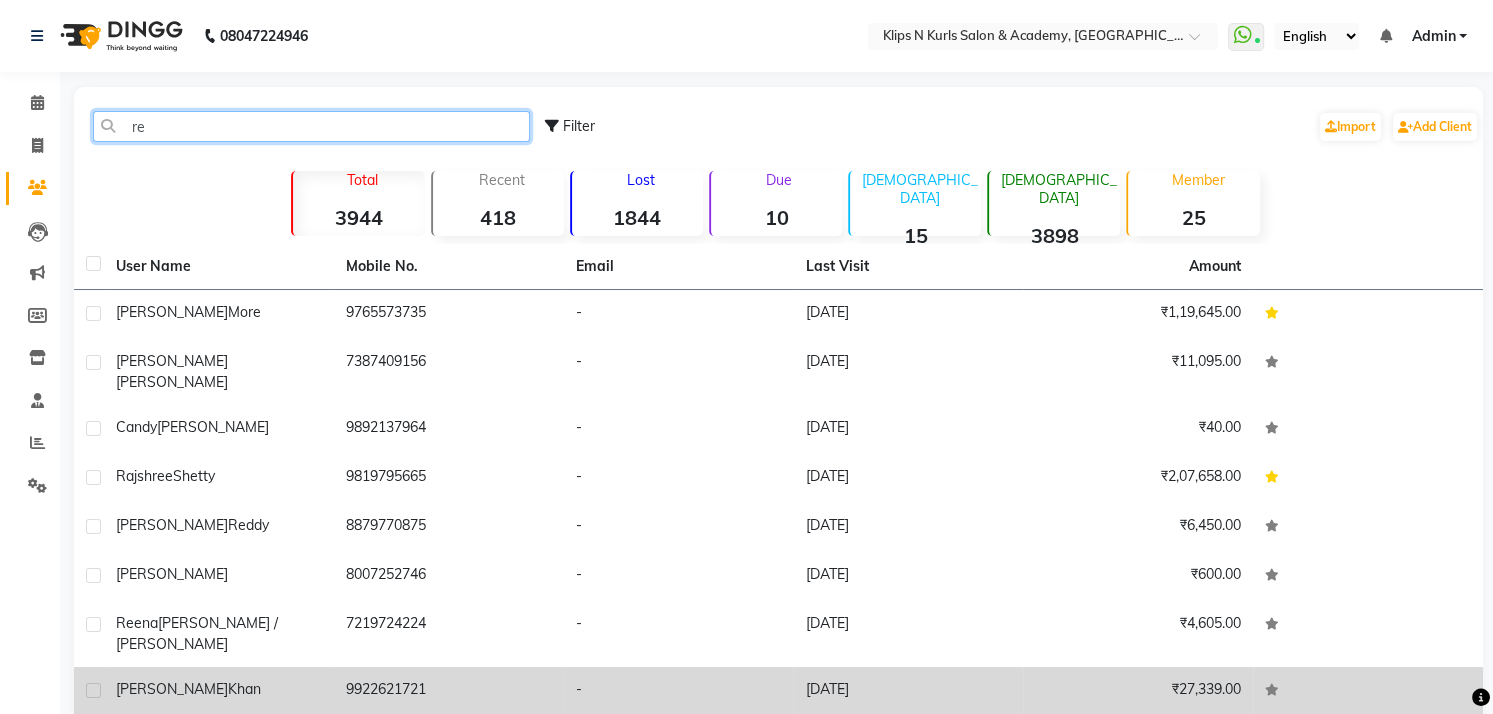 type on "re" 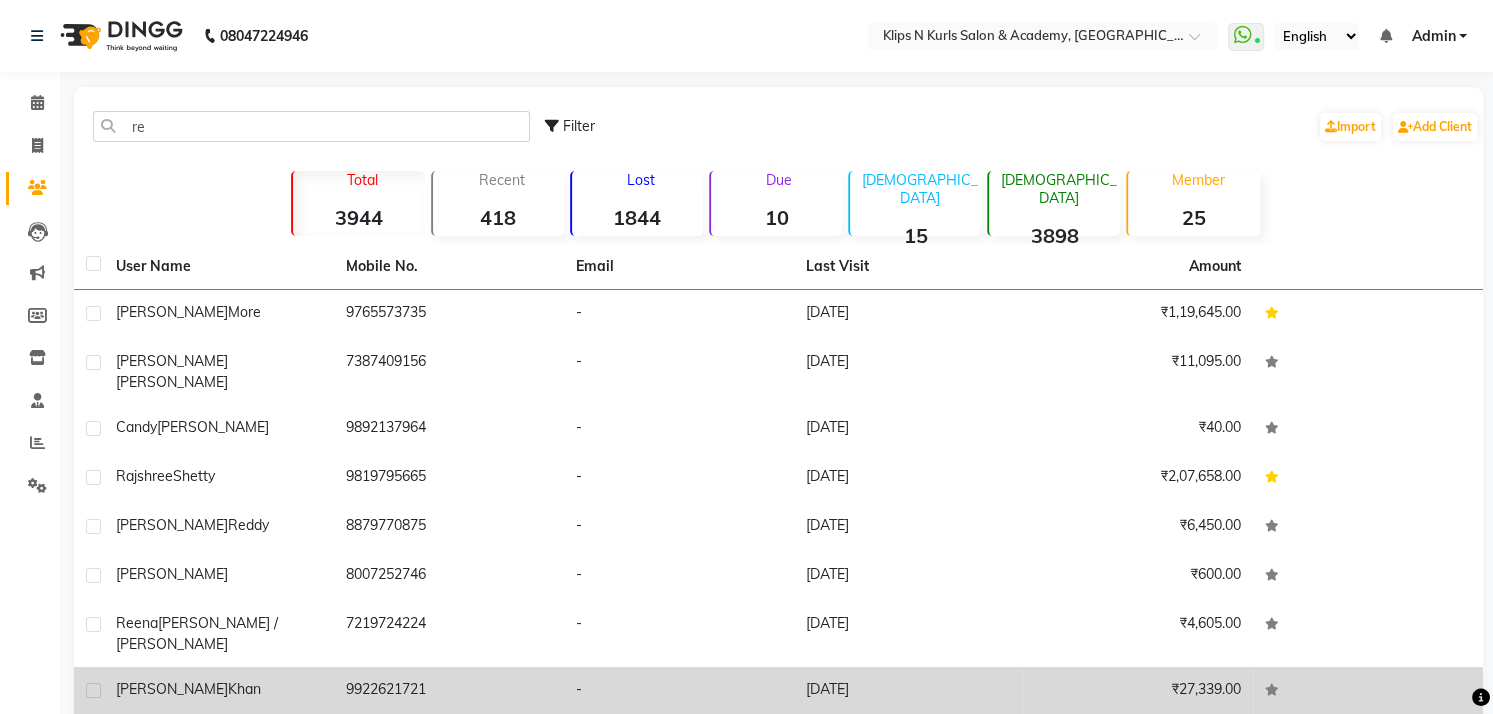 click on "9922621721" 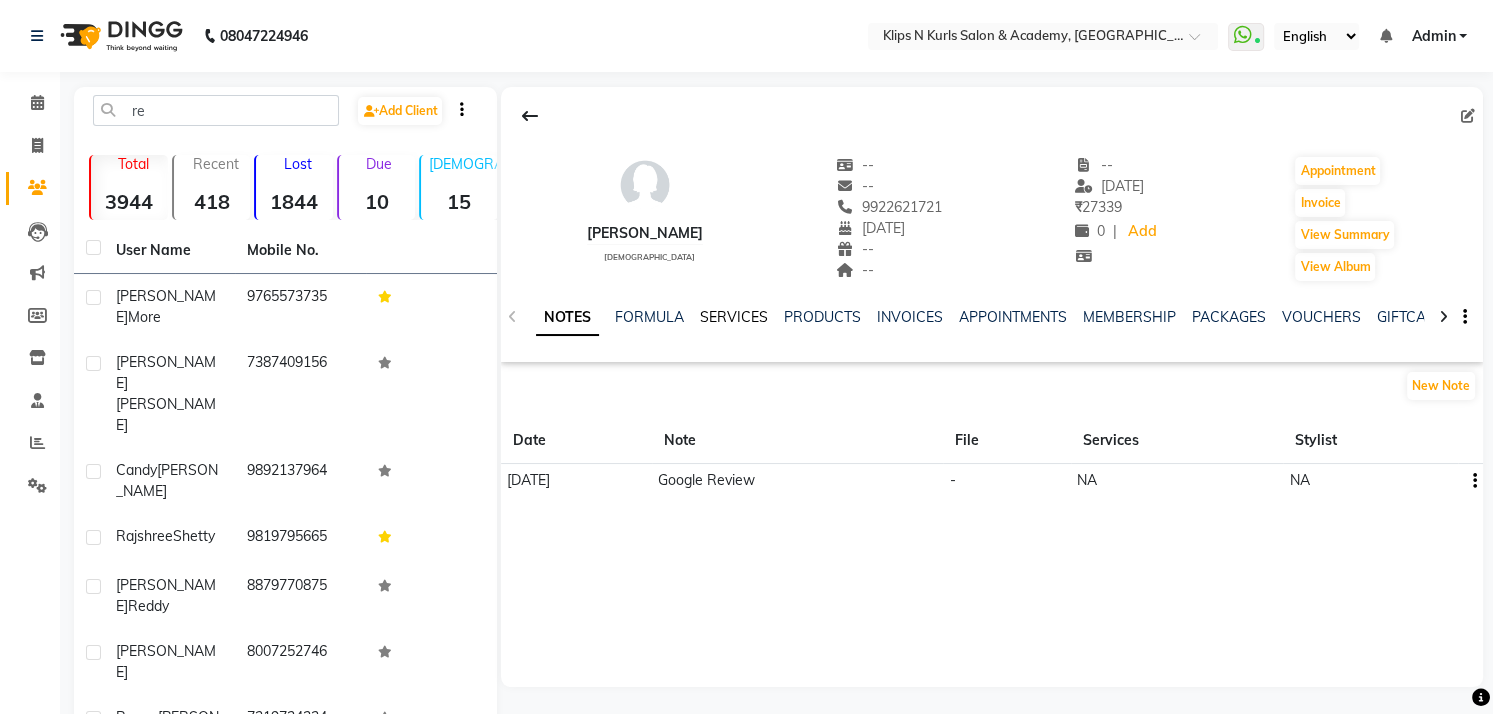click on "SERVICES" 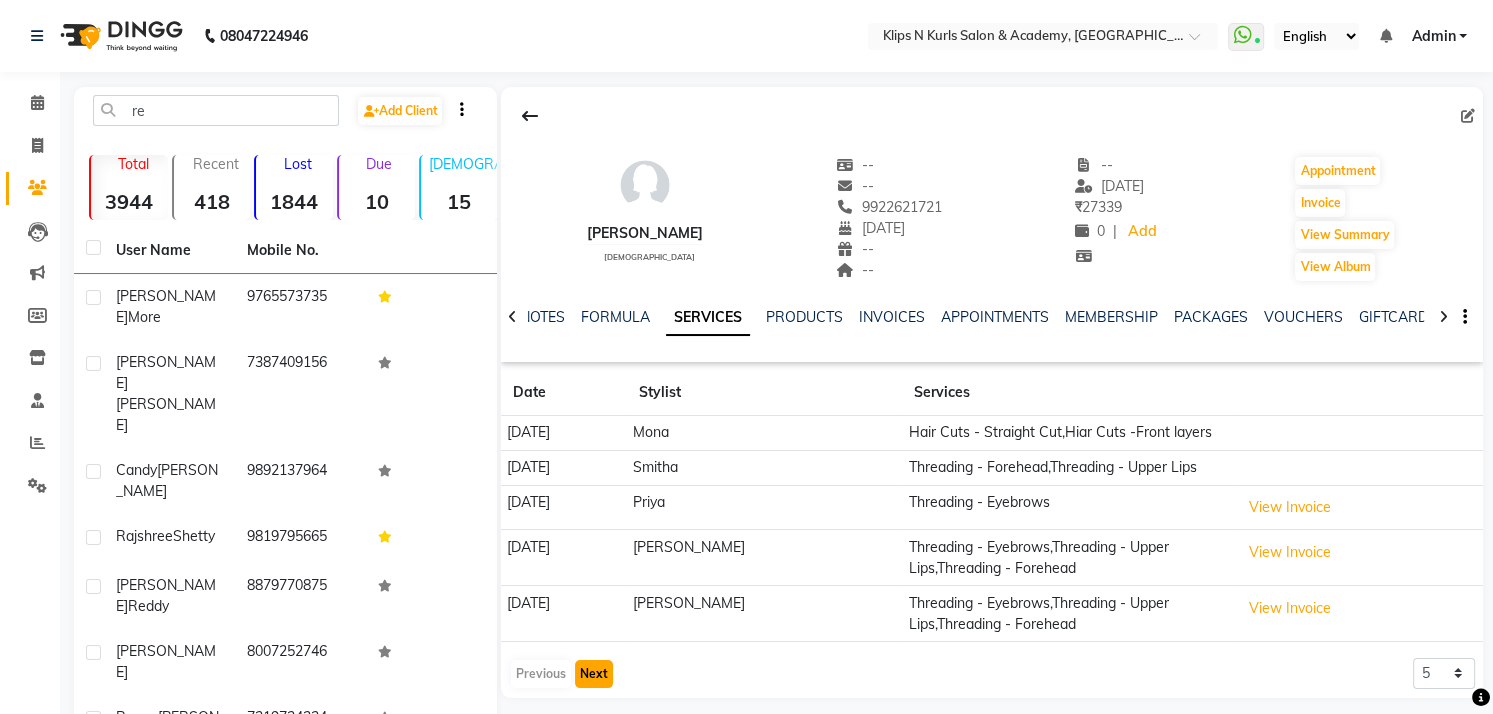 click on "Next" 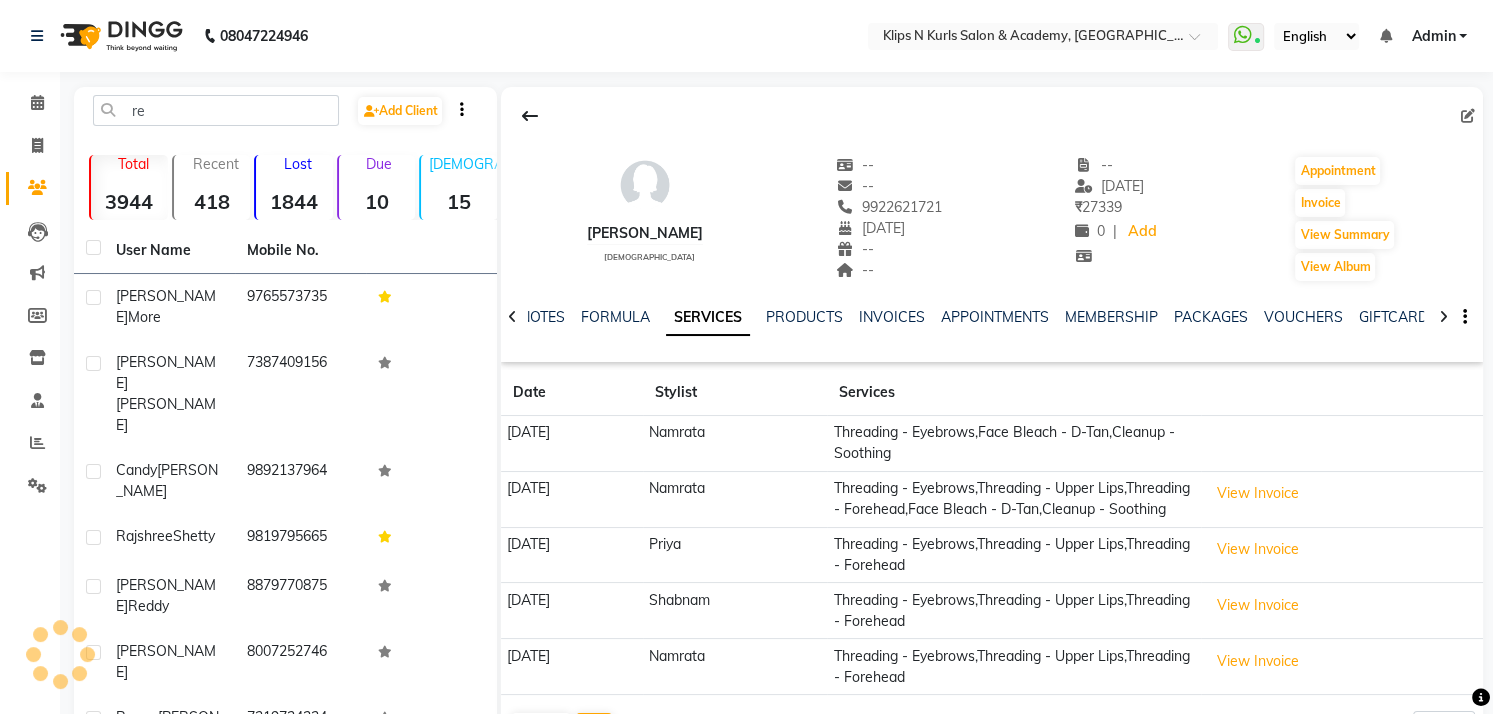click on "14-12-2024" 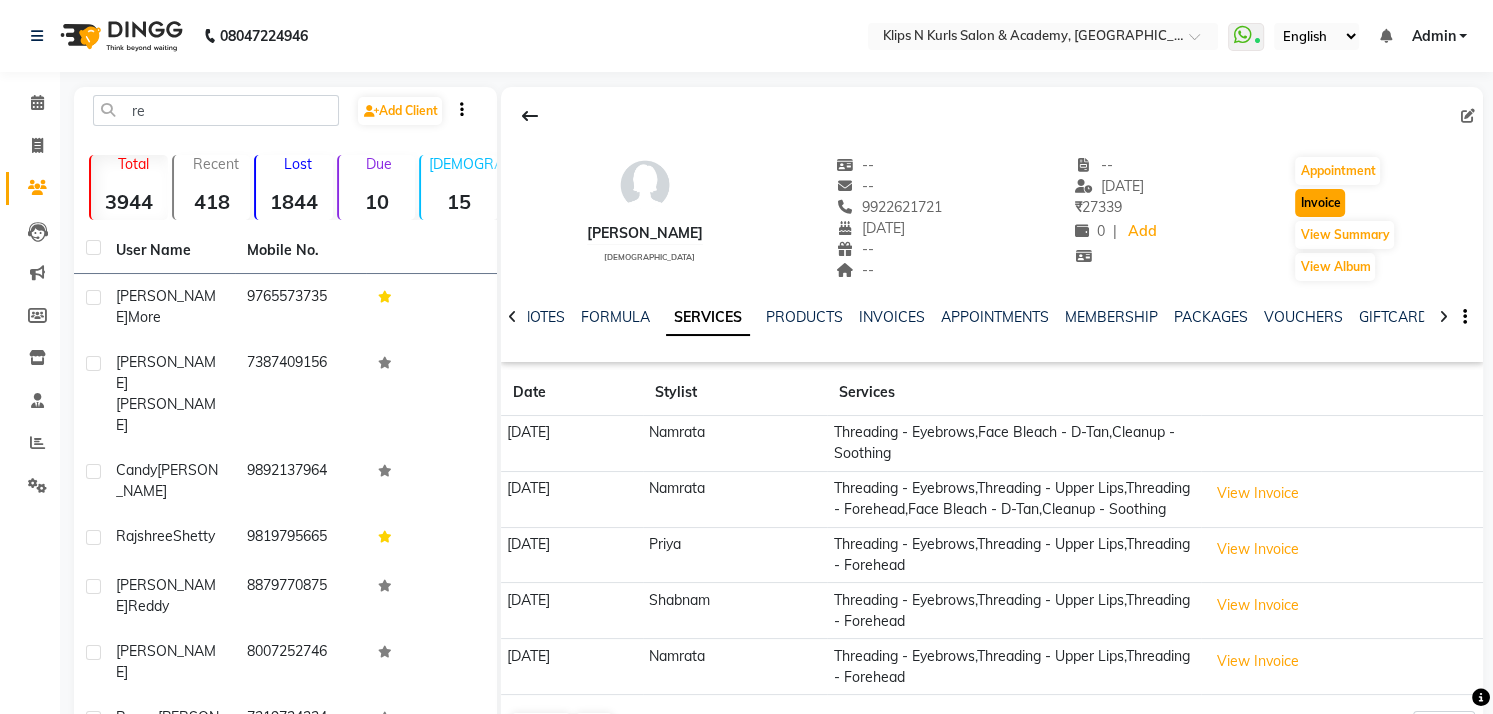 click on "Invoice" 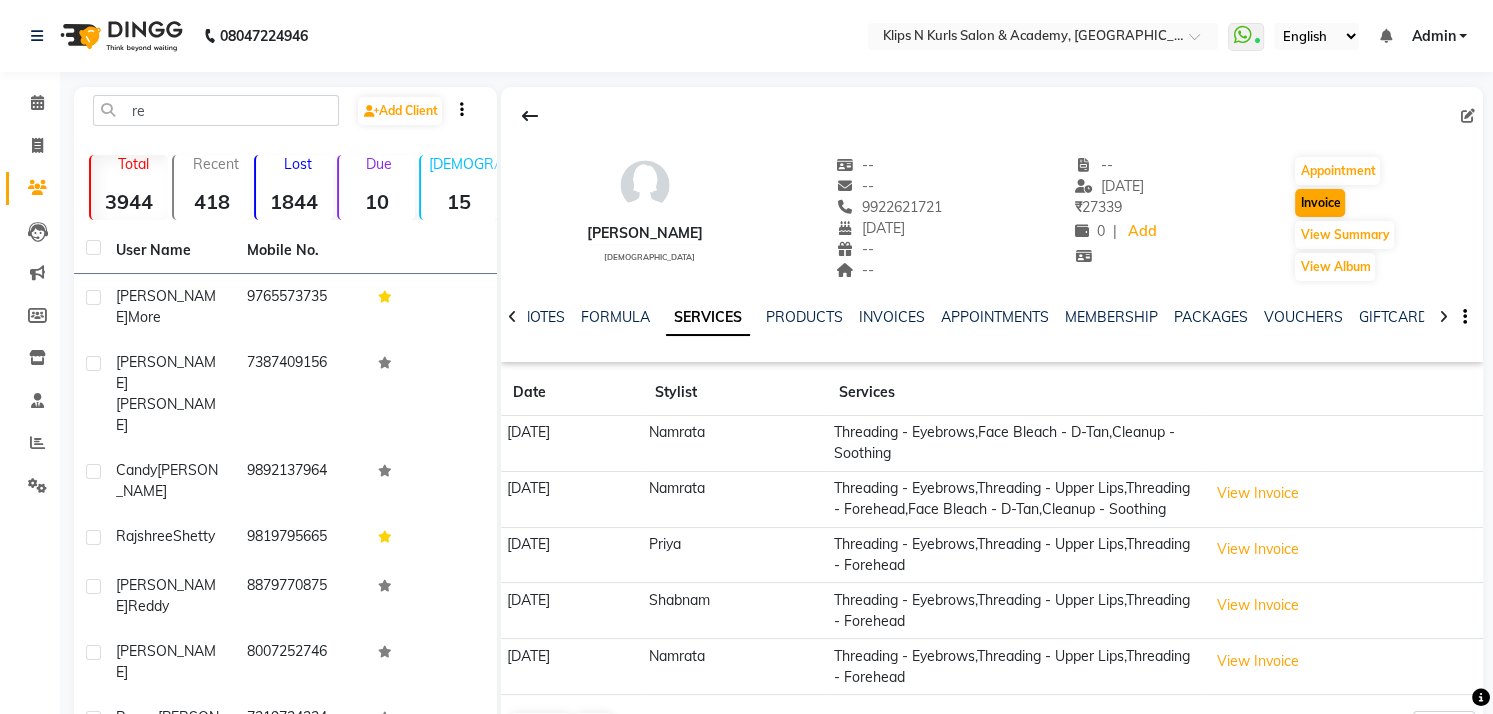 select on "service" 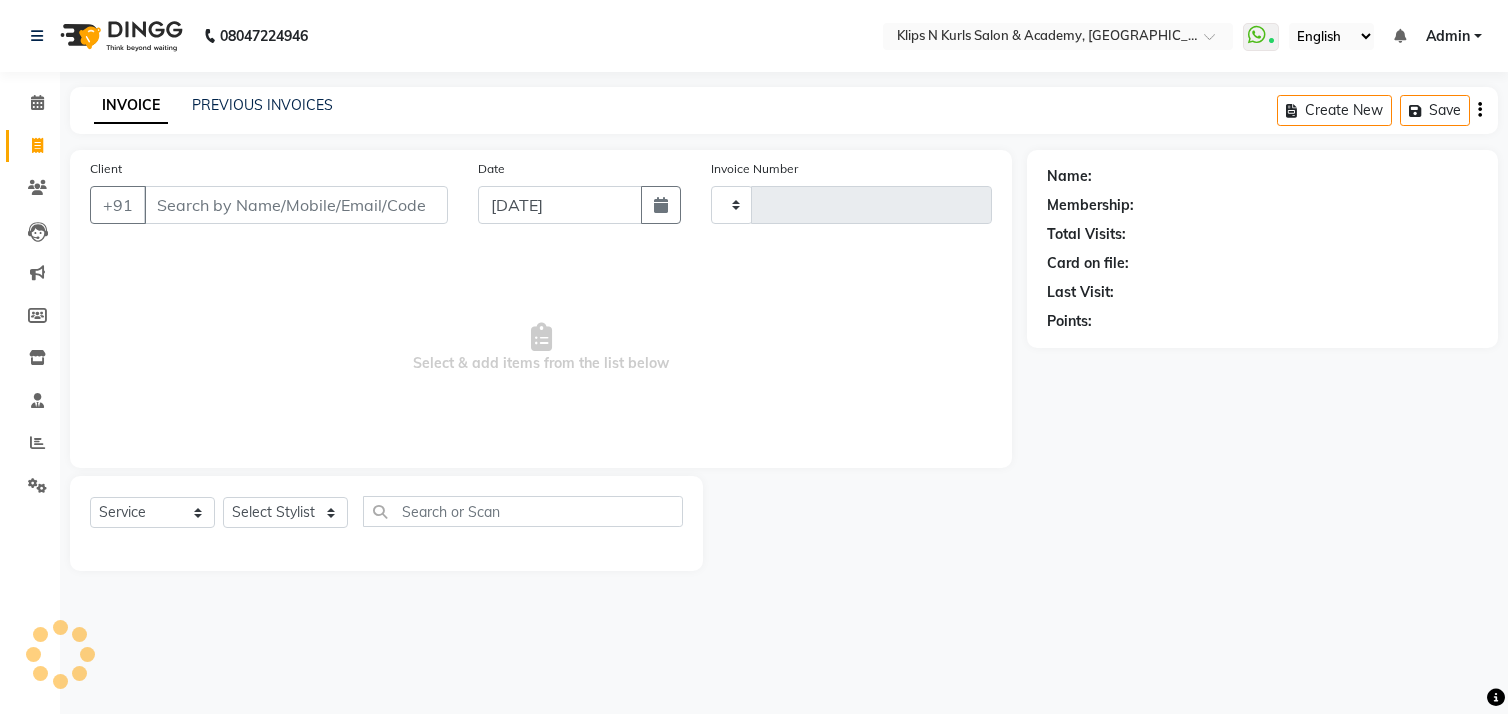 type on "0865" 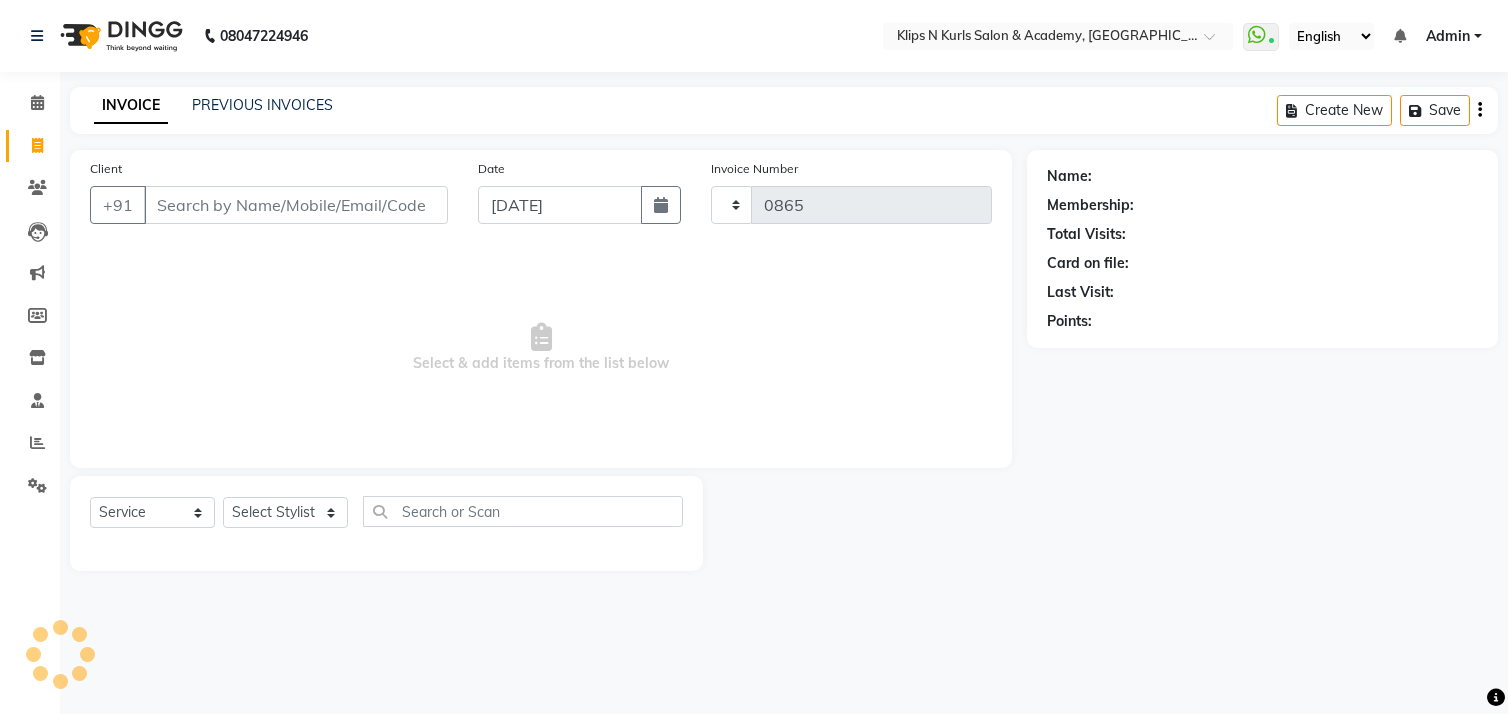 select on "124" 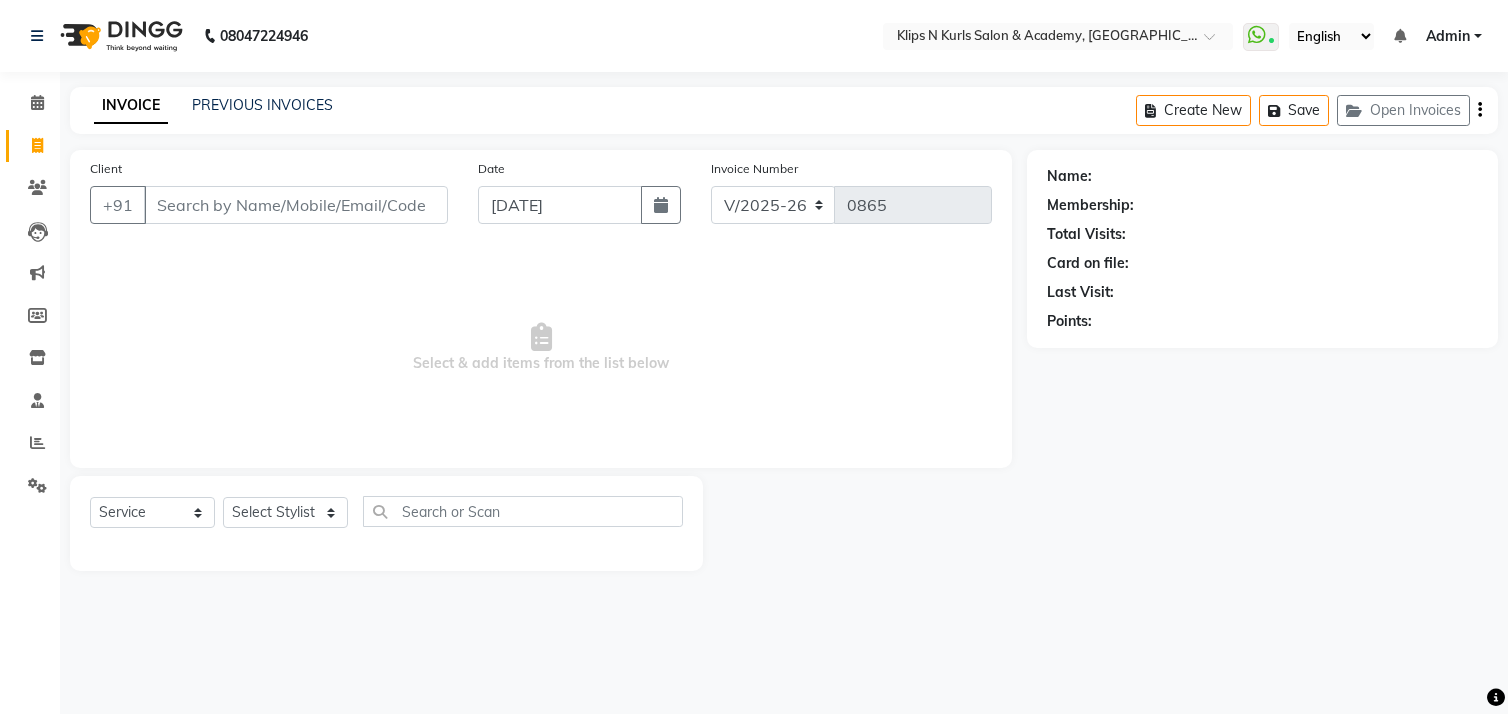 type on "9922621721" 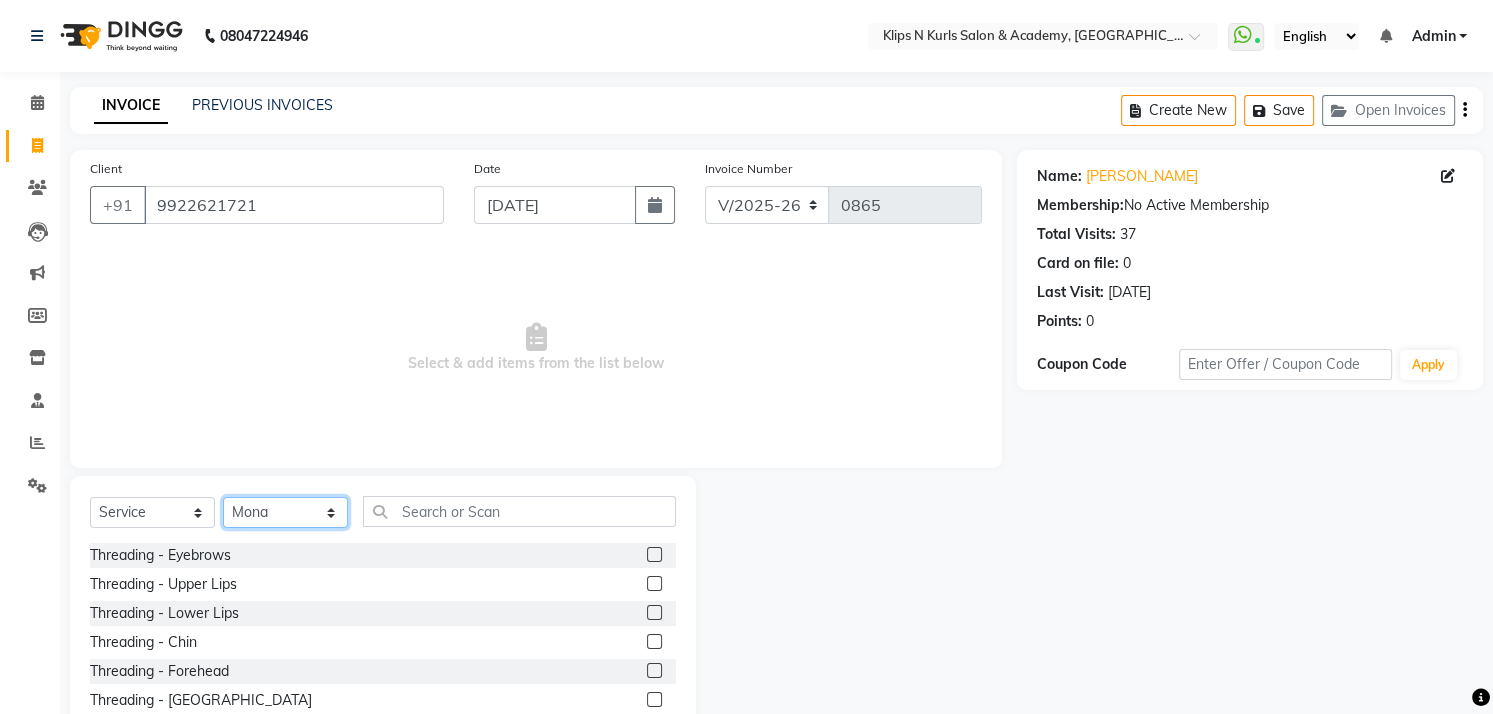 click on "Select Stylist Chandani Front Desk [PERSON_NAME]  [PERSON_NAME] Neha [PERSON_NAME]" 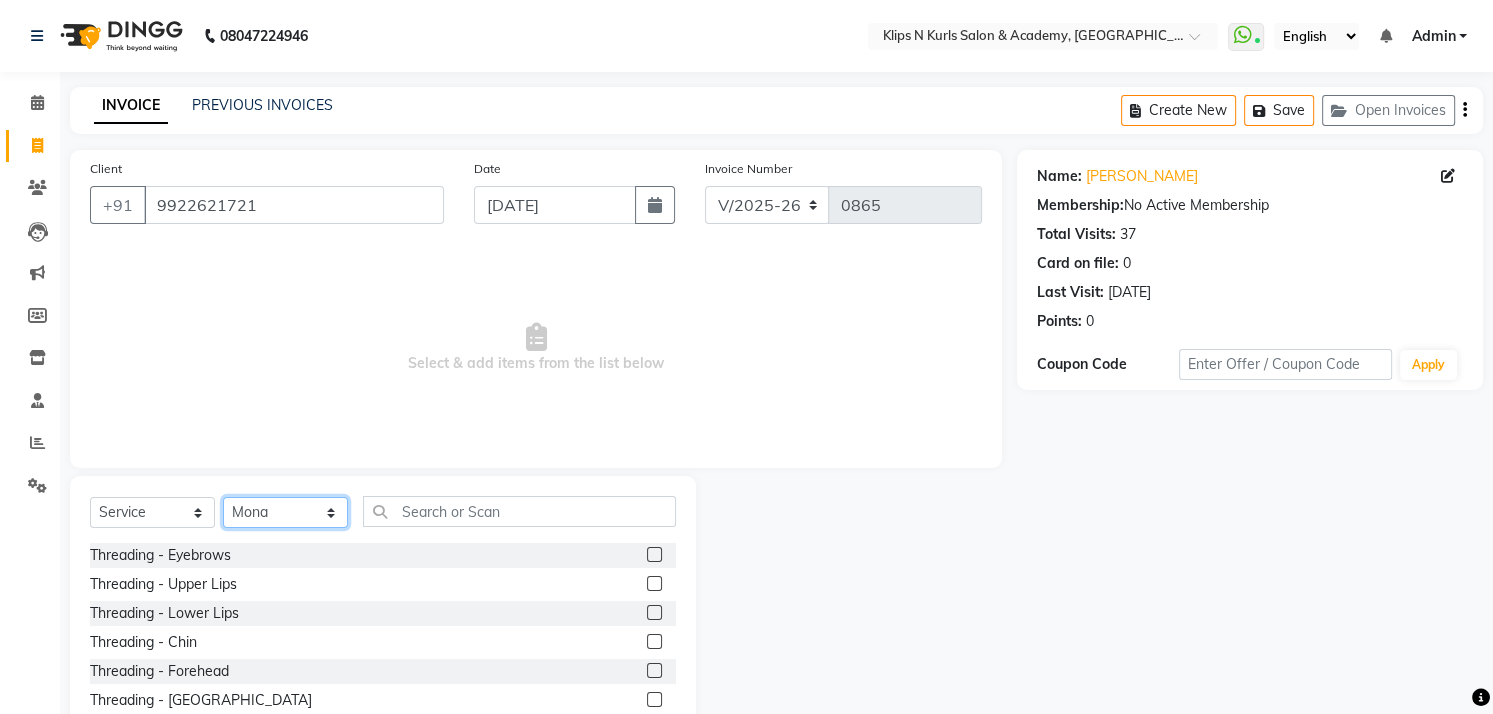 select on "61904" 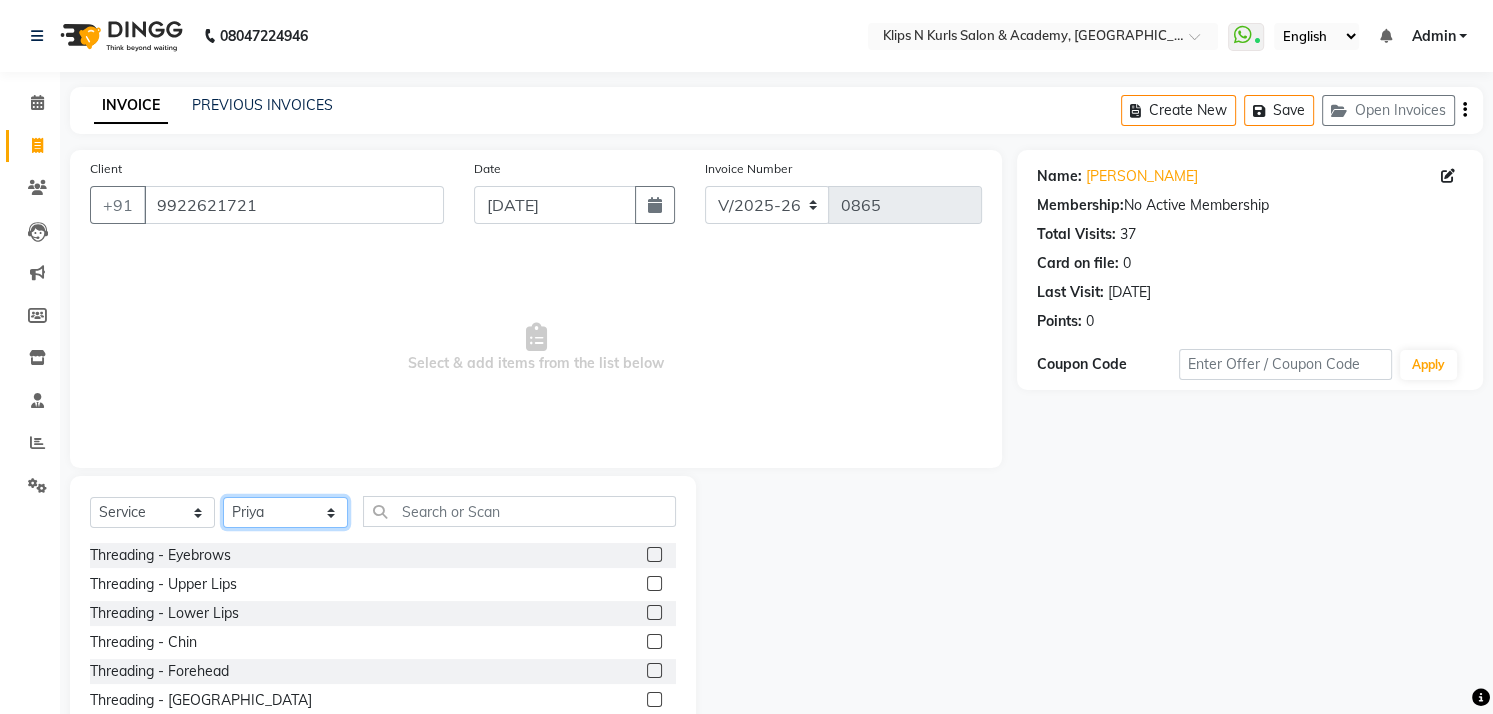 click on "Select Stylist Chandani Front Desk [PERSON_NAME]  [PERSON_NAME] Neha [PERSON_NAME]" 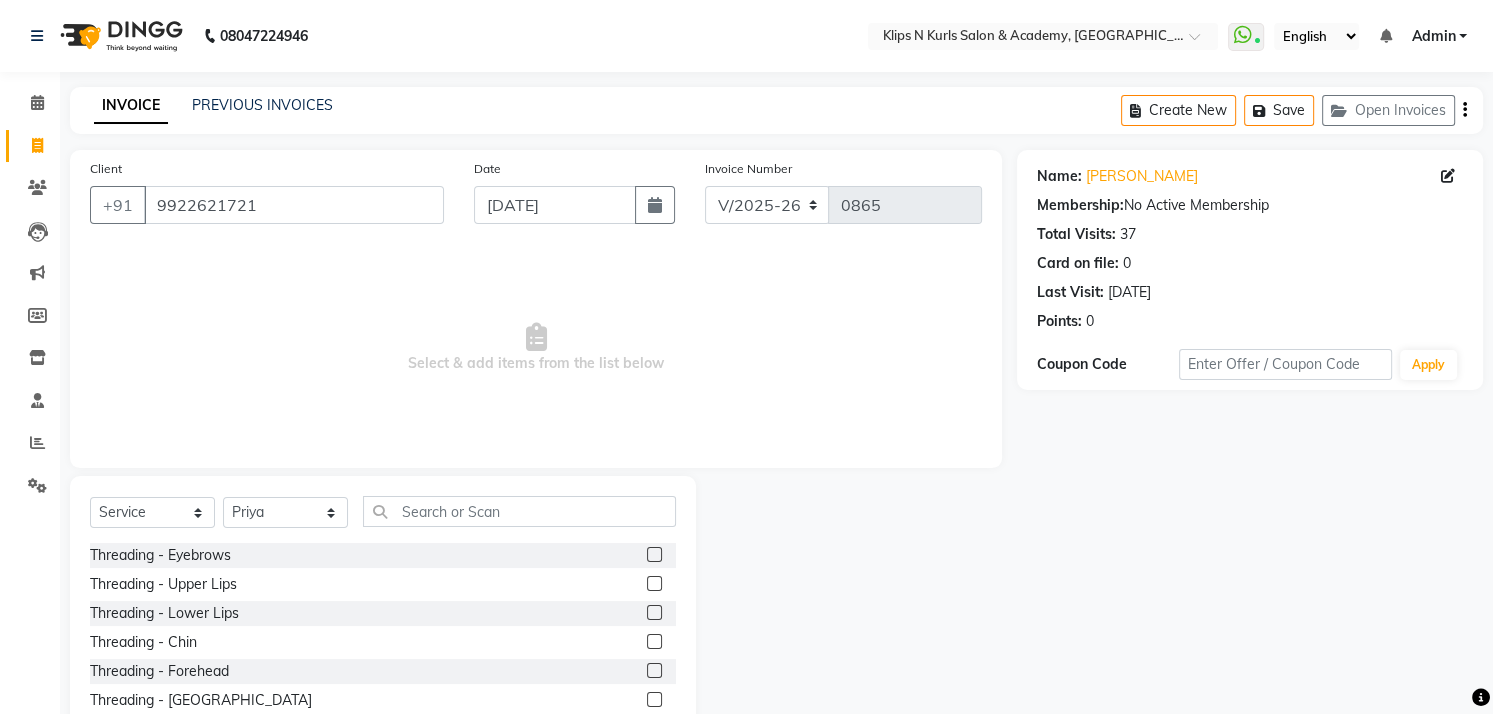 click 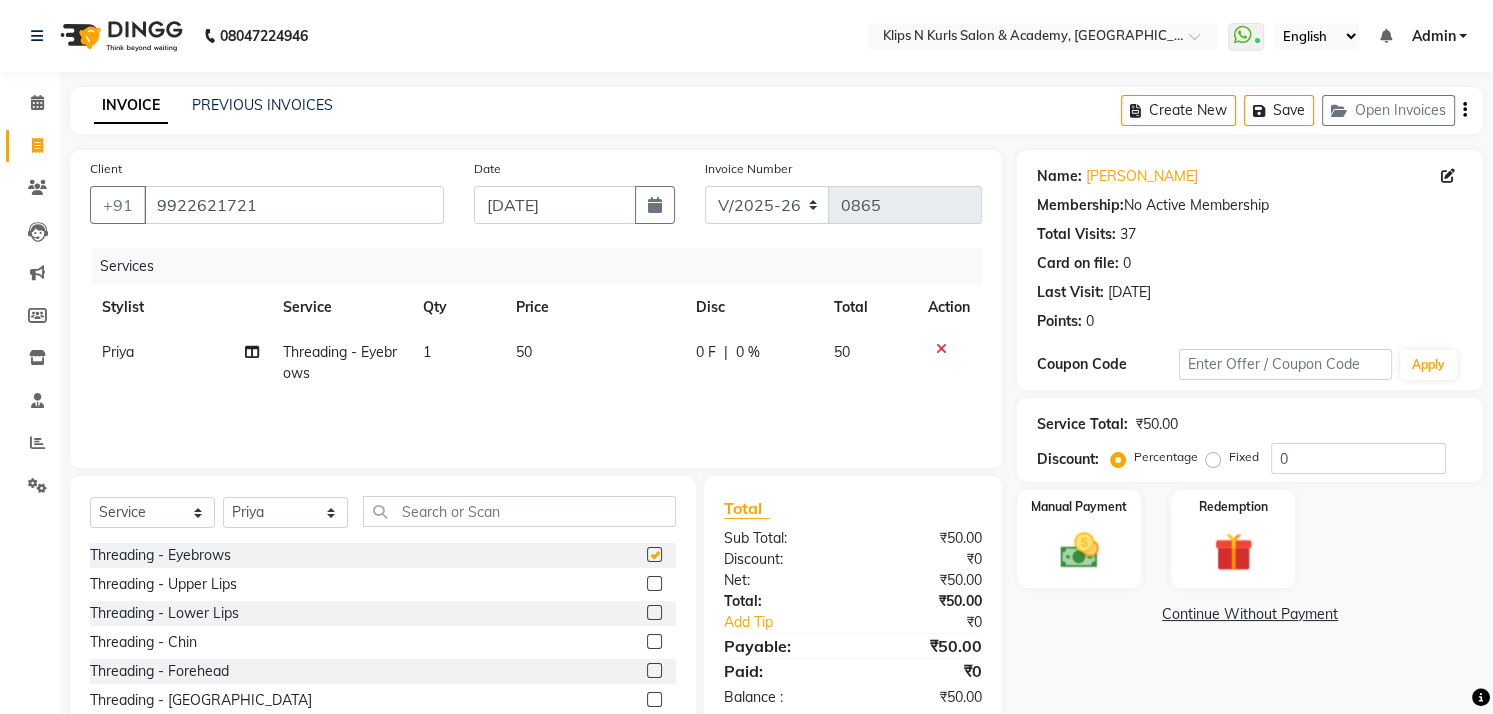 checkbox on "false" 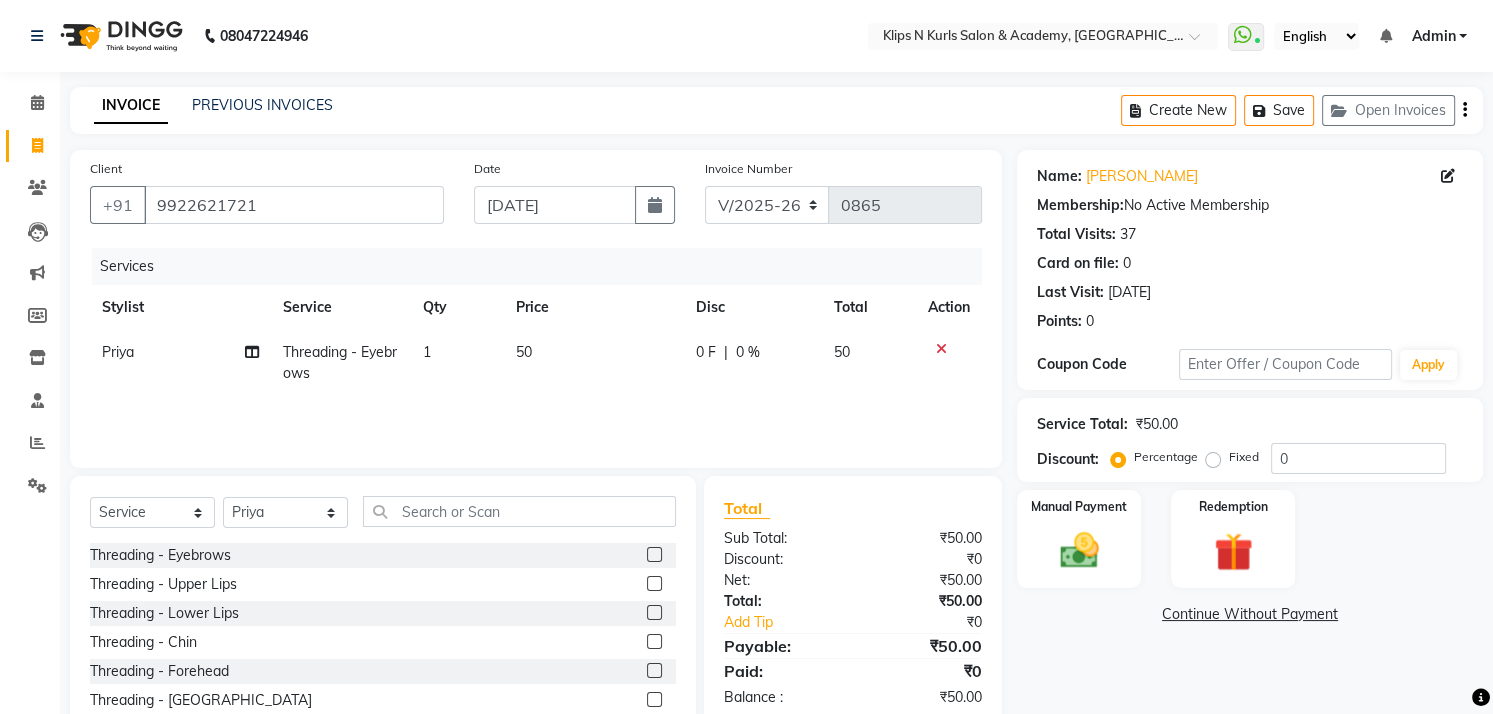 click 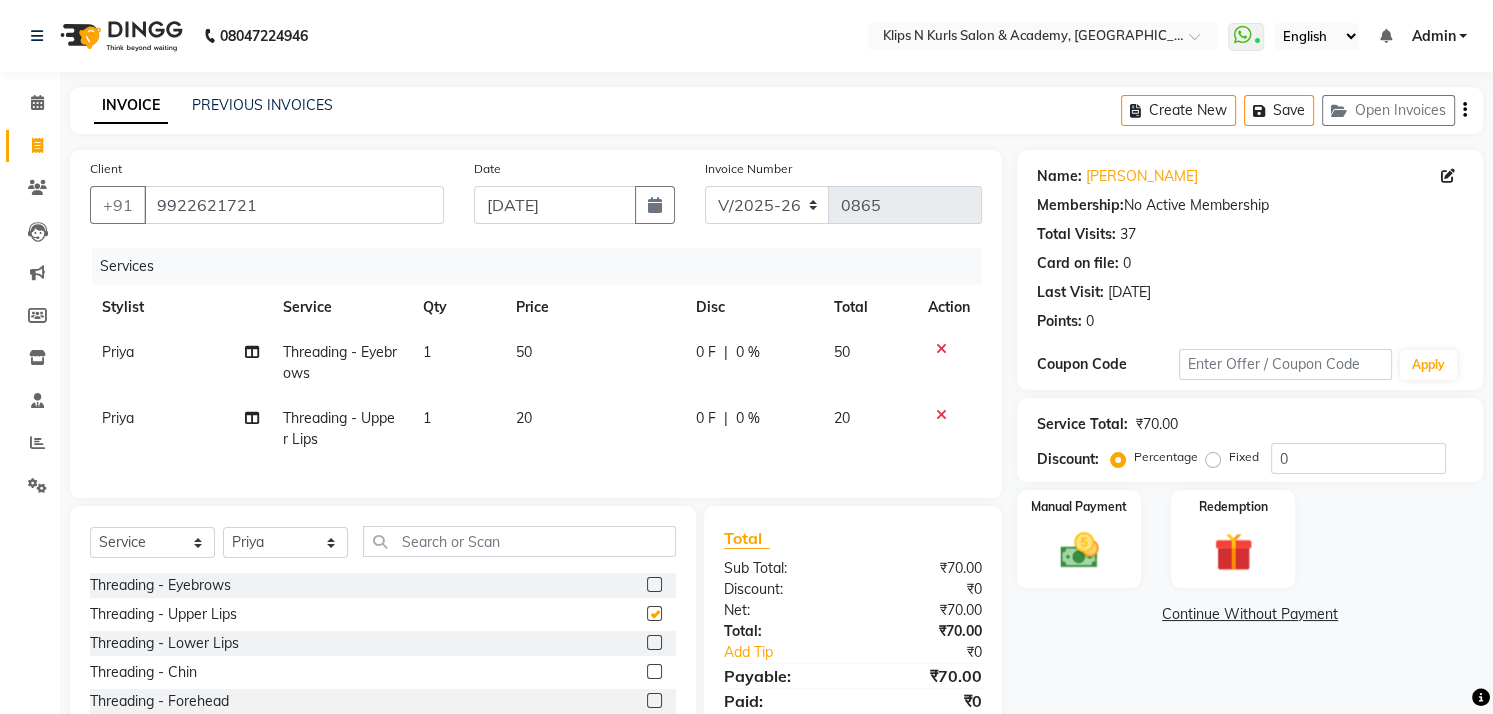 checkbox on "false" 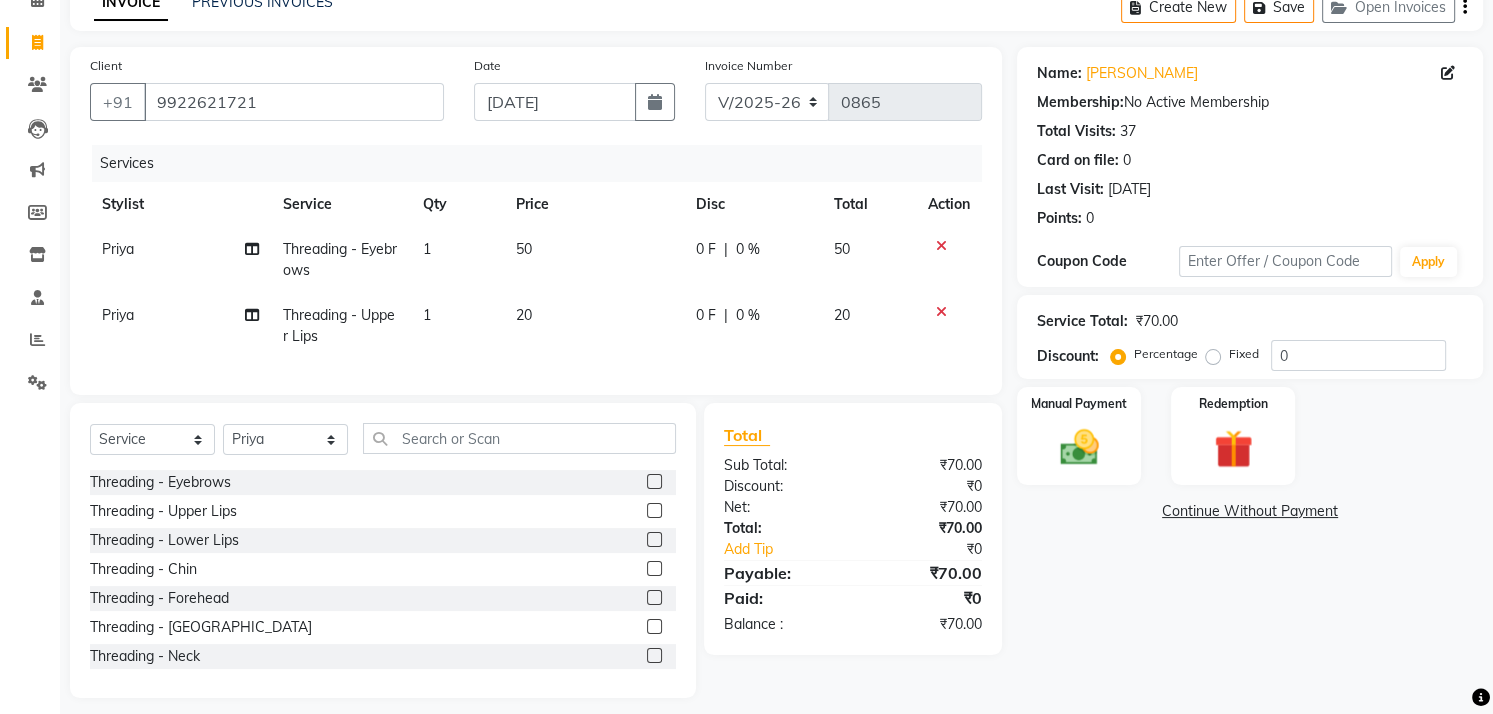 scroll, scrollTop: 128, scrollLeft: 0, axis: vertical 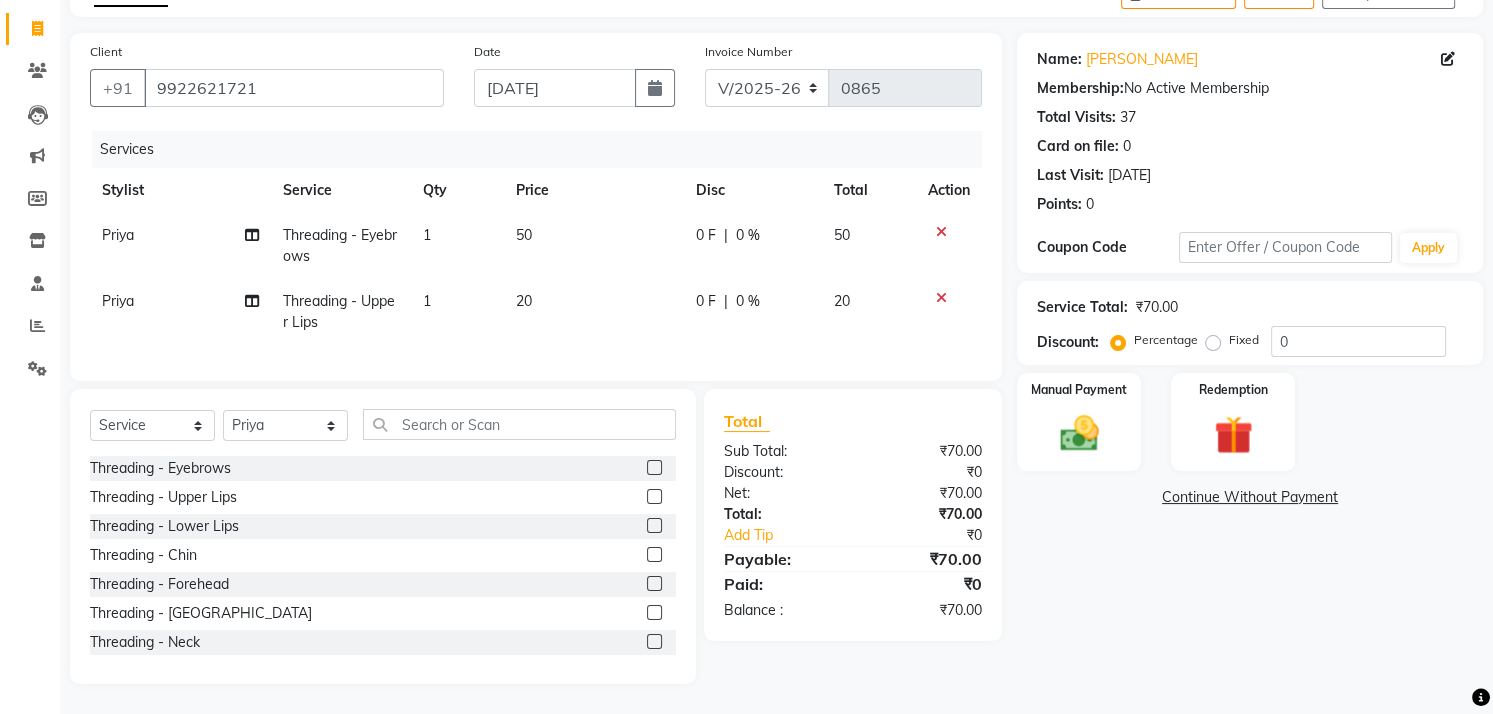 click 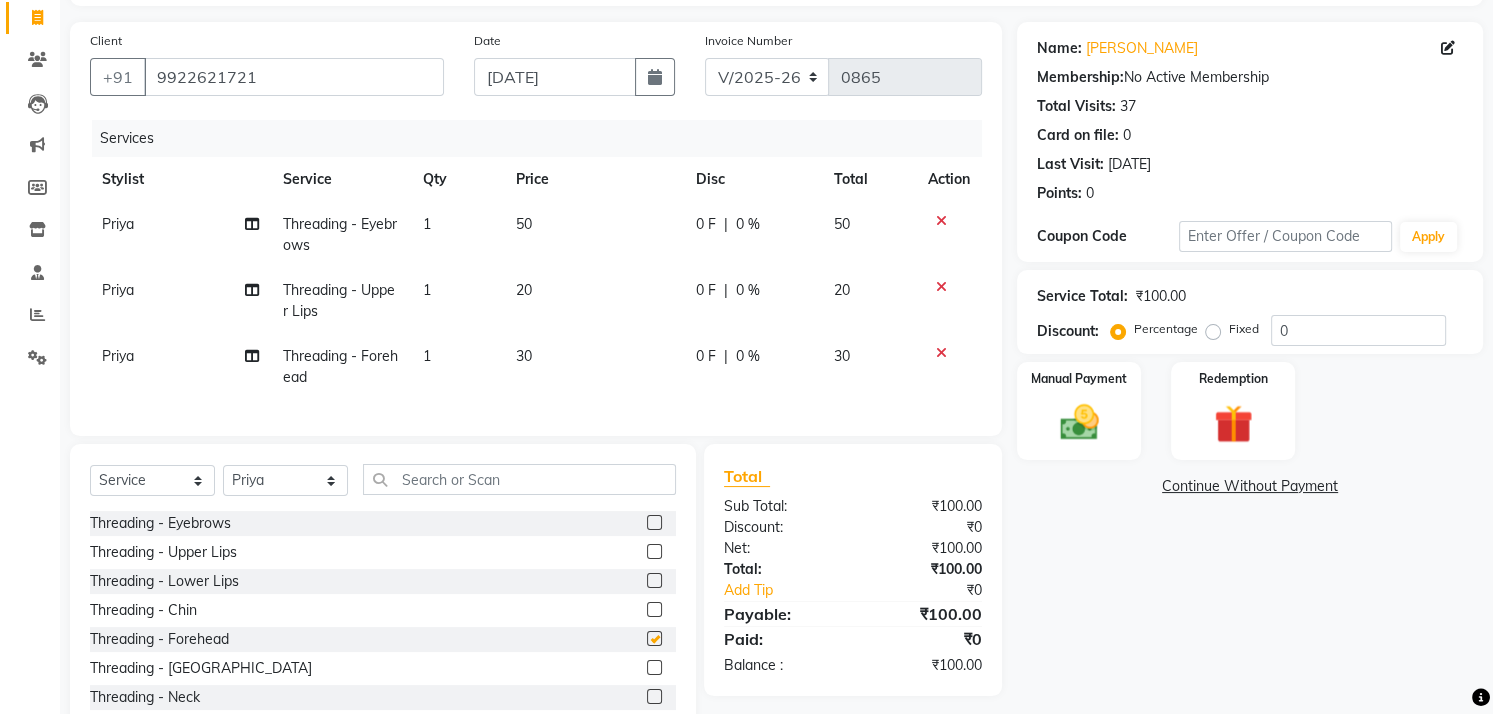 checkbox on "false" 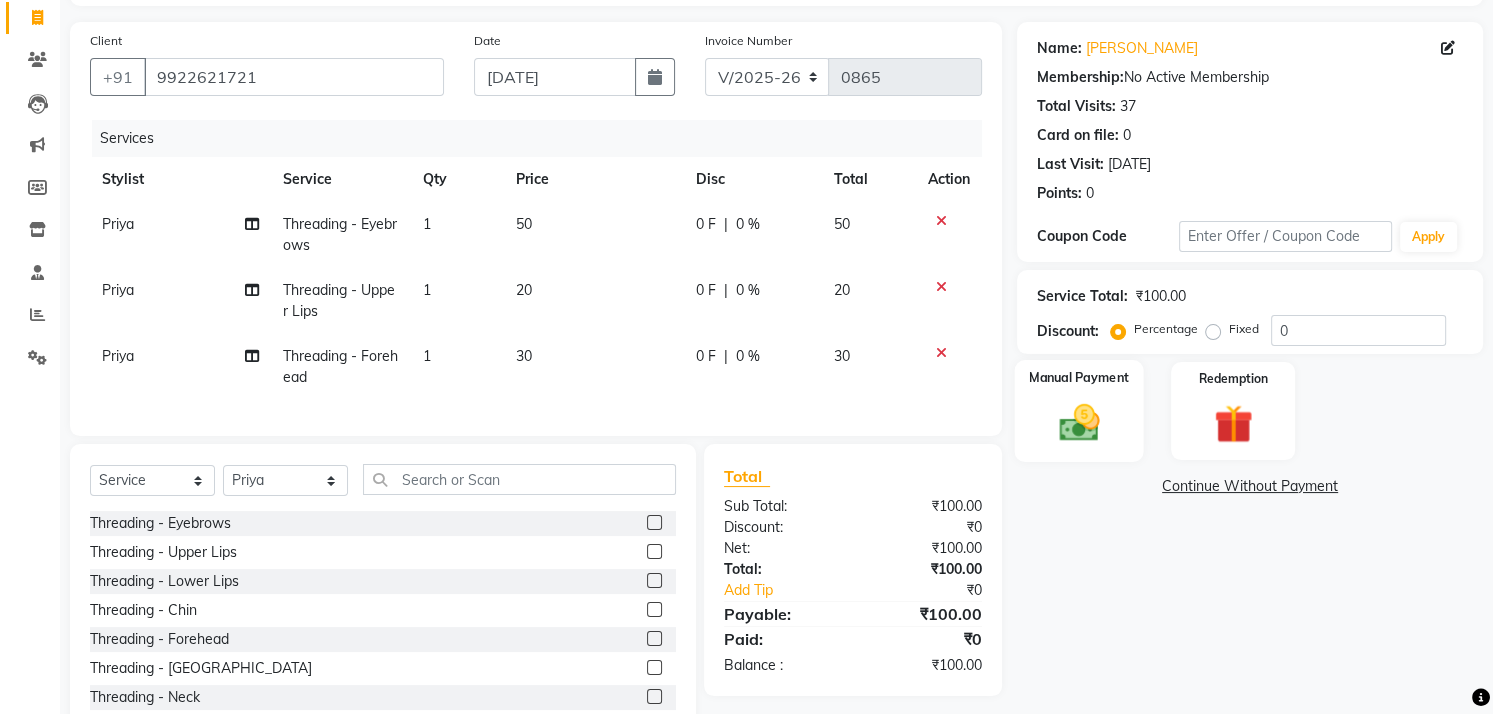 click 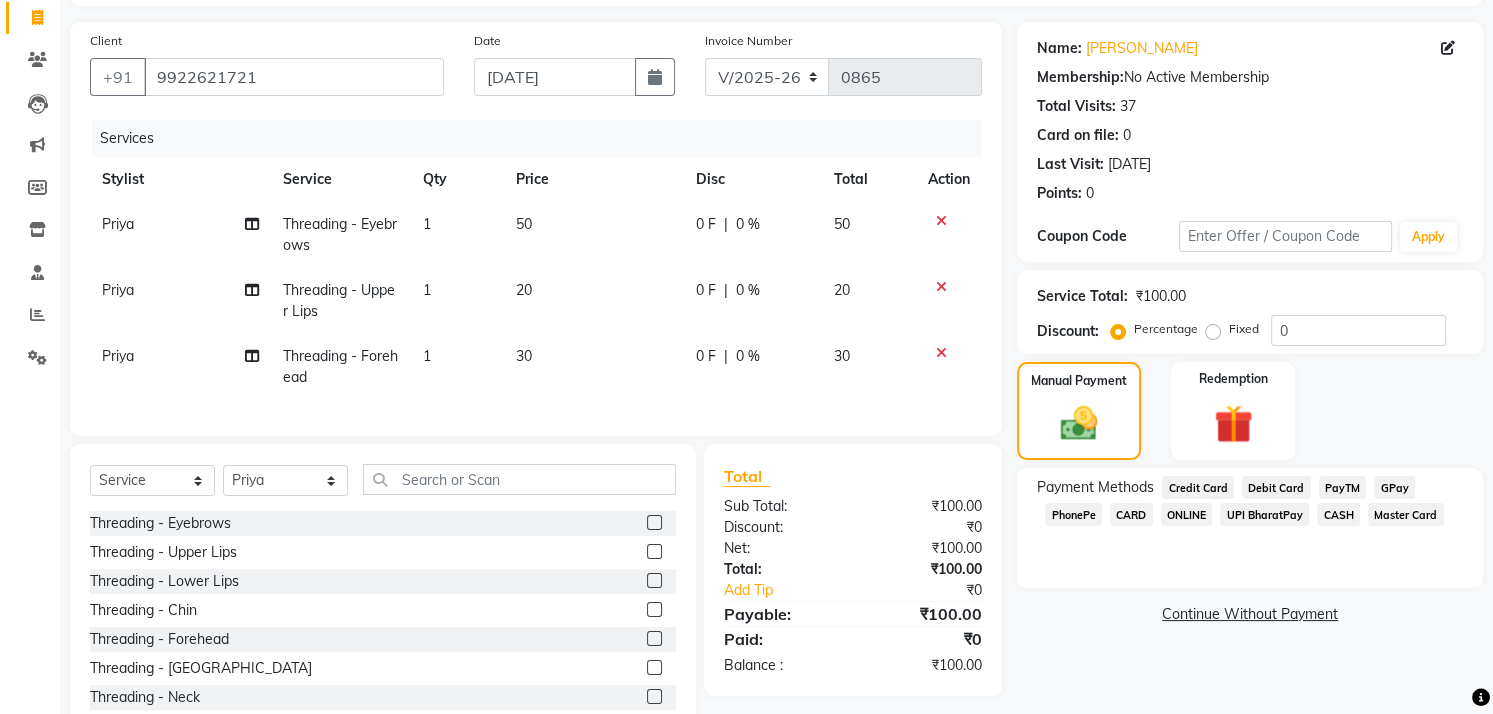 click on "CASH" 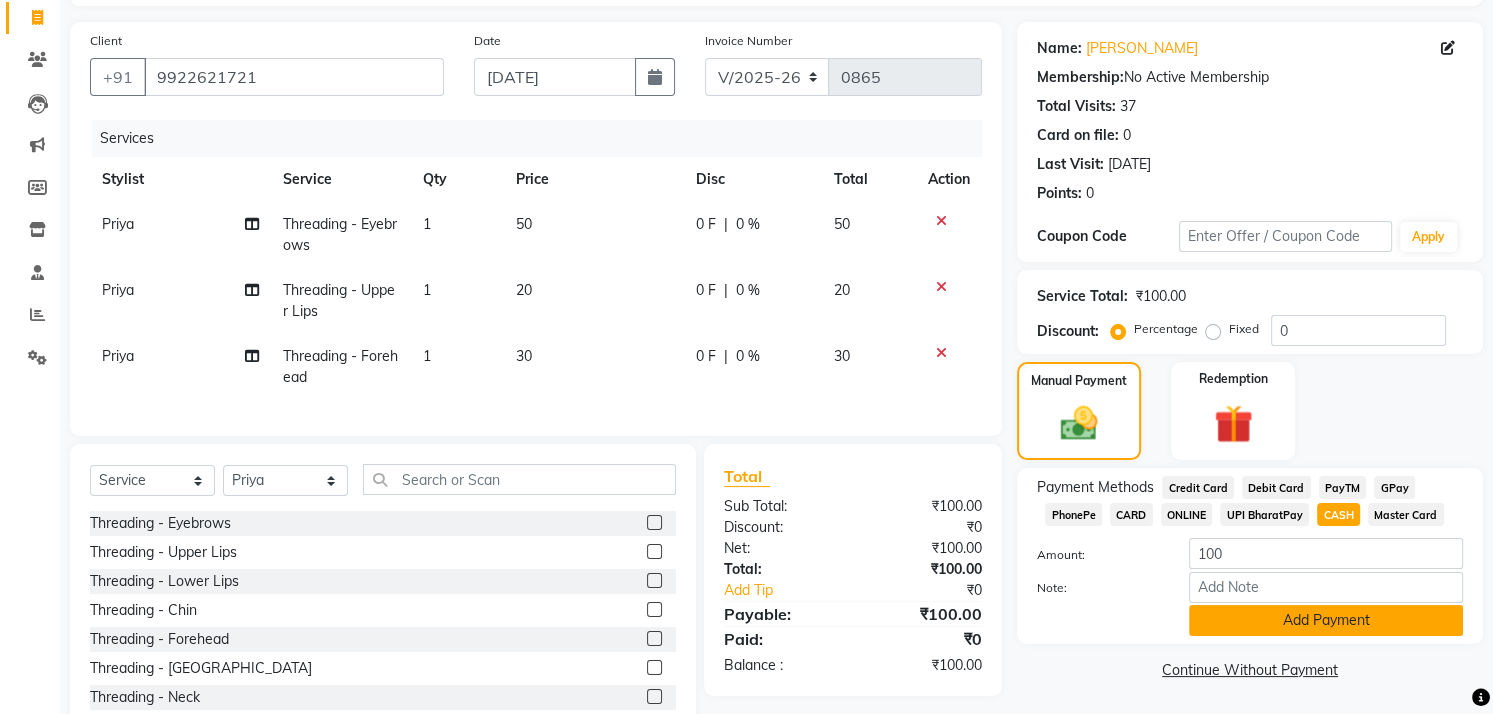 click on "Add Payment" 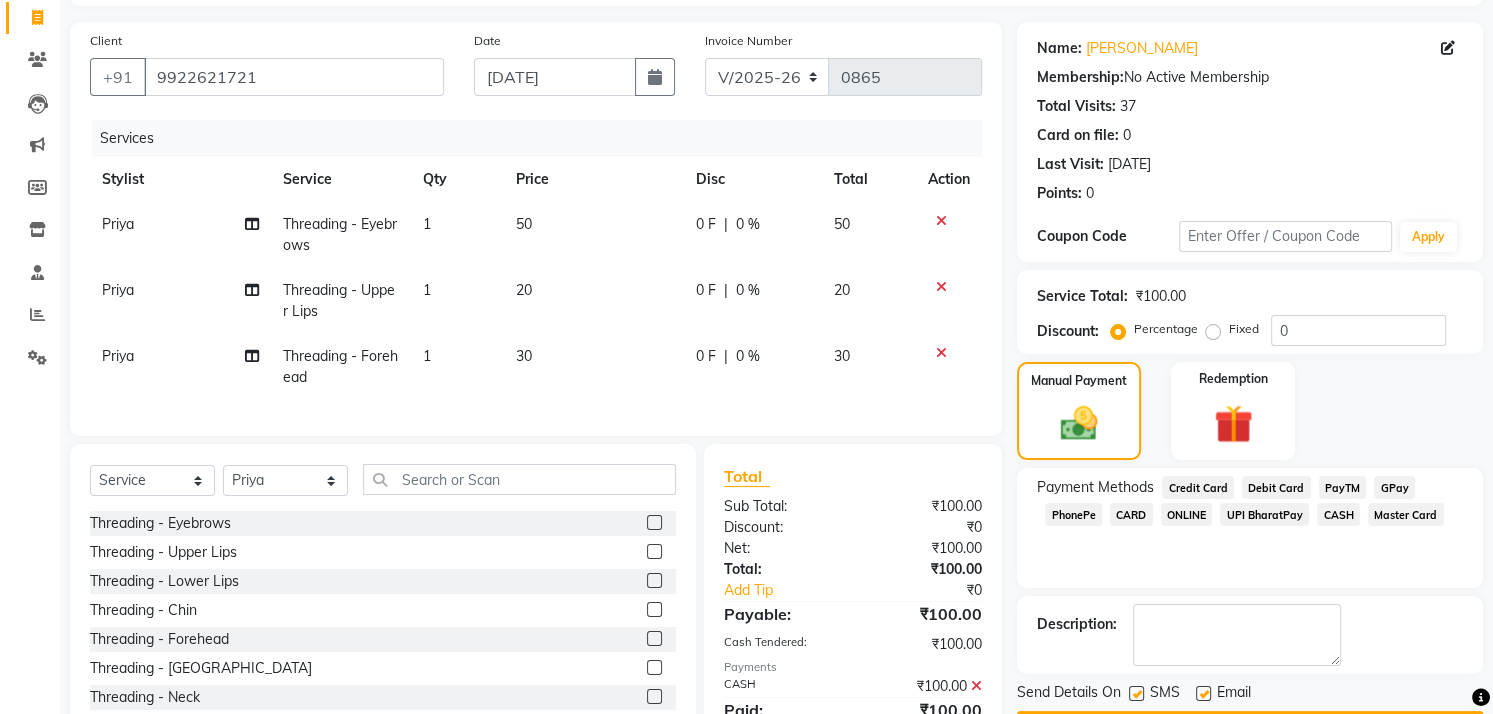 scroll, scrollTop: 226, scrollLeft: 0, axis: vertical 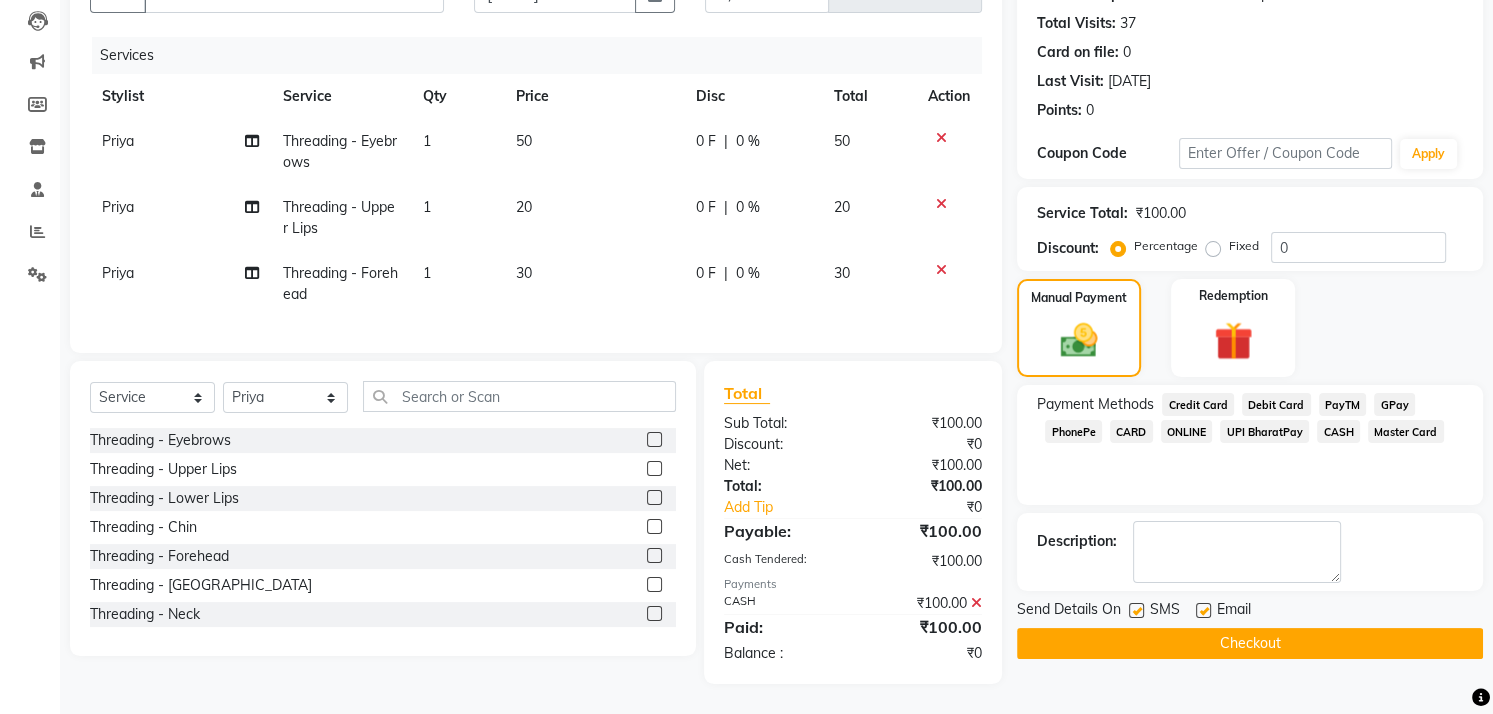 click on "Checkout" 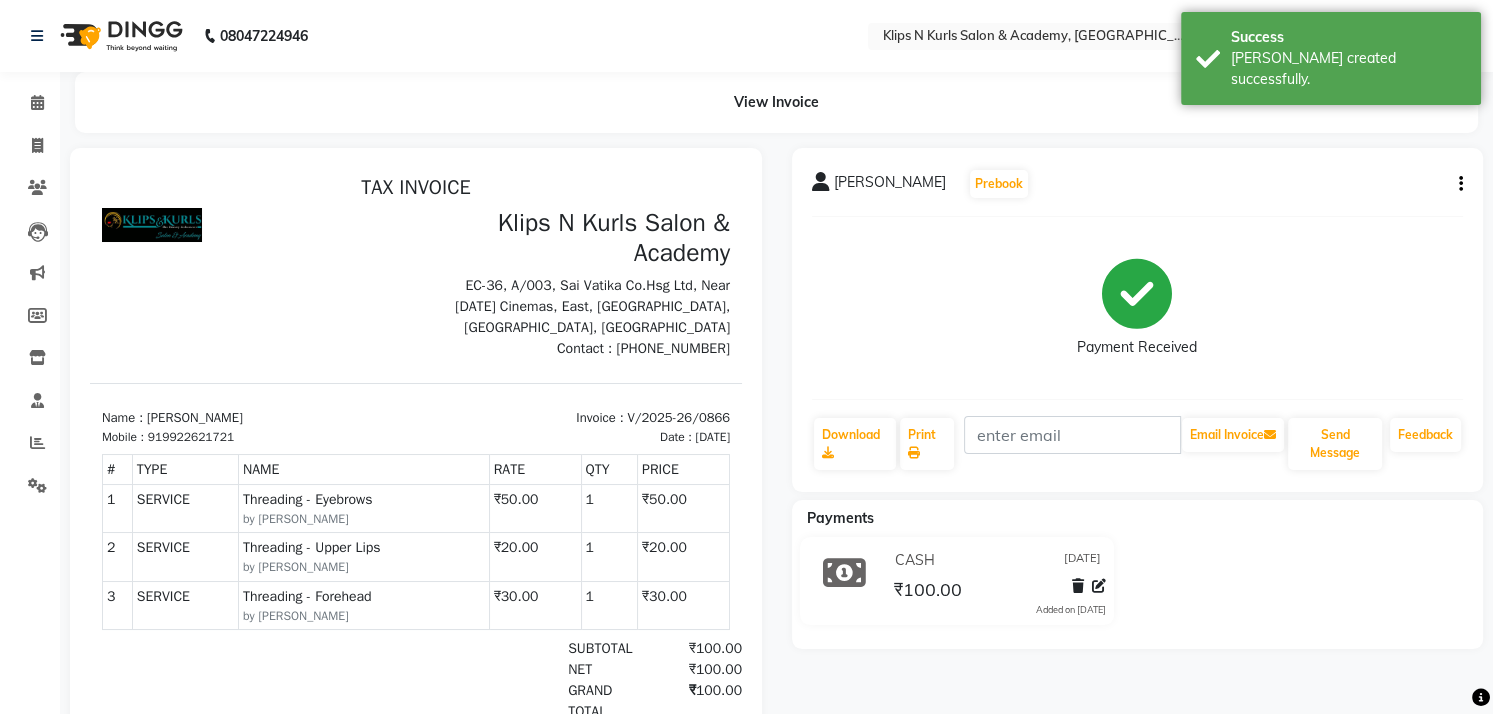 scroll, scrollTop: 0, scrollLeft: 0, axis: both 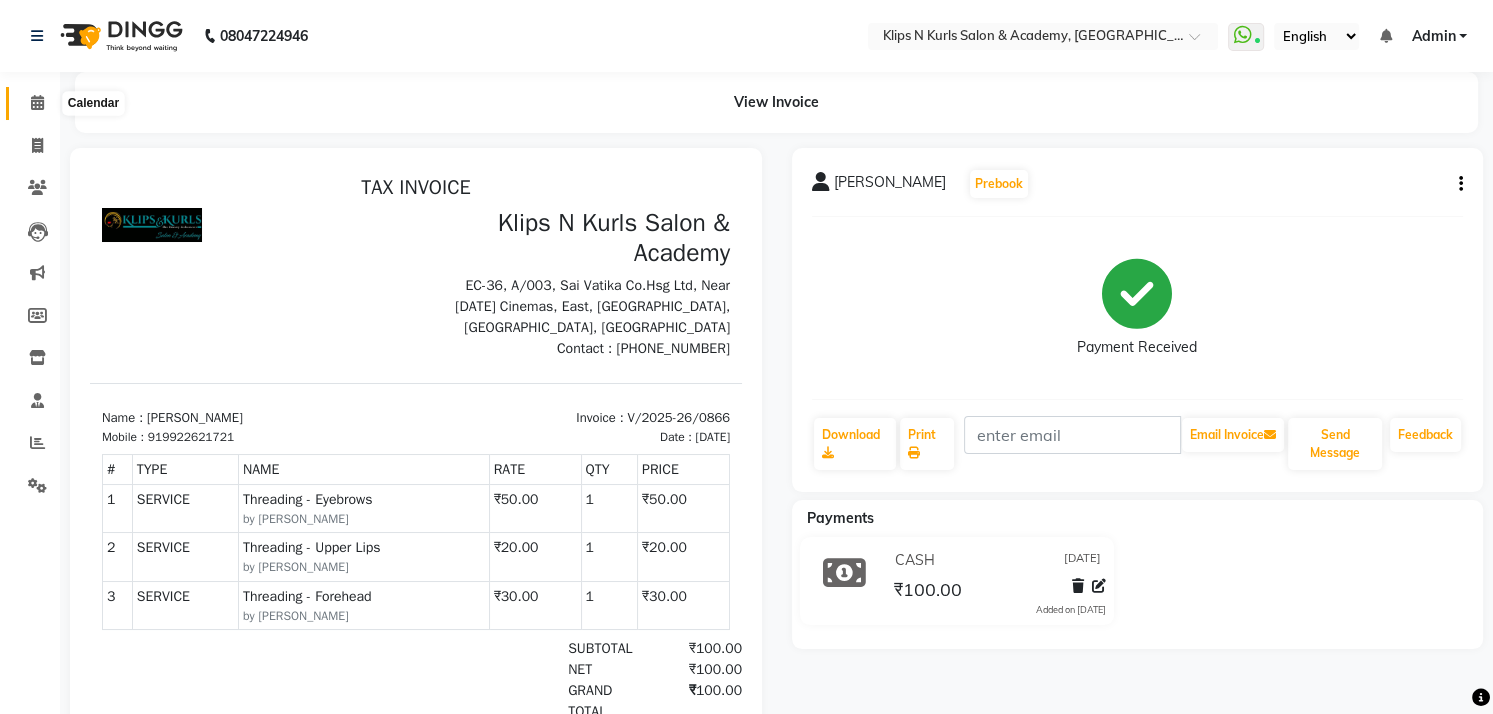 click 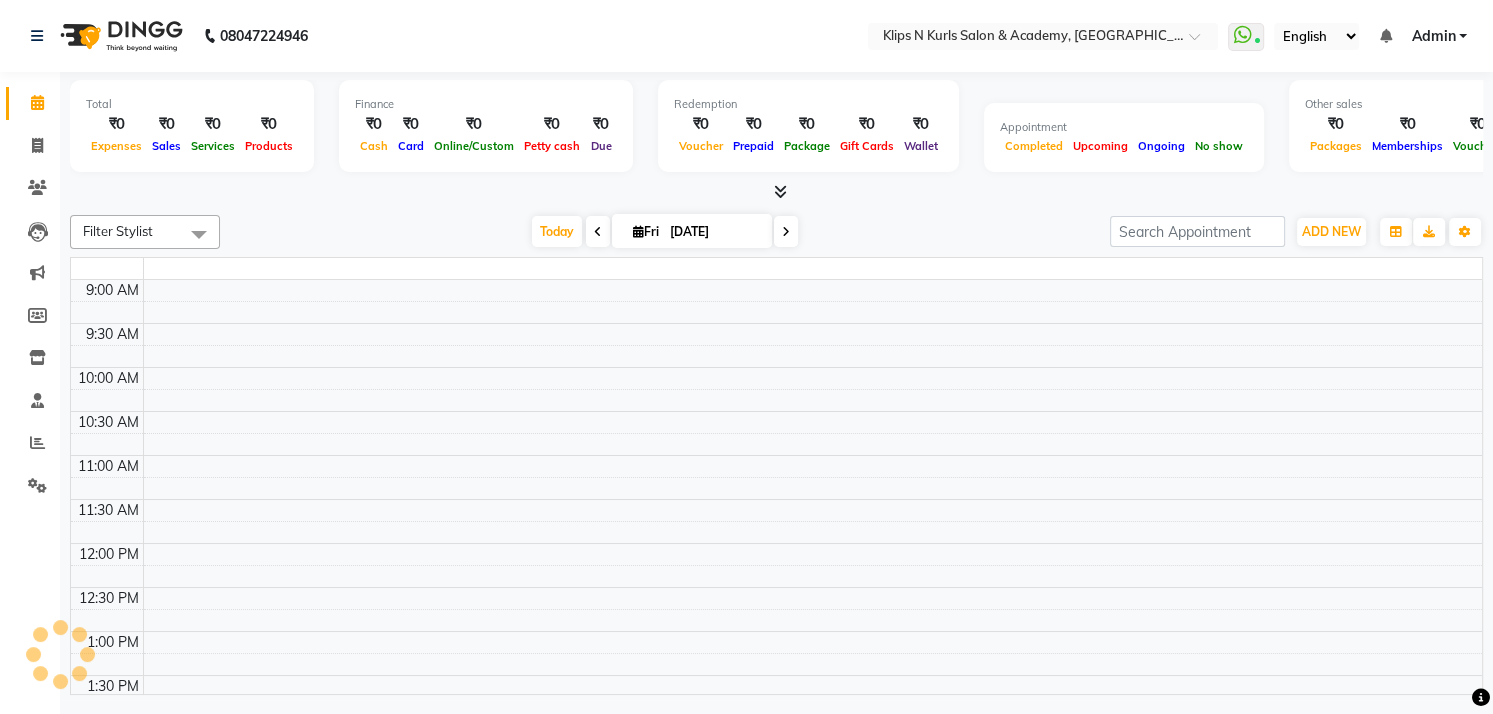 scroll, scrollTop: 0, scrollLeft: 0, axis: both 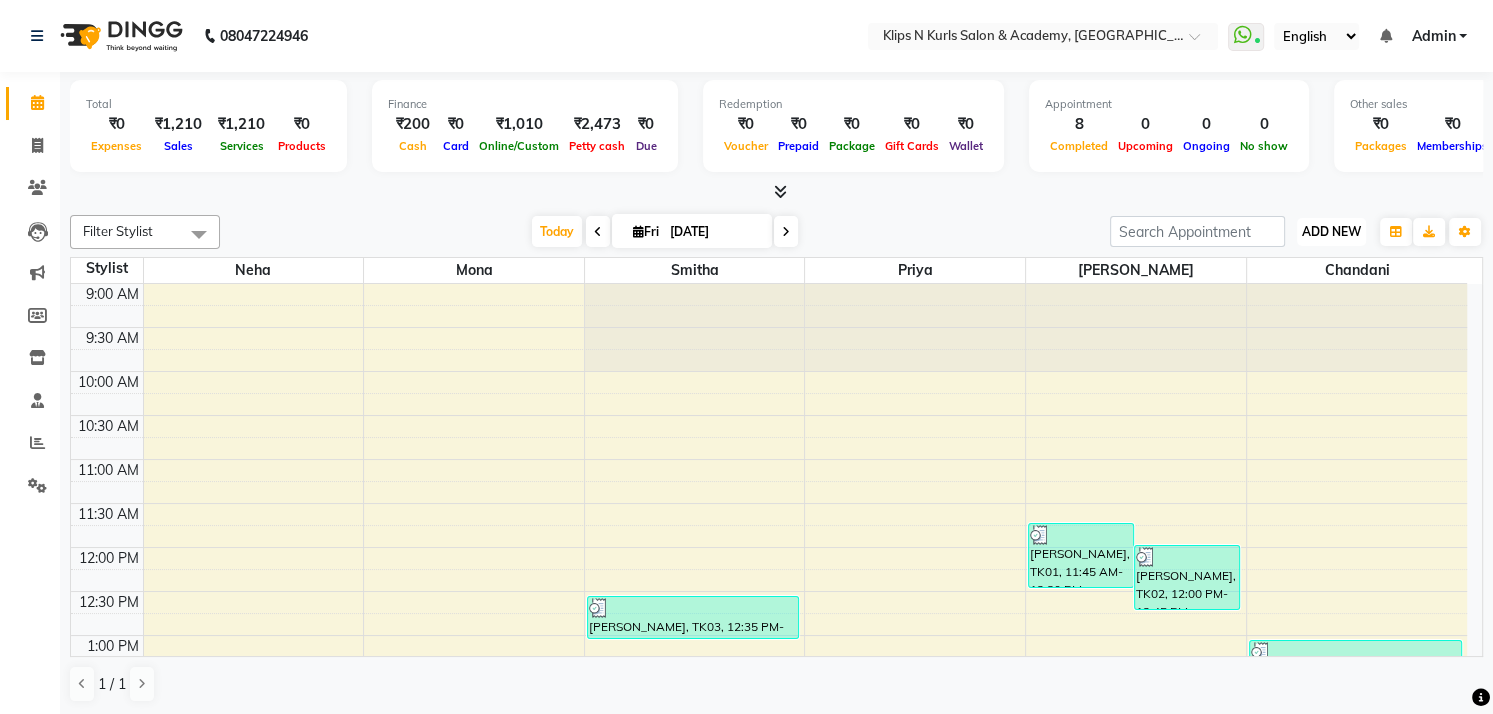 click on "ADD NEW" at bounding box center [1331, 231] 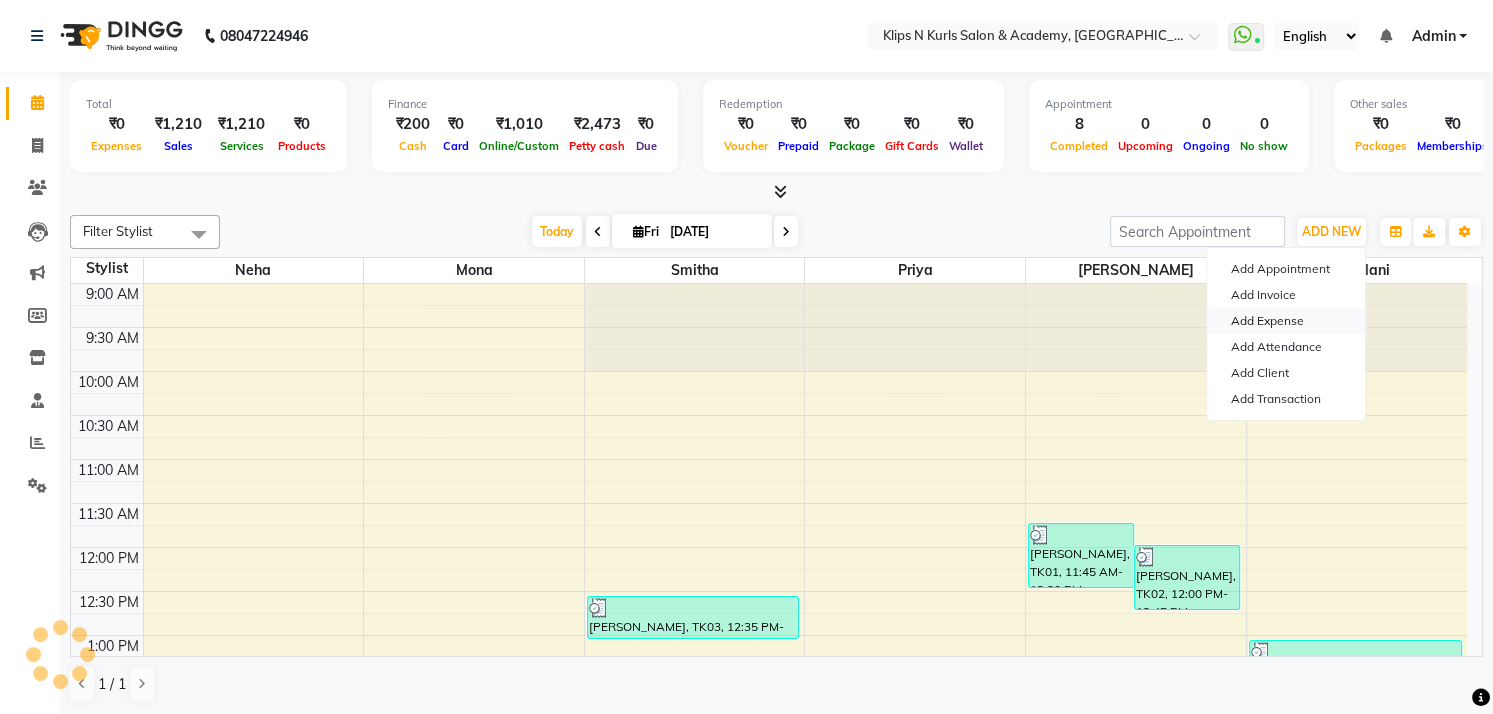 click on "Add Expense" at bounding box center (1286, 321) 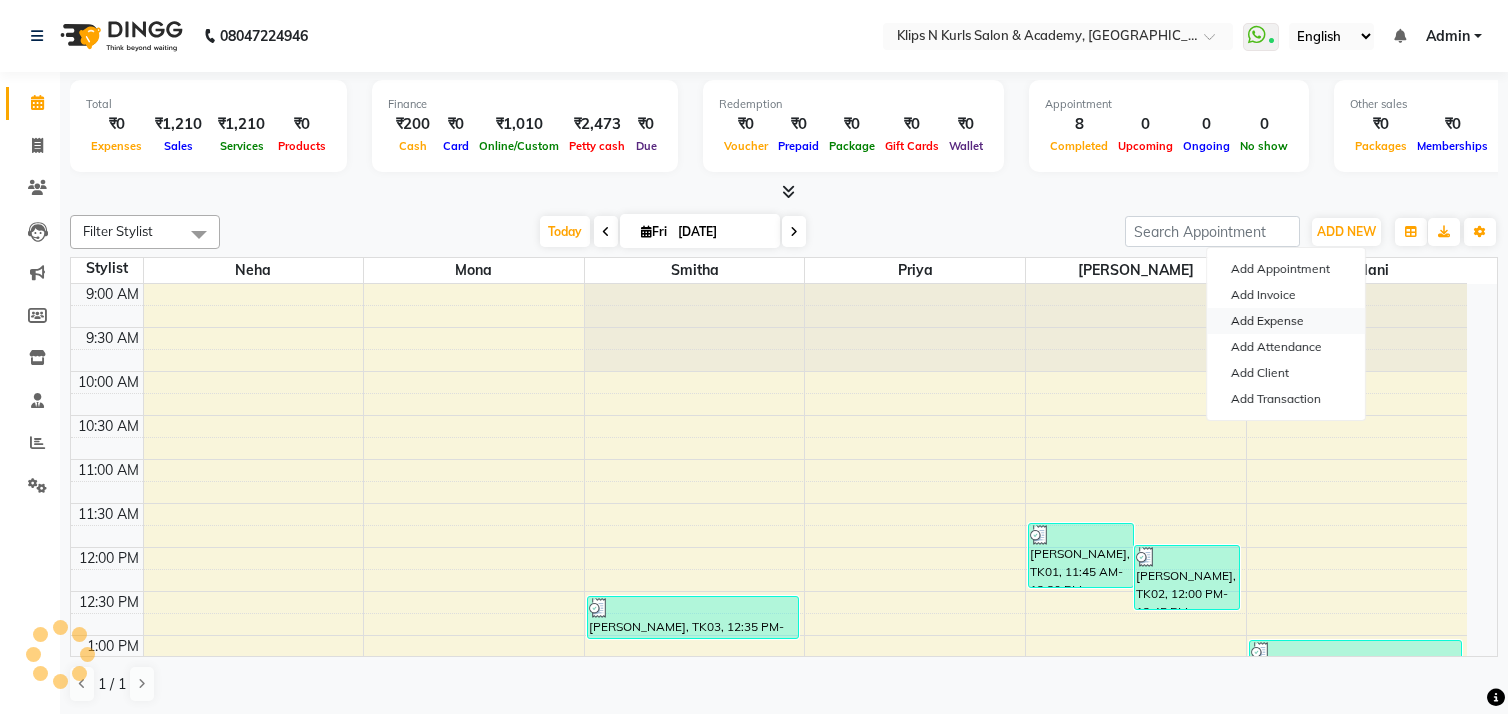 select on "1" 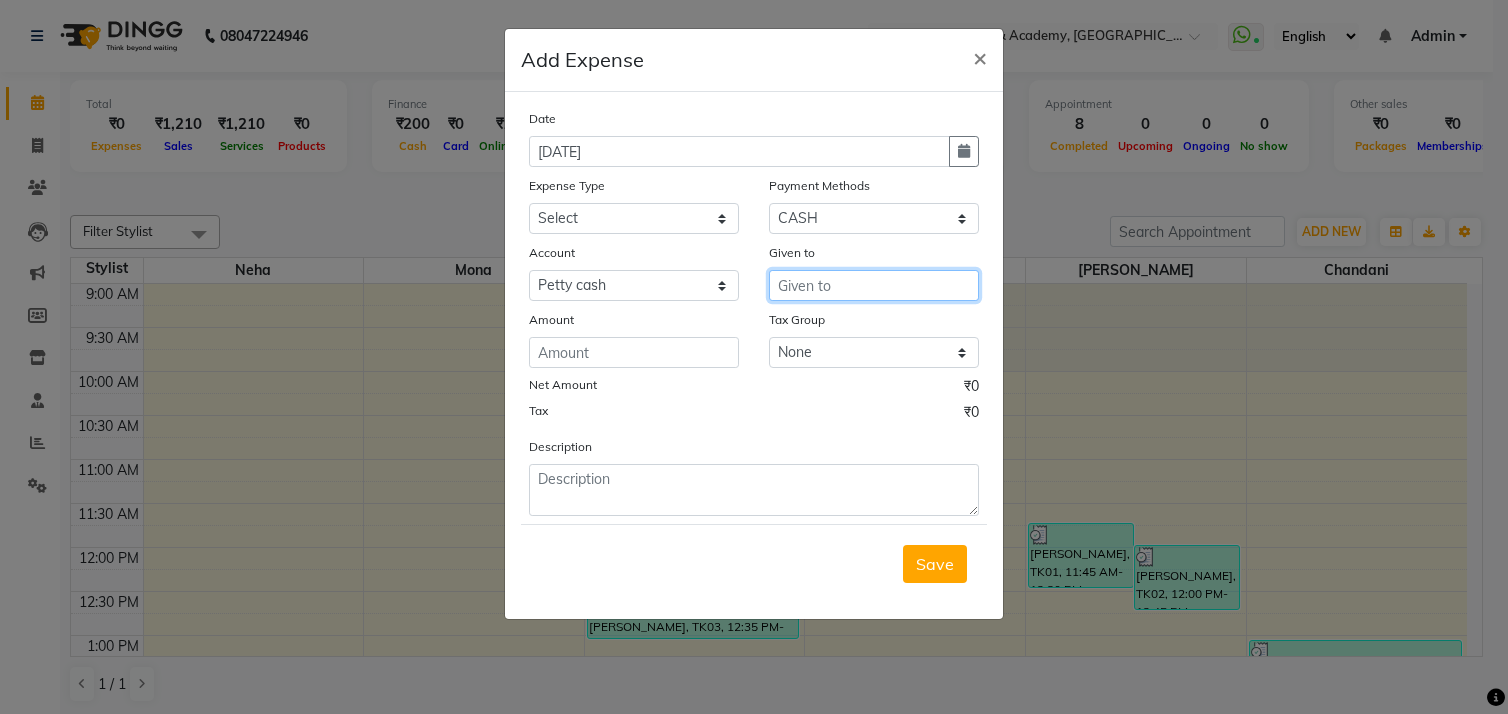 click at bounding box center (874, 285) 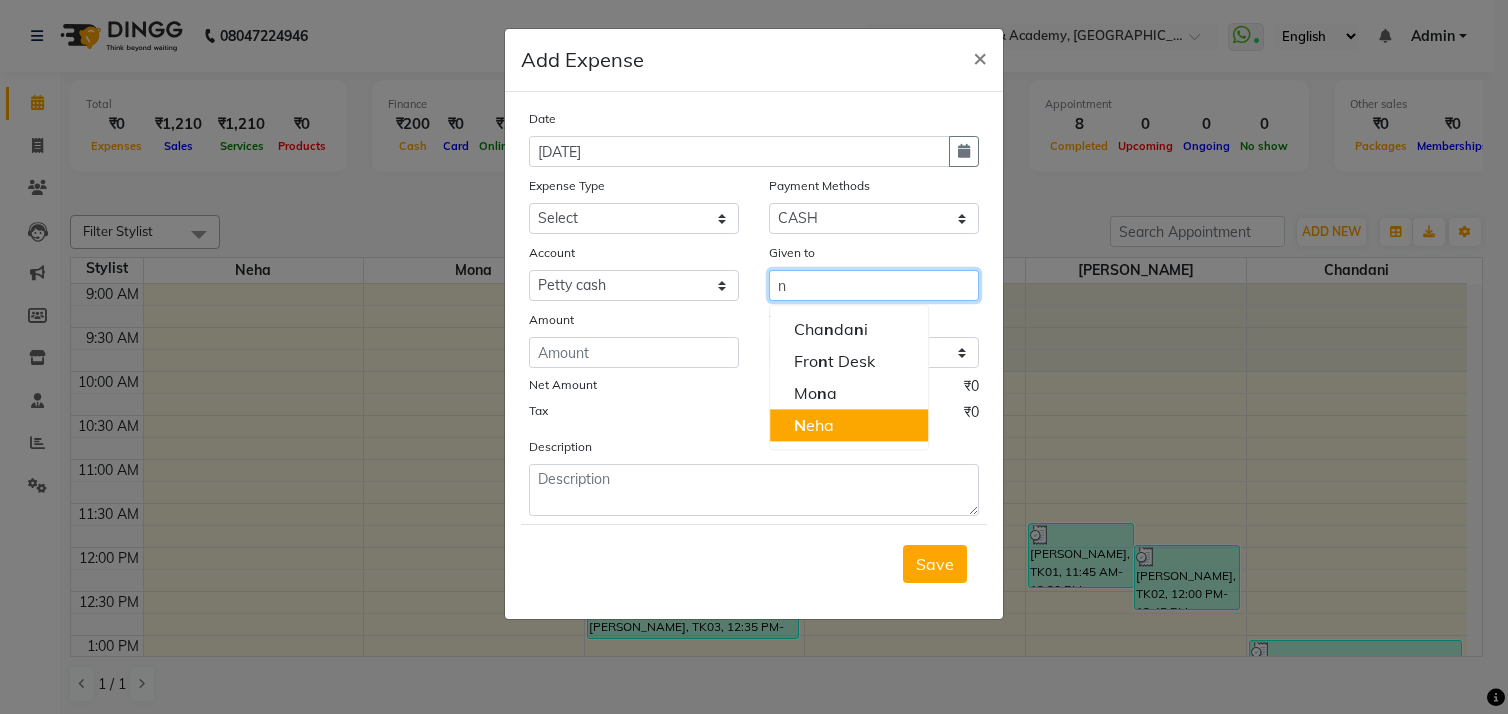 click on "N eha" at bounding box center (814, 425) 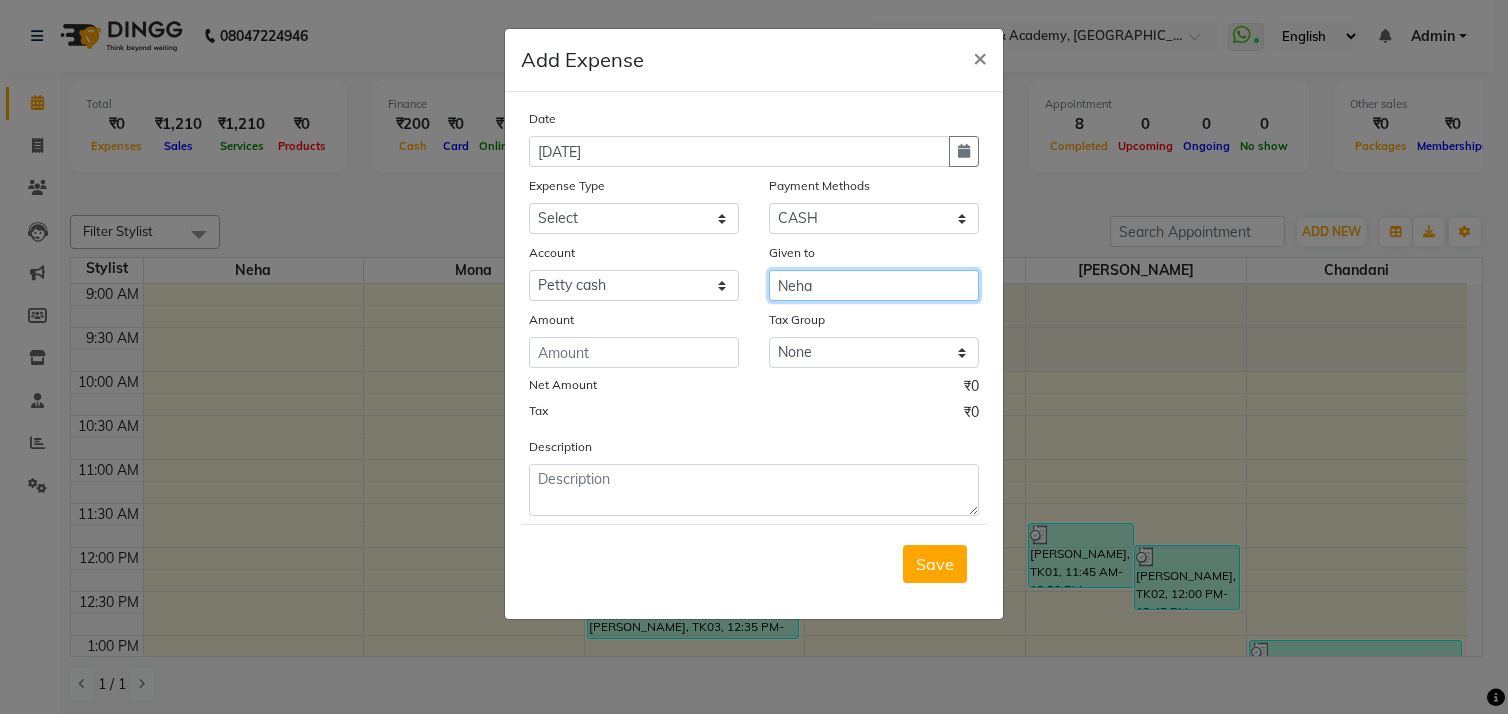 type on "Neha" 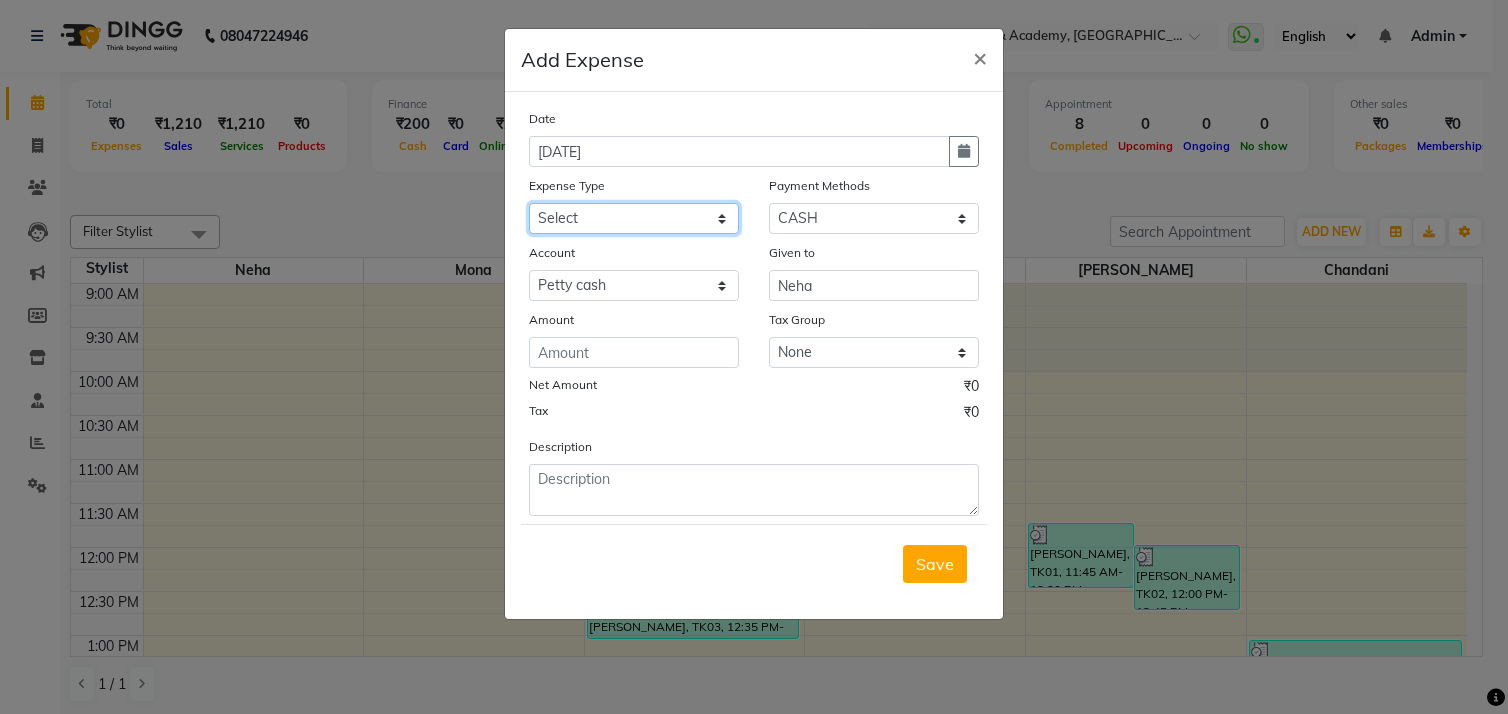 click on "Select Advance Salary Bank charges Car maintenance  Cash transfer to bank Cash transfer to hub Client Snacks Clinical charges Equipment Fuel Govt fee Incentive Insurance International purchase Loan Repayment Maintenance Marketing Miscellaneous MRA Other Pantry Product Rent Salary Staff Snacks Tax Tea & Refreshment Utilities" 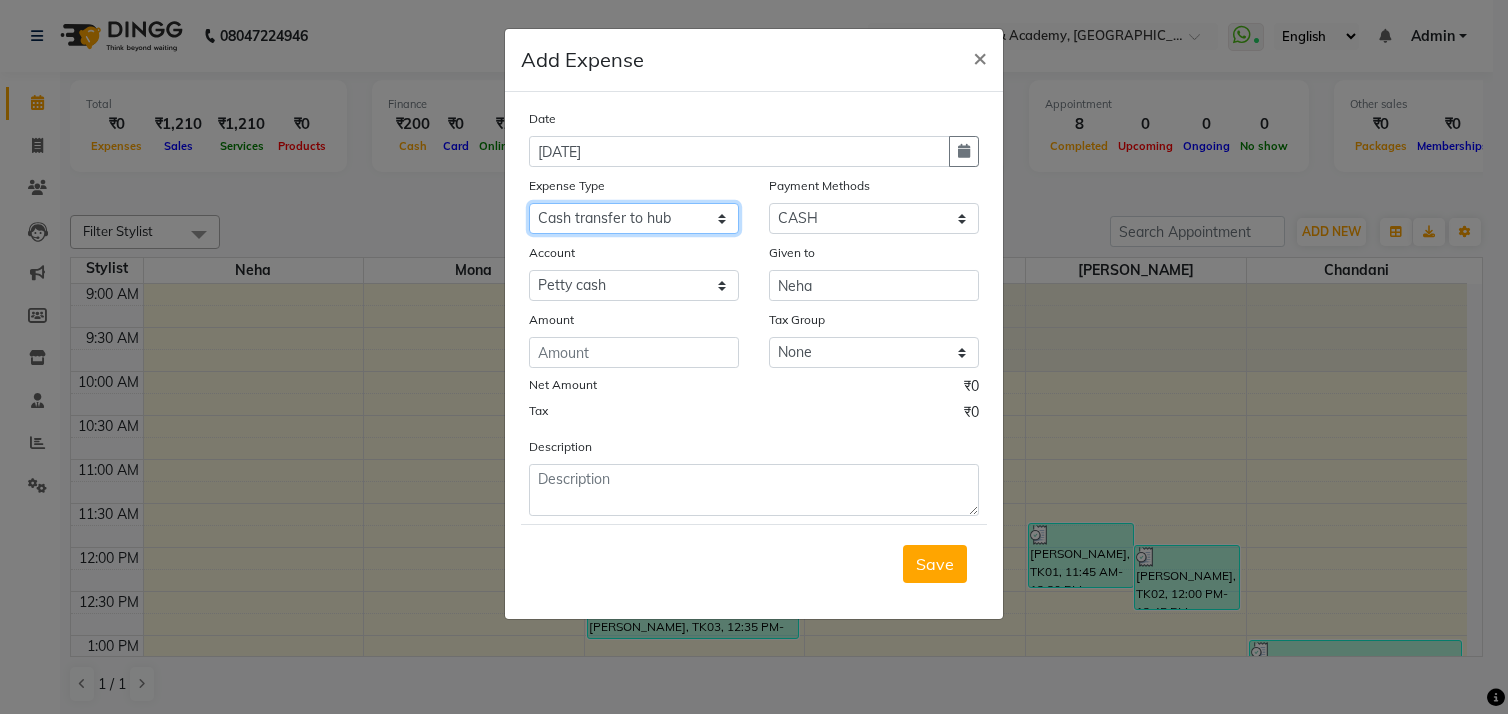 click on "Select Advance Salary Bank charges Car maintenance  Cash transfer to bank Cash transfer to hub Client Snacks Clinical charges Equipment Fuel Govt fee Incentive Insurance International purchase Loan Repayment Maintenance Marketing Miscellaneous MRA Other Pantry Product Rent Salary Staff Snacks Tax Tea & Refreshment Utilities" 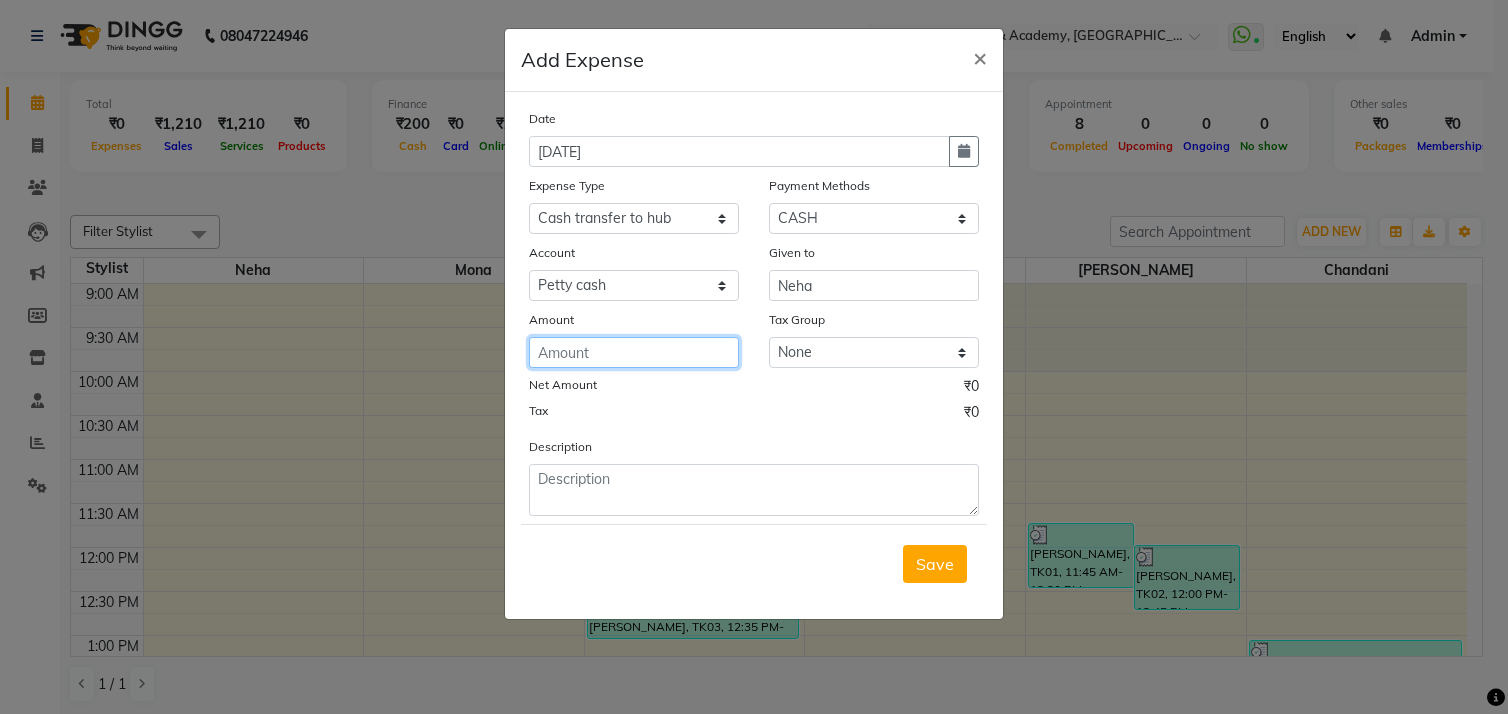 click 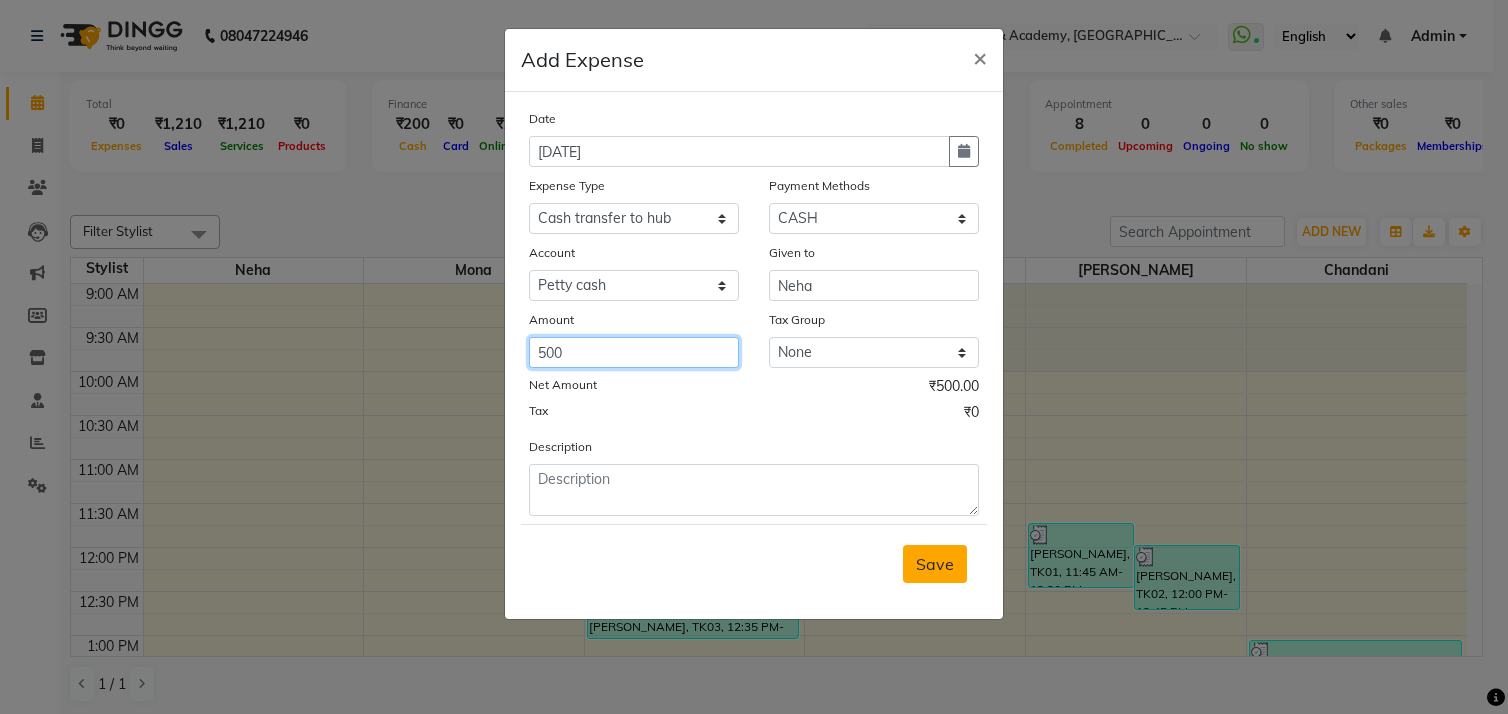 type on "500" 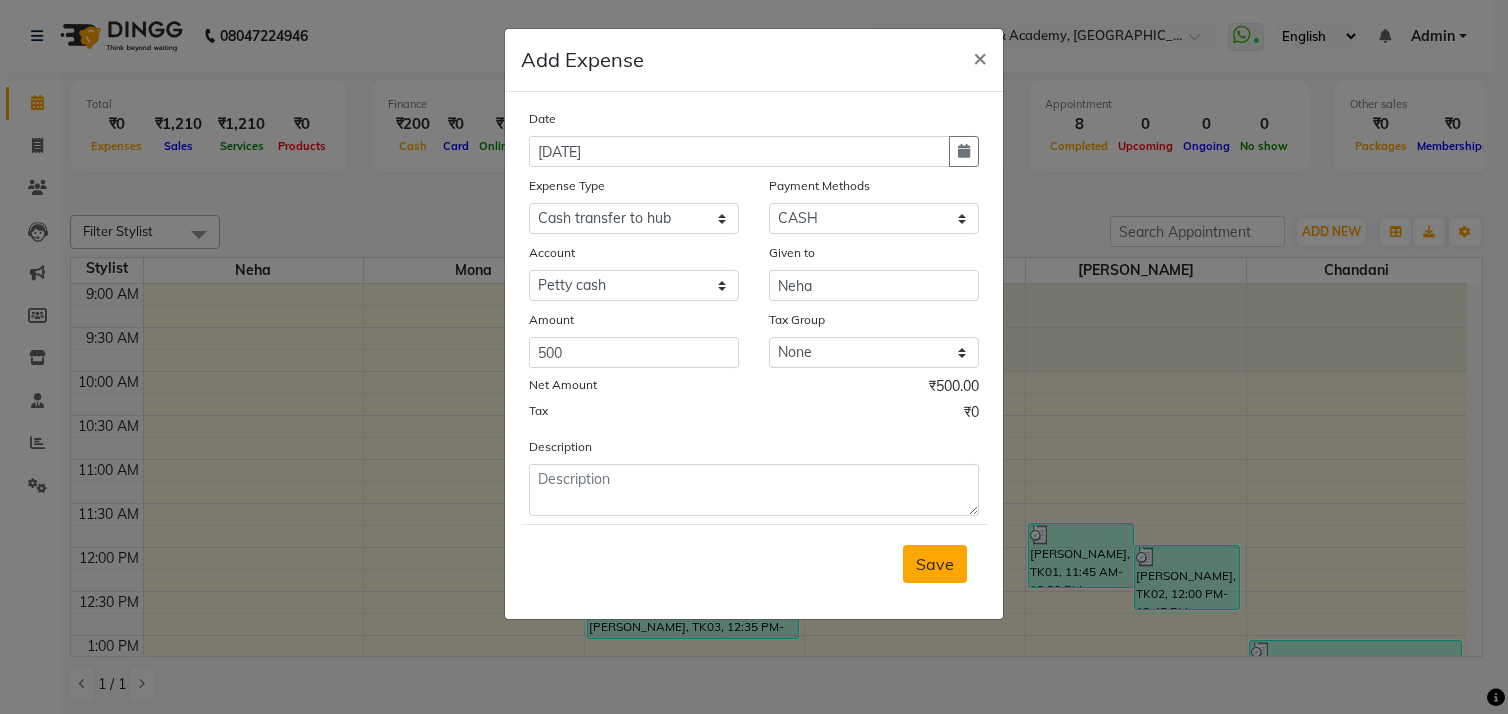 click on "Save" at bounding box center (935, 564) 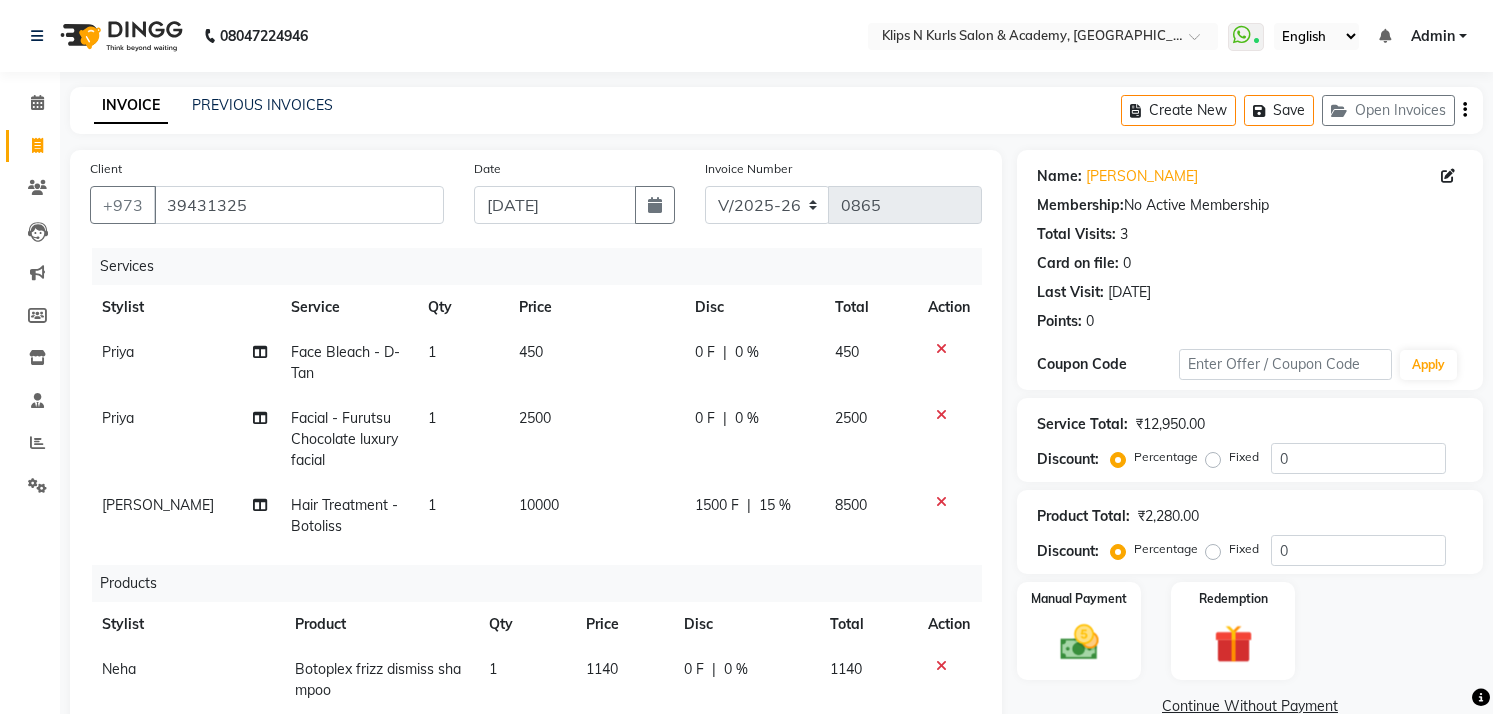 select on "124" 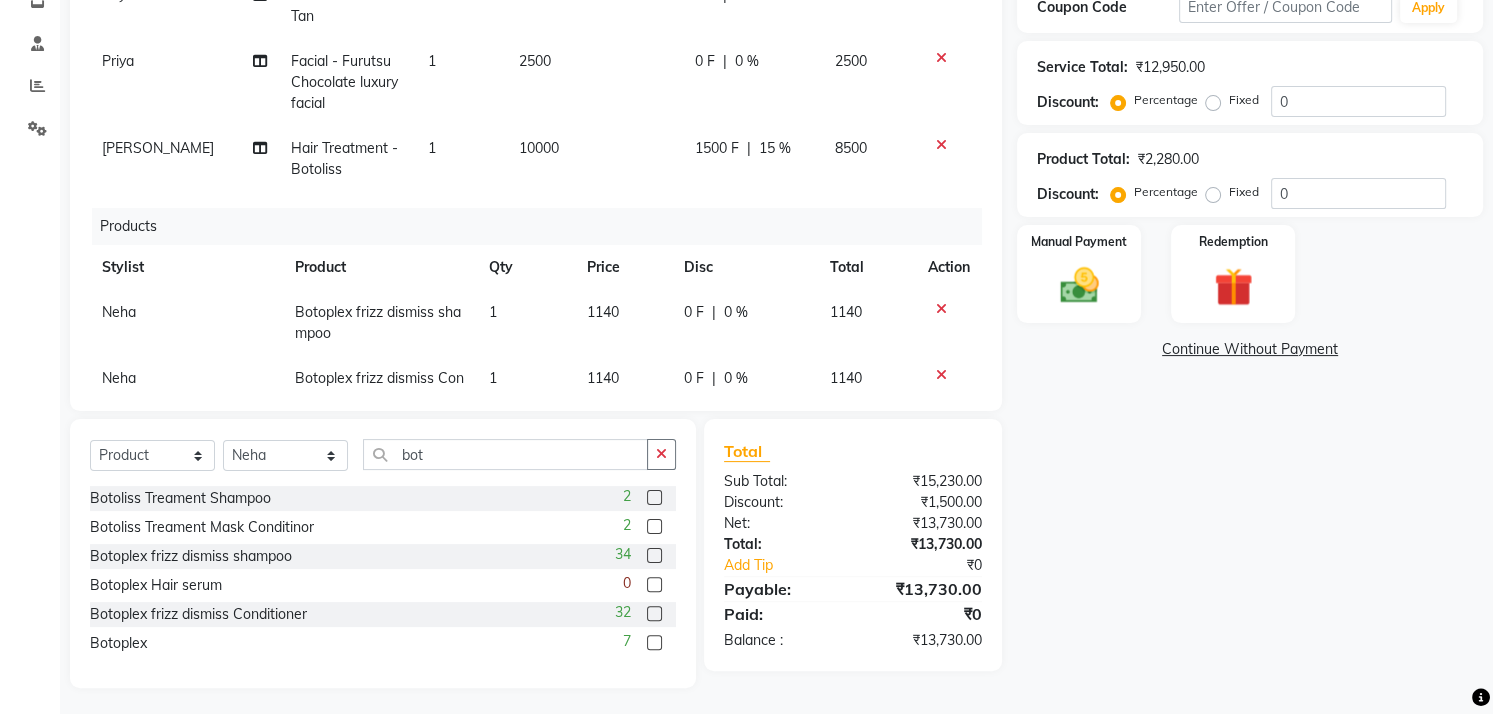 scroll, scrollTop: 0, scrollLeft: 0, axis: both 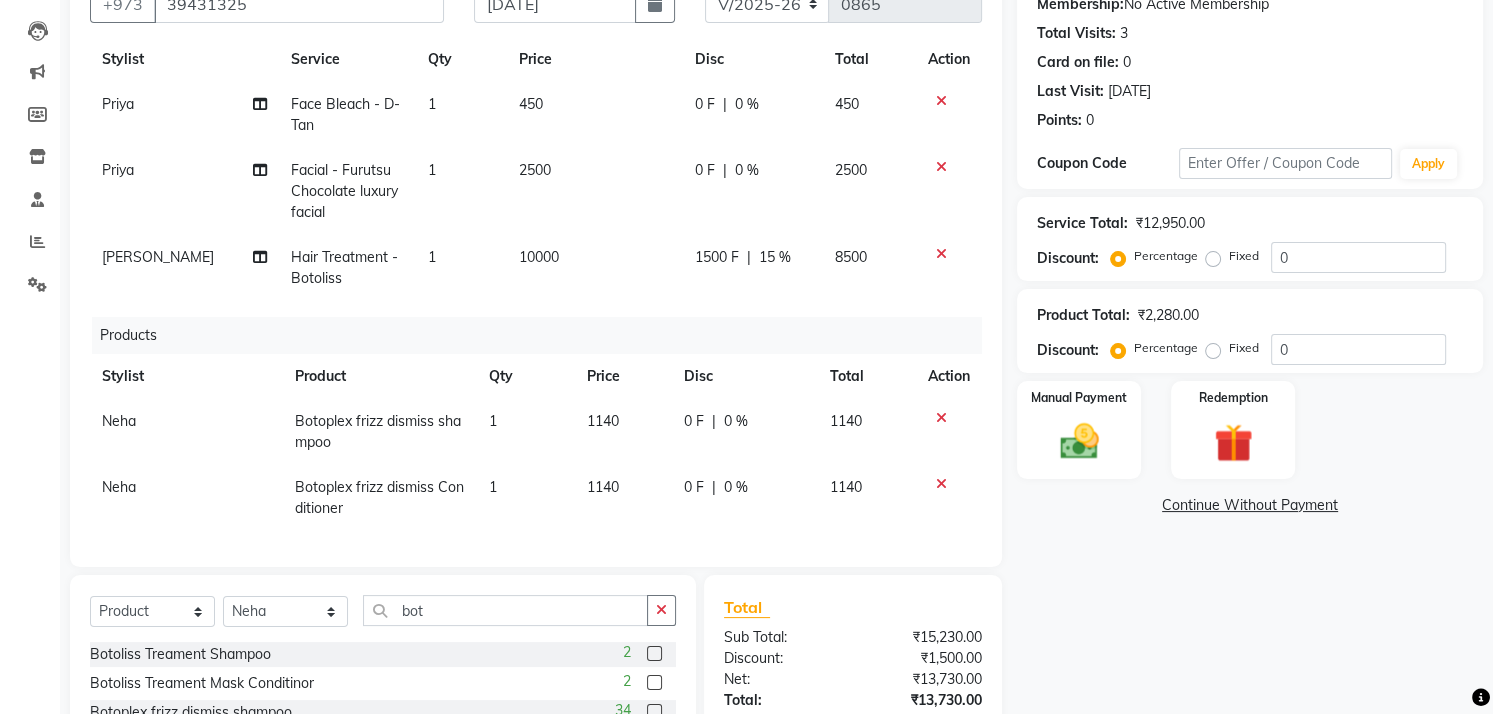 click 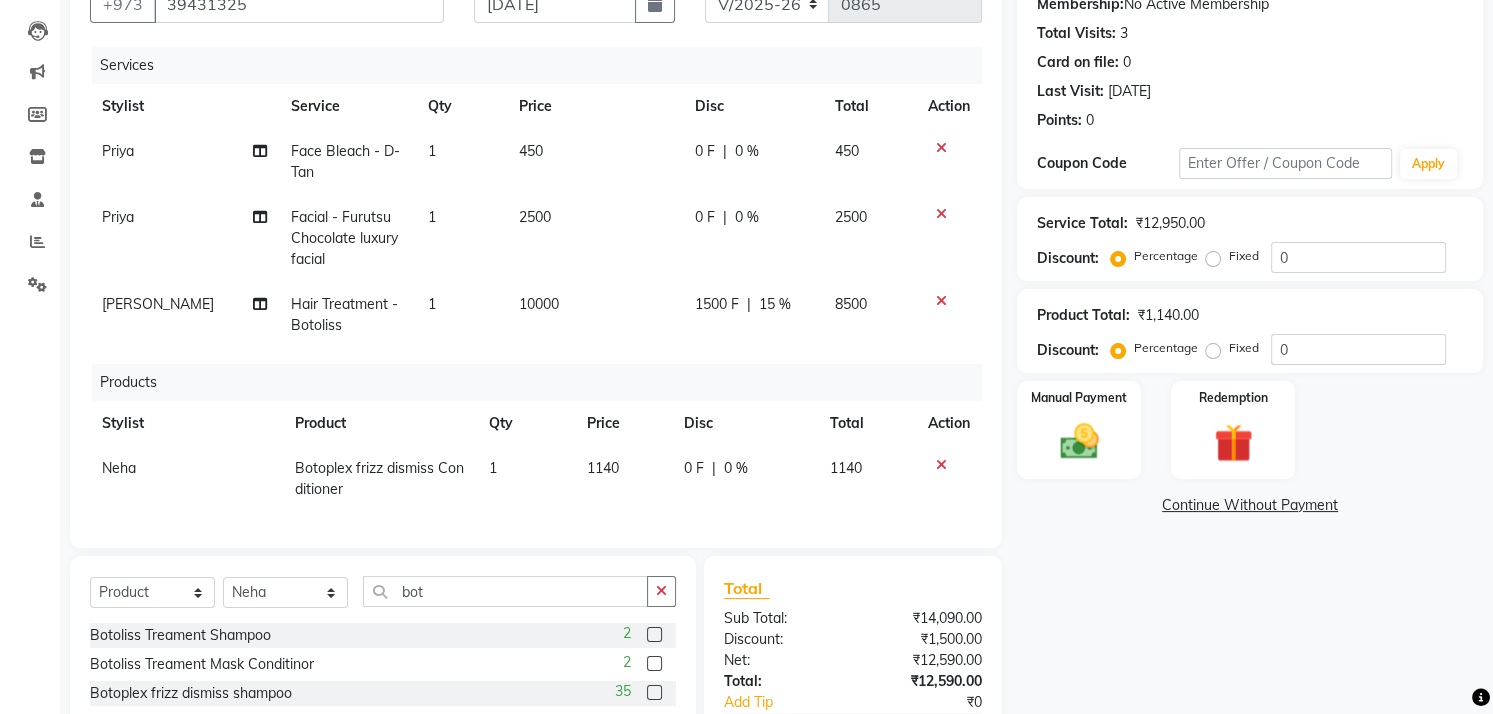 scroll, scrollTop: 0, scrollLeft: 0, axis: both 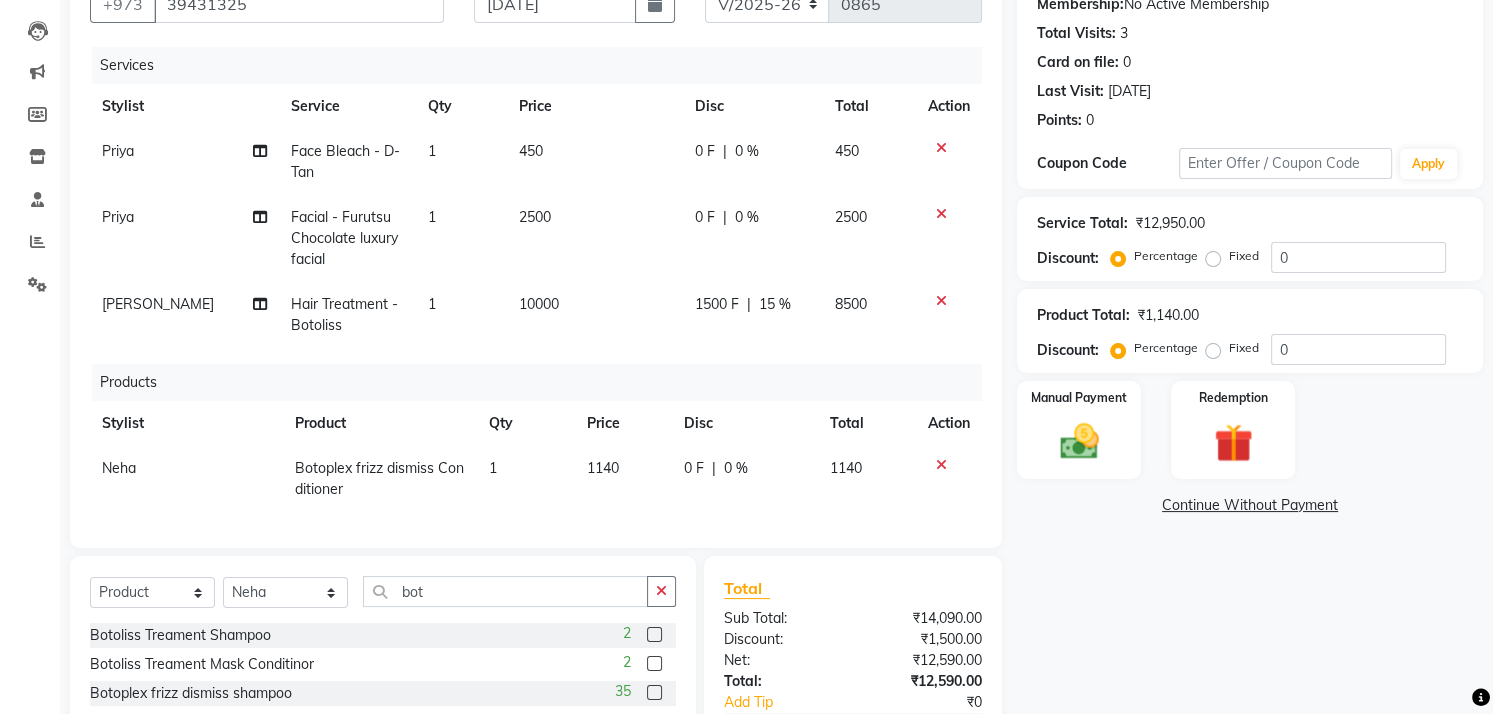 click 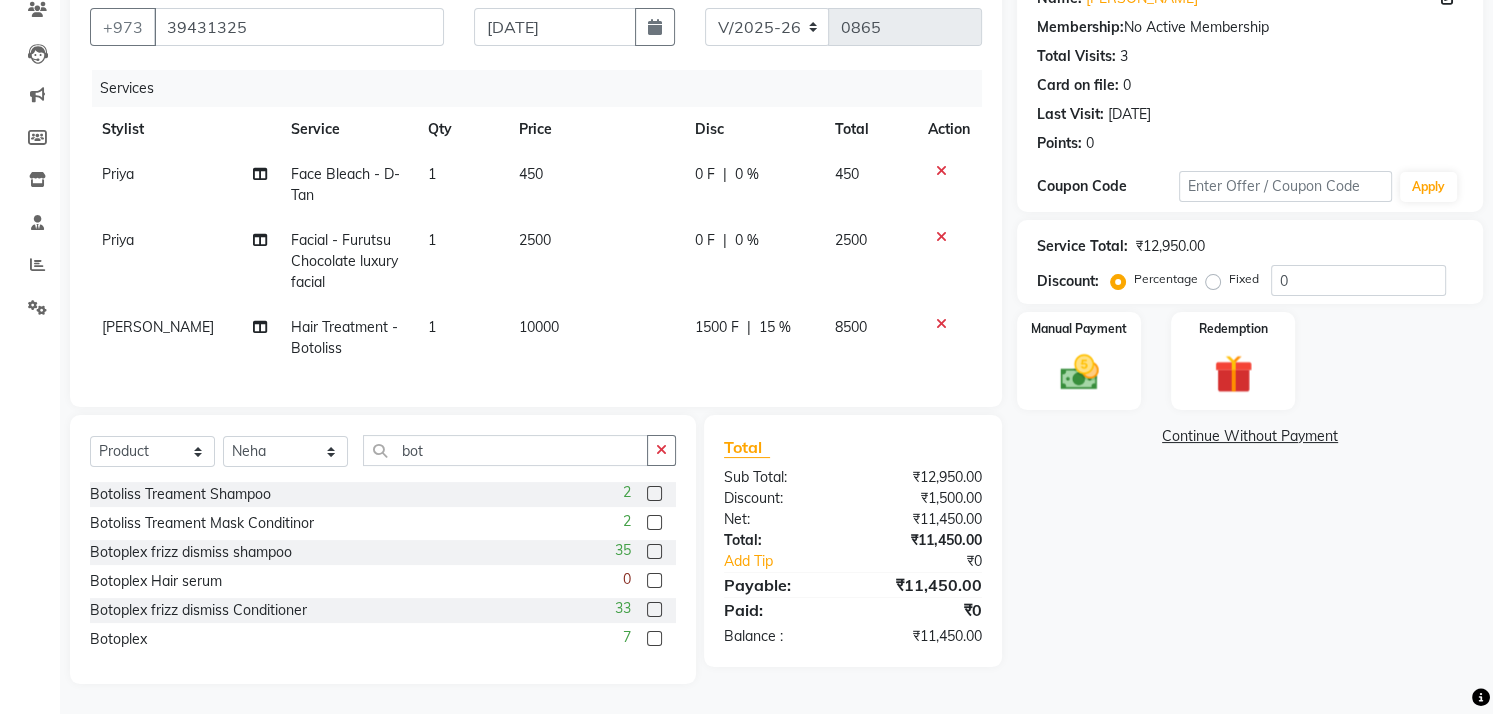 click 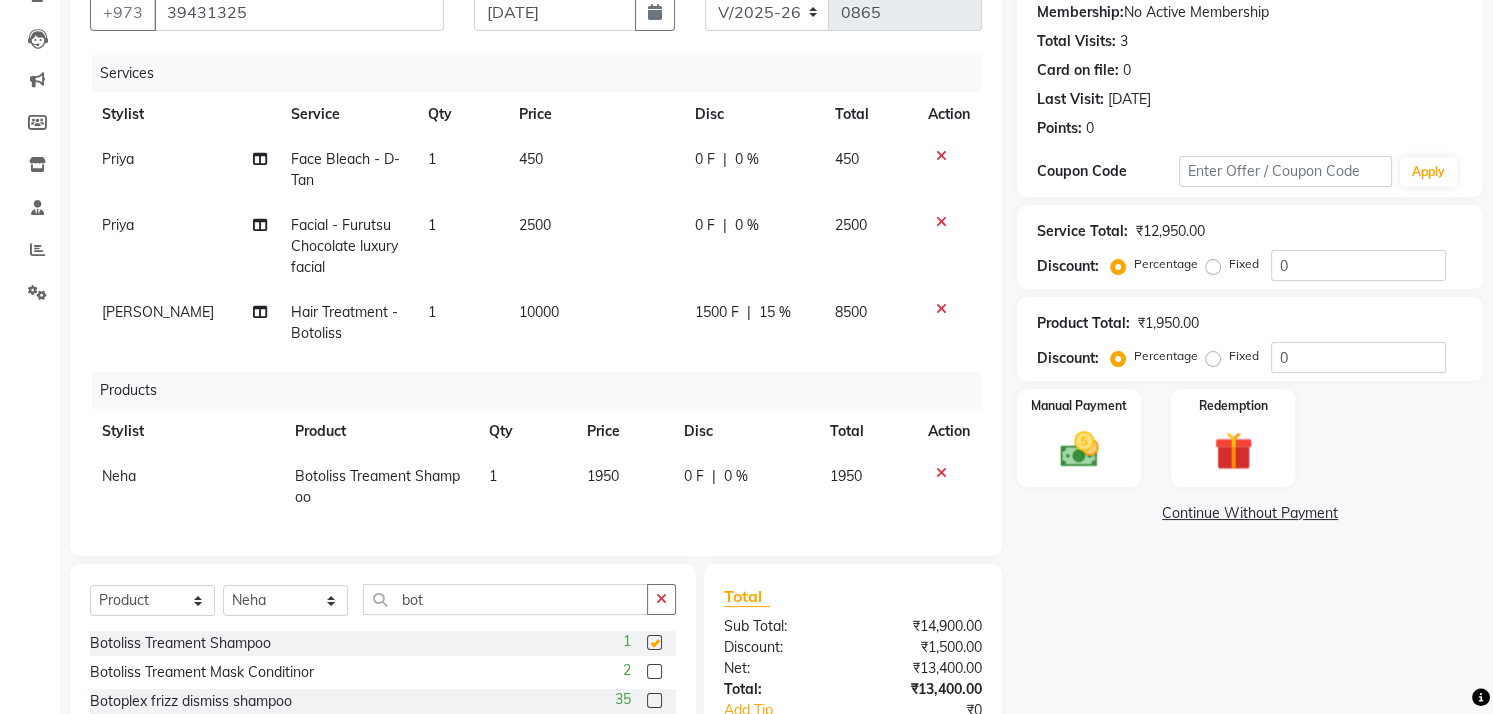 scroll, scrollTop: 201, scrollLeft: 0, axis: vertical 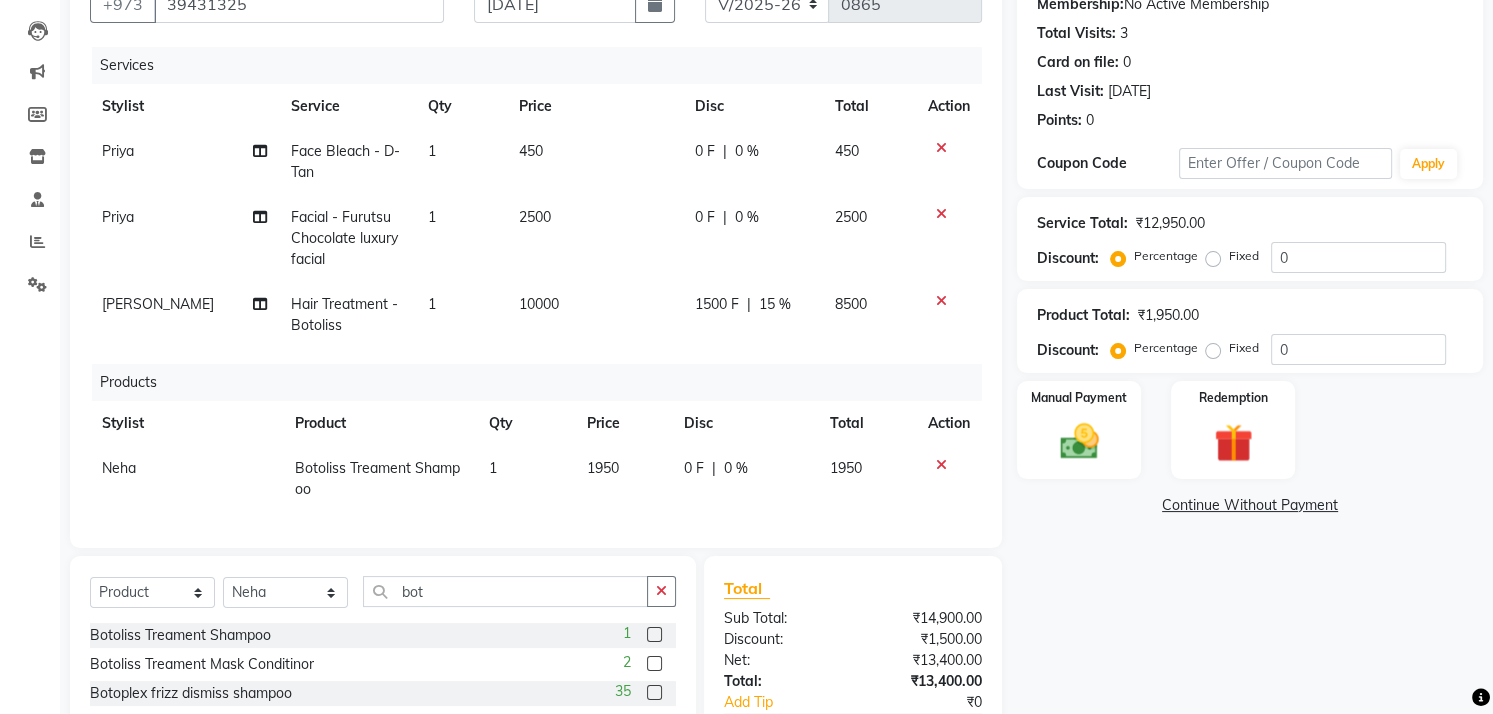 checkbox on "false" 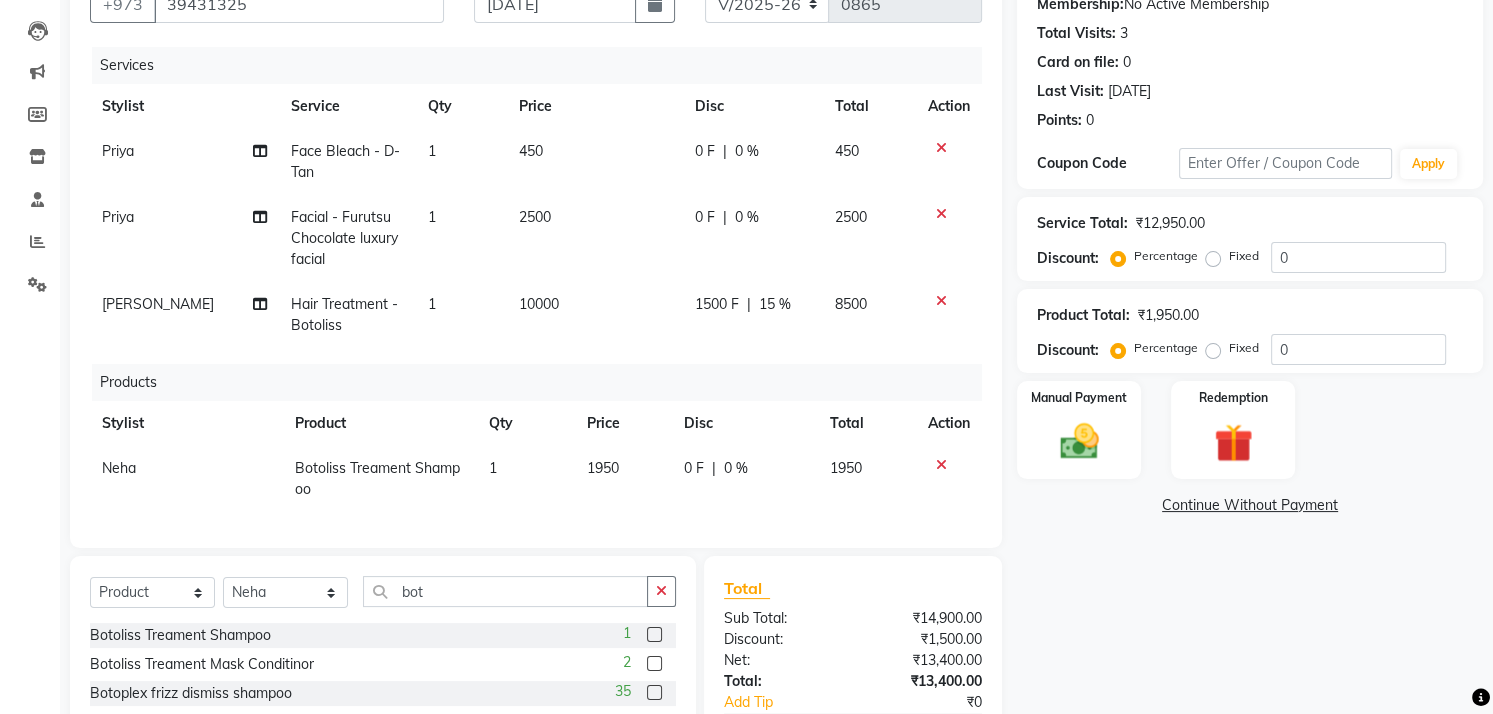 click 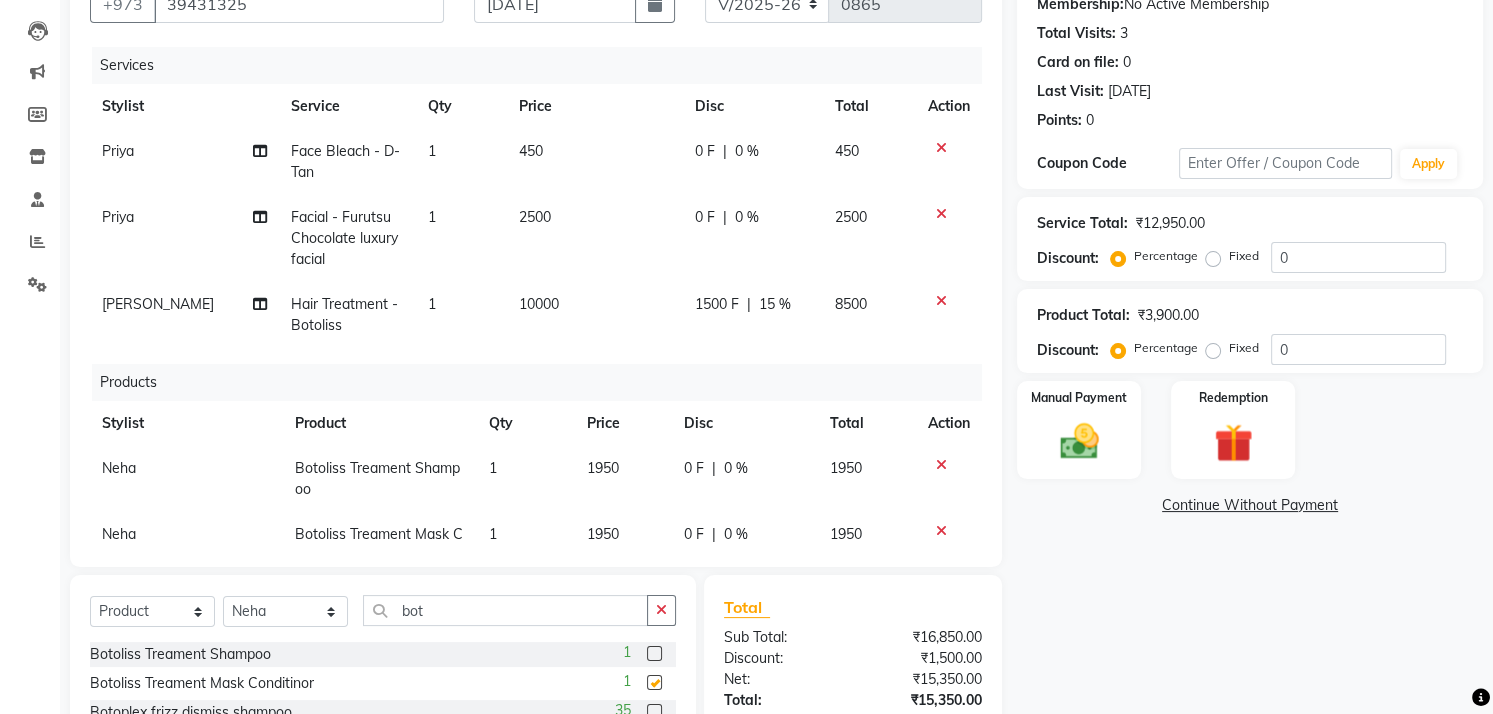 checkbox on "false" 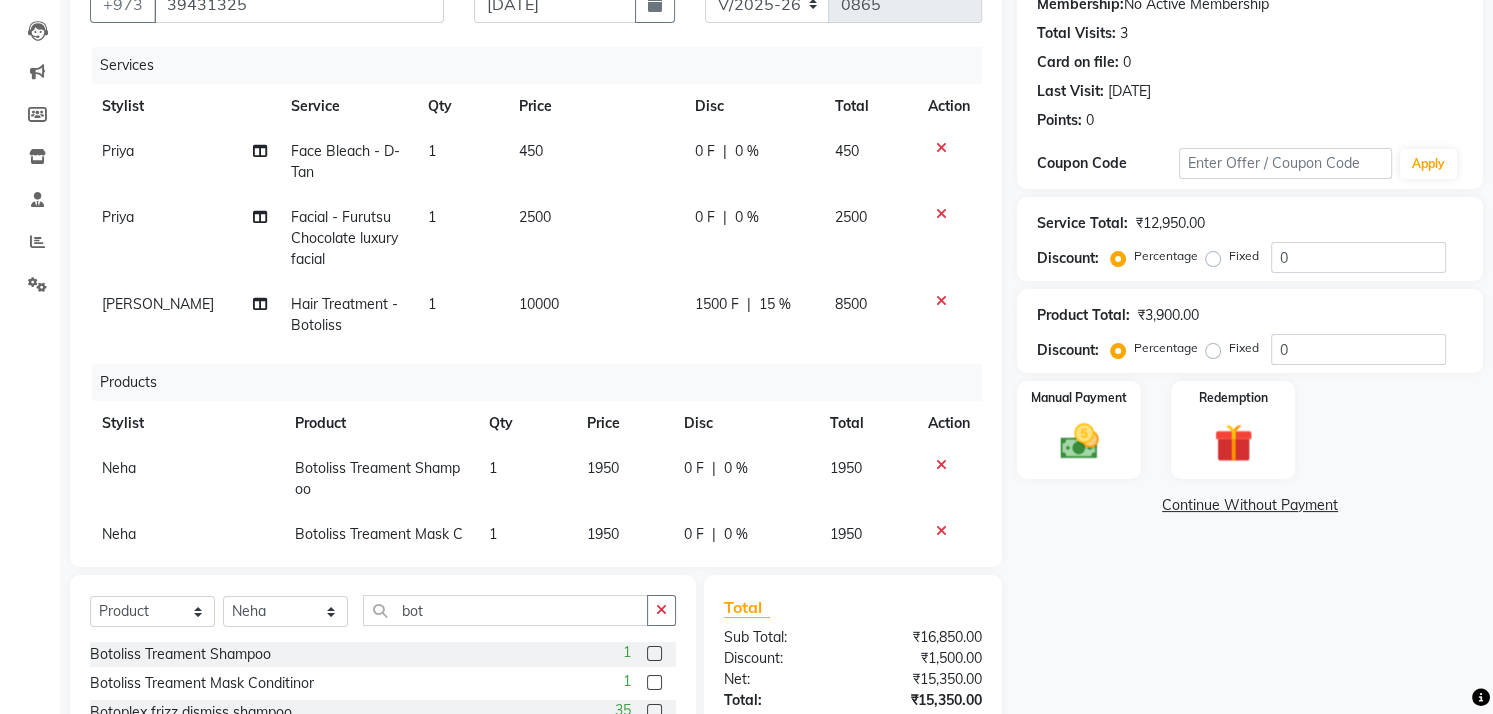 click on "0 F | 0 %" 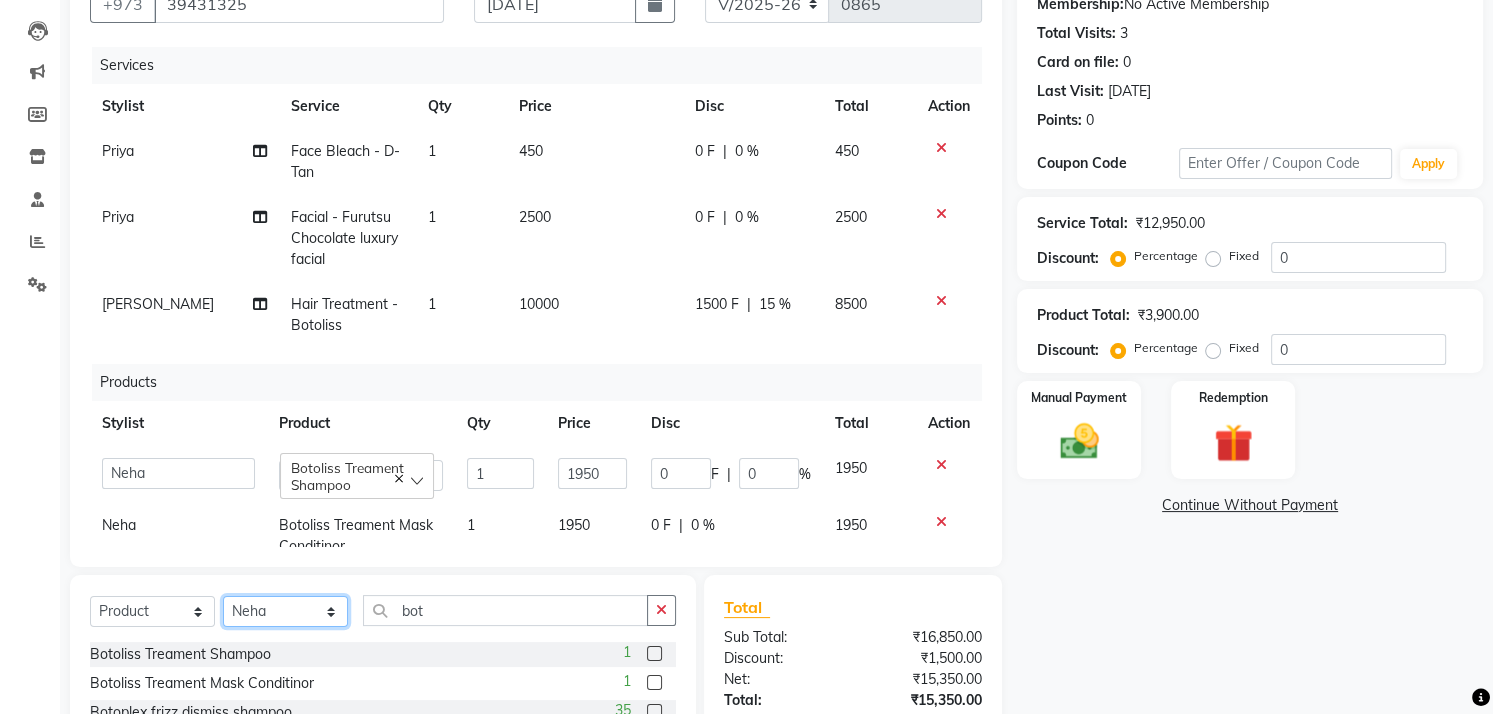 click on "Select Stylist Chandani Front Desk [PERSON_NAME]  [PERSON_NAME] Neha [PERSON_NAME]" 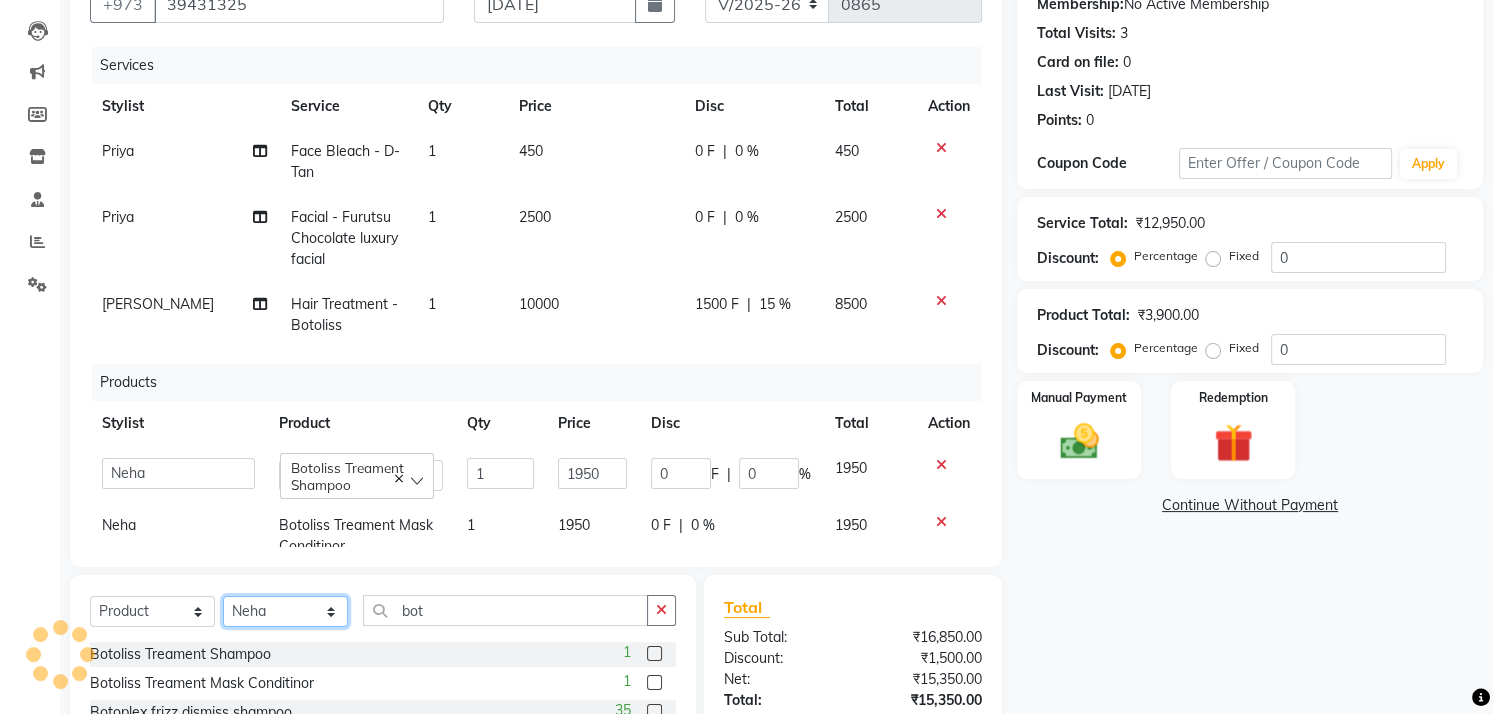 select on "71846" 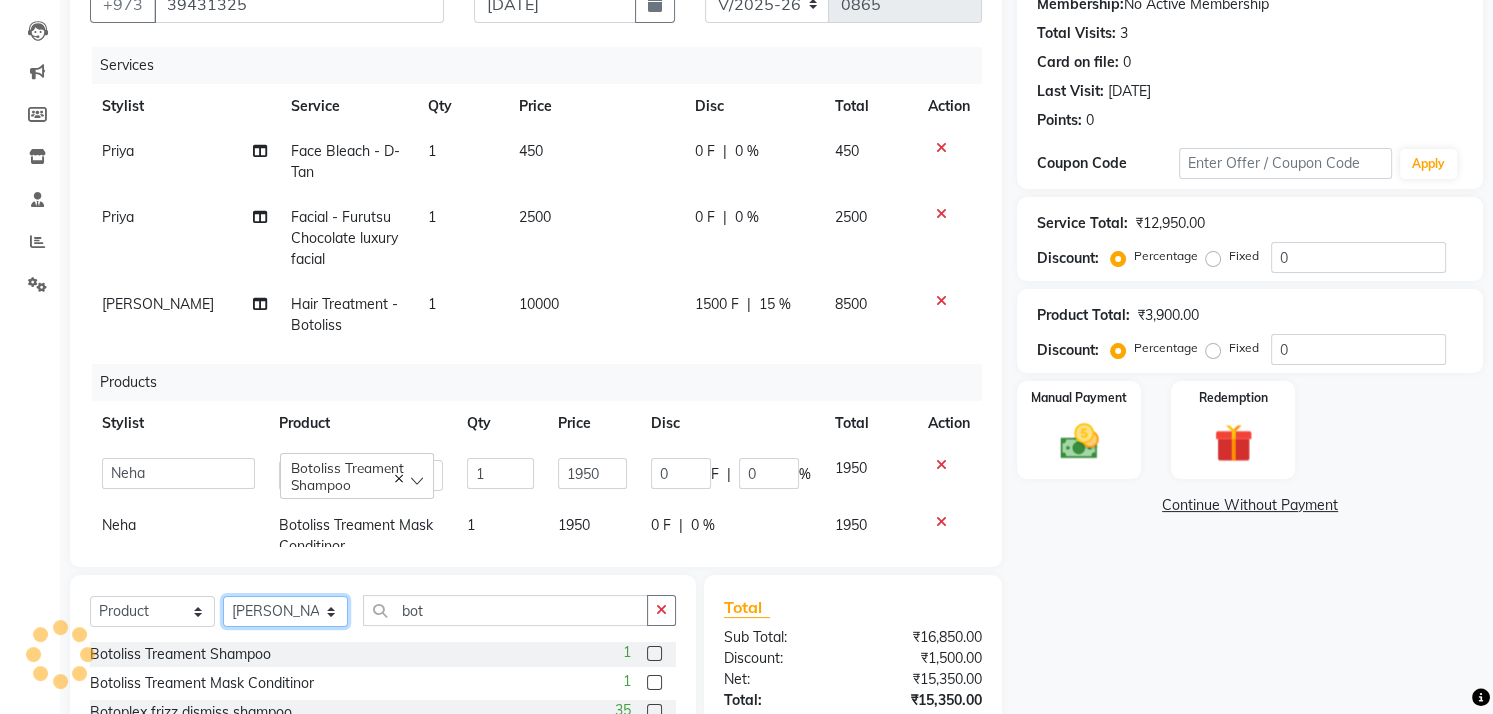 click on "Select Stylist Chandani Front Desk [PERSON_NAME]  [PERSON_NAME] Neha [PERSON_NAME]" 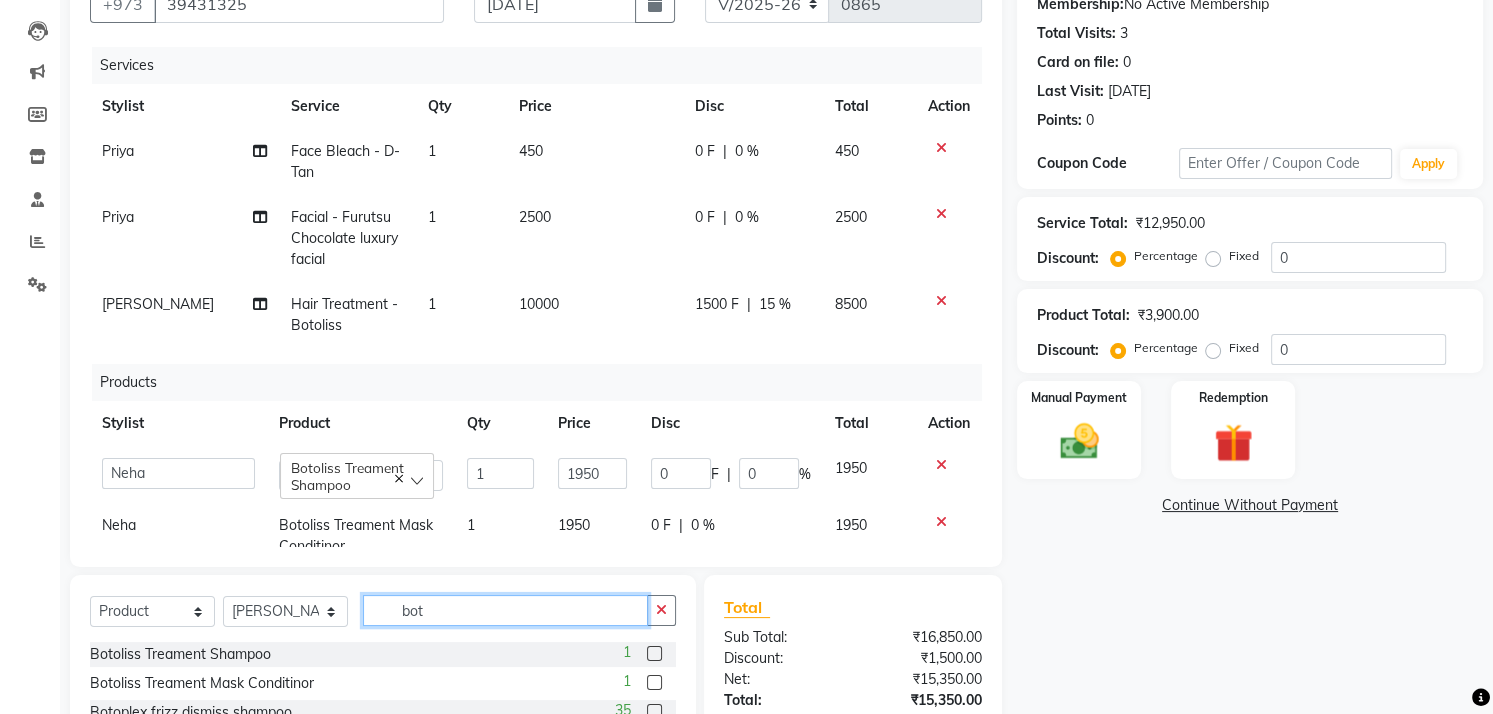 click on "bot" 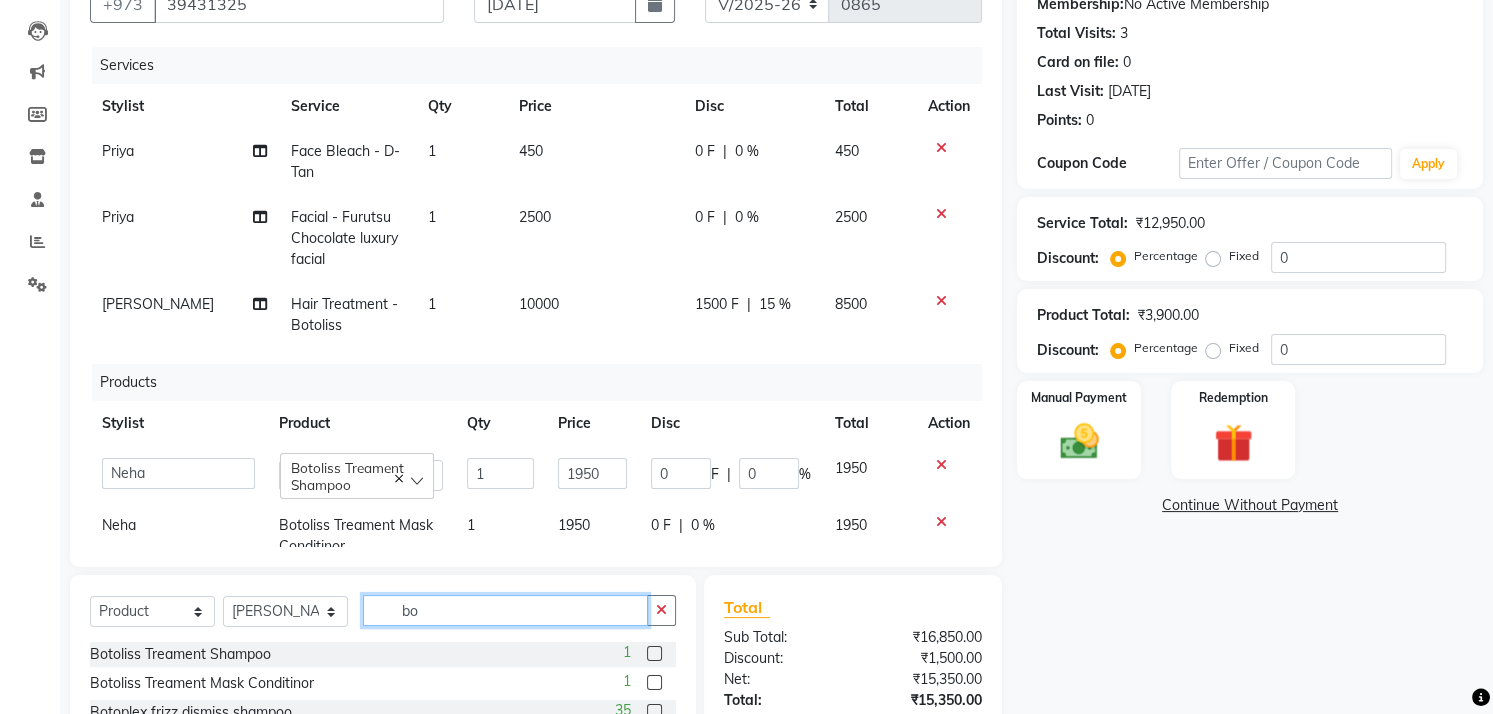type on "b" 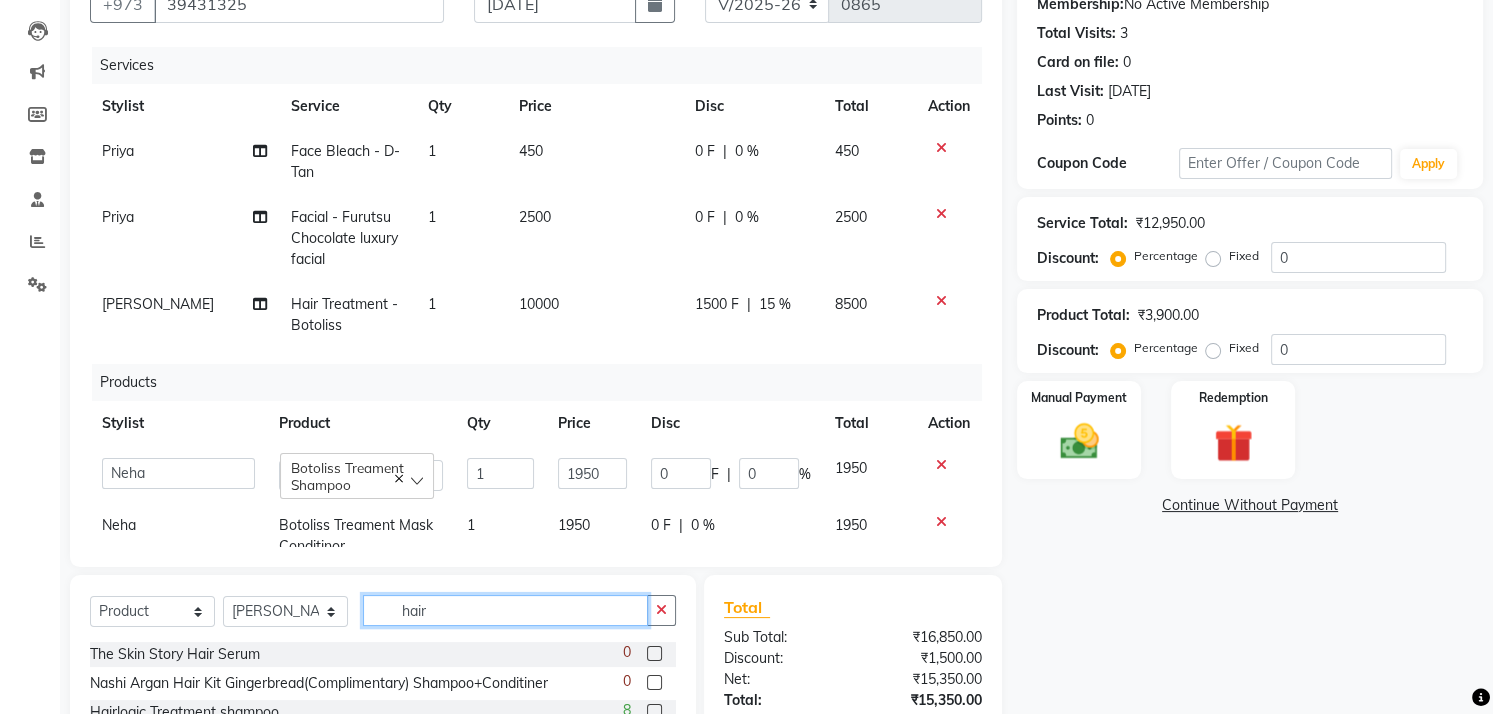 scroll, scrollTop: 387, scrollLeft: 0, axis: vertical 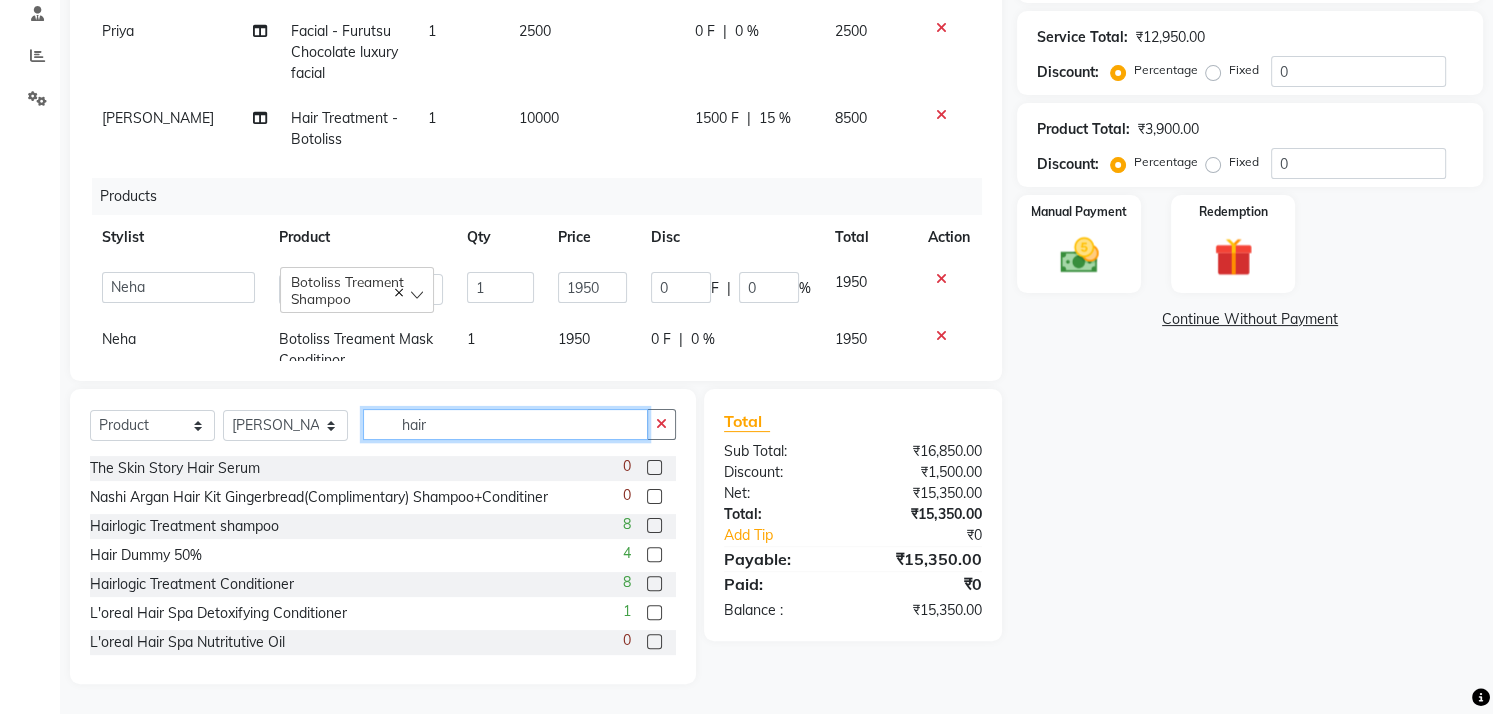 type on "hair" 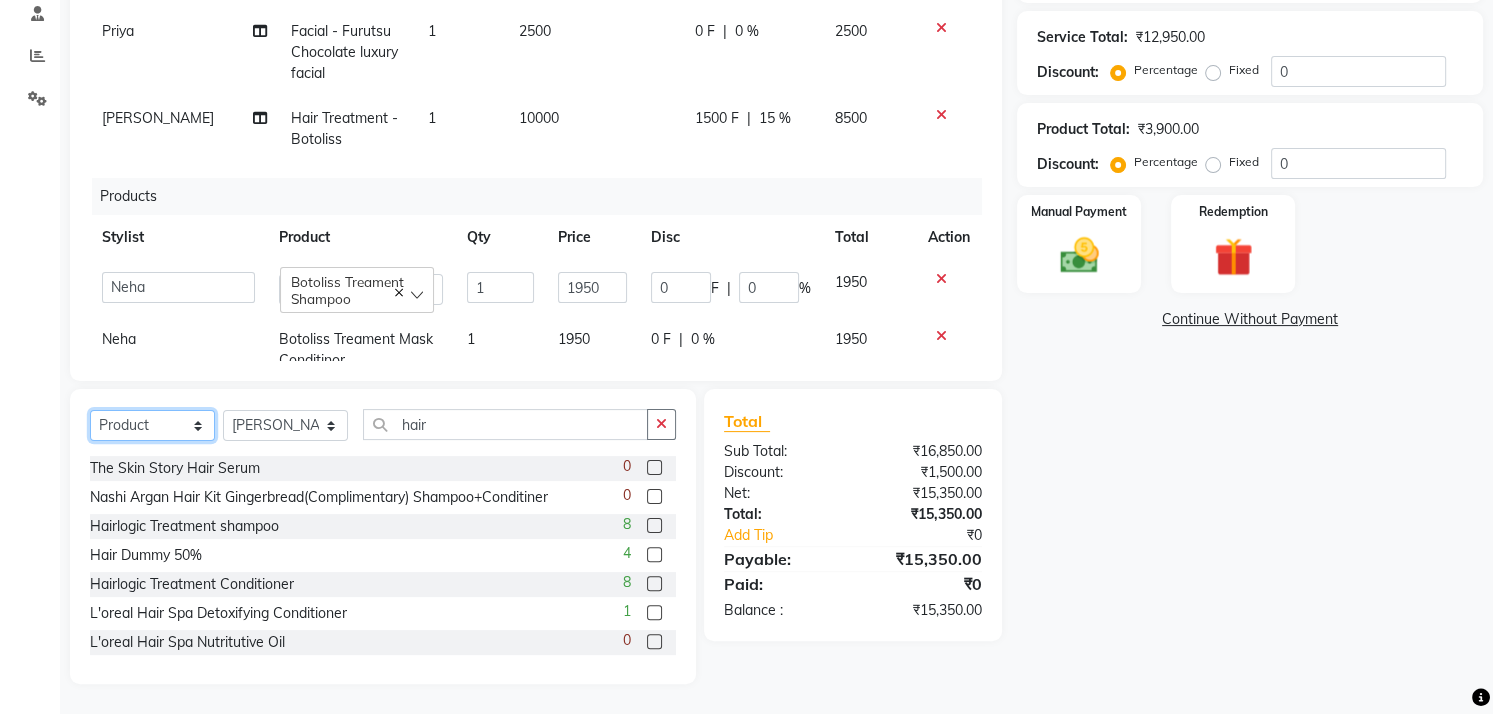 click on "Select  Service  Product  Membership  Package Voucher Prepaid Gift Card" 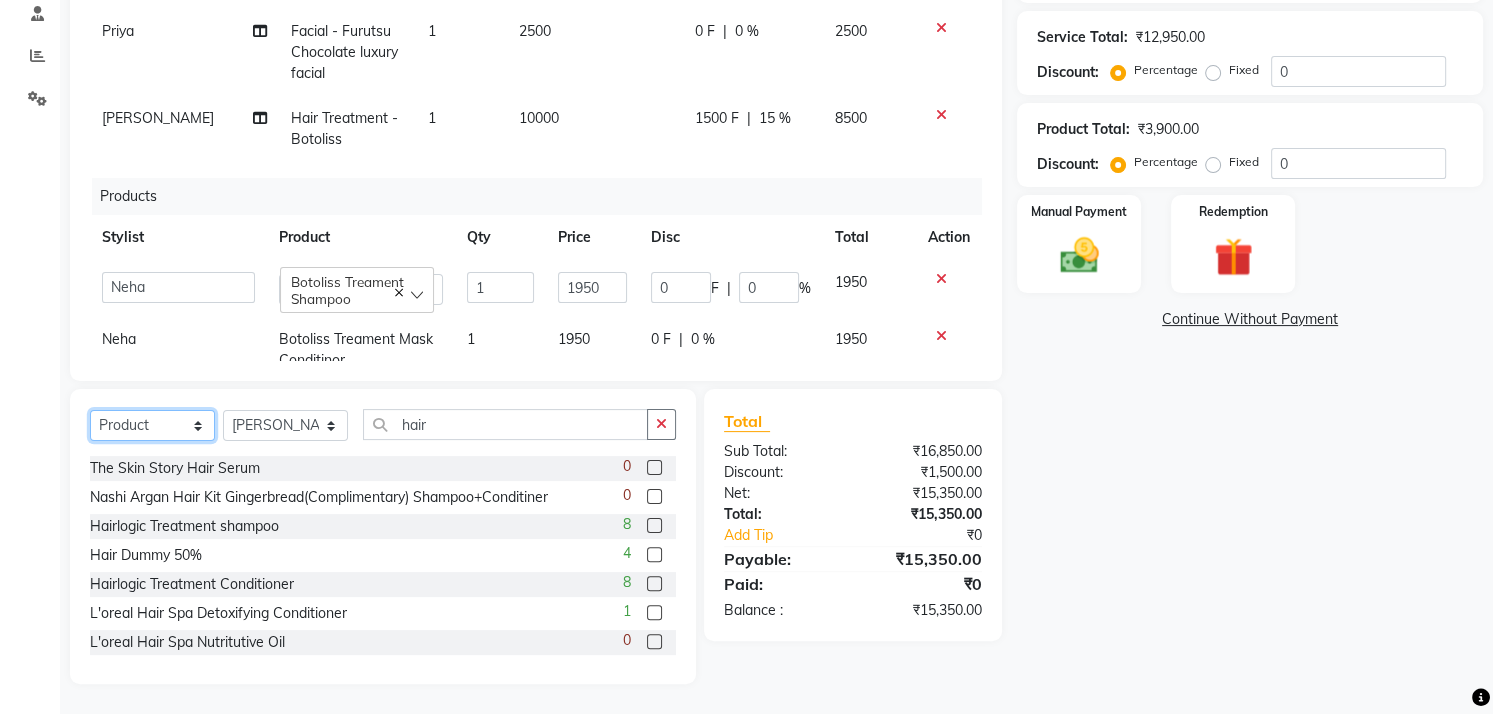 select on "service" 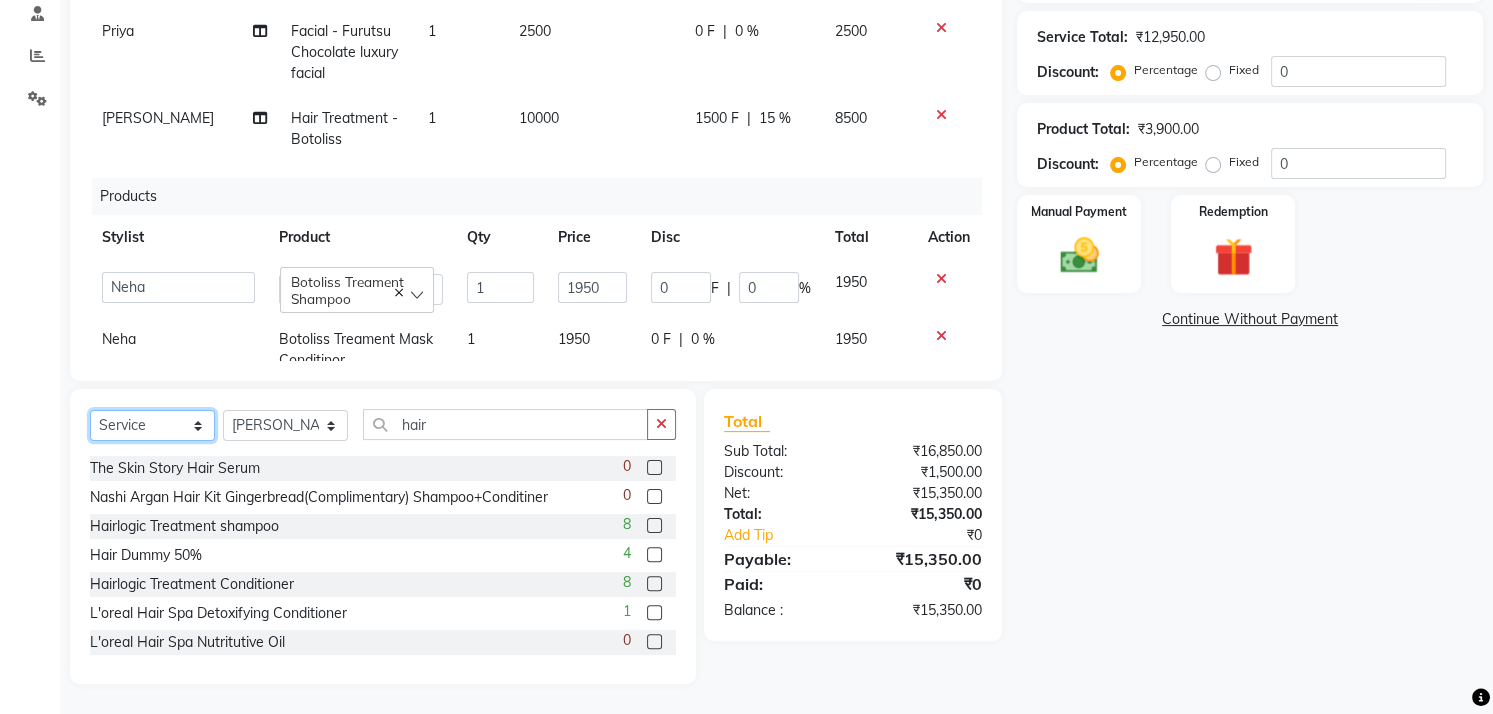 click on "Select  Service  Product  Membership  Package Voucher Prepaid Gift Card" 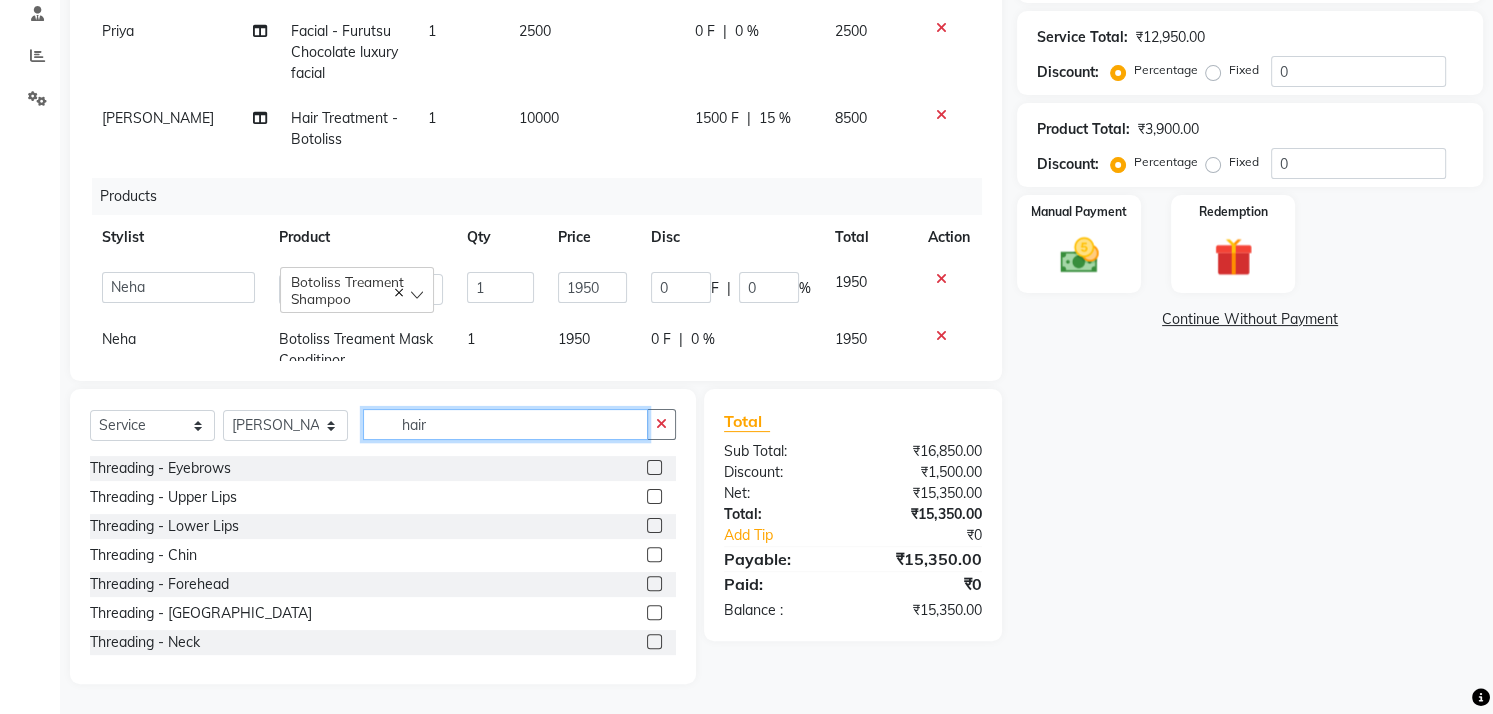 click on "hair" 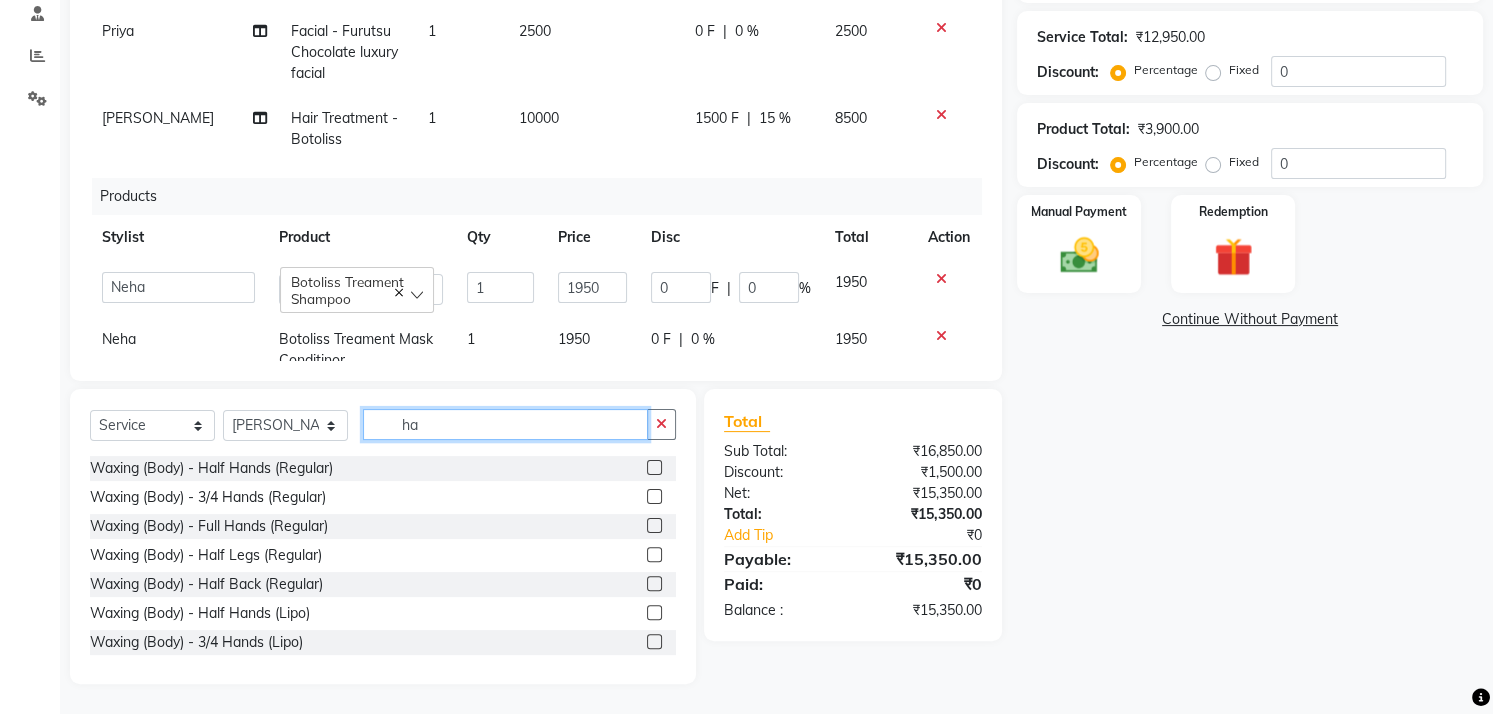 type on "h" 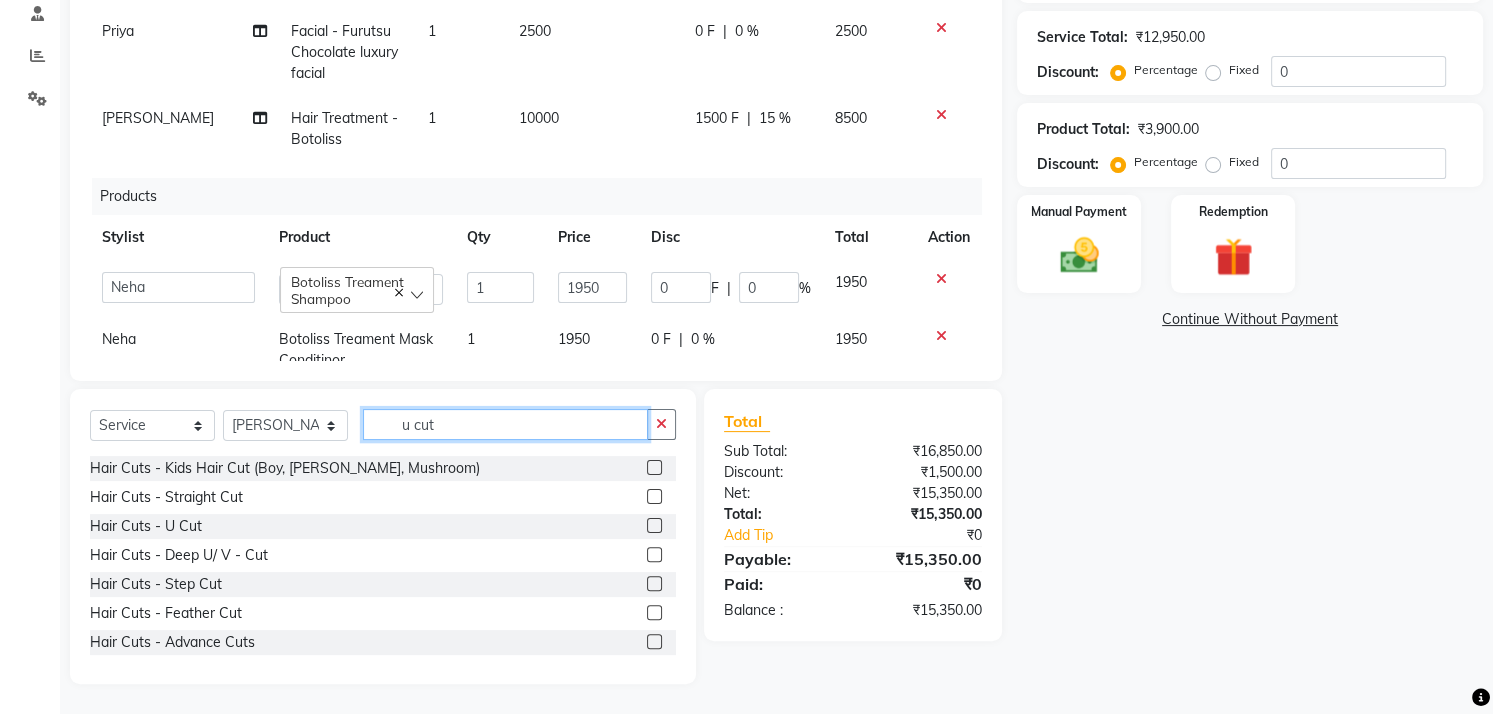 type on "u cut" 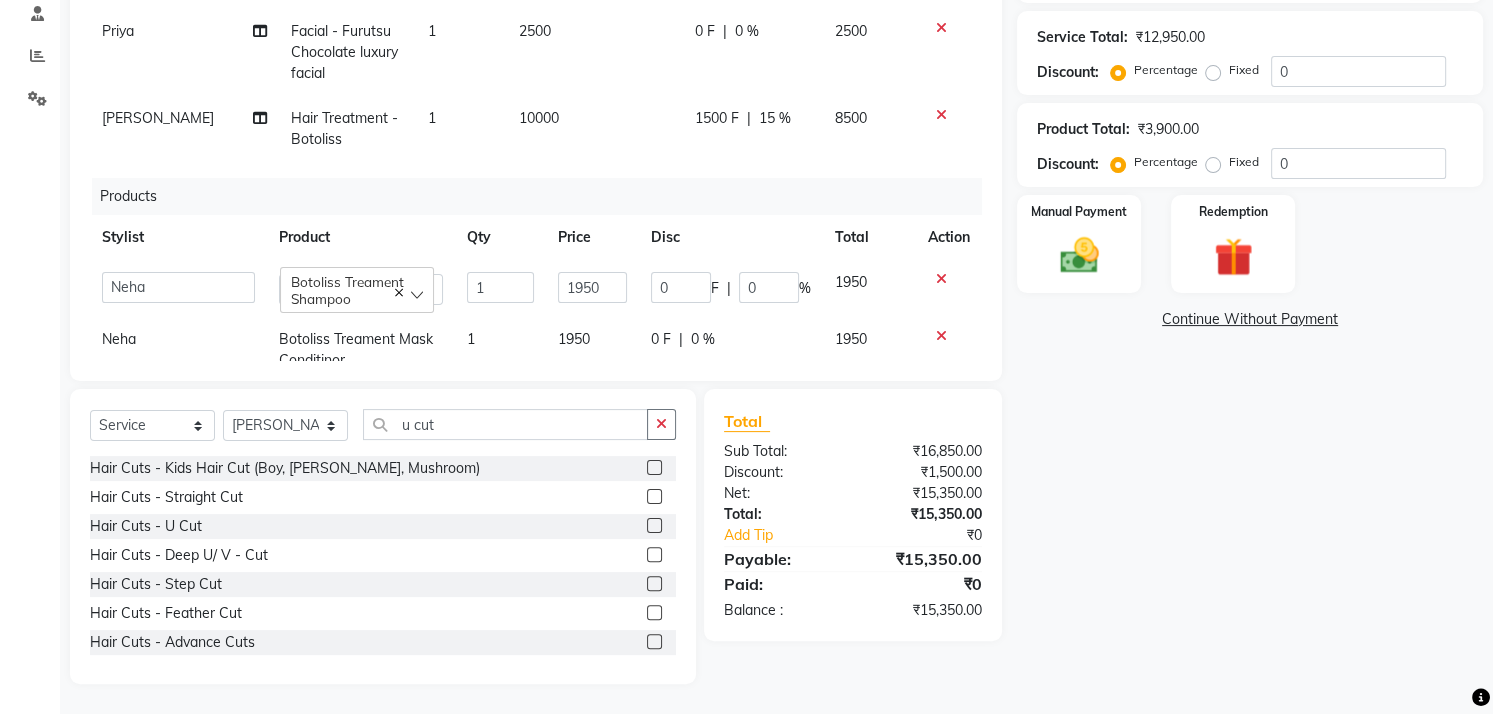 click 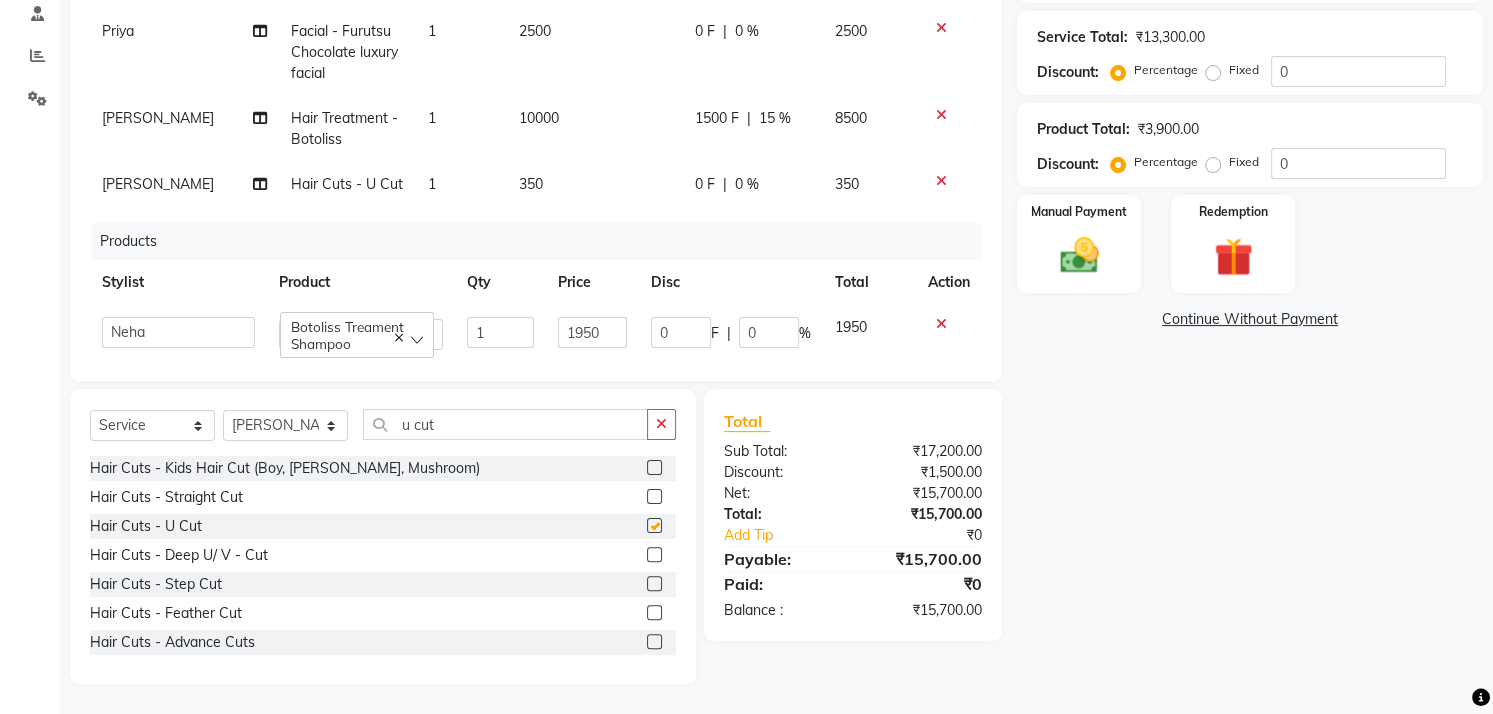 checkbox on "false" 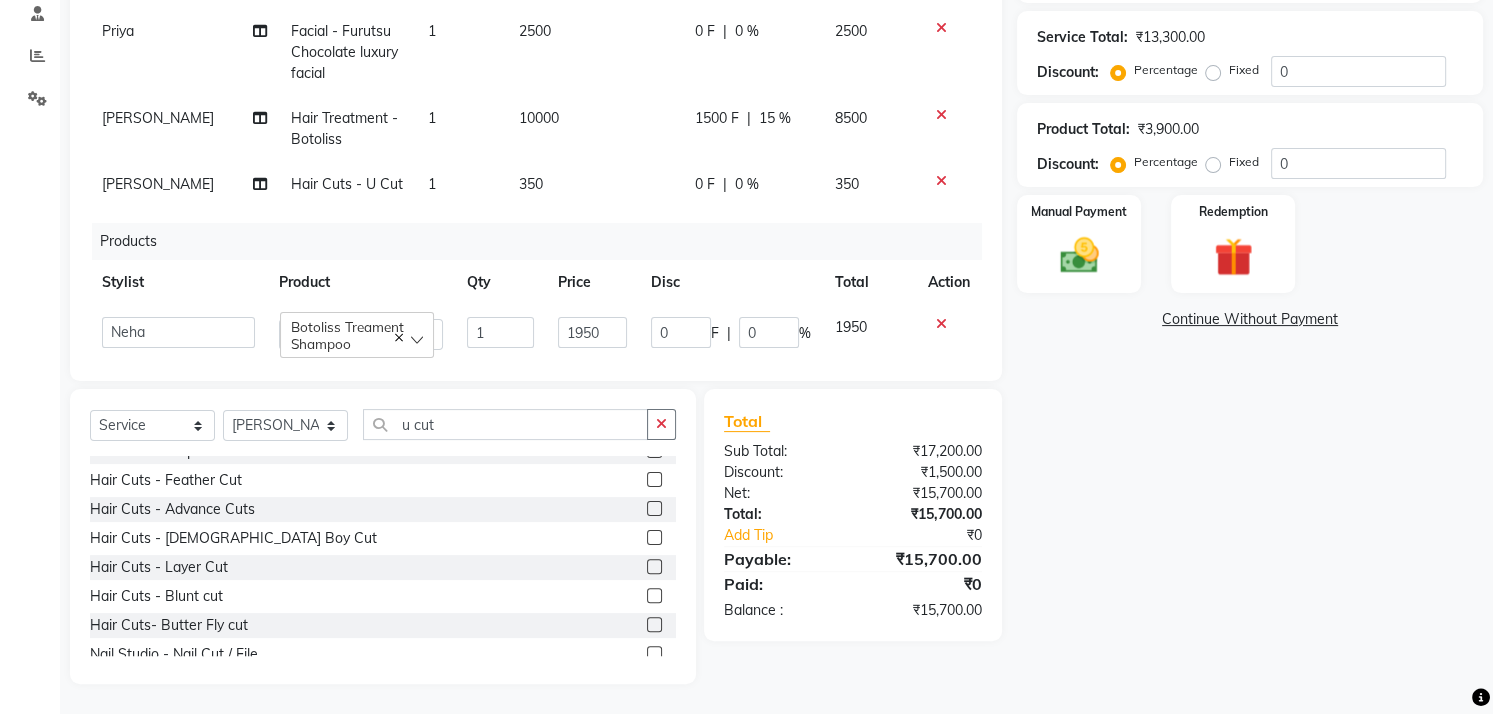 scroll, scrollTop: 148, scrollLeft: 0, axis: vertical 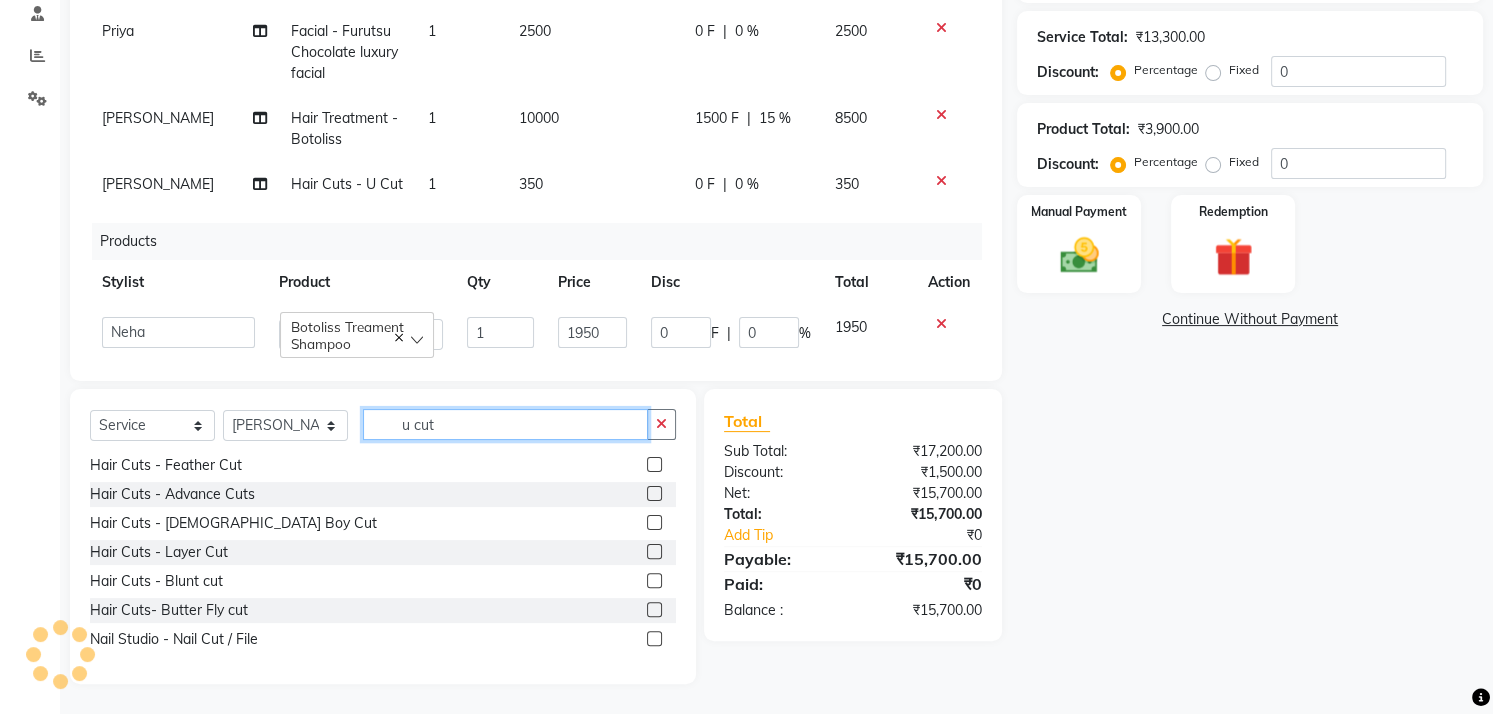click on "u cut" 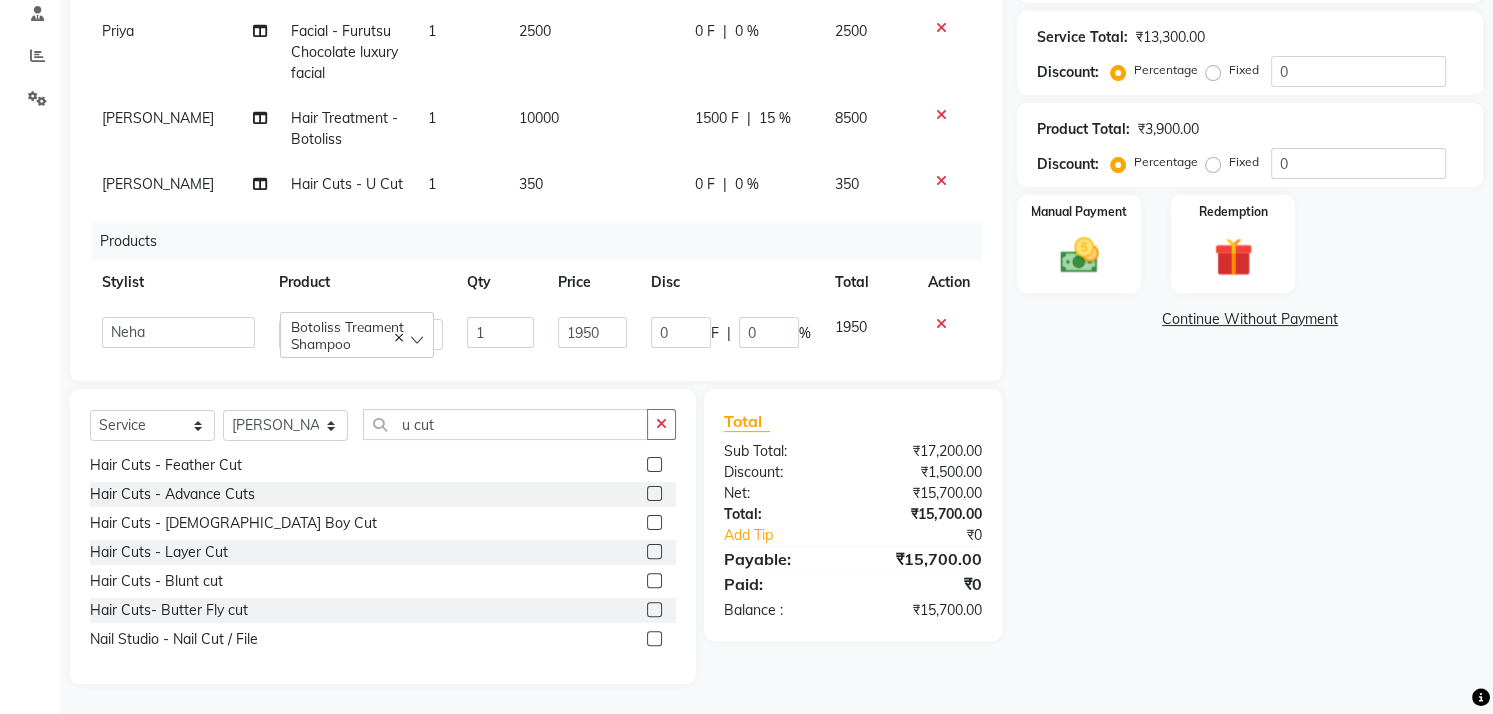 click on "Select  Service  Product  Membership  Package Voucher Prepaid Gift Card  Select Stylist Chandani Front Desk Ishika  Mona Neha Priya Smitha u cut Hair Cuts - Kids Hair Cut (Boy, Bob, Mushroom)  Hair Cuts - Straight Cut  Hair Cuts - U Cut  Hair Cuts - Deep U/ V - Cut  Hair Cuts - Step Cut  Hair Cuts - Feather Cut  Hair Cuts - Advance Cuts  Hair Cuts - Ladies Boy Cut  Hair Cuts - Layer Cut  Hair Cuts - Blunt cut  Hair Cuts- Butter Fly cut  Nail Studio - Nail Cut / File" 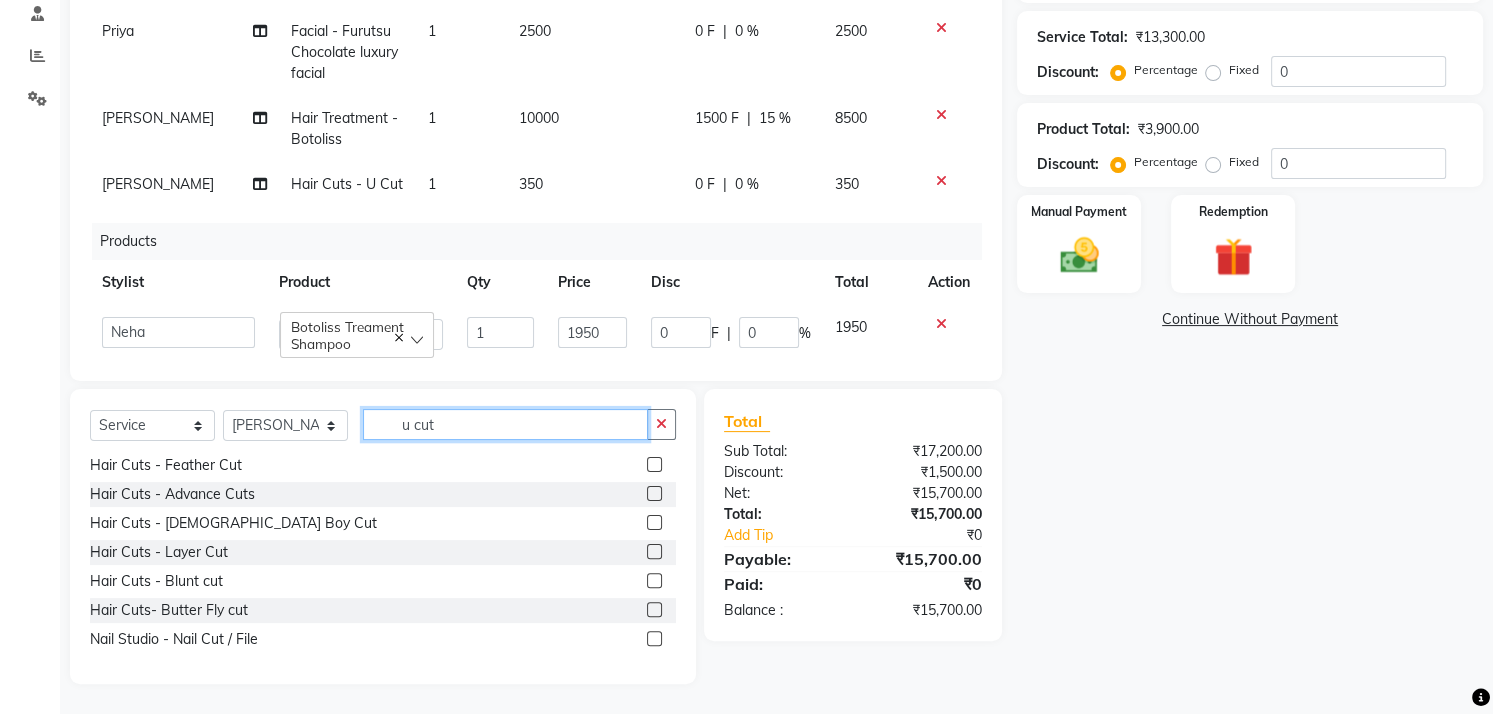 click on "u cut" 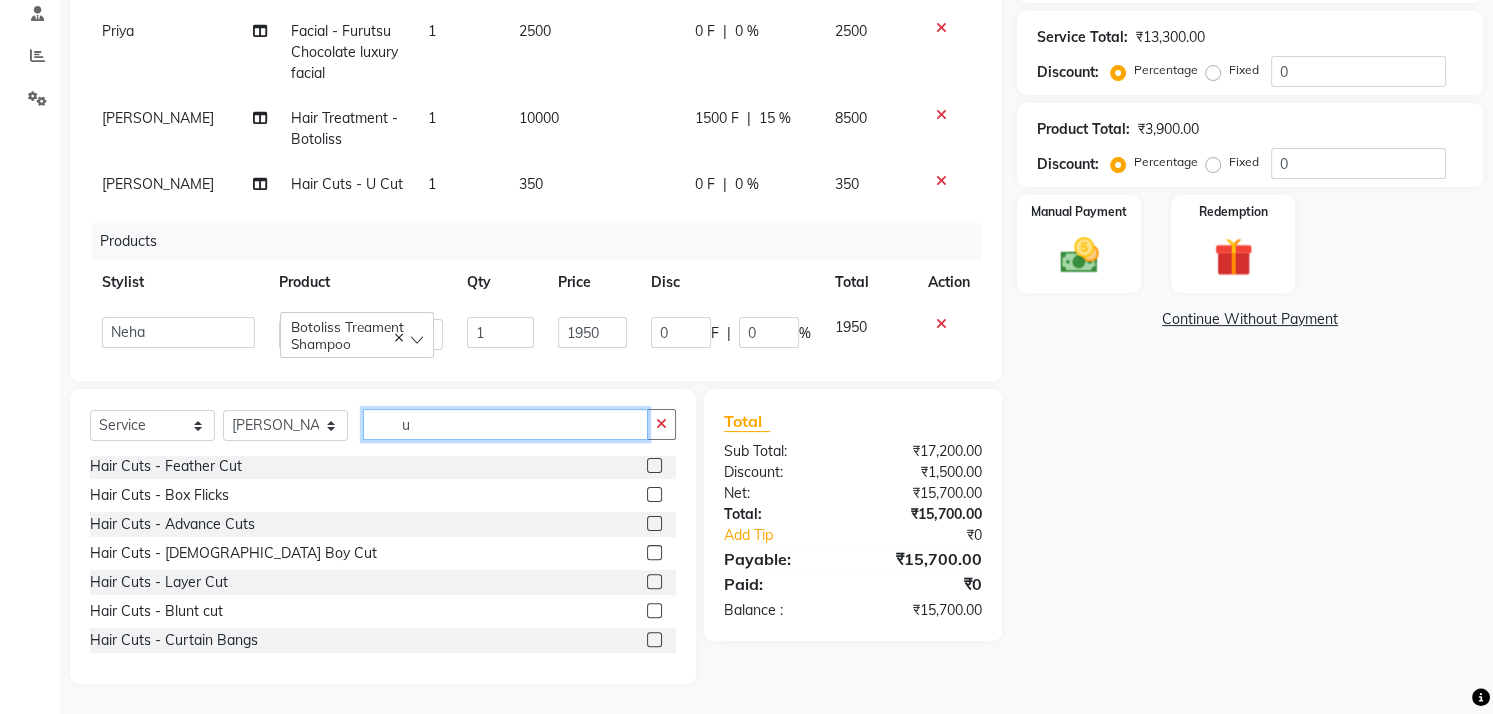 scroll, scrollTop: 1192, scrollLeft: 0, axis: vertical 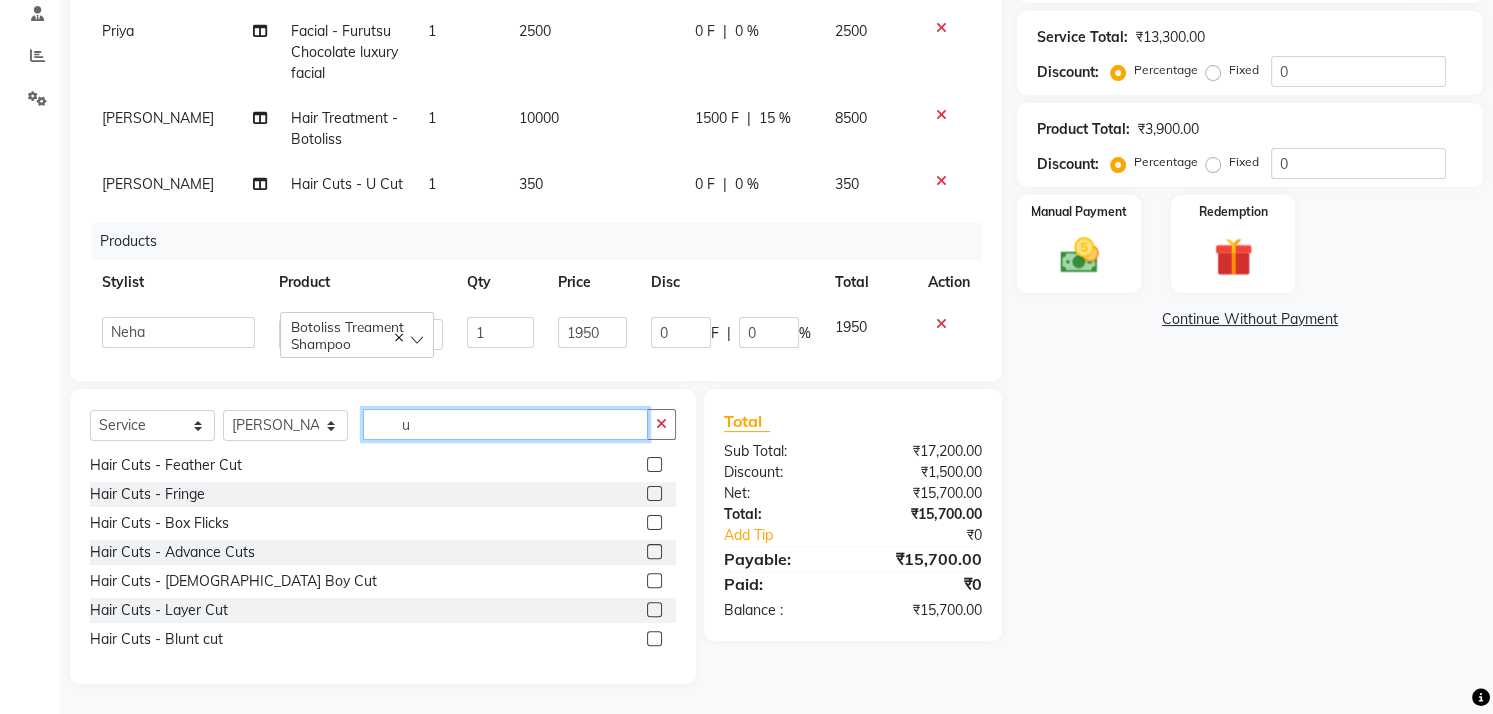 type on "u" 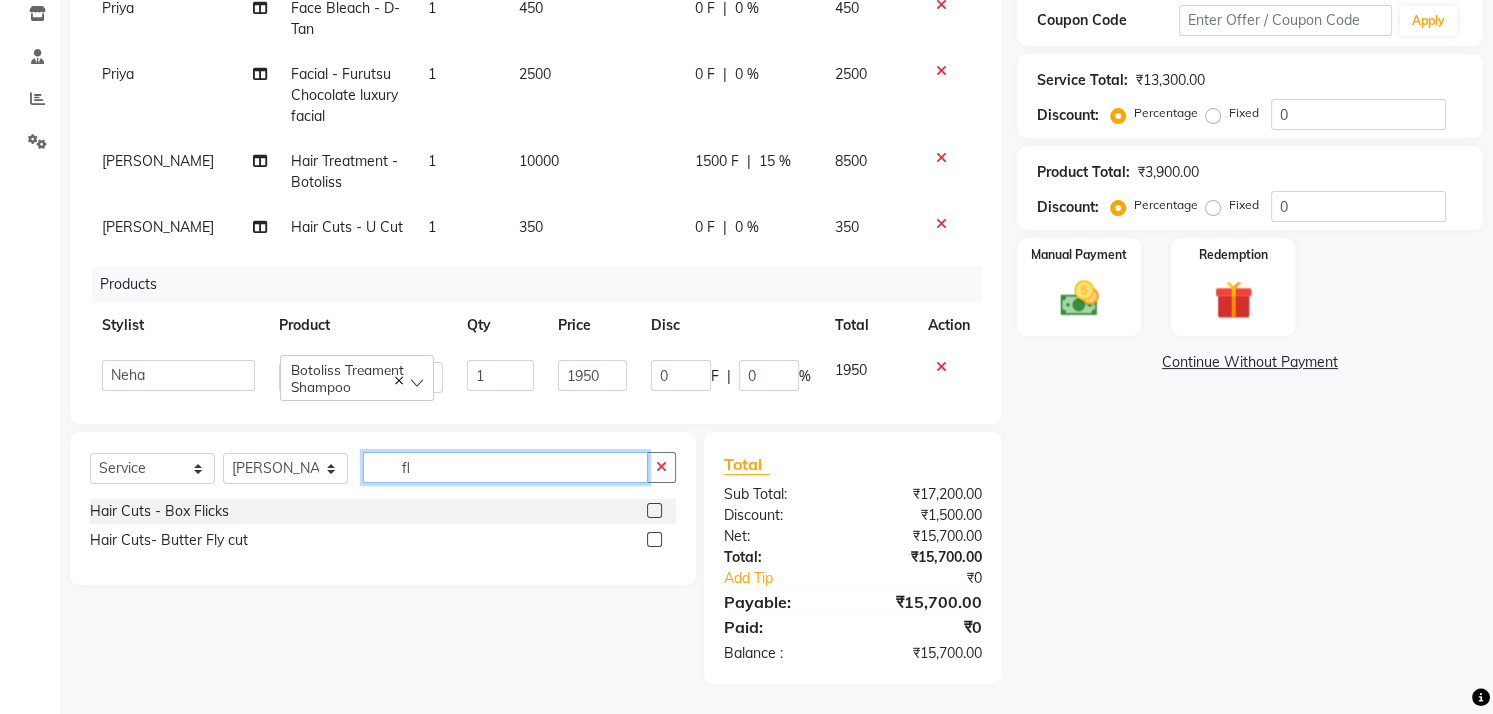scroll, scrollTop: 0, scrollLeft: 0, axis: both 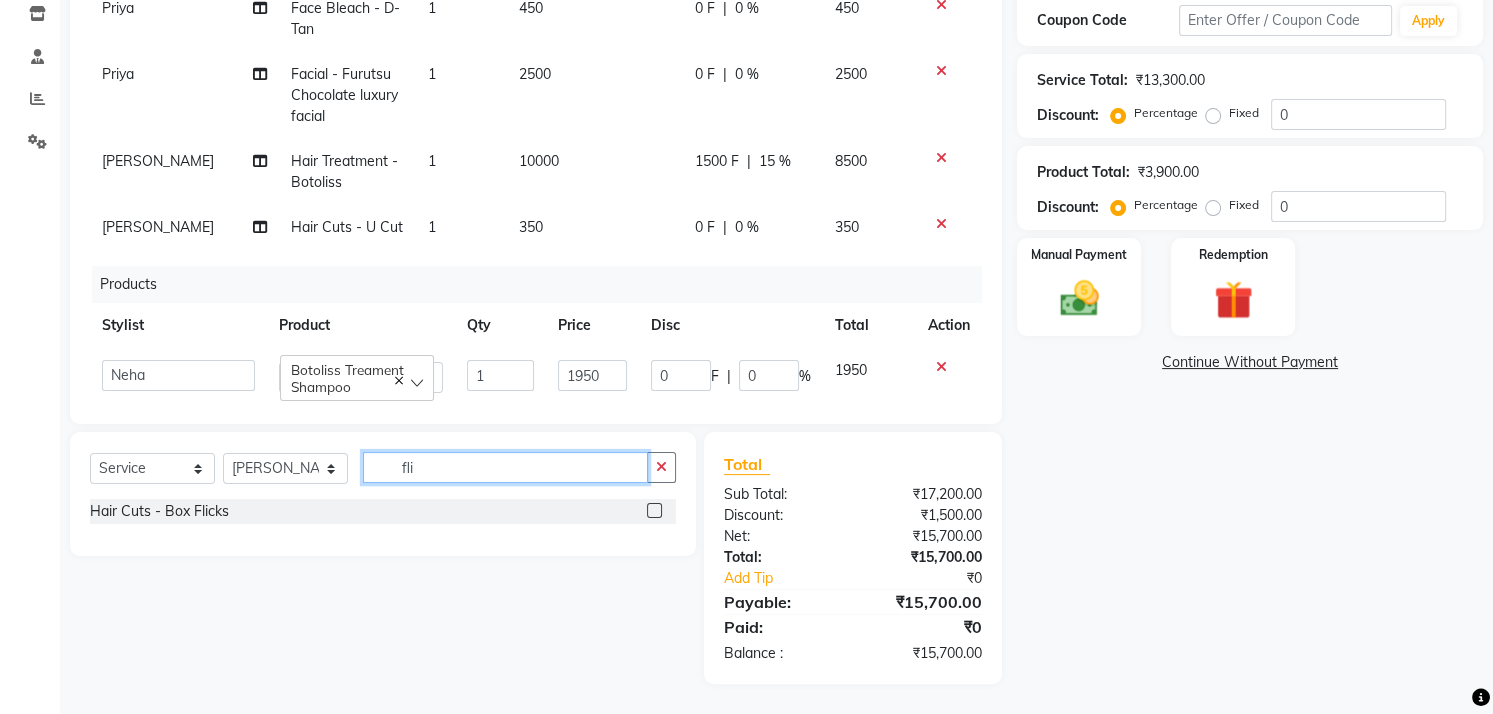 type on "fli" 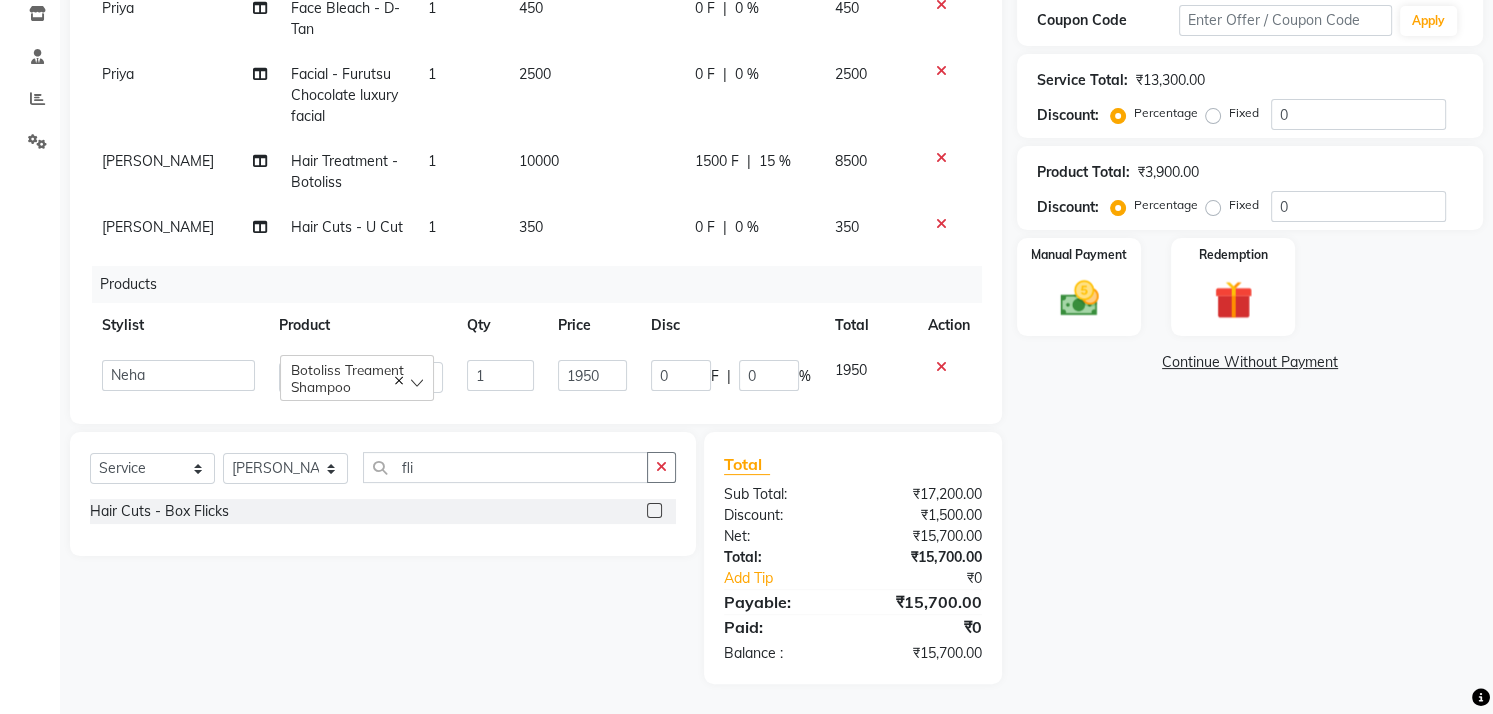 click 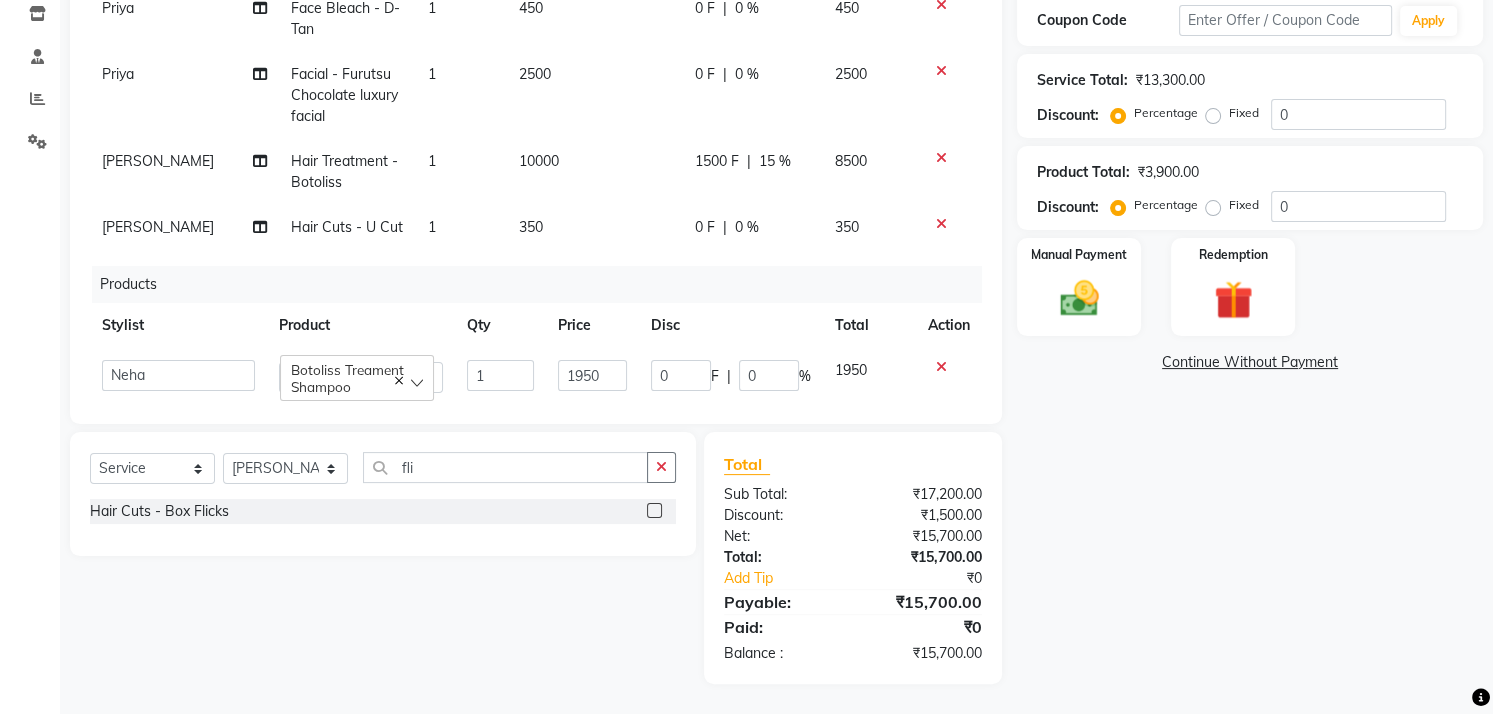 click at bounding box center (653, 511) 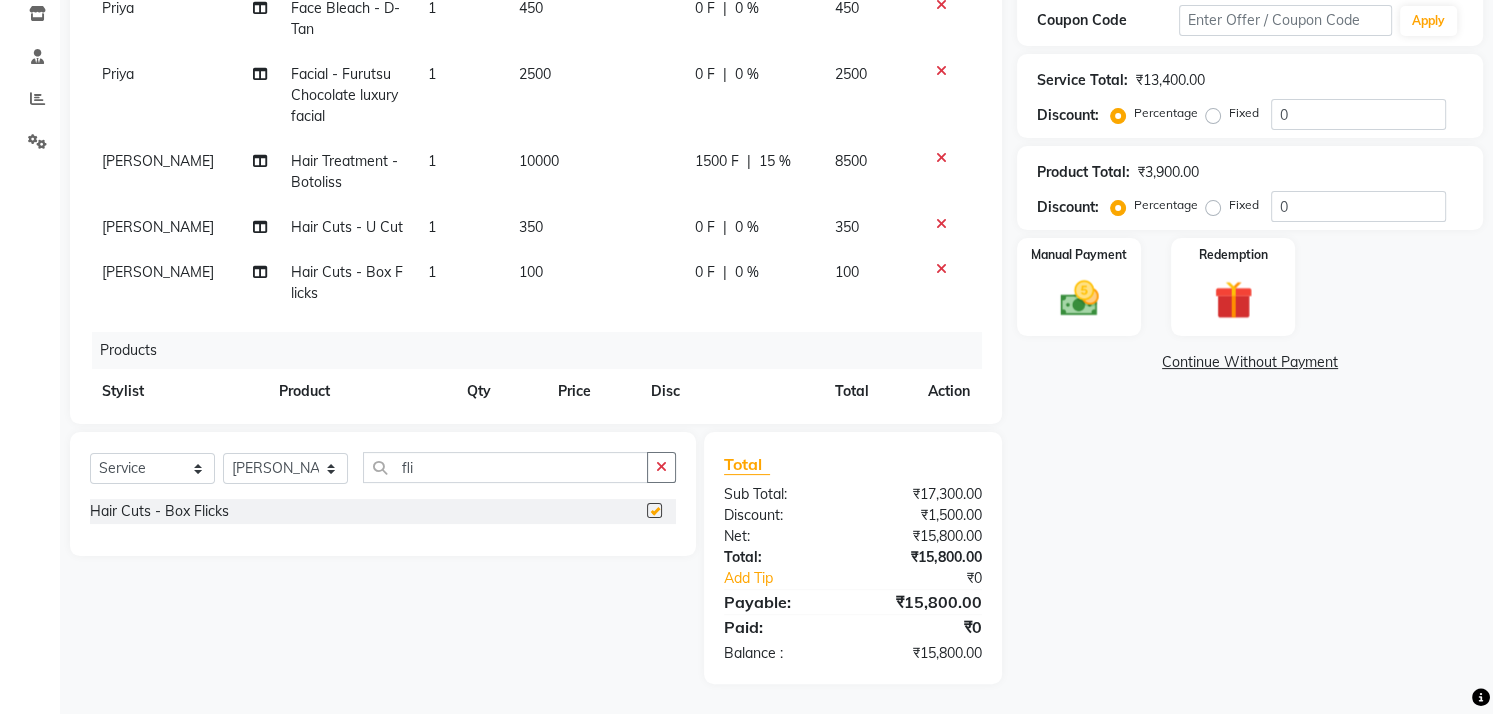 checkbox on "false" 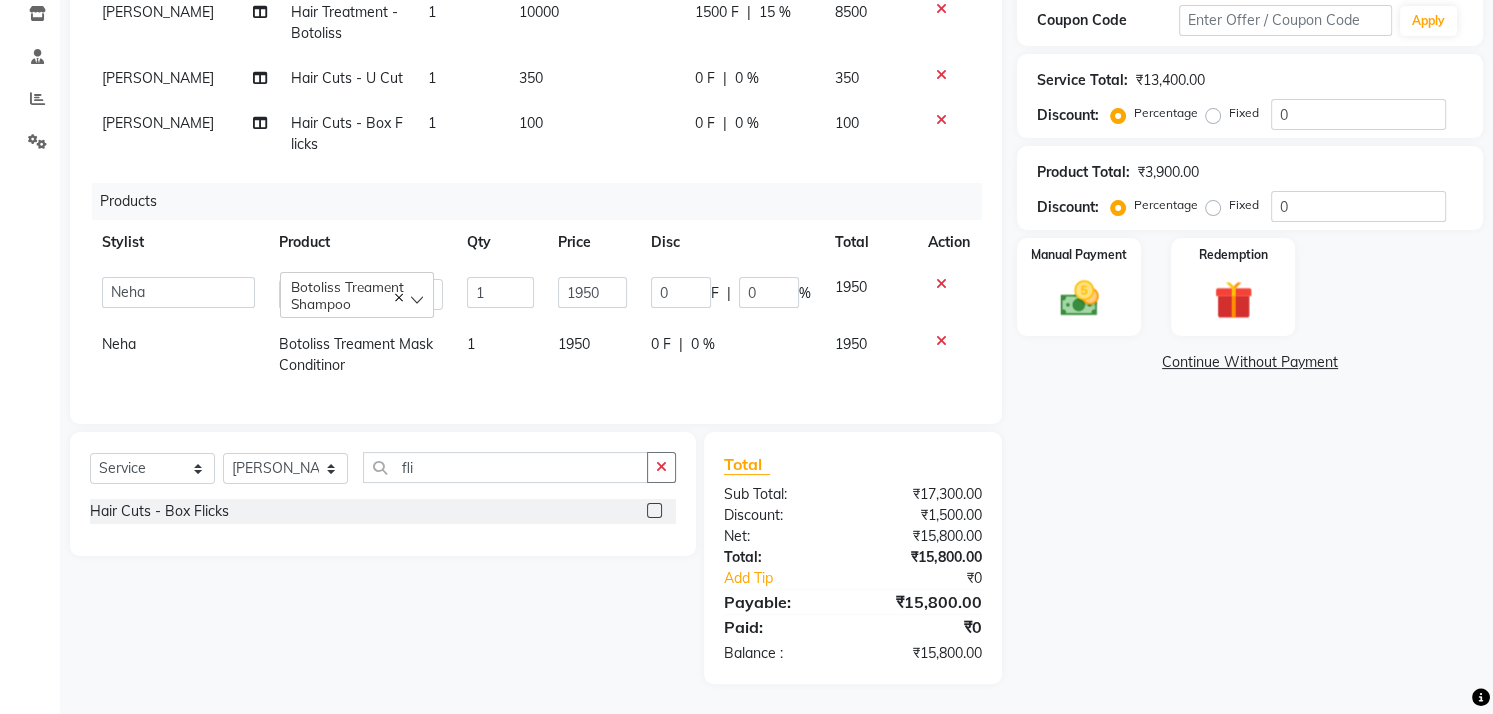 scroll, scrollTop: 166, scrollLeft: 0, axis: vertical 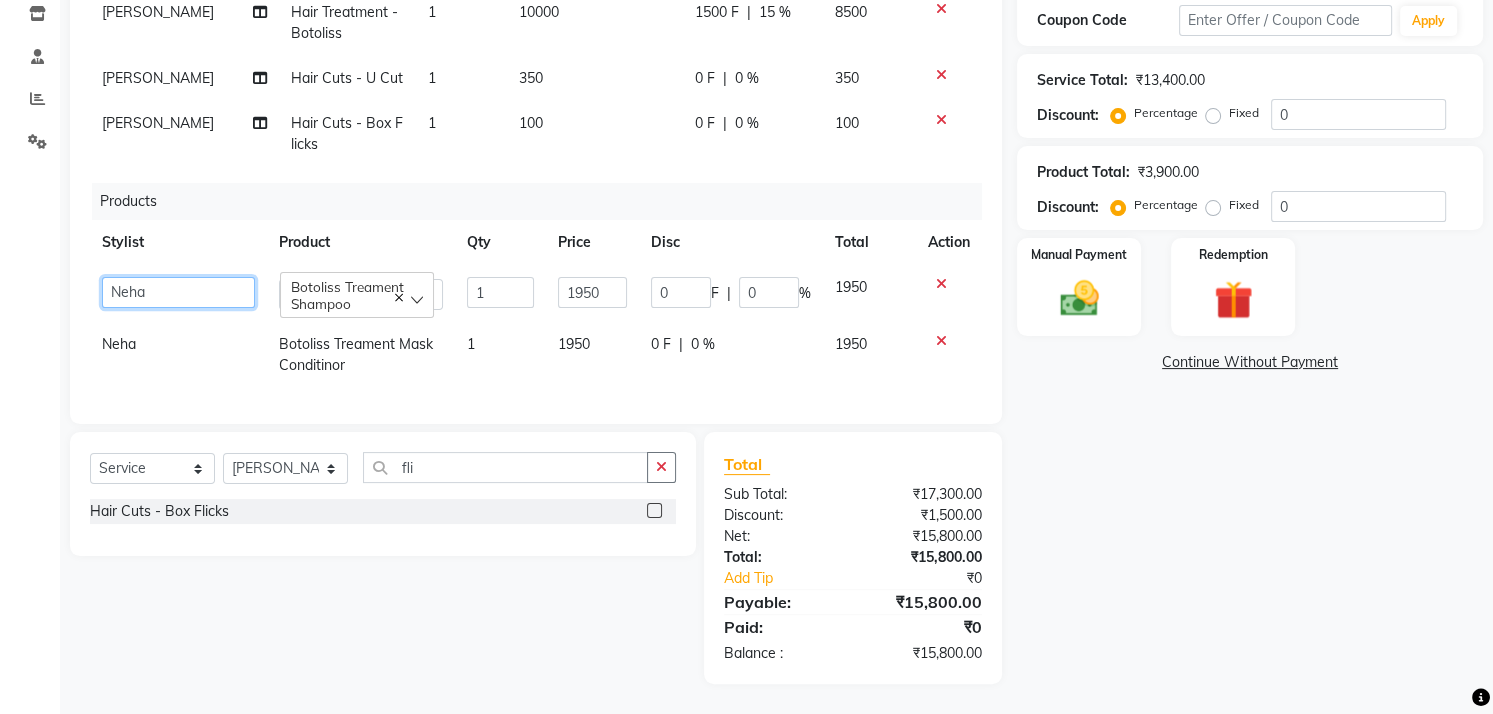 click on "Chandani   Front Desk   Ishika    Mona   Neha   Priya   Smitha" 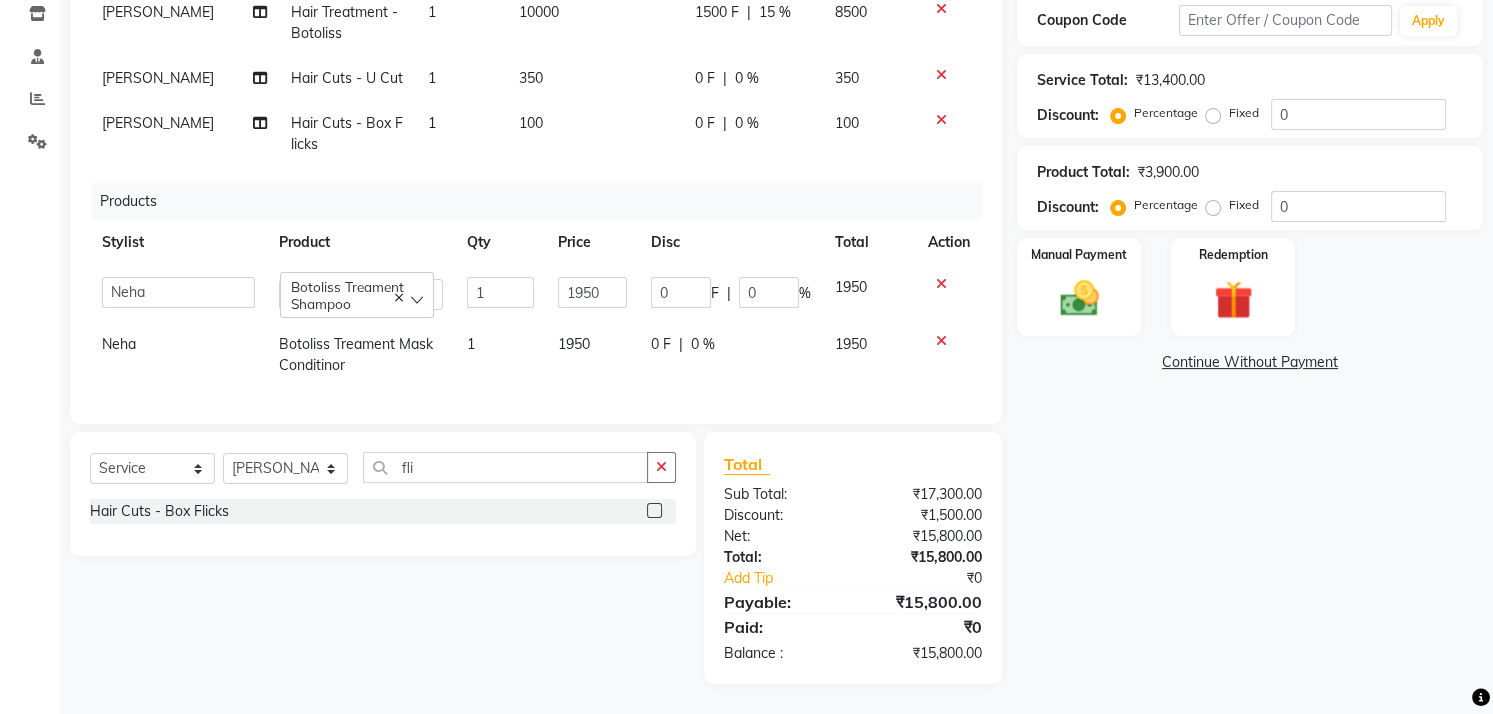 click on "Name: Helen Pinto Membership:  No Active Membership  Total Visits:  3 Card on file:  0 Last Visit:   08-08-2024 Points:   0  Coupon Code Apply Service Total:  ₹13,400.00  Discount:  Percentage   Fixed  0 Product Total:  ₹3,900.00  Discount:  Percentage   Fixed  0 Manual Payment Redemption  Continue Without Payment" 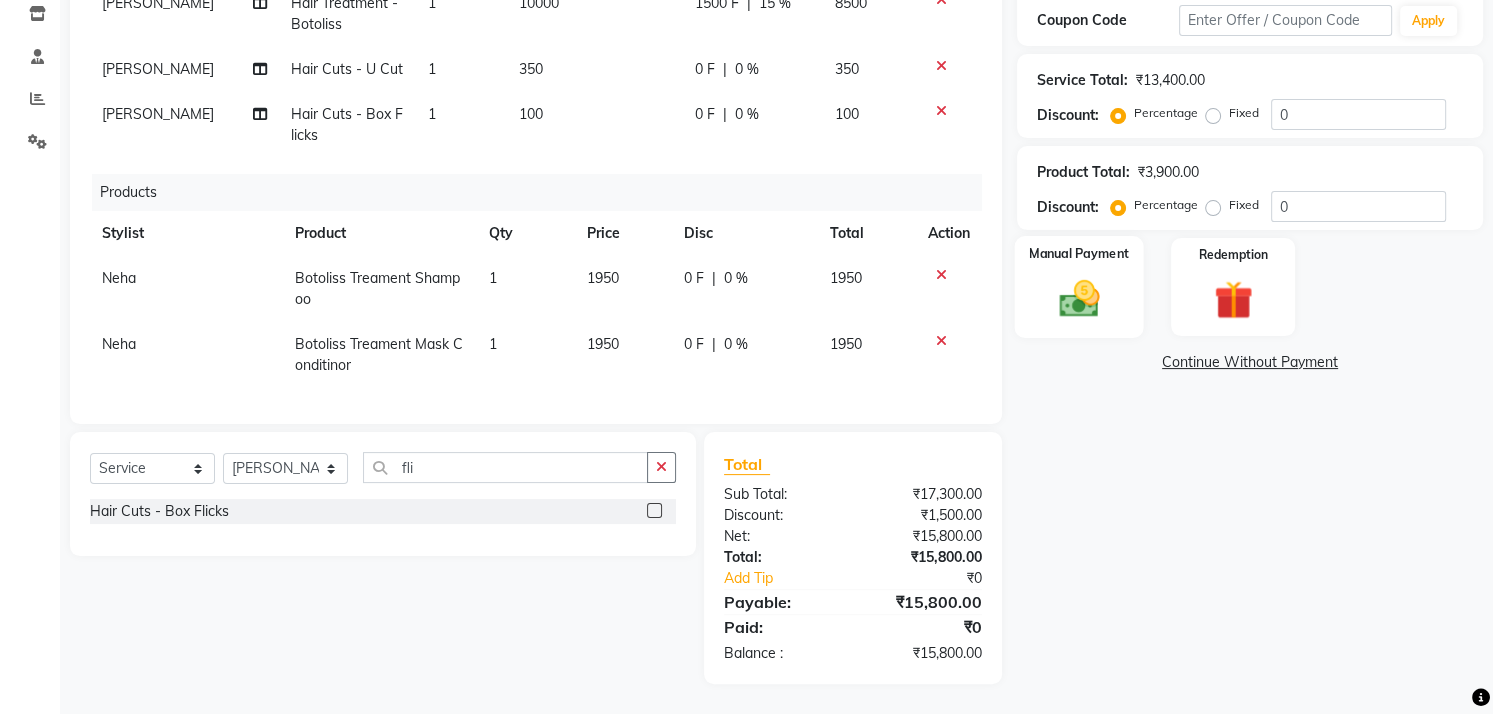 click 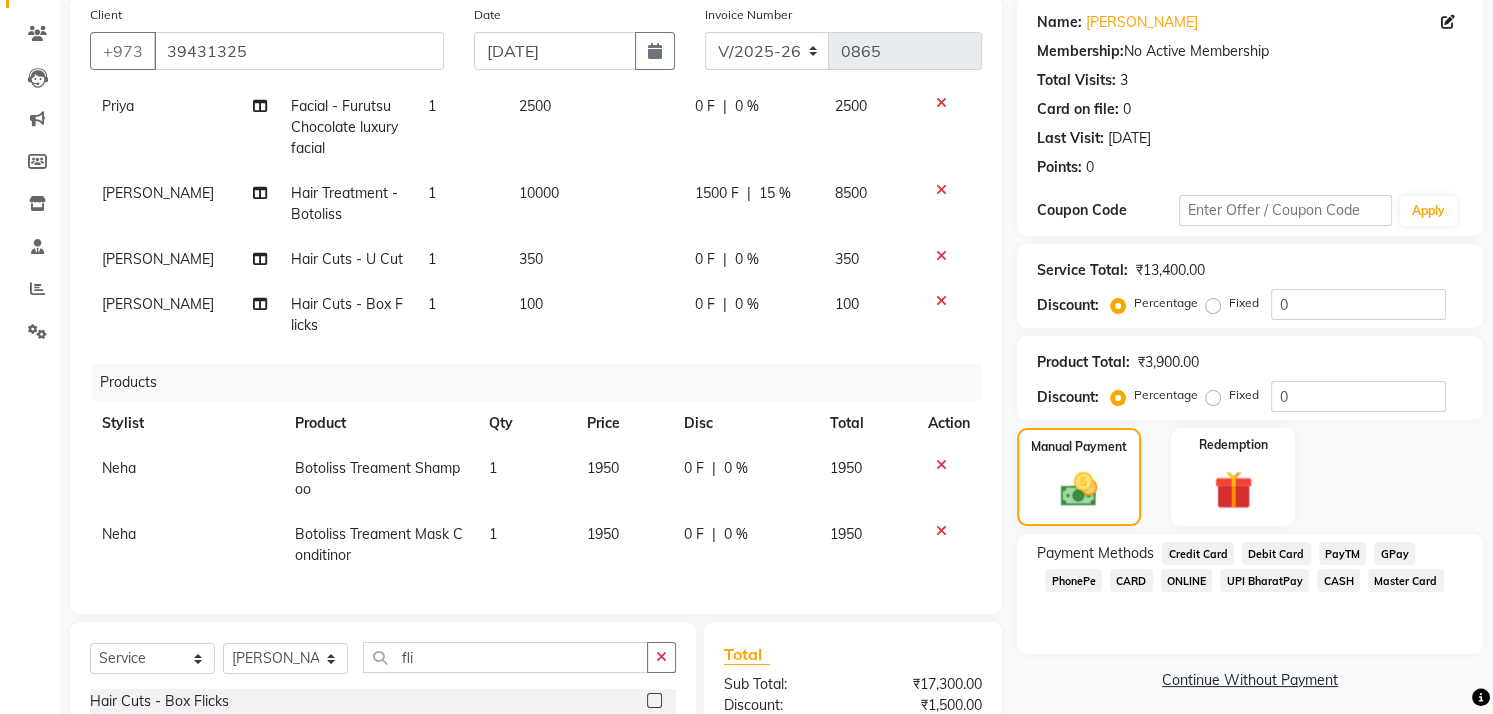 scroll, scrollTop: 144, scrollLeft: 0, axis: vertical 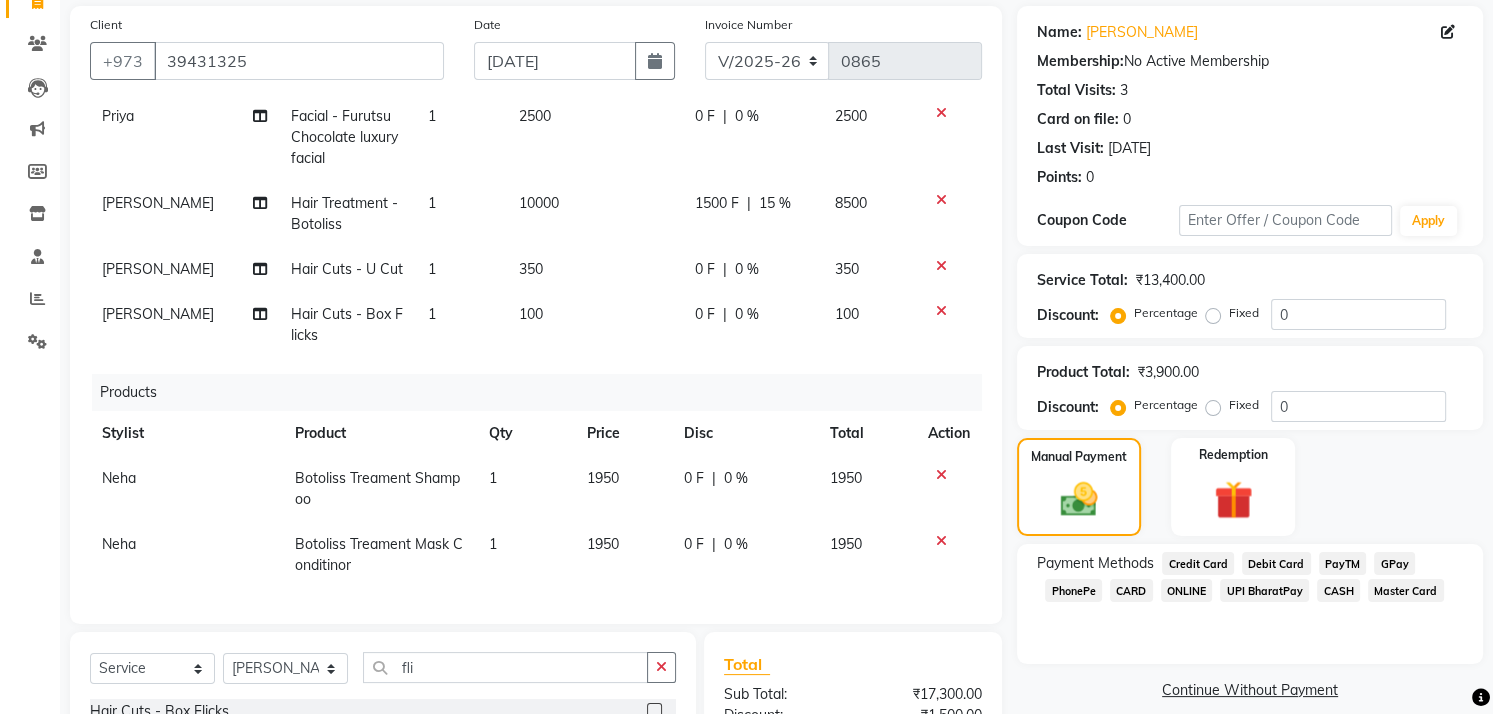 click on "CASH" 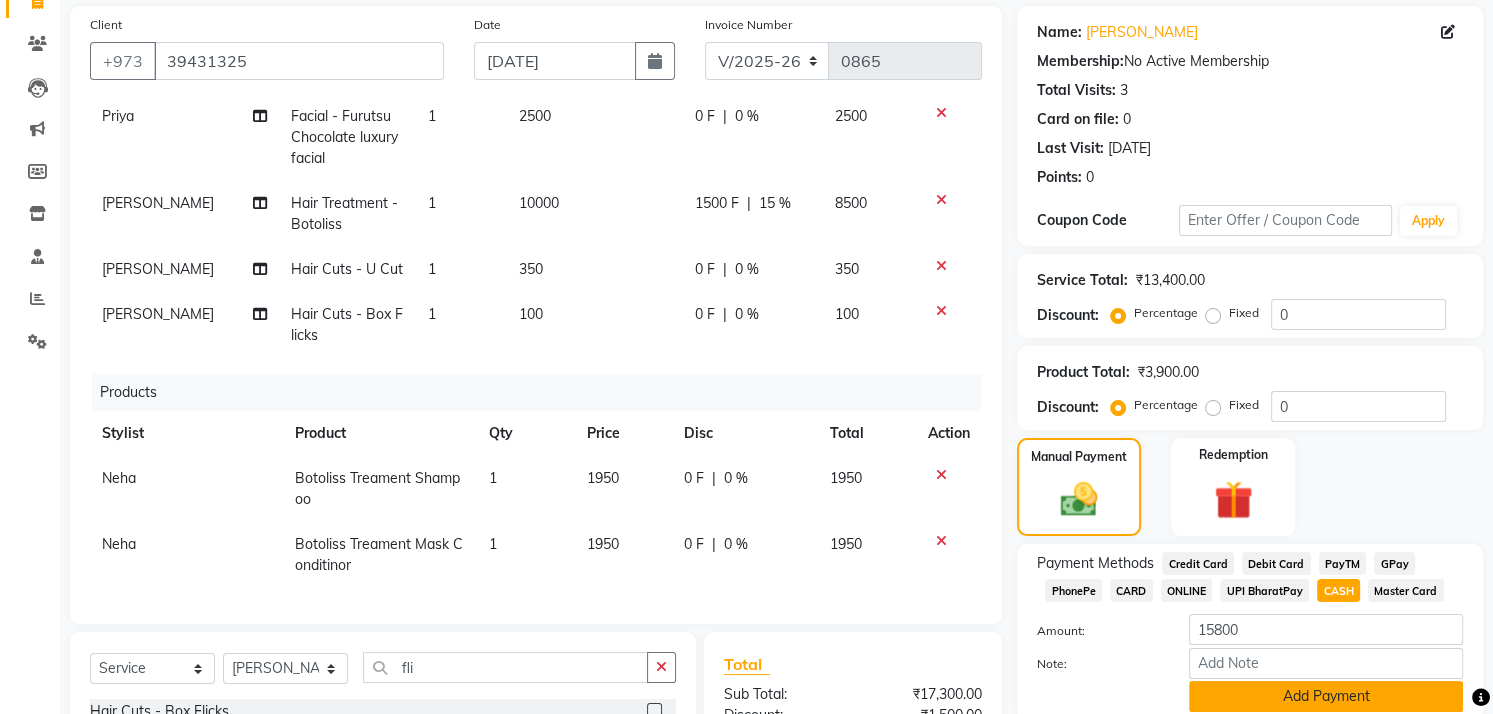 click on "Add Payment" 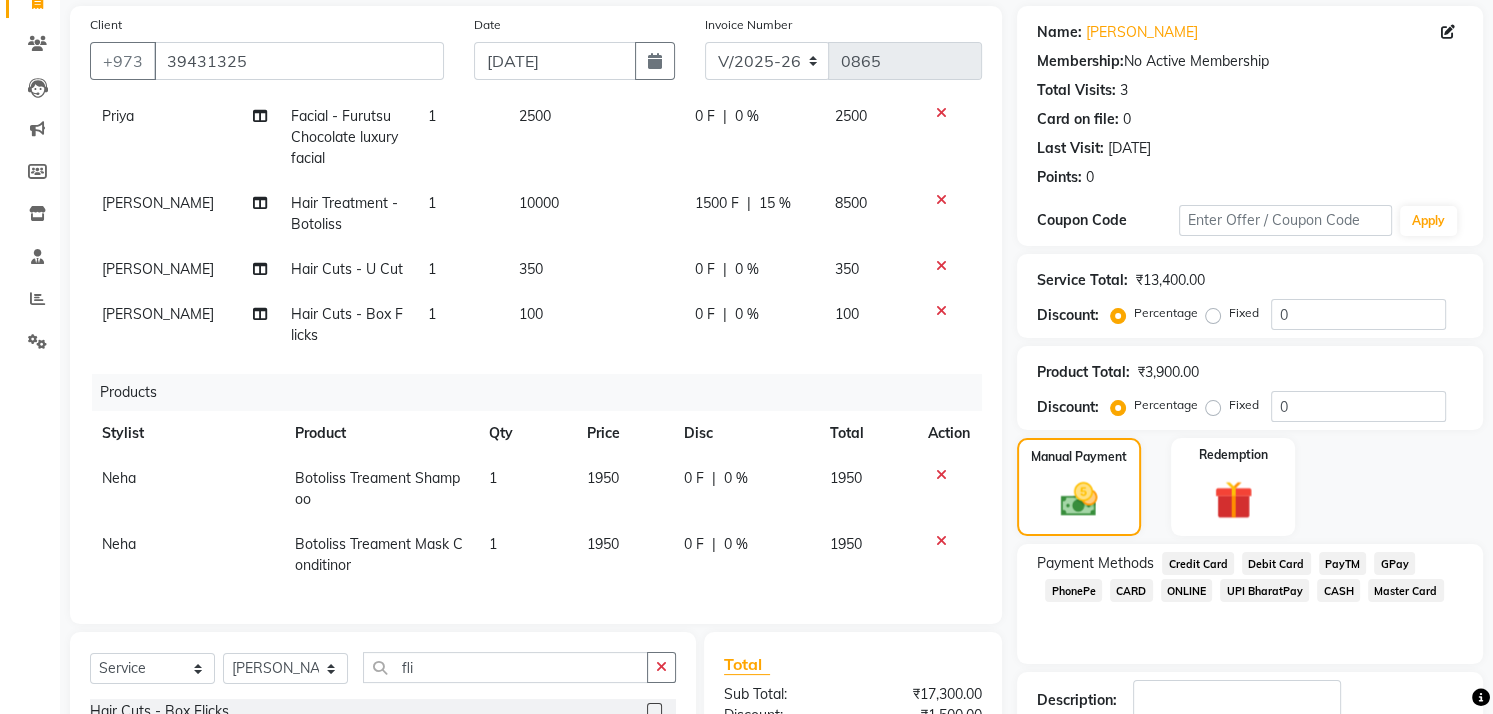 scroll, scrollTop: 415, scrollLeft: 0, axis: vertical 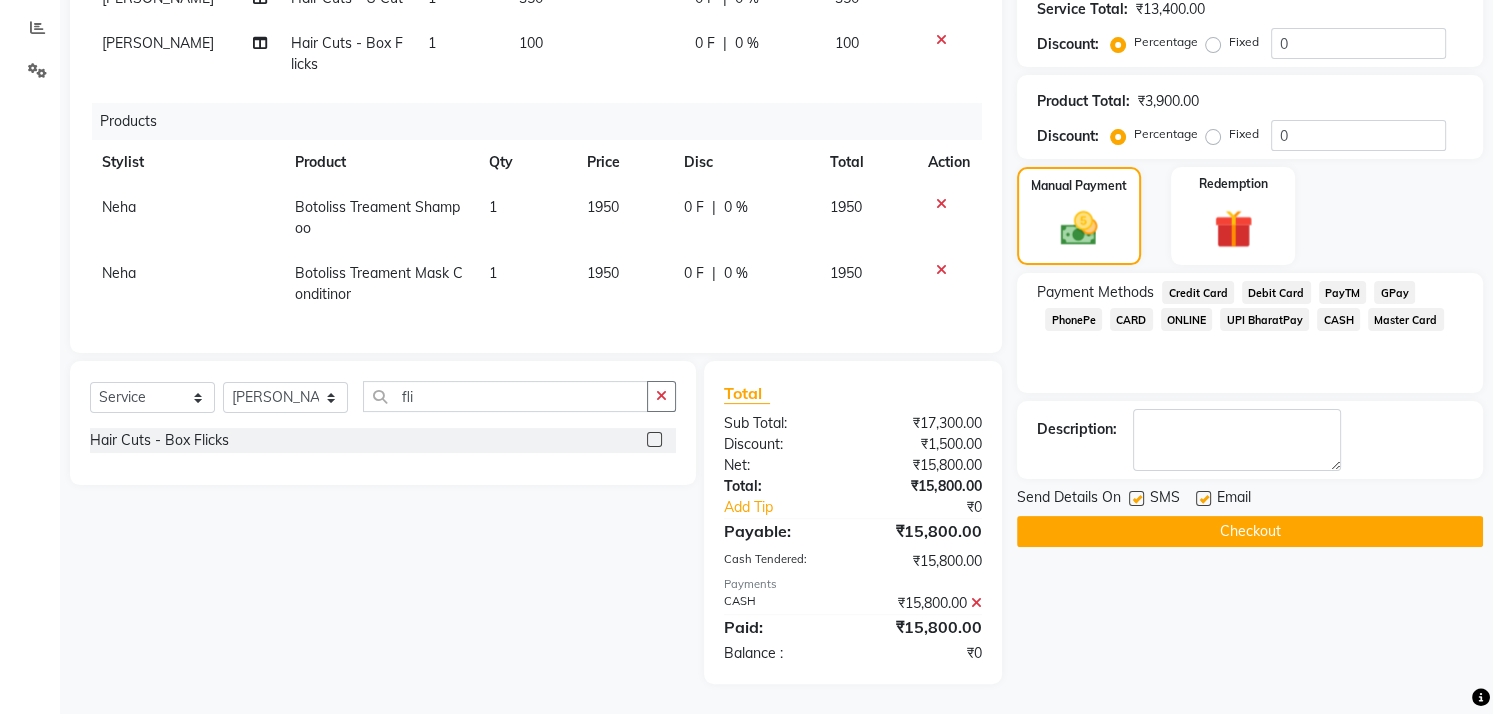 click on "Checkout" 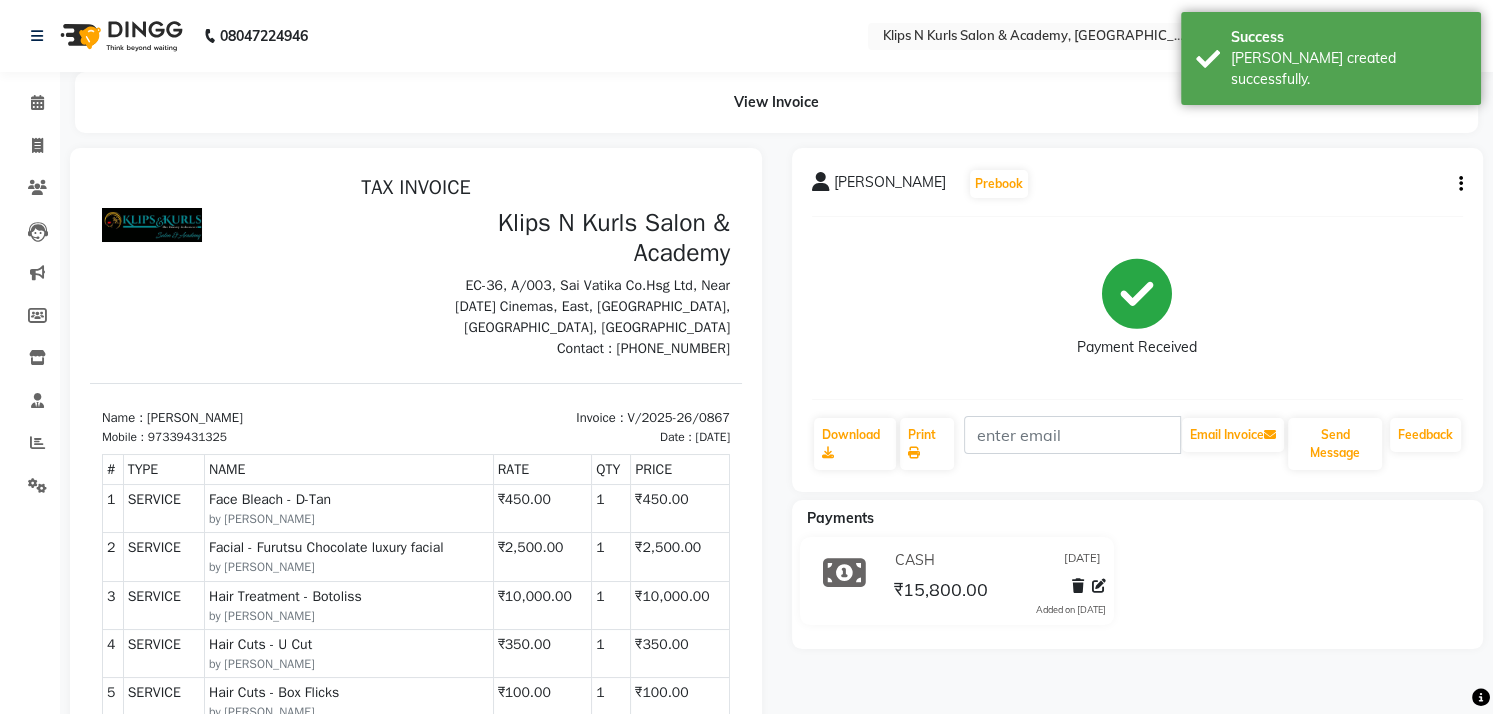 scroll, scrollTop: 0, scrollLeft: 0, axis: both 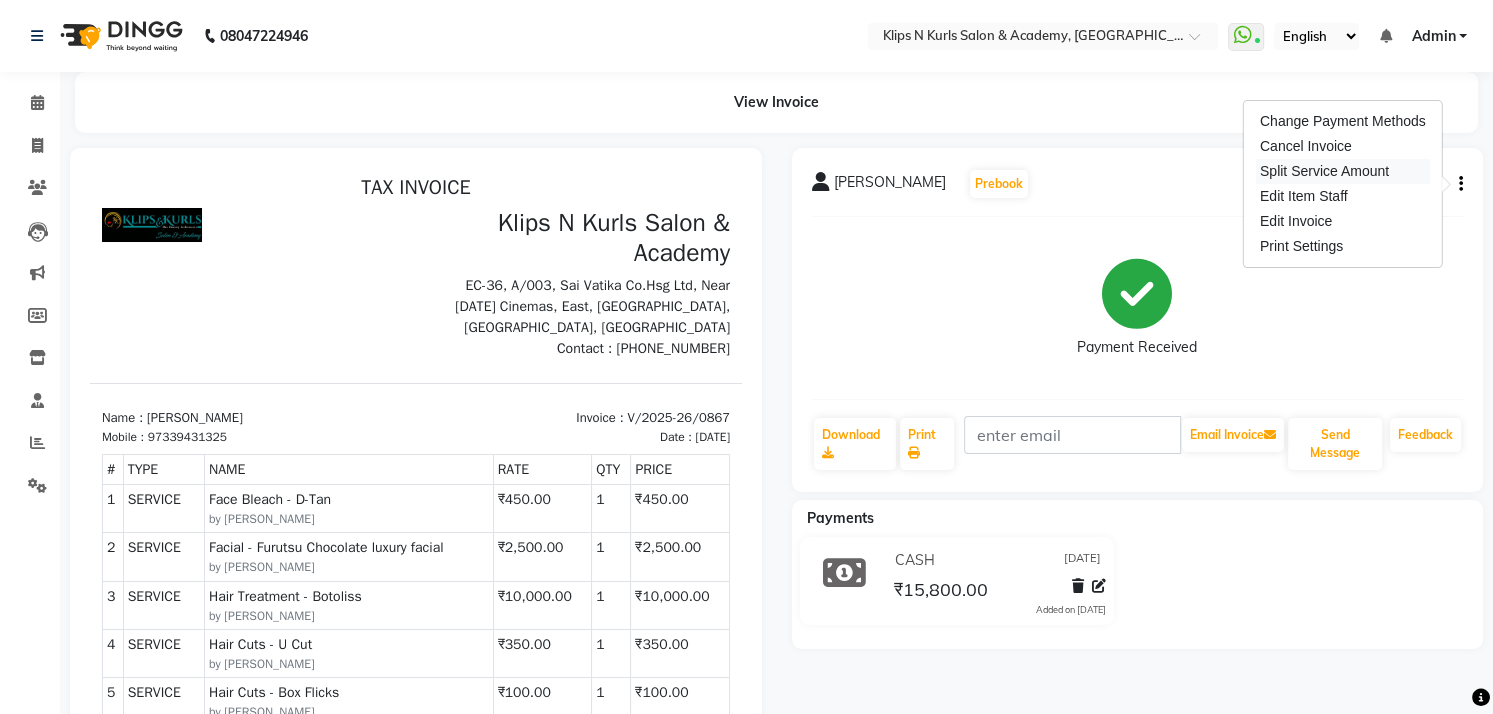click on "Split Service Amount" at bounding box center (1343, 171) 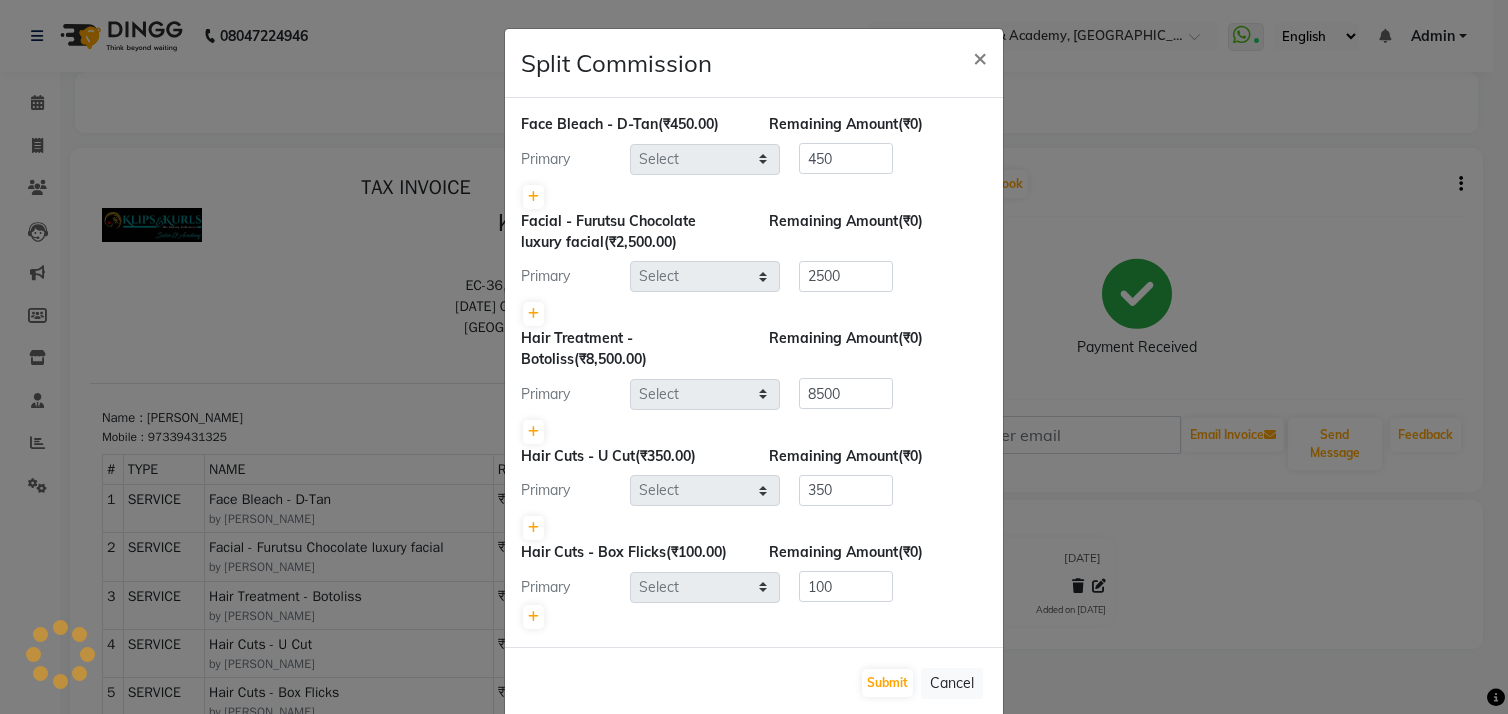 select on "61904" 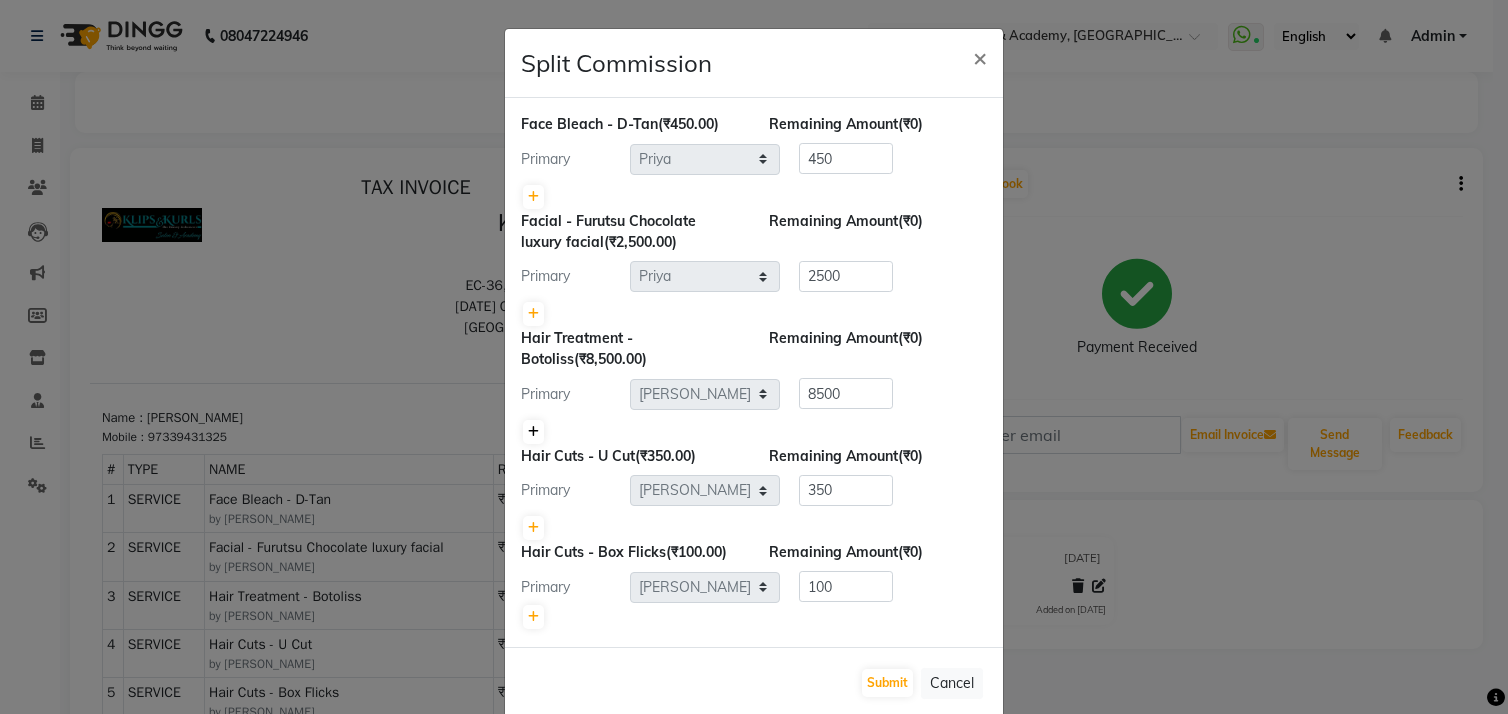 click 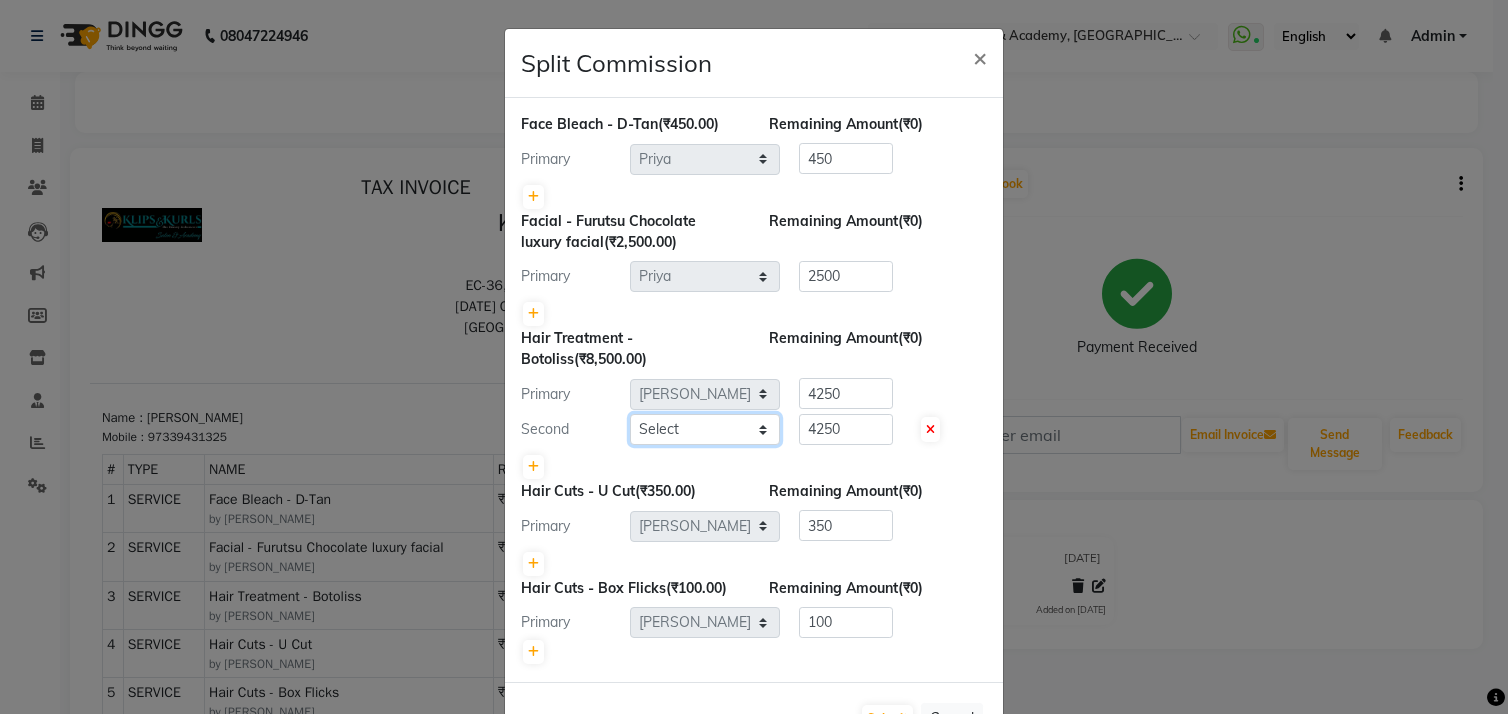 click on "Select  Chandani   Front Desk   [PERSON_NAME]    [PERSON_NAME]   Neha   [PERSON_NAME]" 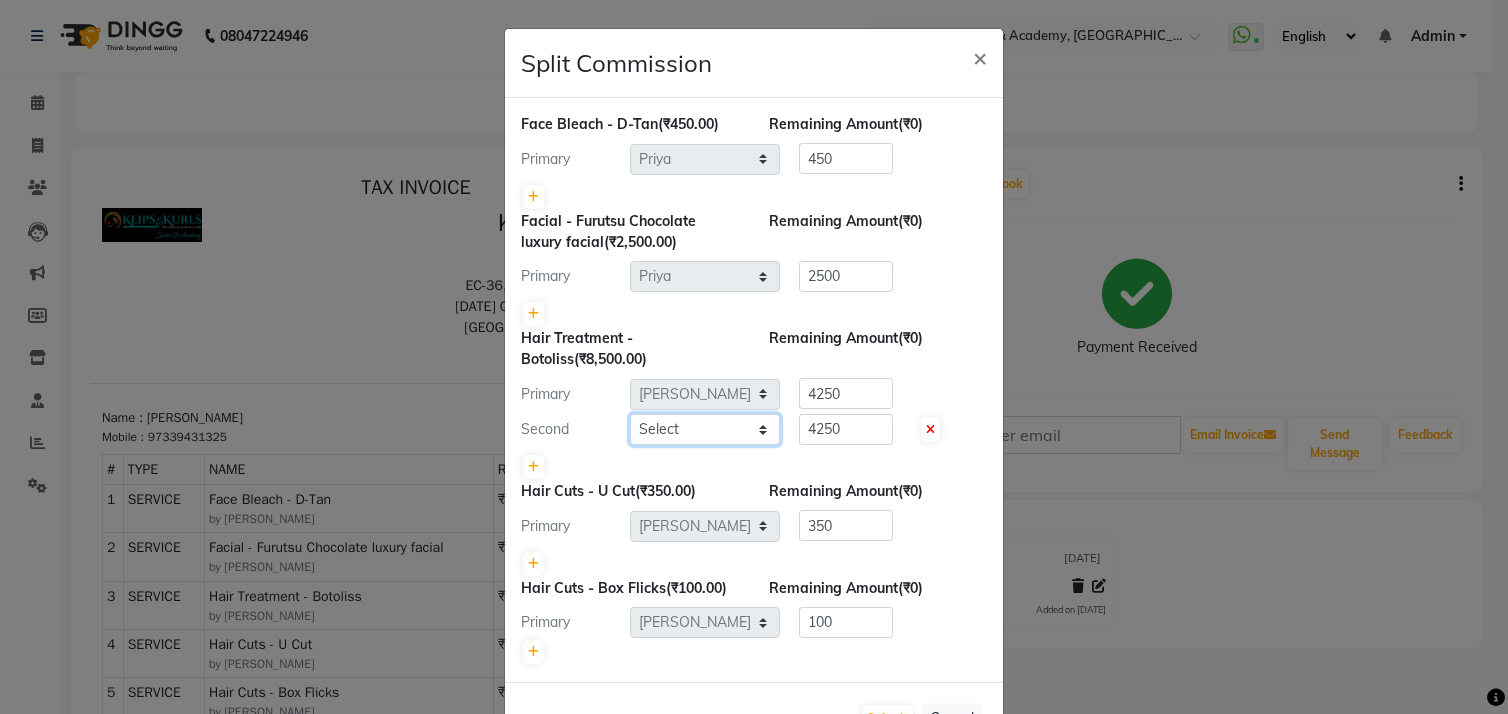 select on "61904" 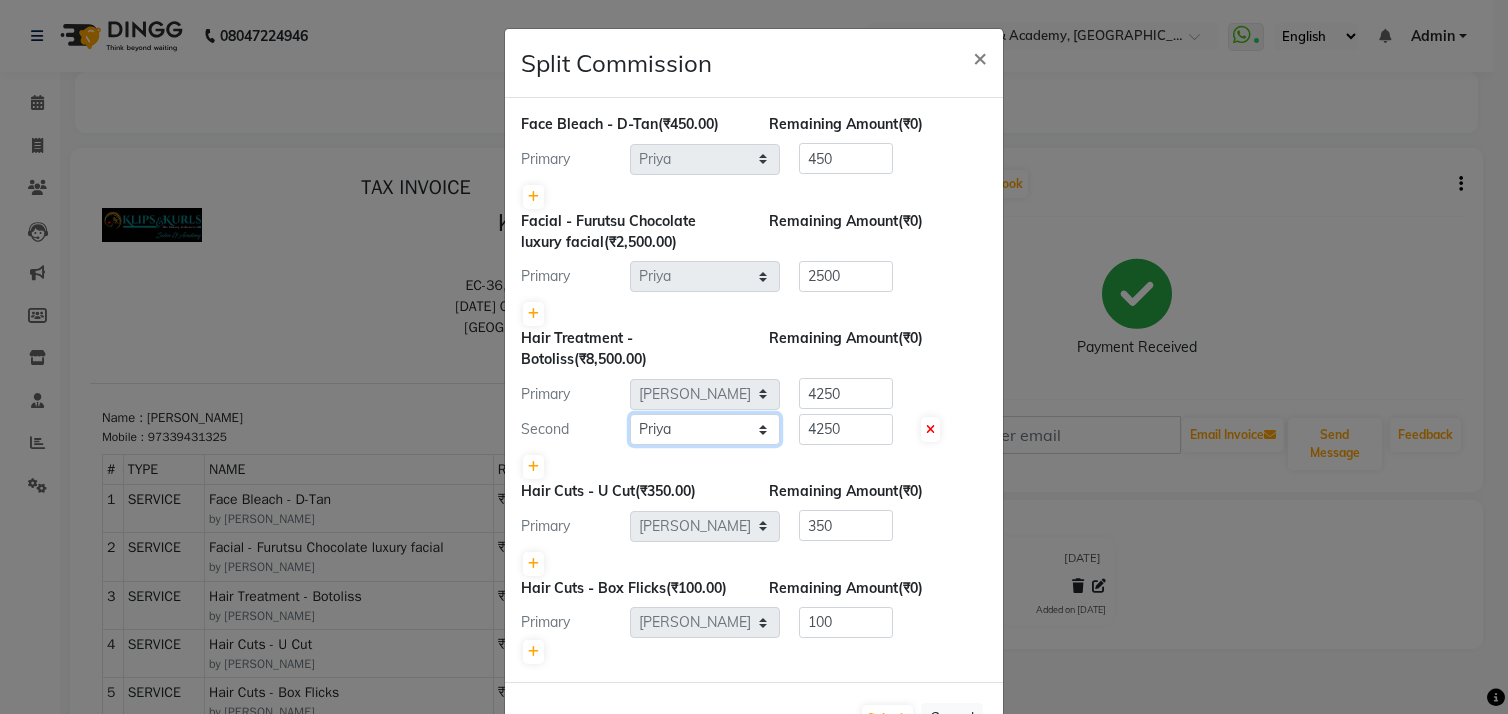 click on "Select  Chandani   Front Desk   [PERSON_NAME]    [PERSON_NAME]   Neha   [PERSON_NAME]" 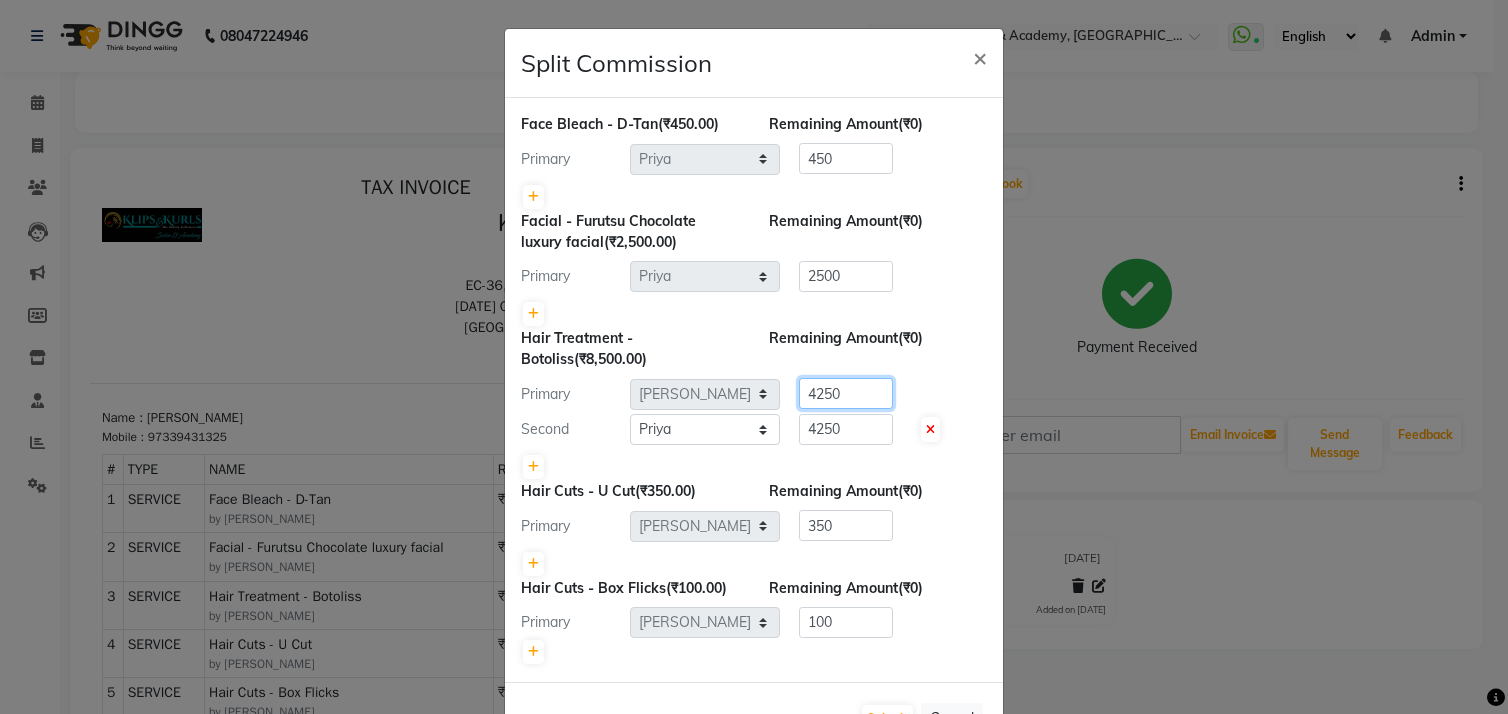 click on "4250" 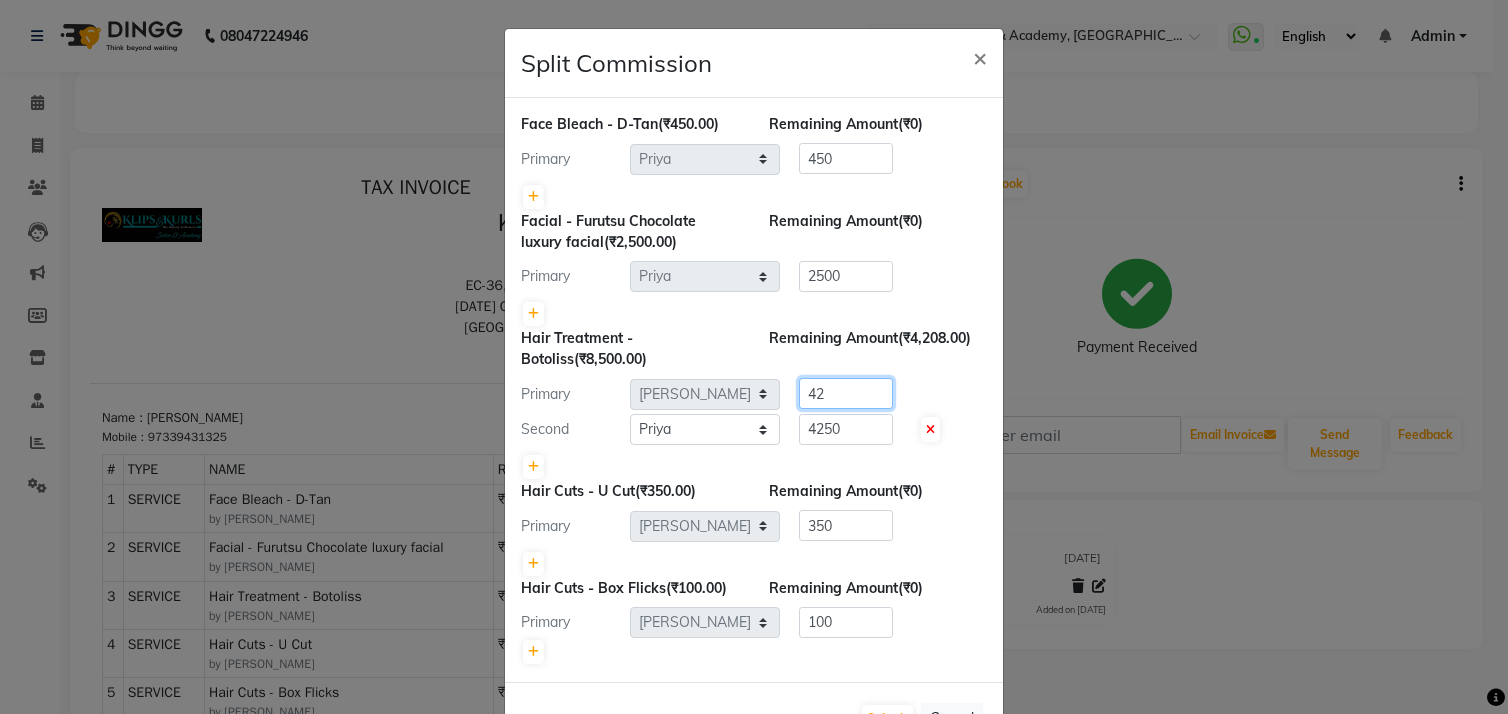 type on "4" 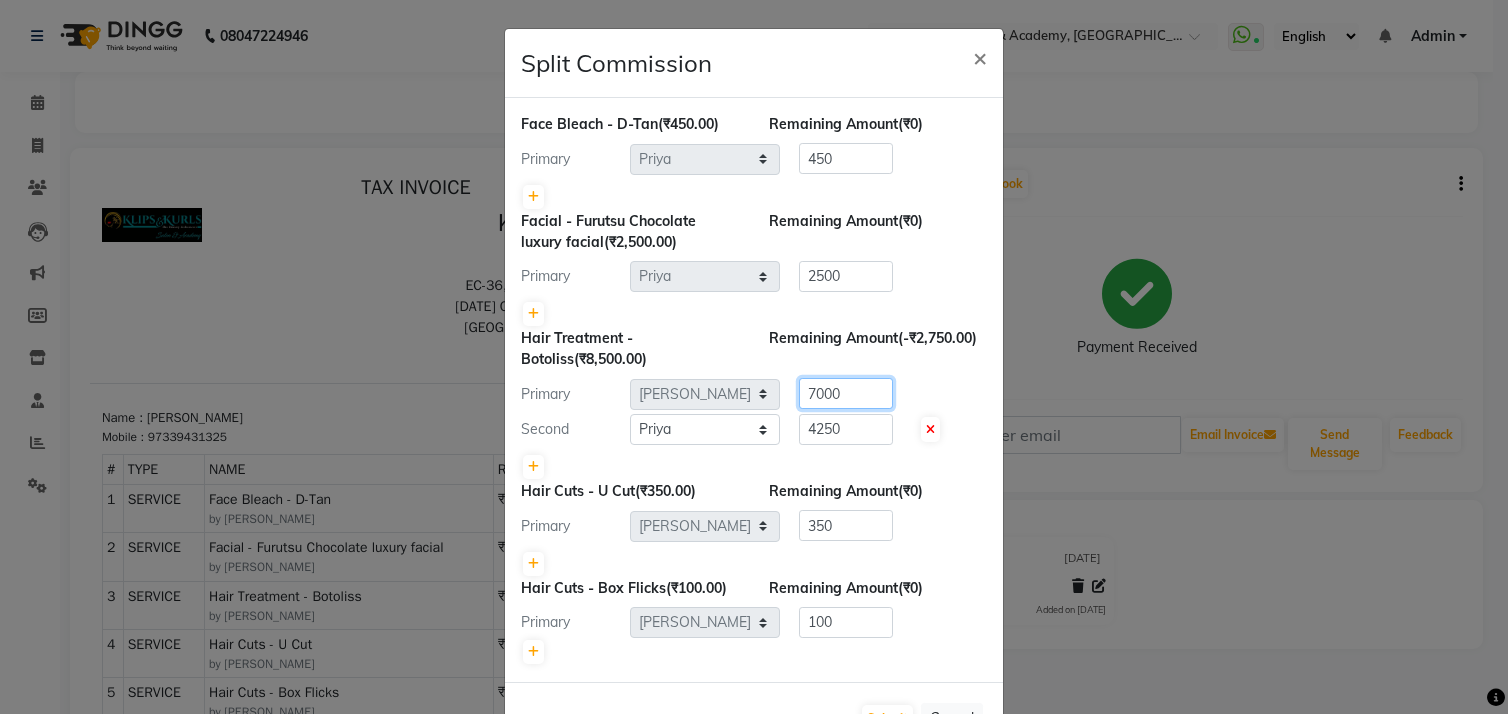 type on "7000" 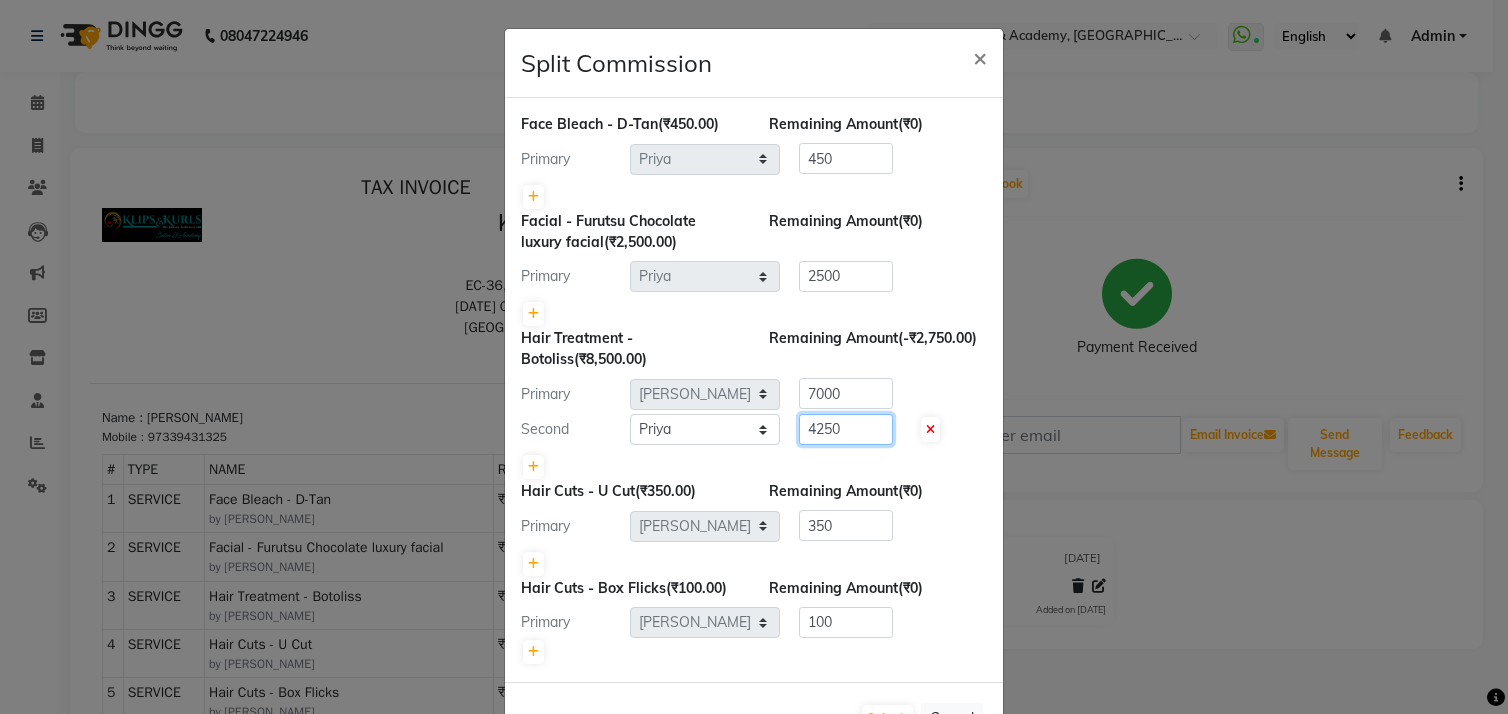 click on "4250" 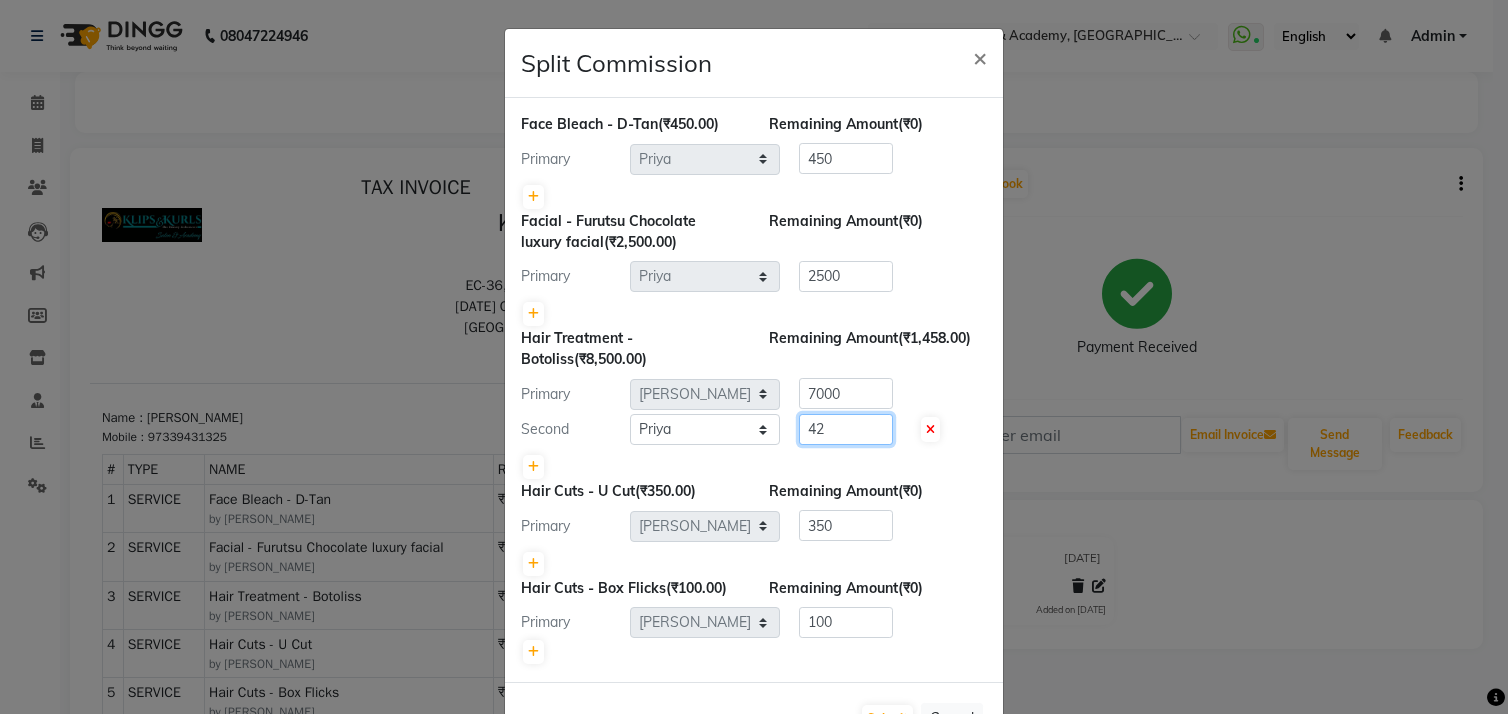 type on "4" 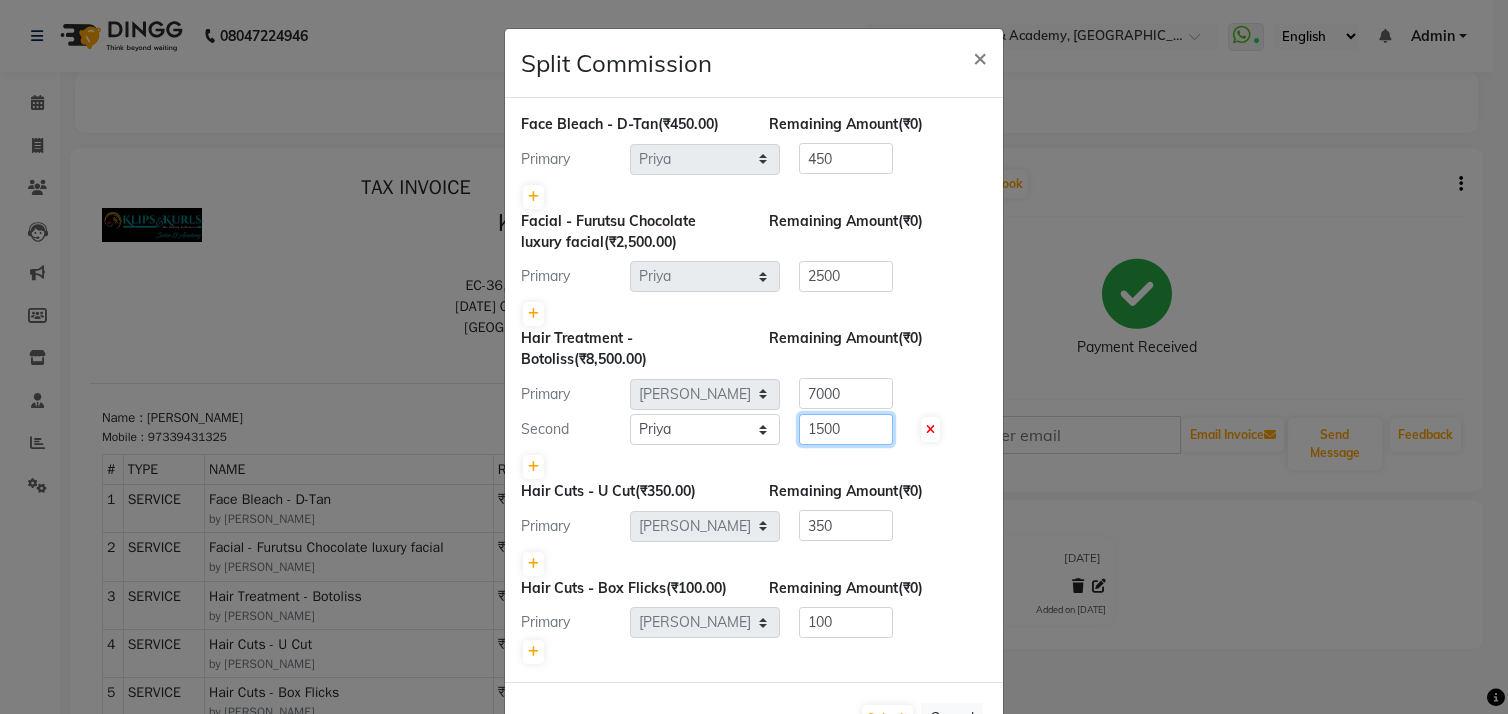type on "1500" 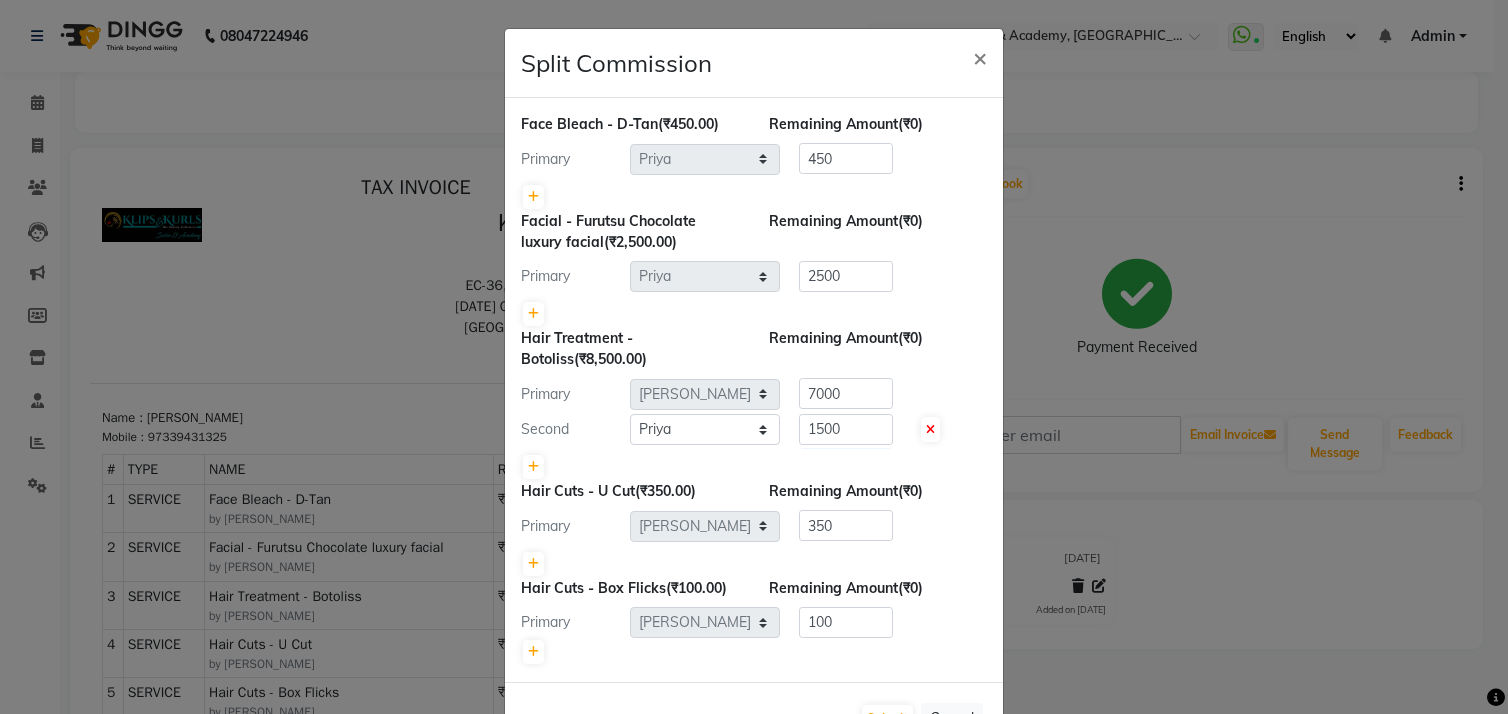 click on "Split Commission × Face Bleach - D-Tan  (₹450.00) Remaining Amount  (₹0) Primary Select  Chandani   Front Desk   Ishika    Mona   Neha   Priya   Smitha  450 Facial - Furutsu Chocolate luxury facial  (₹2,500.00) Remaining Amount  (₹0) Primary Select  Chandani   Front Desk   Ishika    Mona   Neha   Priya   Smitha  2500 Hair Treatment - Botoliss   (₹8,500.00) Remaining Amount  (₹0) Primary Select  Chandani   Front Desk   Ishika    Mona   Neha   Priya   Smitha  7000 Second Select  Chandani   Front Desk   Ishika    Mona   Neha   Priya   Smitha  1500 Hair Cuts - U Cut  (₹350.00) Remaining Amount  (₹0) Primary Select  Chandani   Front Desk   Ishika    Mona   Neha   Priya   Smitha  350 Hair Cuts - Box Flicks  (₹100.00) Remaining Amount  (₹0) Primary Select  Chandani   Front Desk   Ishika    Mona   Neha   Priya   Smitha  100  Submit   Cancel" 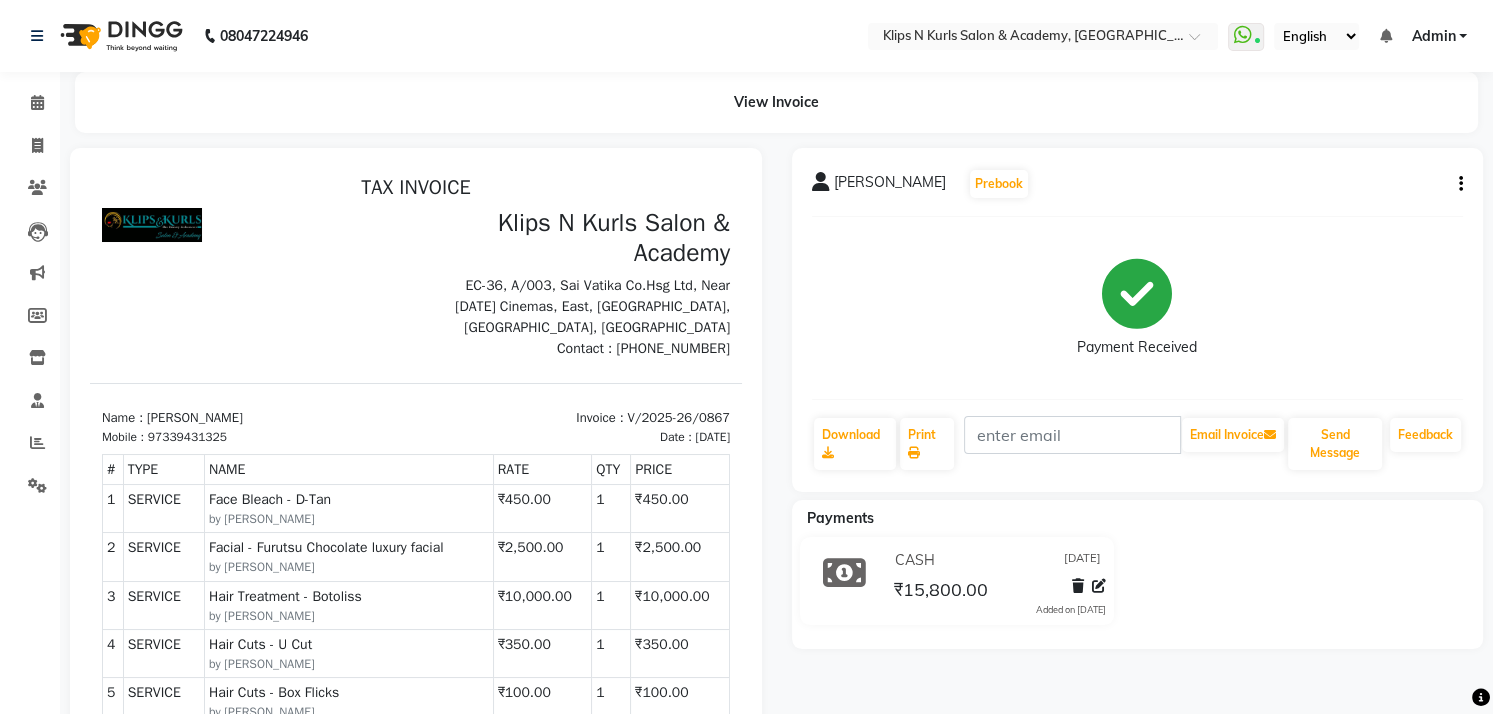 scroll, scrollTop: 413, scrollLeft: 0, axis: vertical 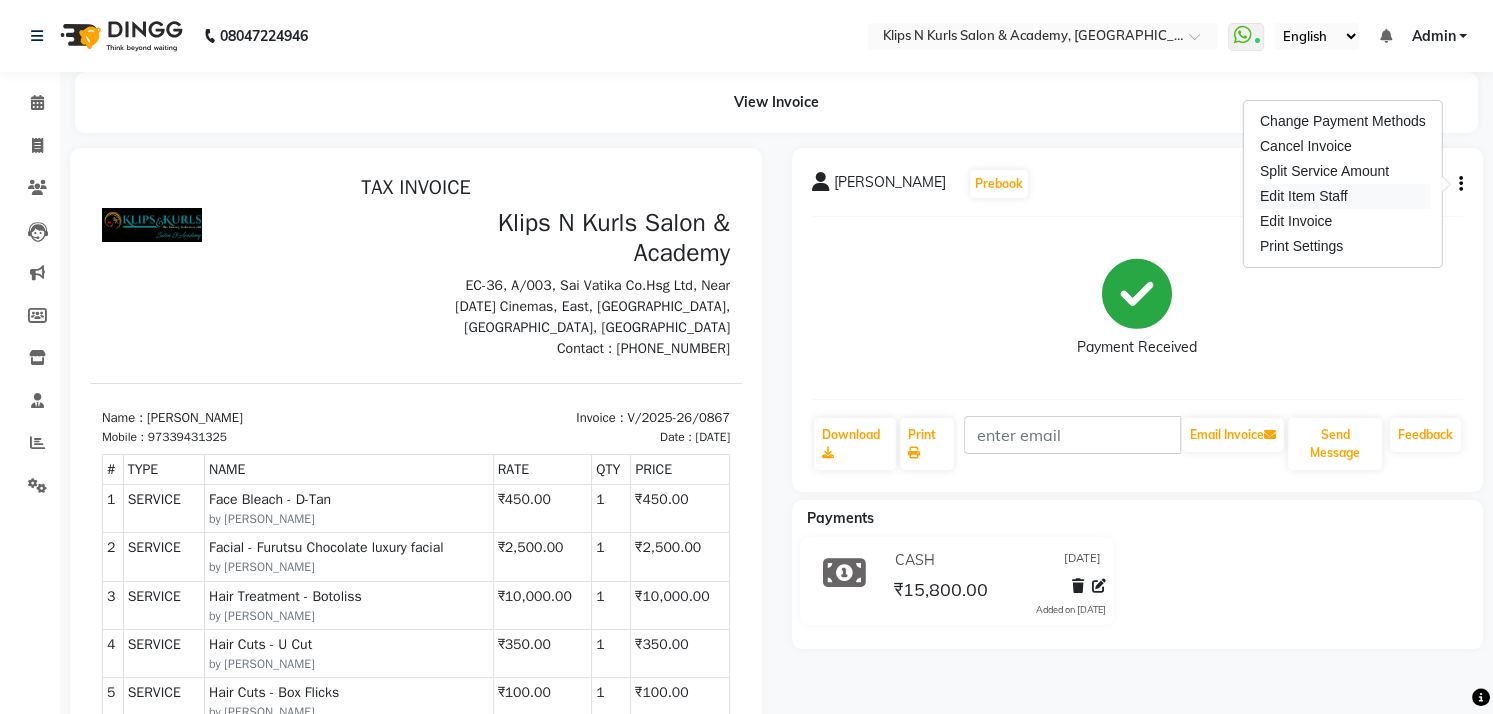 click on "Edit Item Staff" at bounding box center [1343, 196] 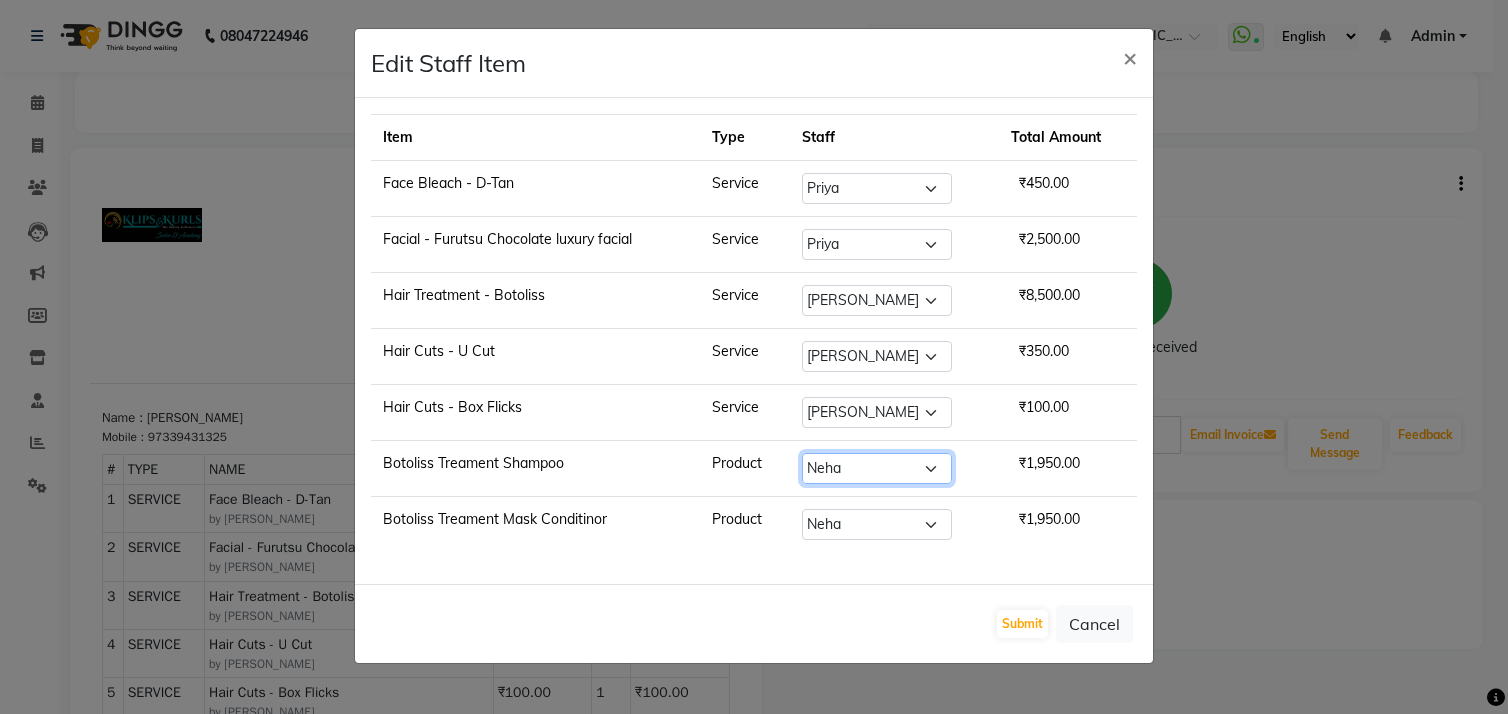click on "Select  Chandani   Front Desk   Ishika    Mona   Neha   Priya   Smitha" 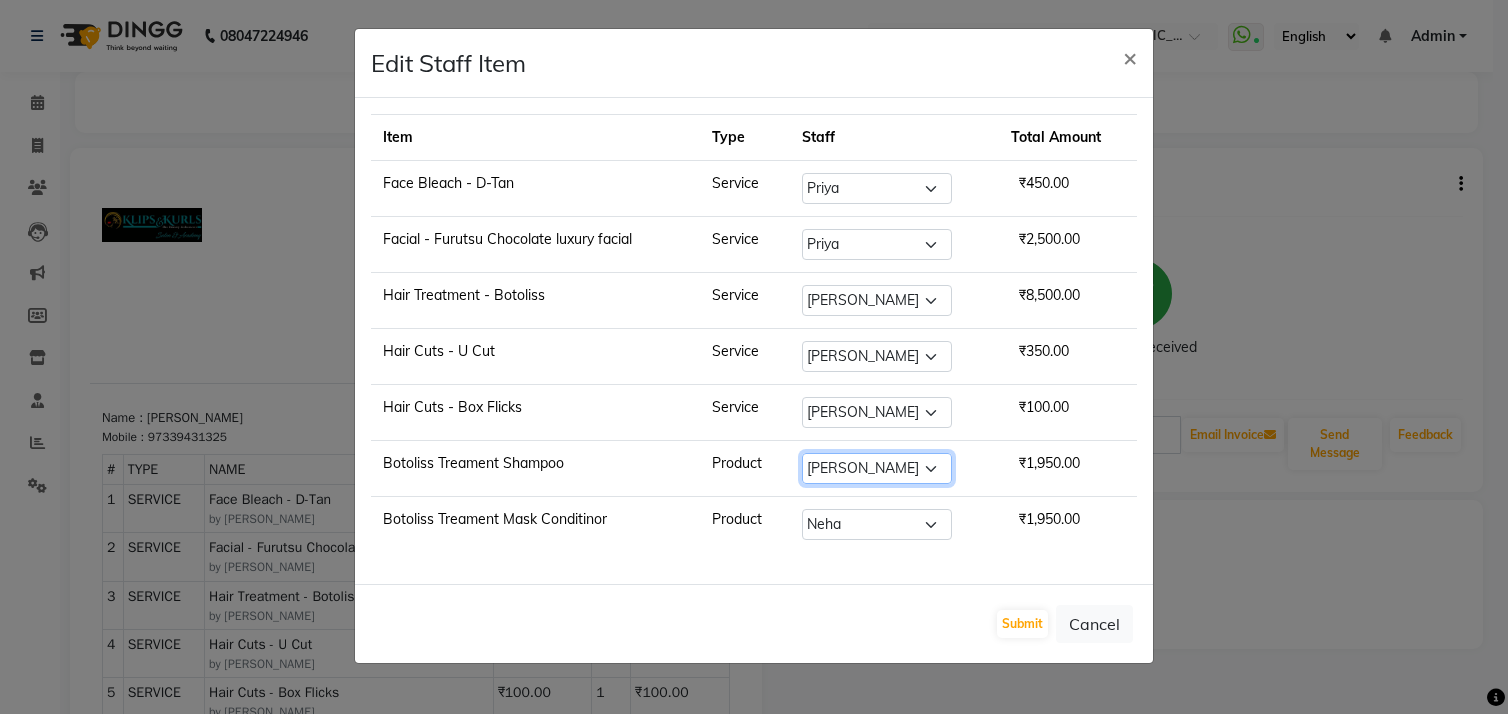 click on "Select  Chandani   Front Desk   Ishika    Mona   Neha   Priya   Smitha" 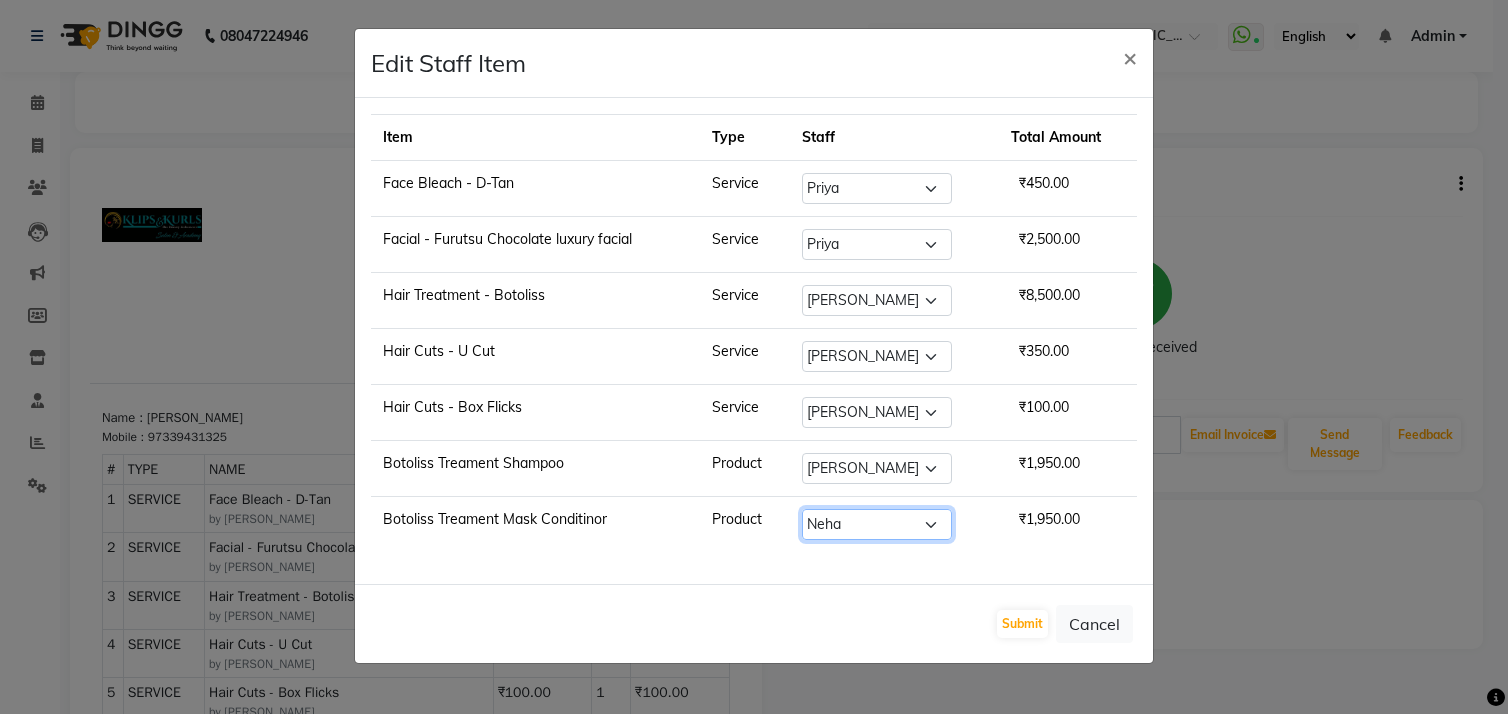click on "Select  Chandani   Front Desk   Ishika    Mona   Neha   Priya   Smitha" 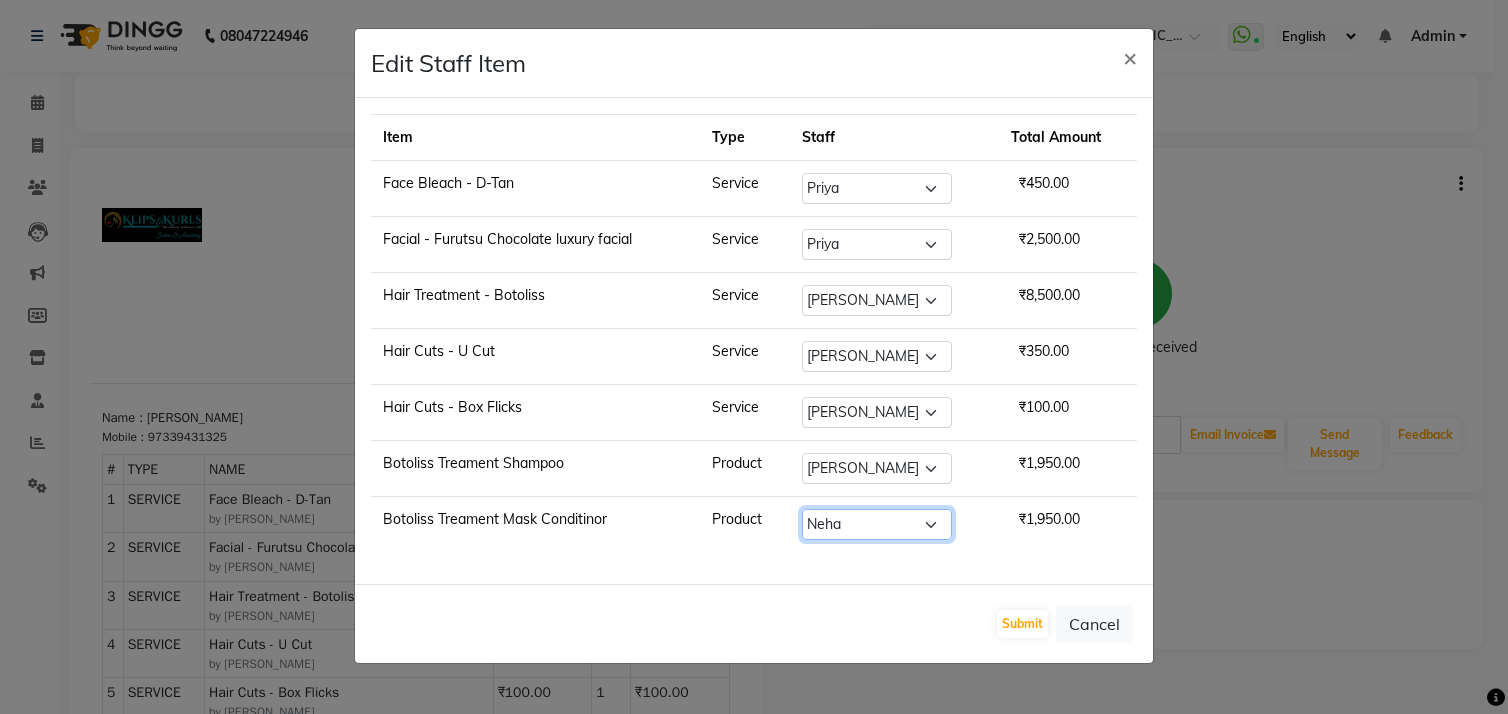 select on "71846" 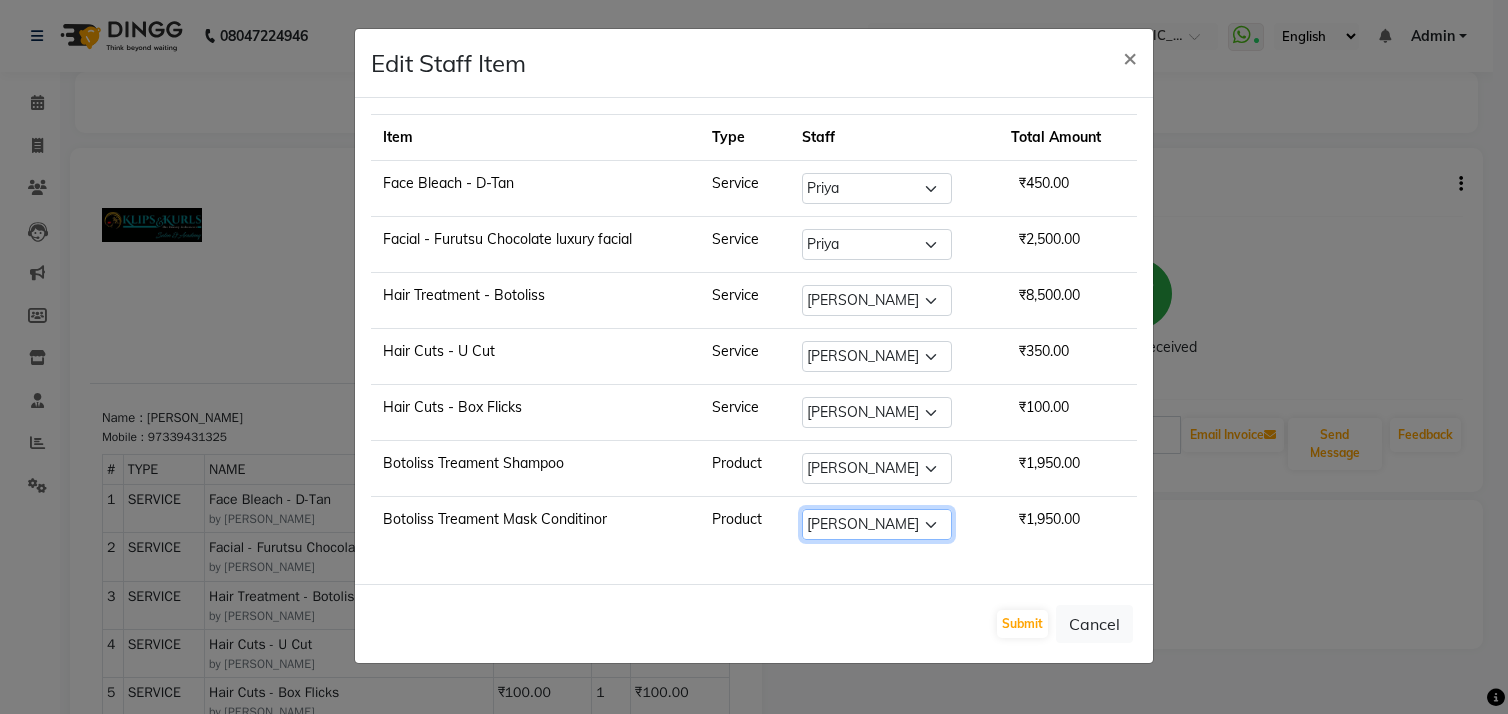 click on "Select  Chandani   Front Desk   Ishika    Mona   Neha   Priya   Smitha" 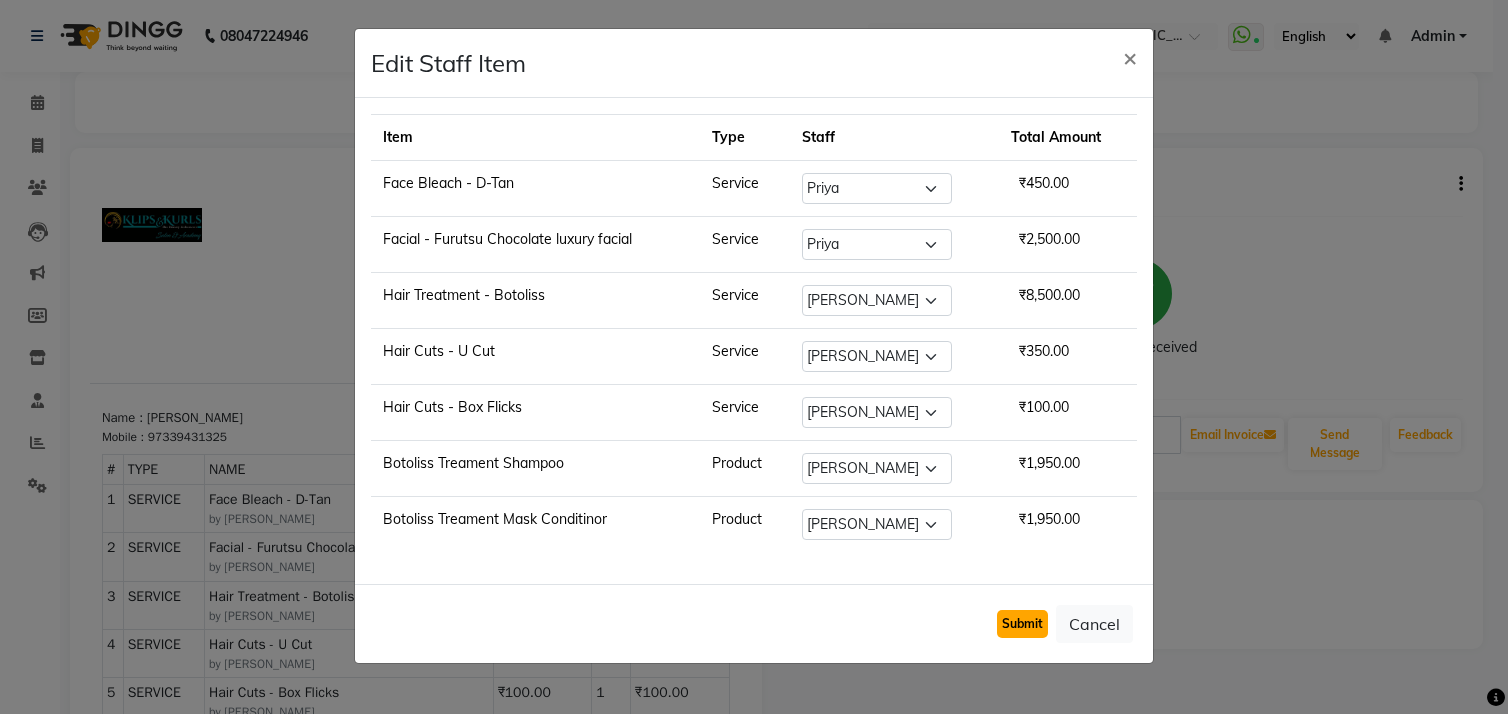 click on "Submit" 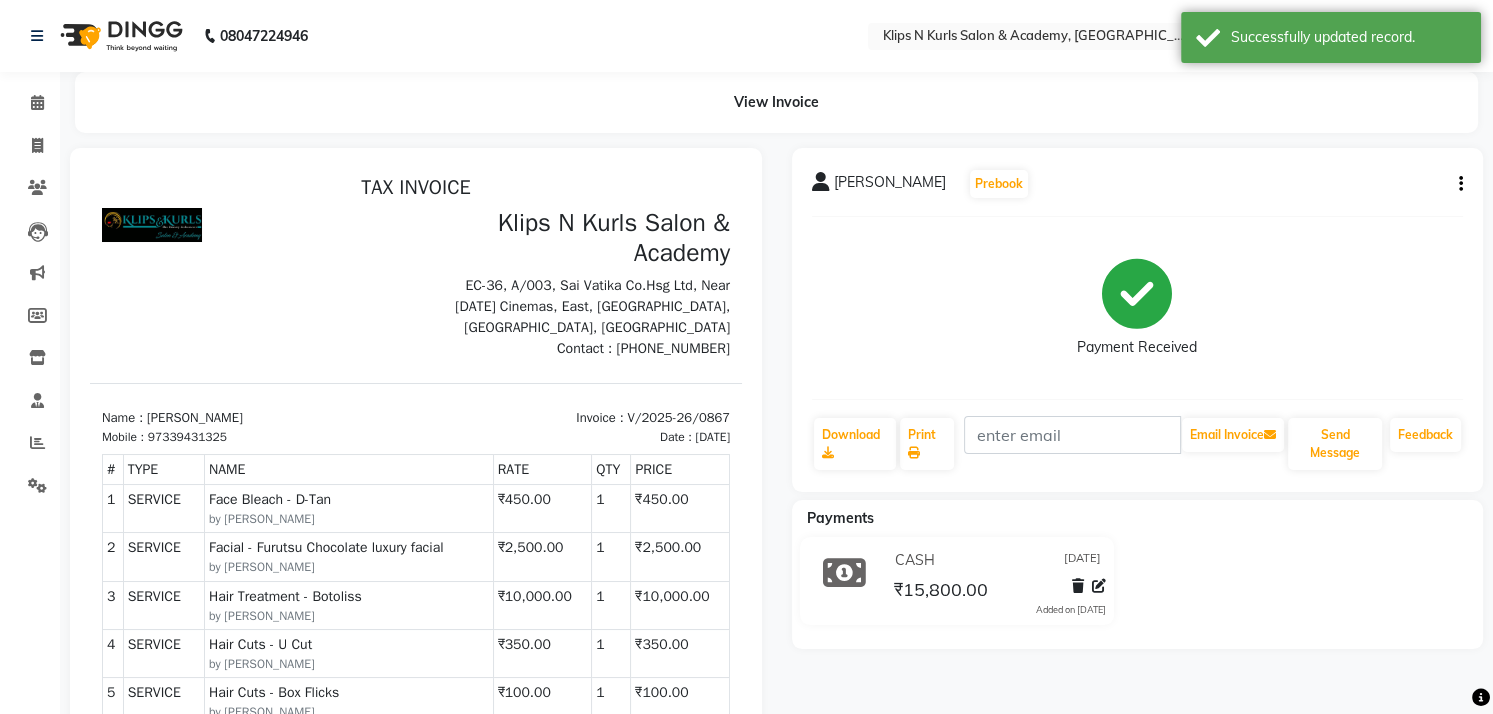 click 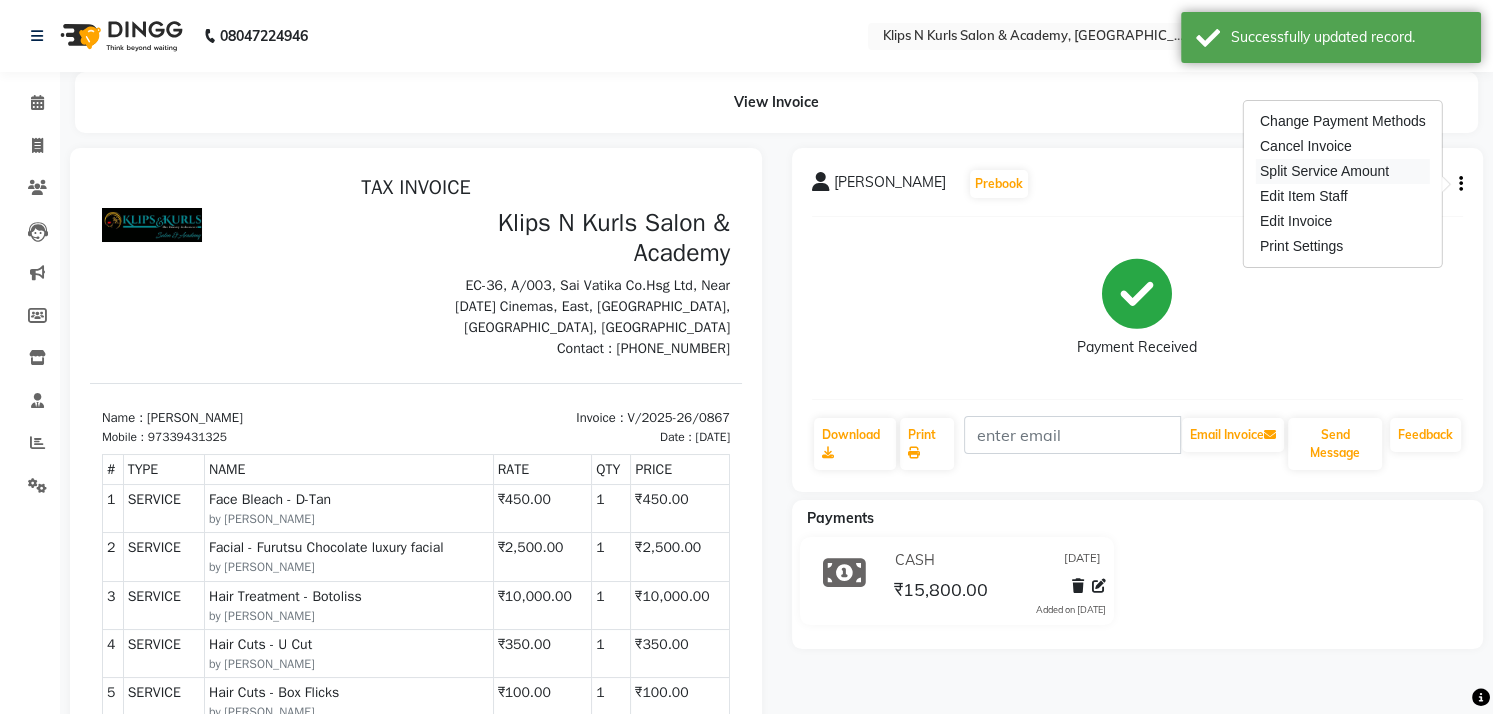 click on "Split Service Amount" at bounding box center (1343, 171) 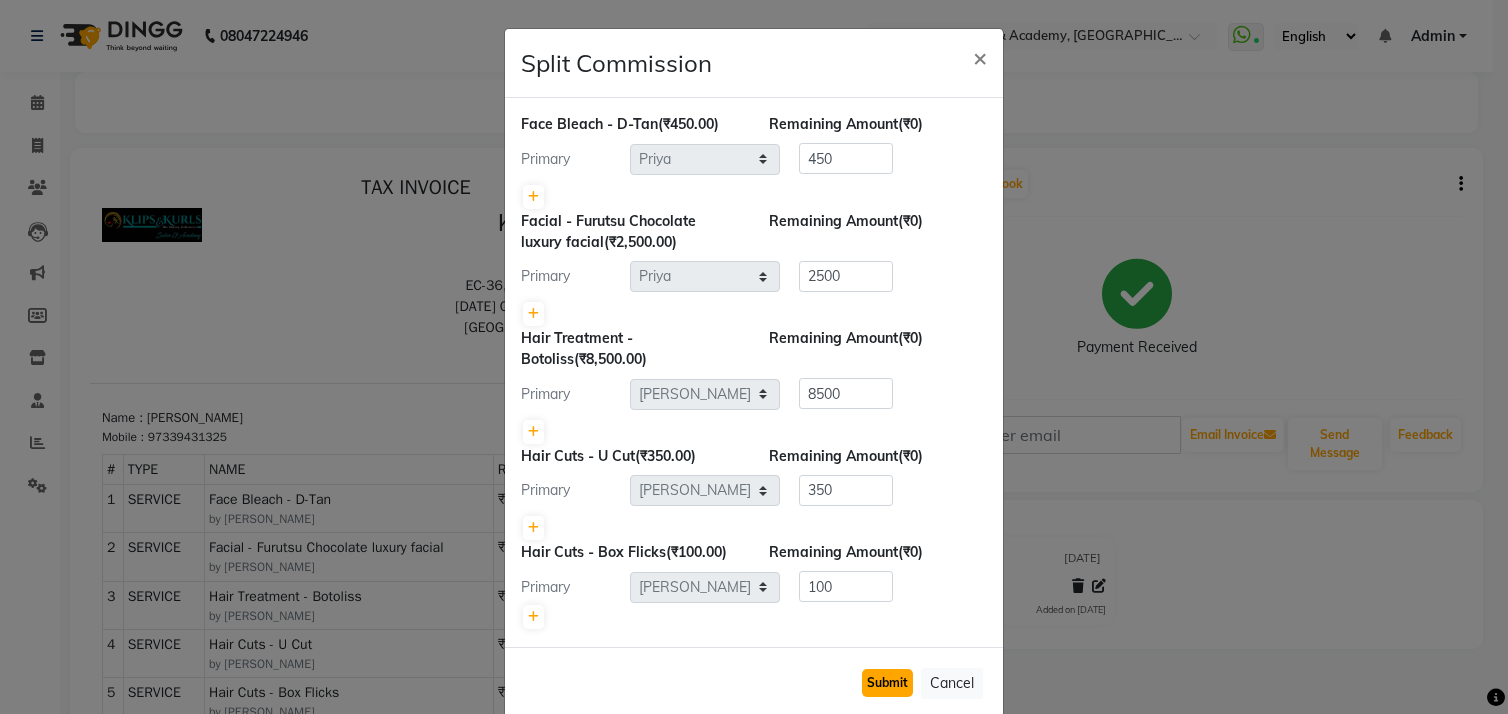 click on "Submit" 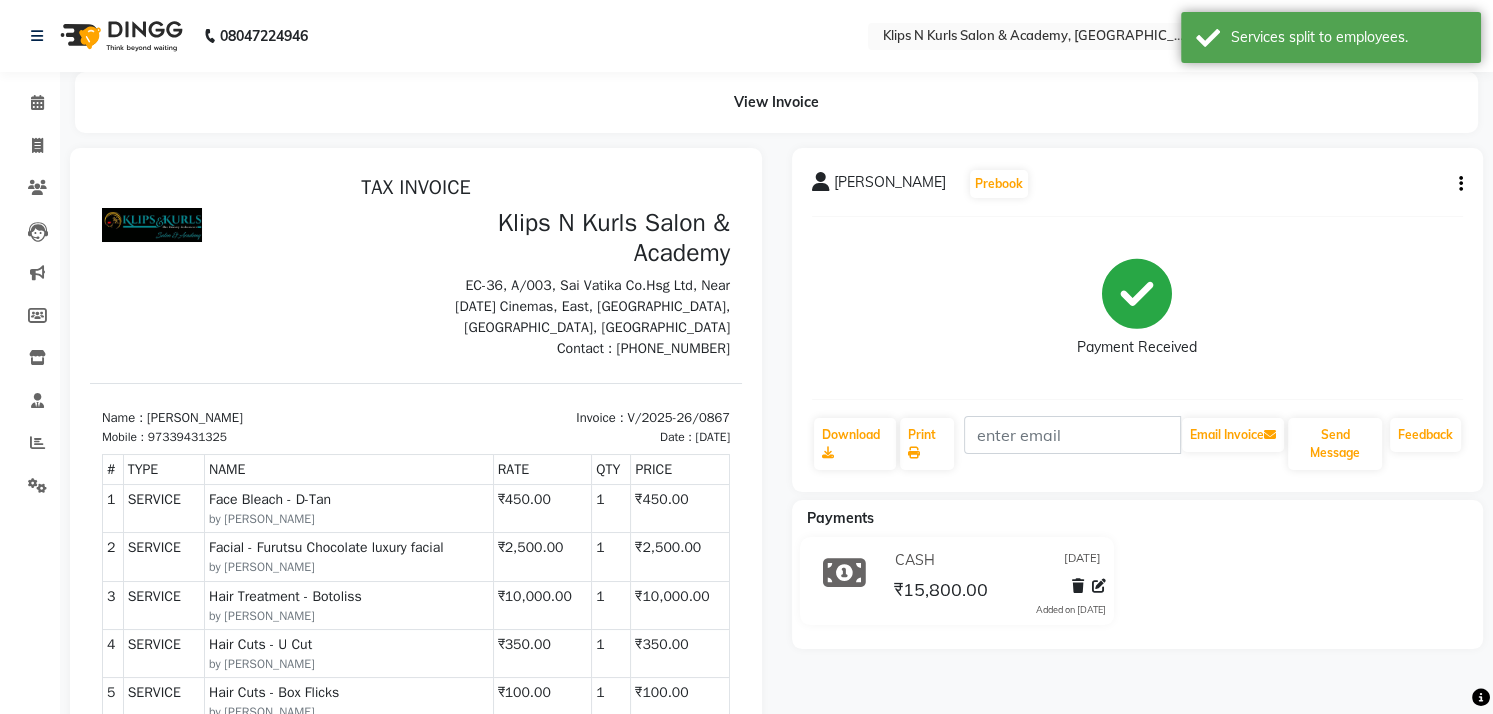 scroll, scrollTop: 413, scrollLeft: 0, axis: vertical 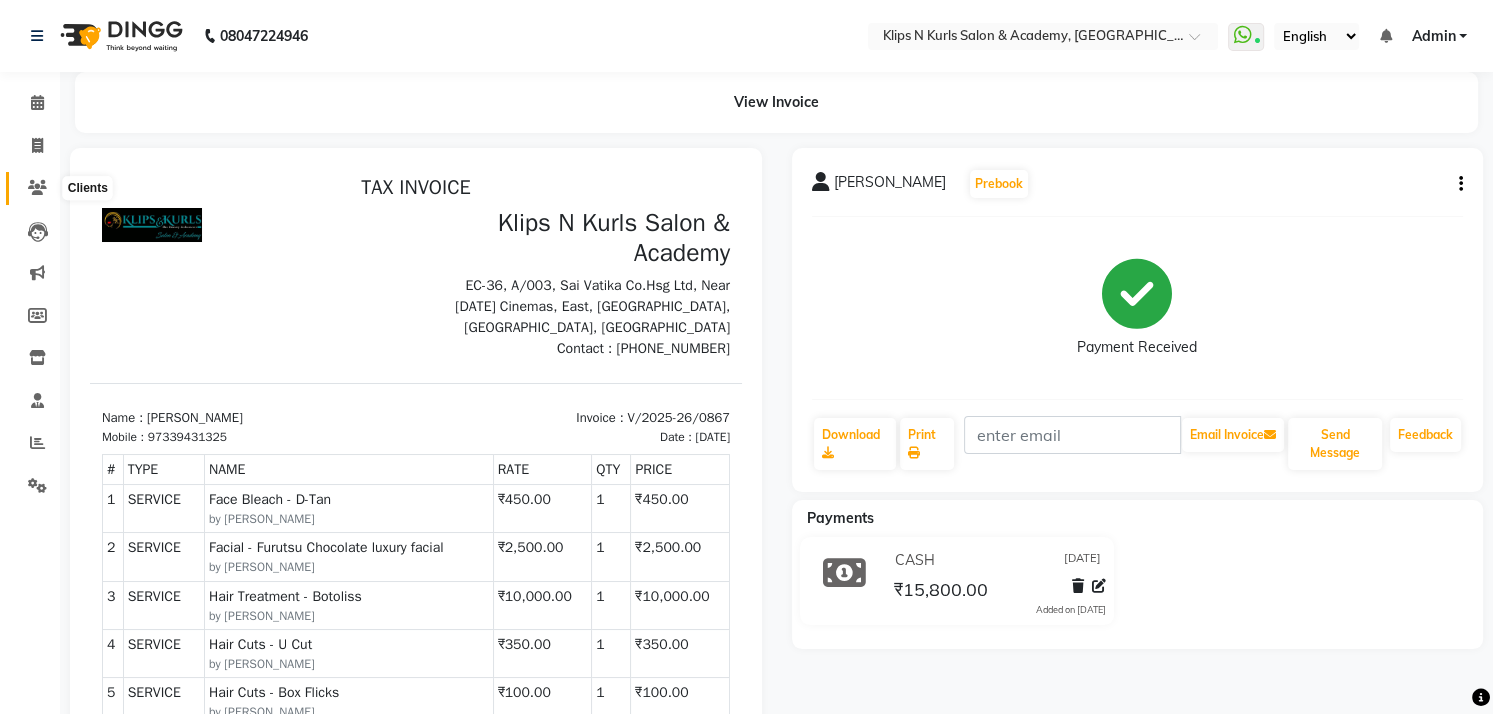 click 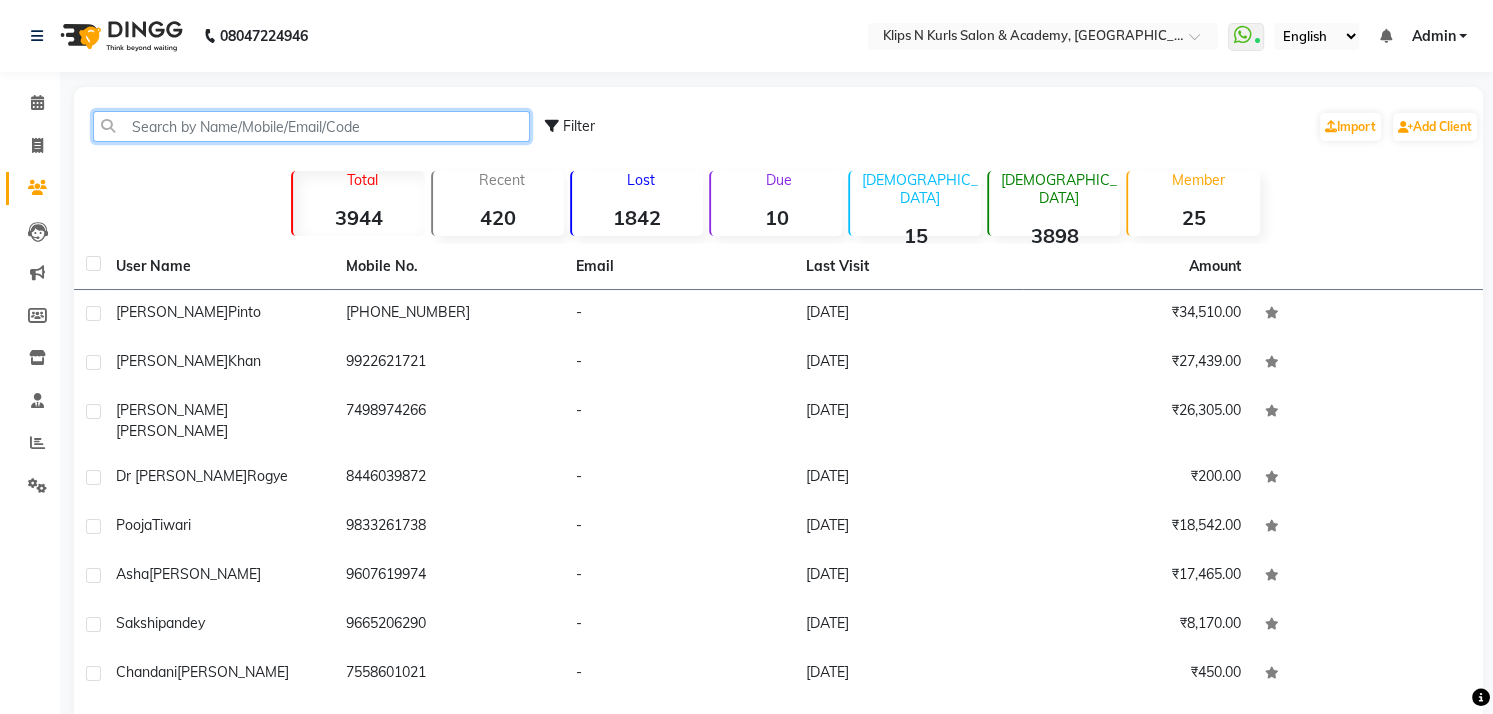 click 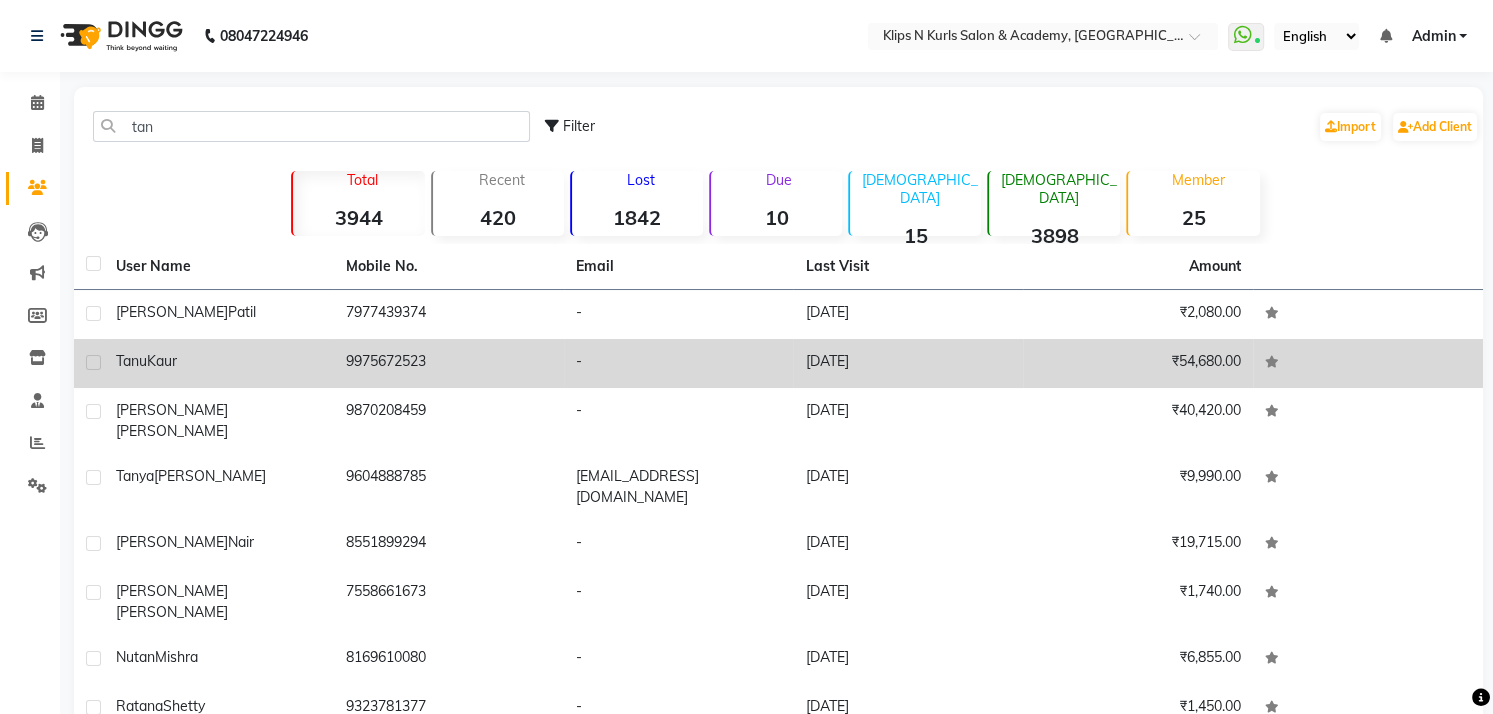 click on "Tanu  Kaur" 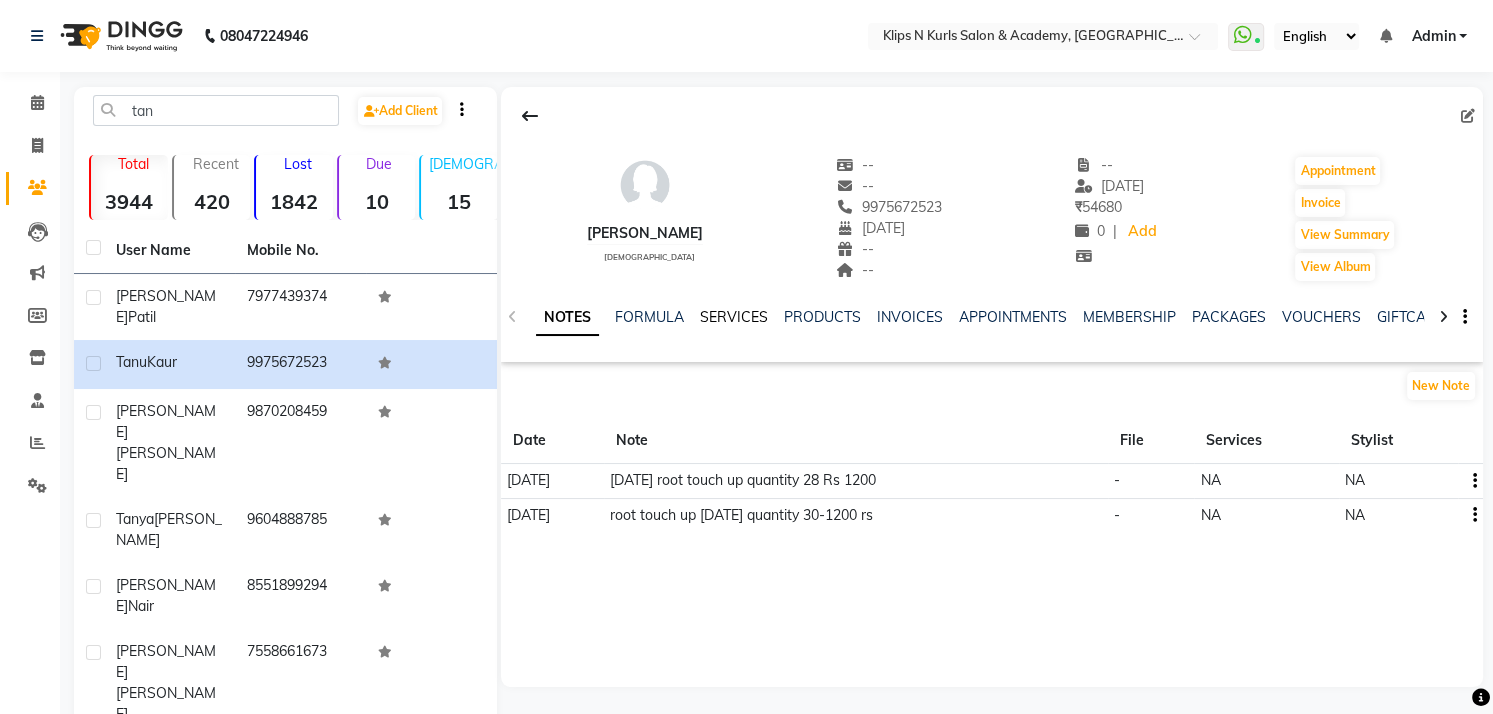 click on "SERVICES" 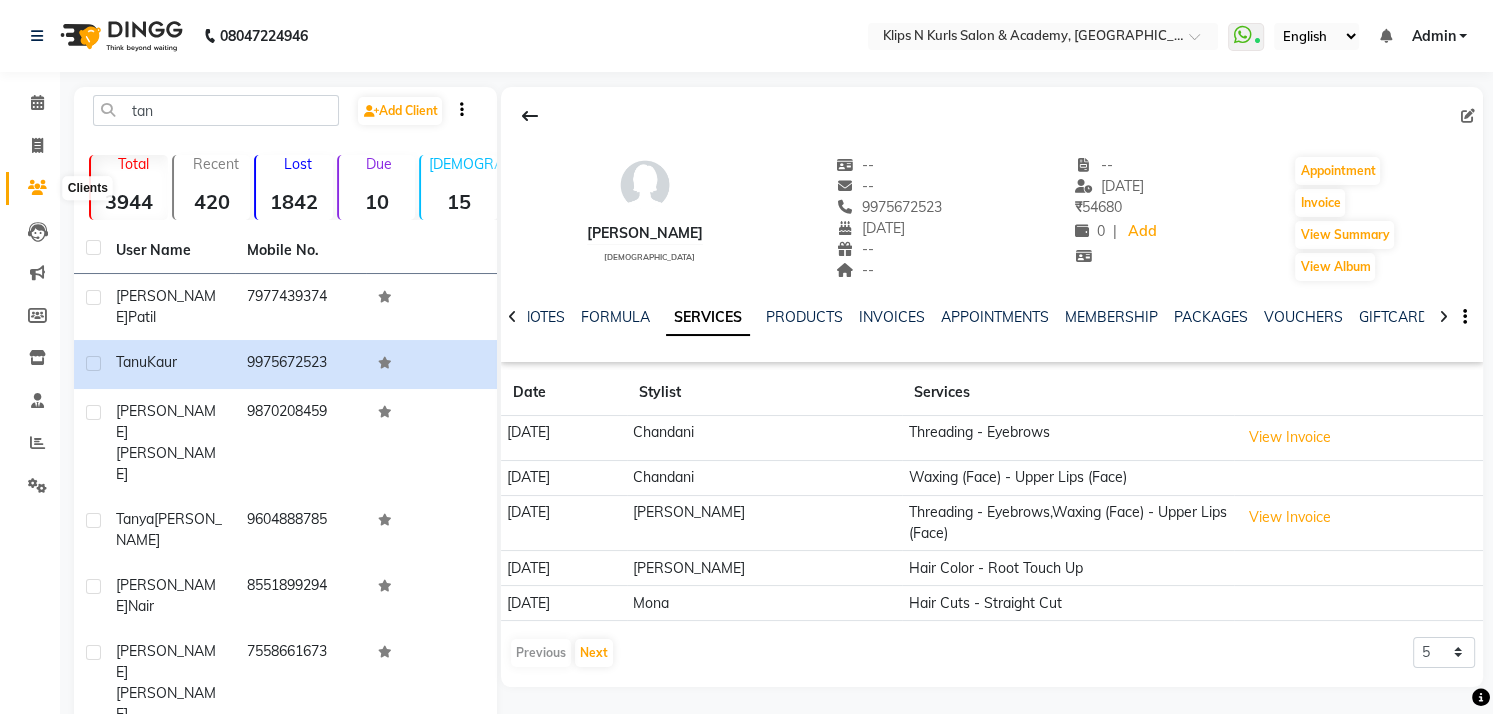 click 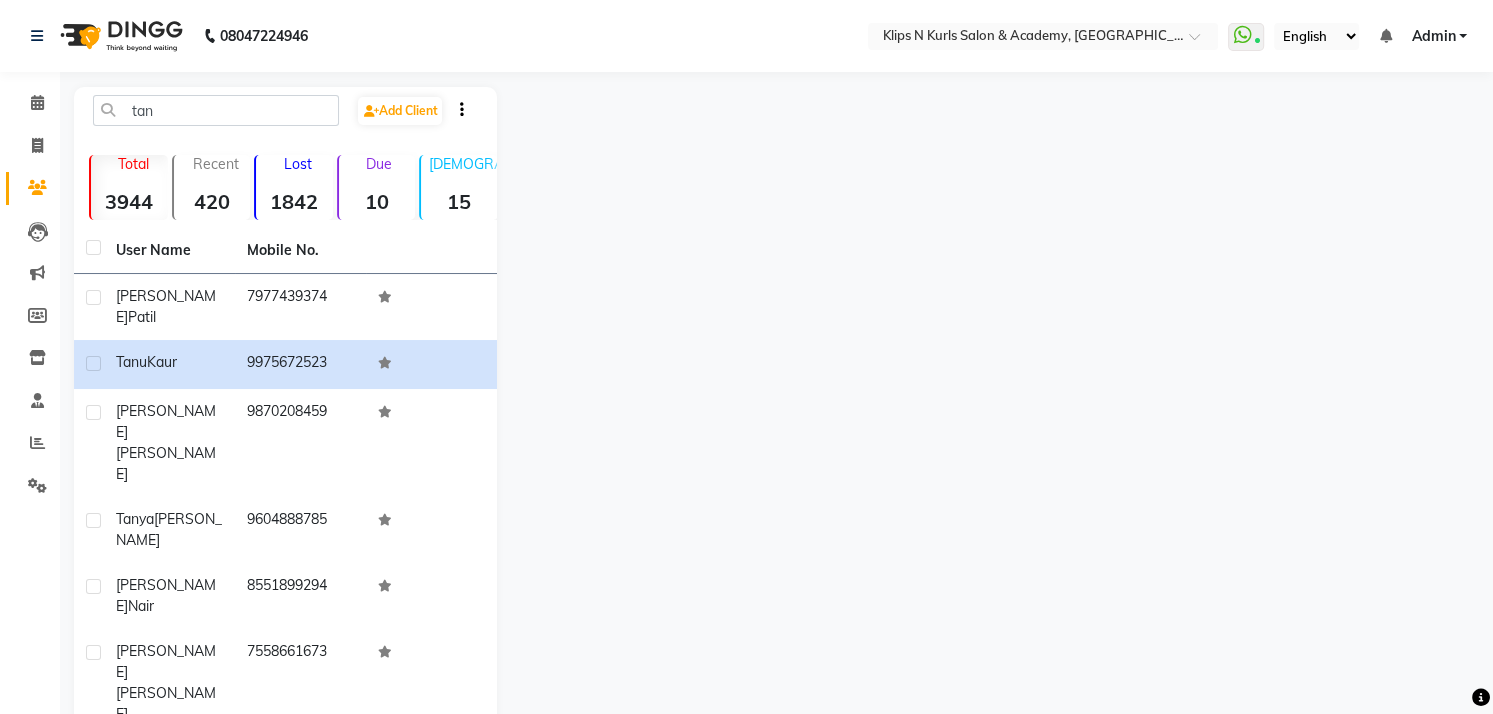 click 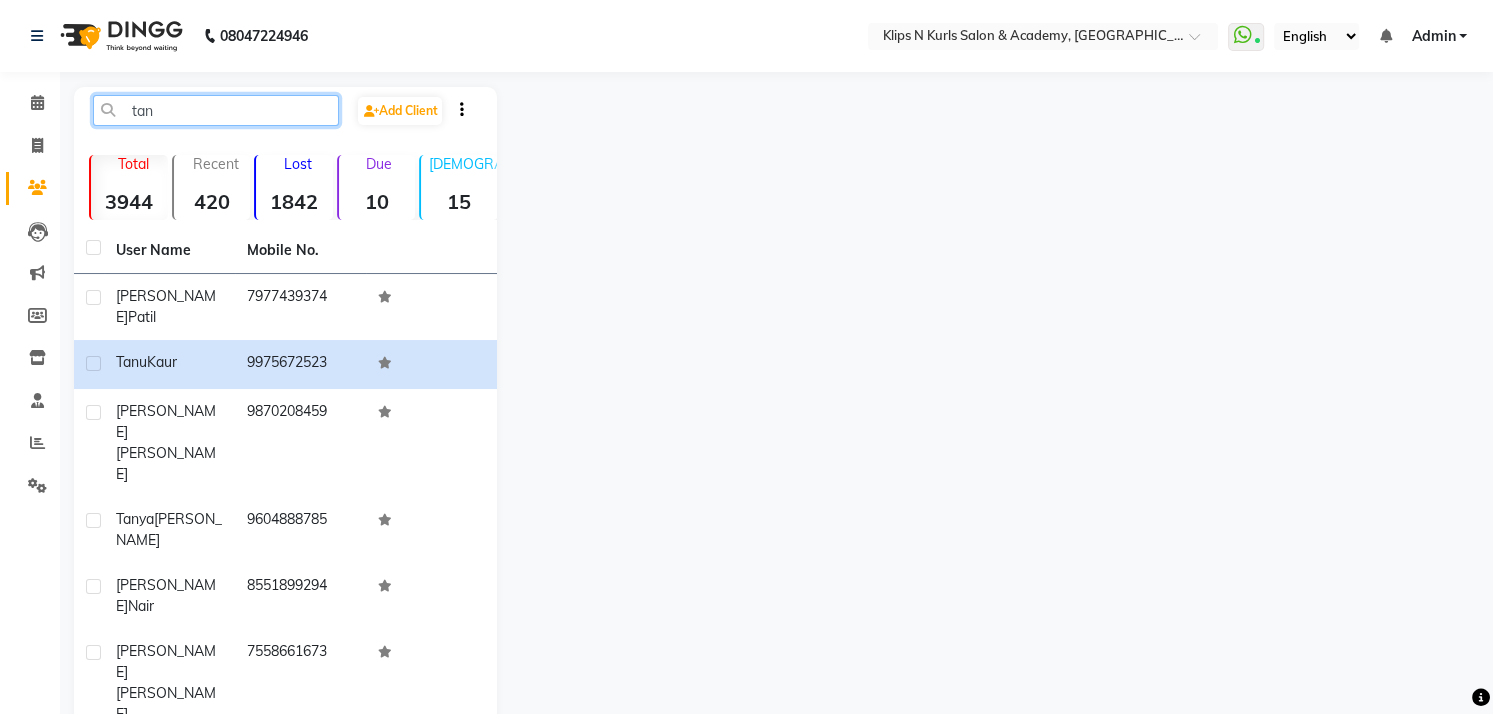 click on "tan" 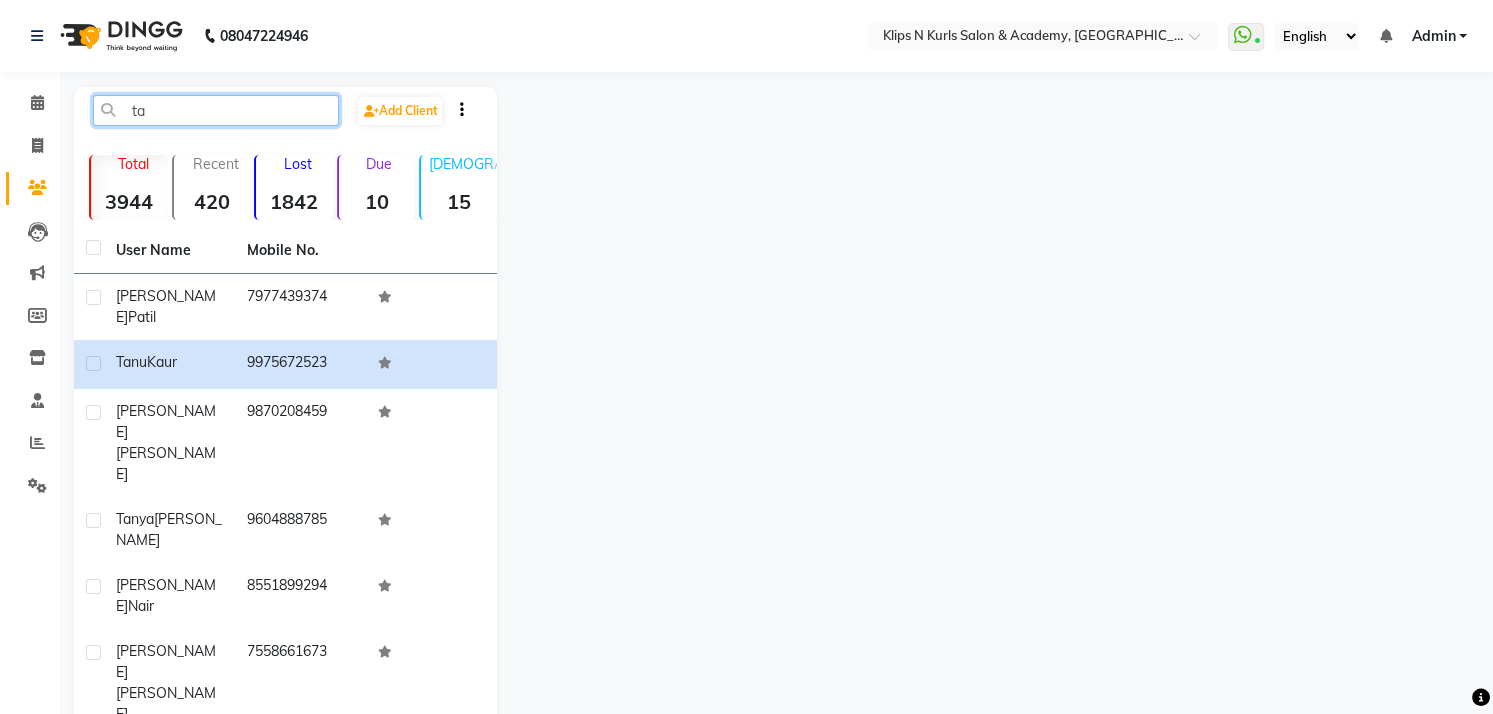 type on "t" 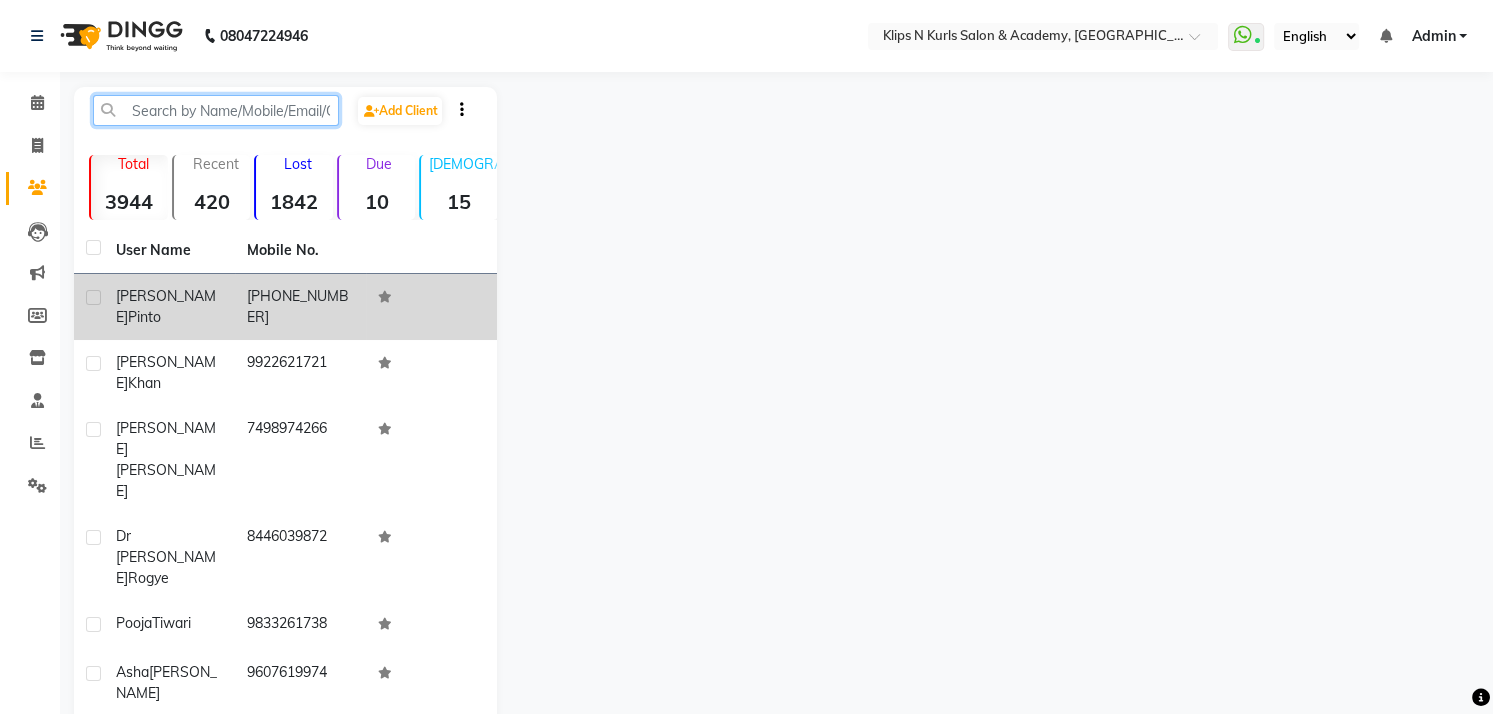 type 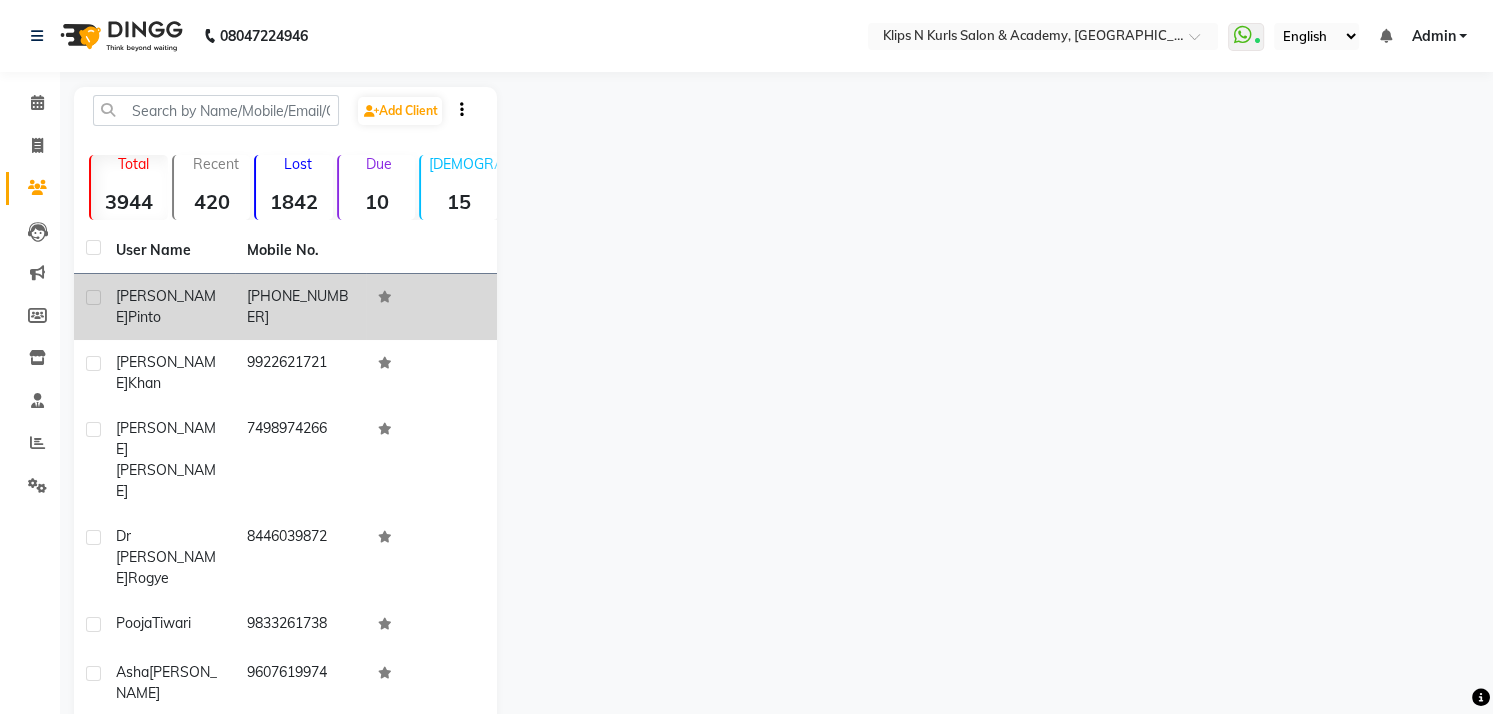 click on "[PHONE_NUMBER]" 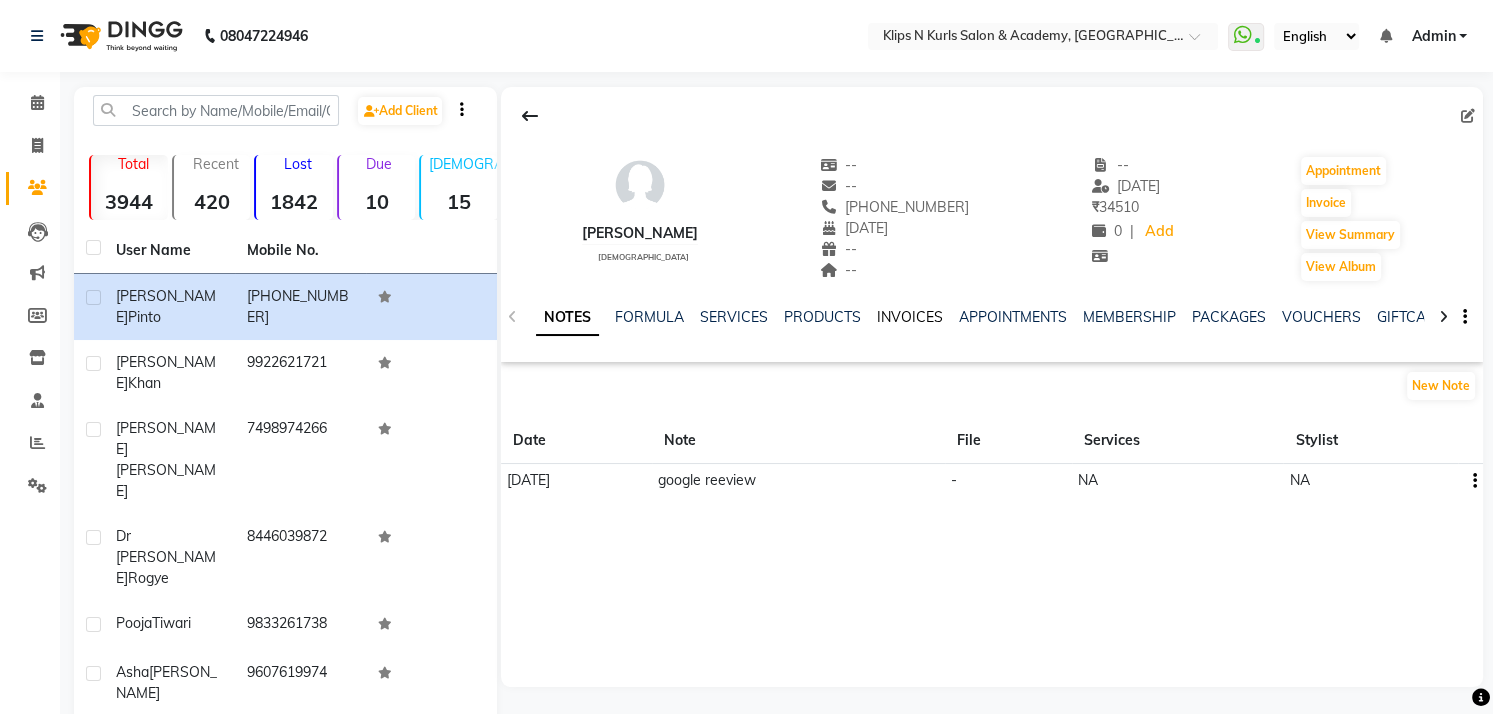 click on "INVOICES" 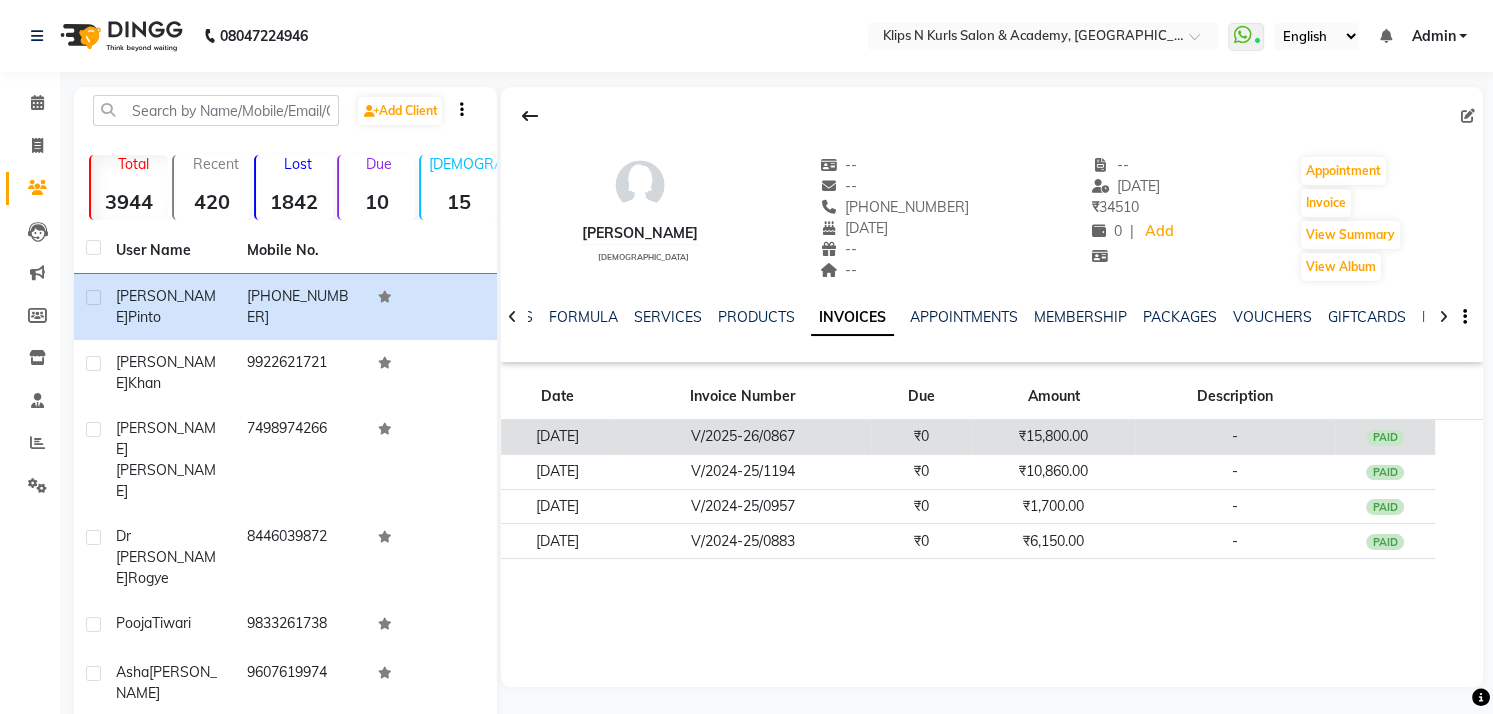click on "₹15,800.00" 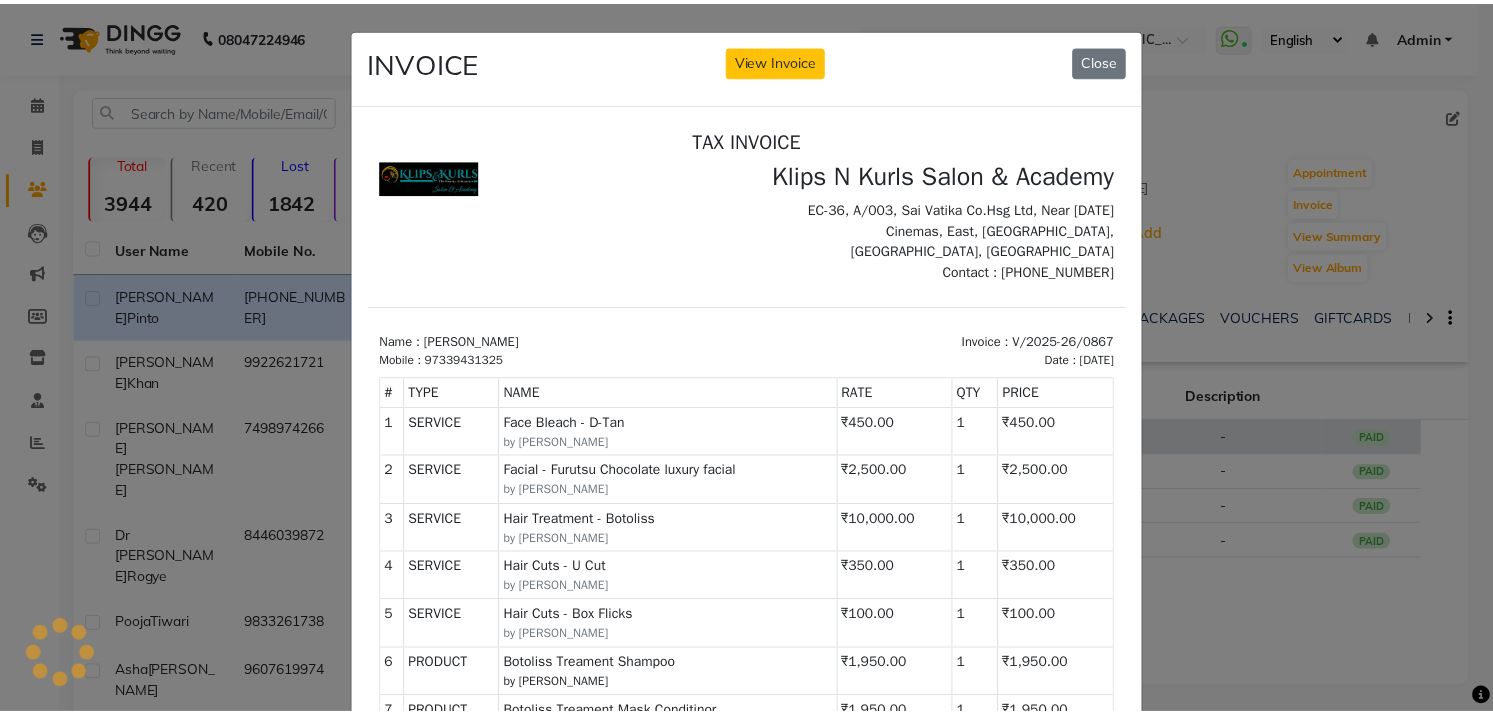 scroll, scrollTop: 0, scrollLeft: 0, axis: both 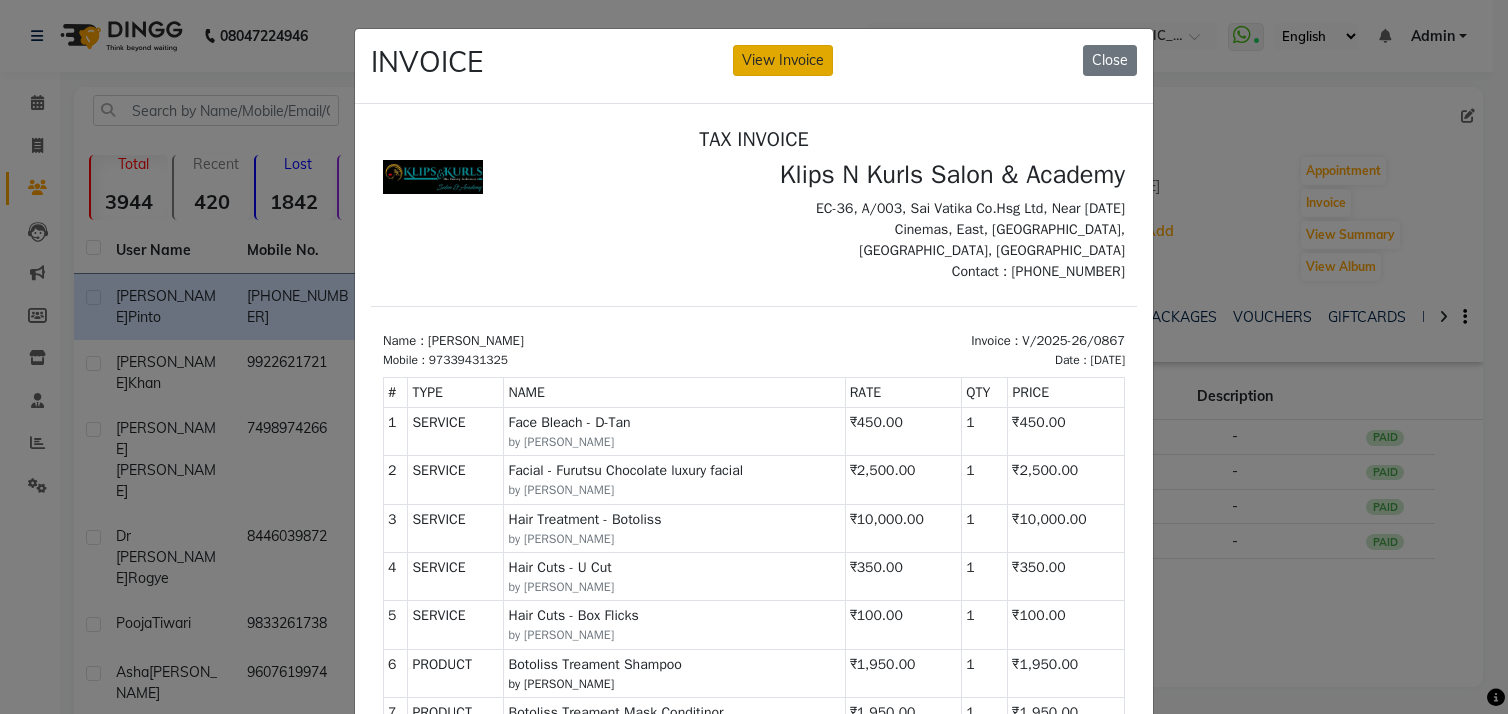 click on "View Invoice" 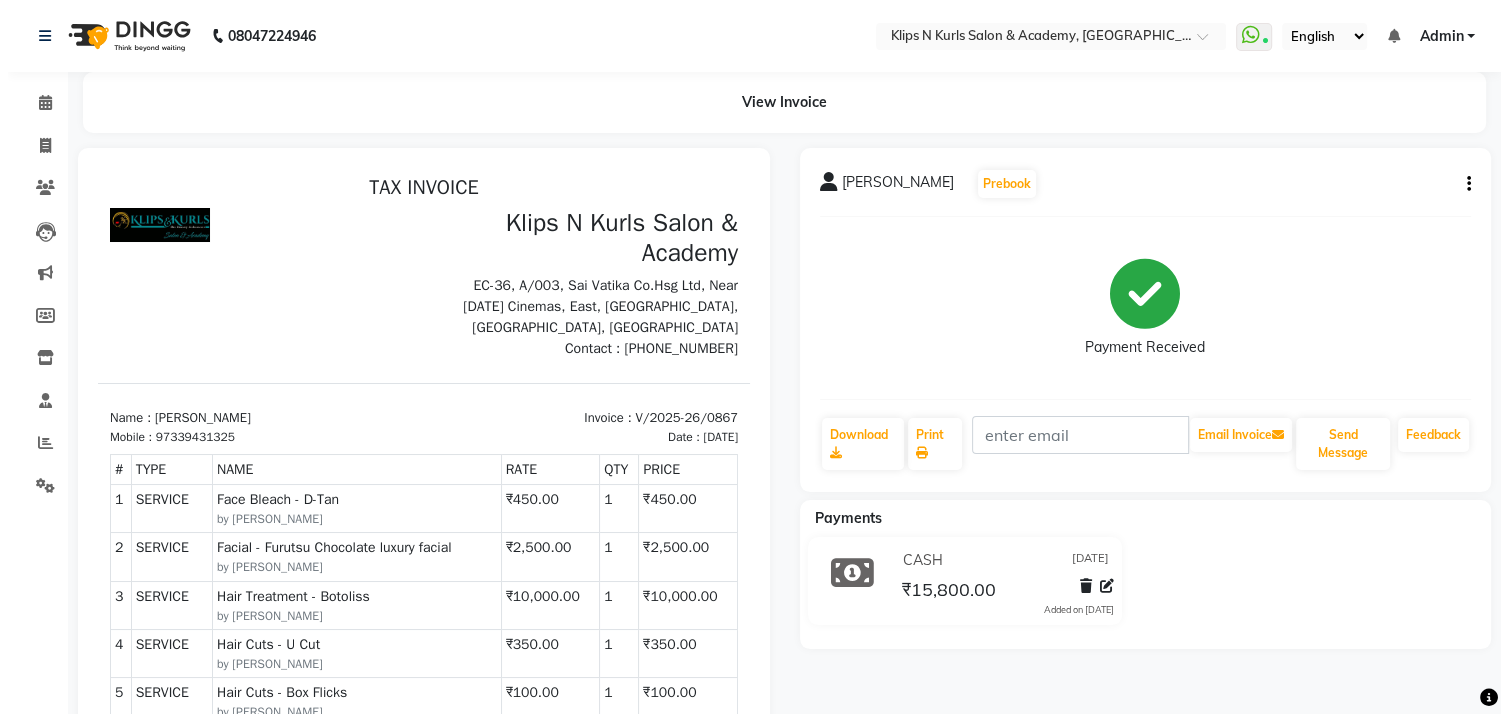 scroll, scrollTop: 0, scrollLeft: 0, axis: both 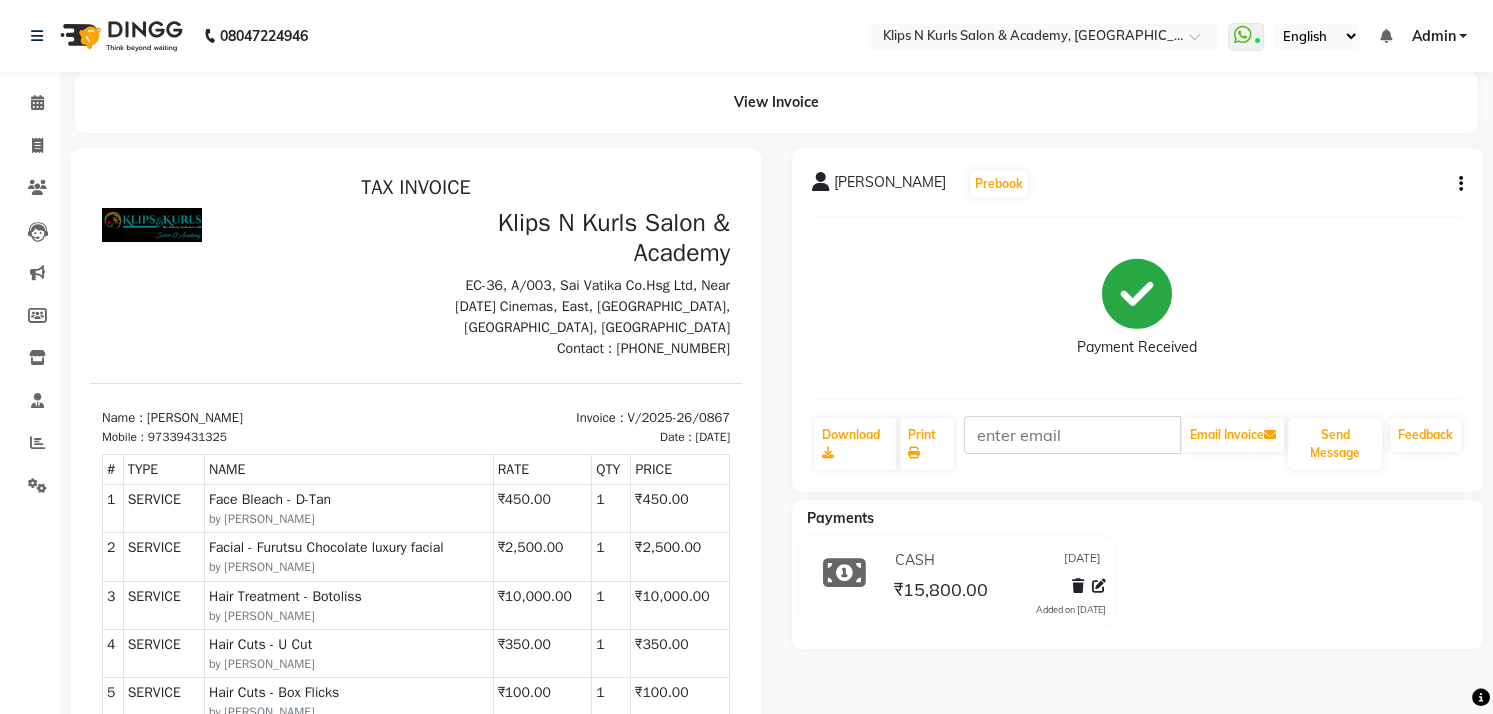 click 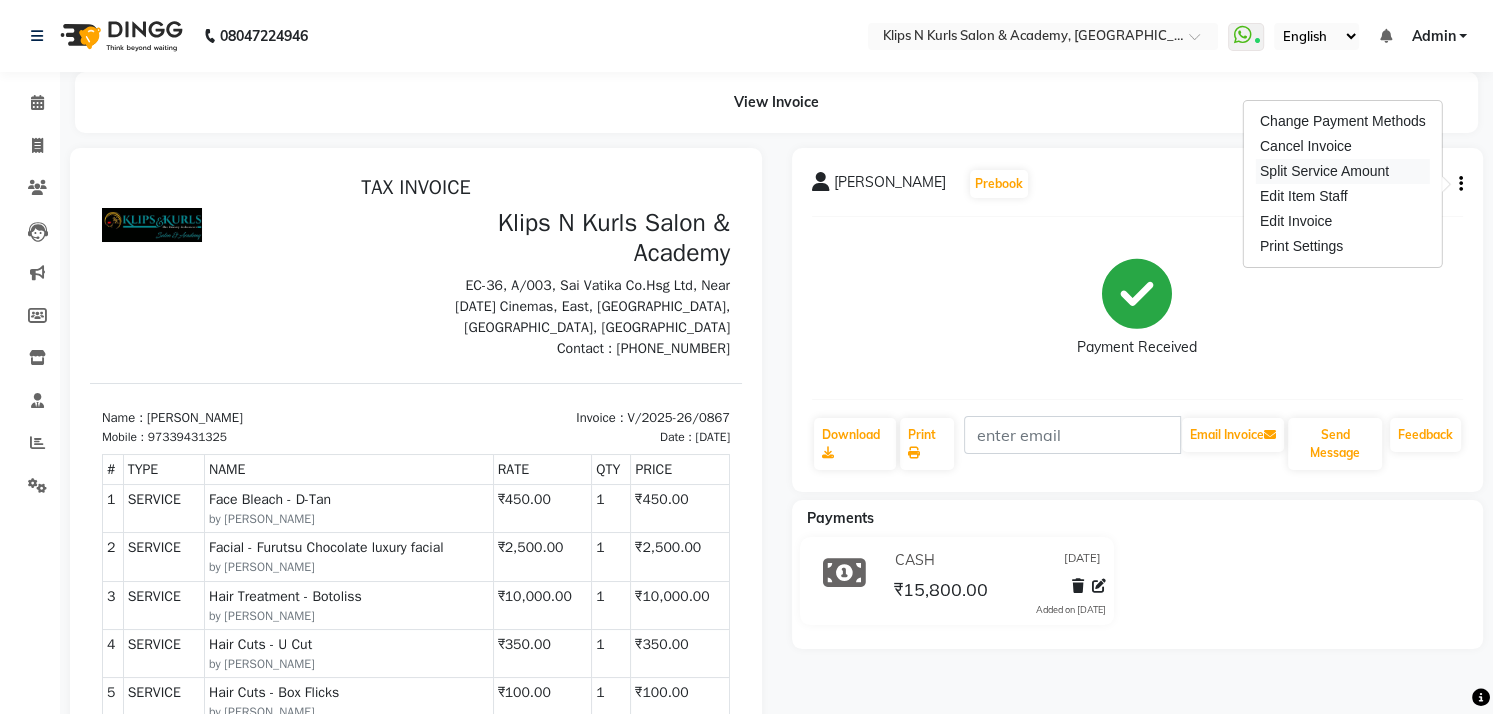 click on "Split Service Amount" at bounding box center (1343, 171) 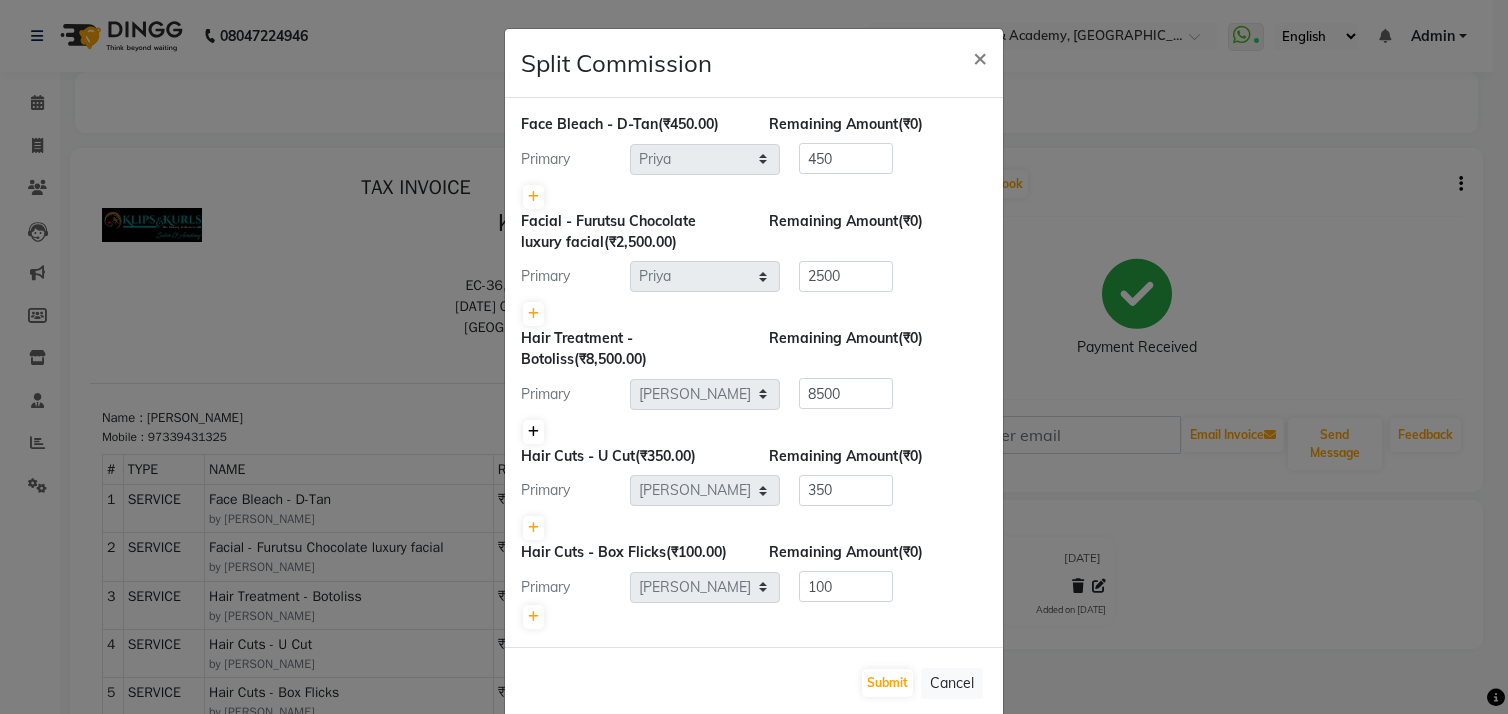 click 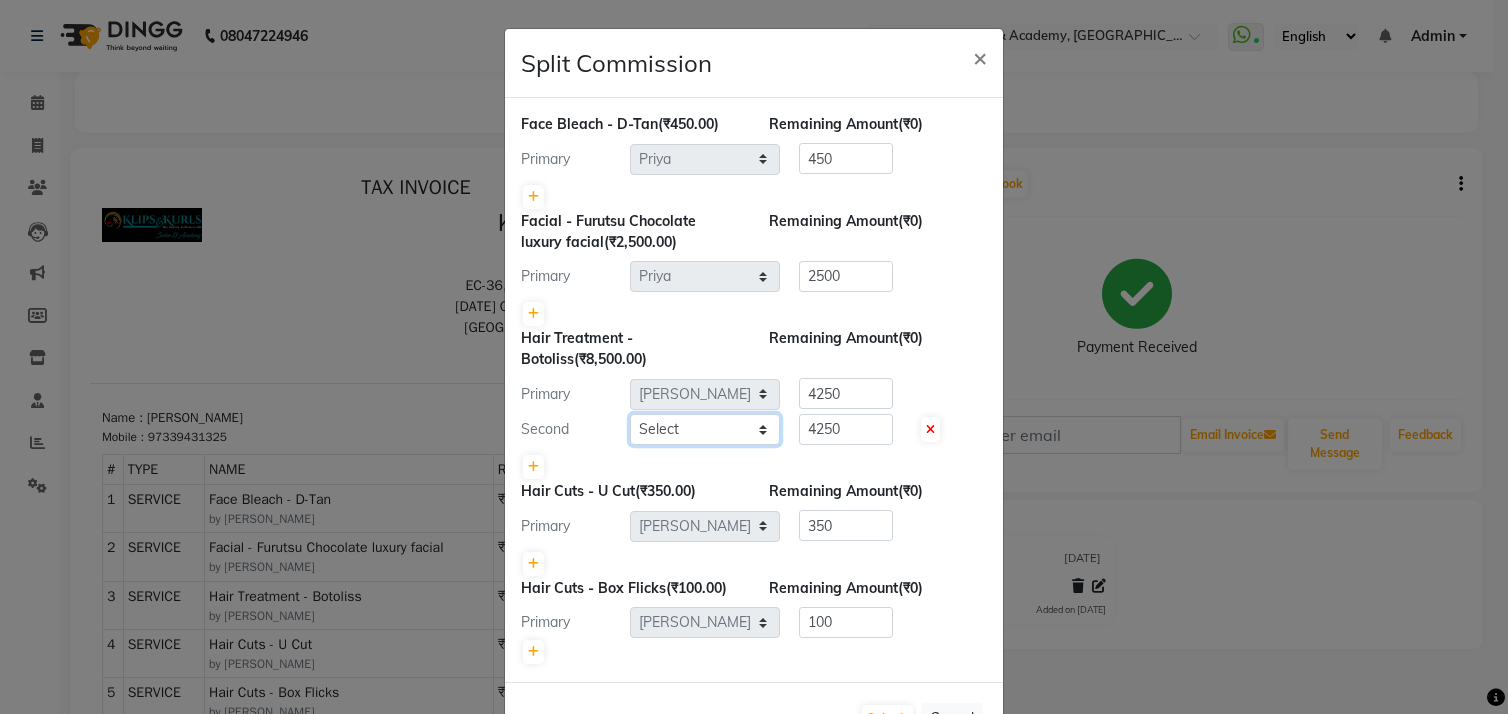 click on "Select  Chandani   Front Desk   Ishika    Mona   Neha   Priya   Smitha" 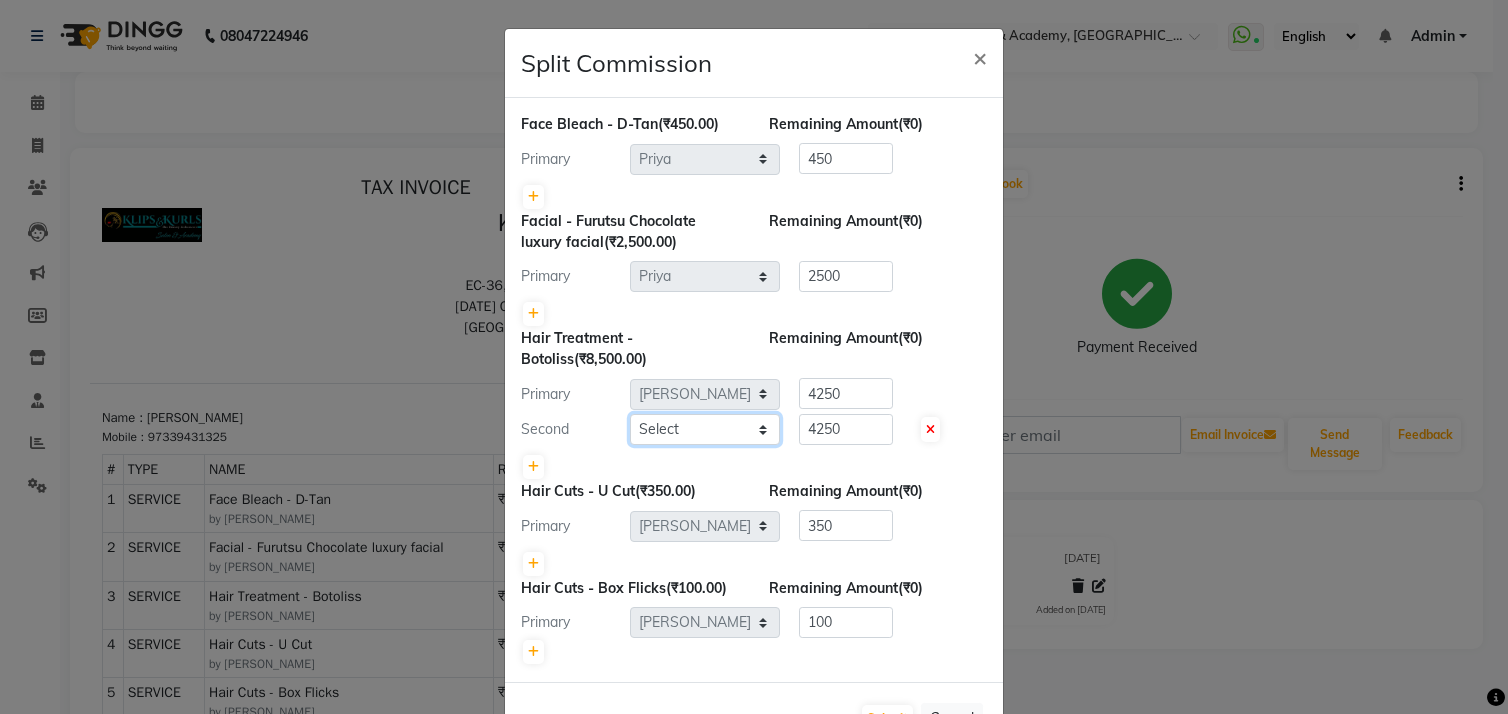 select on "61904" 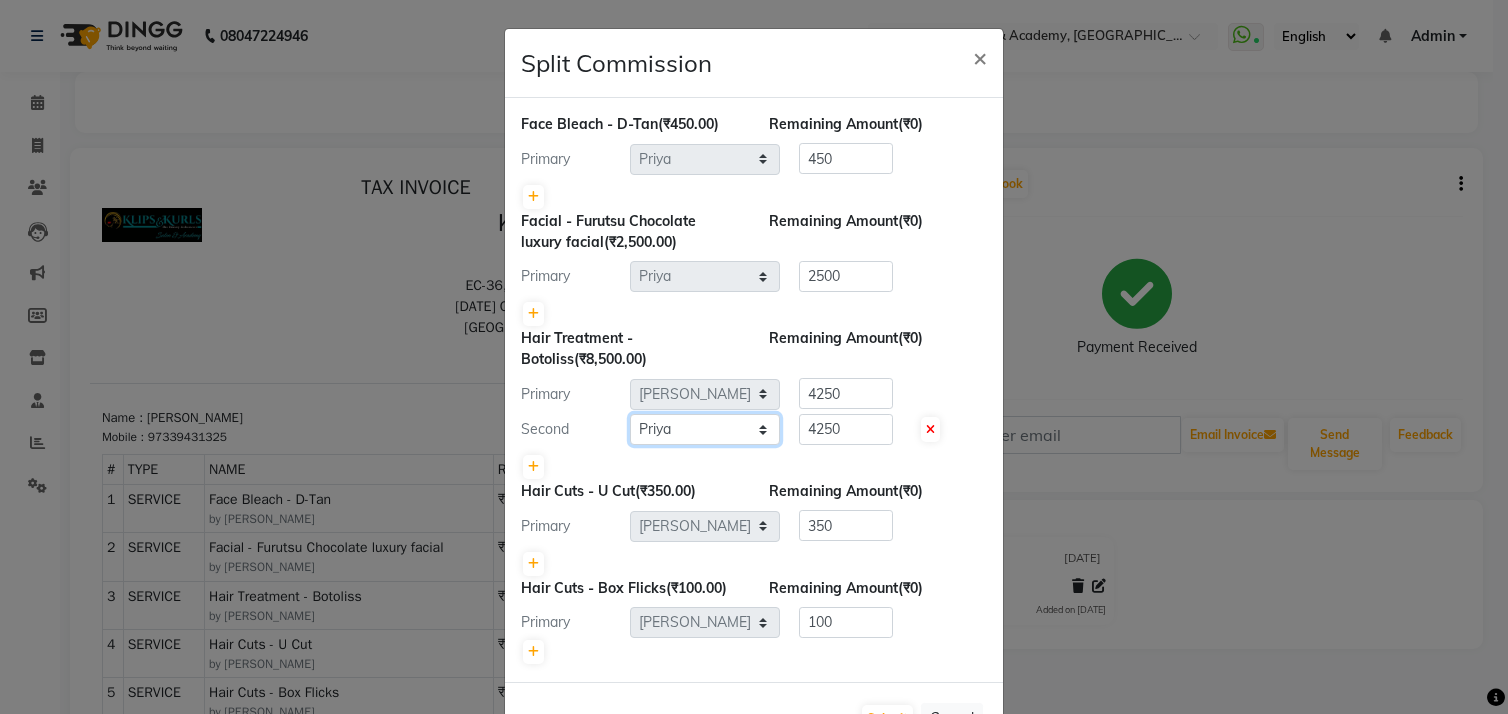 click on "Select  Chandani   Front Desk   Ishika    Mona   Neha   Priya   Smitha" 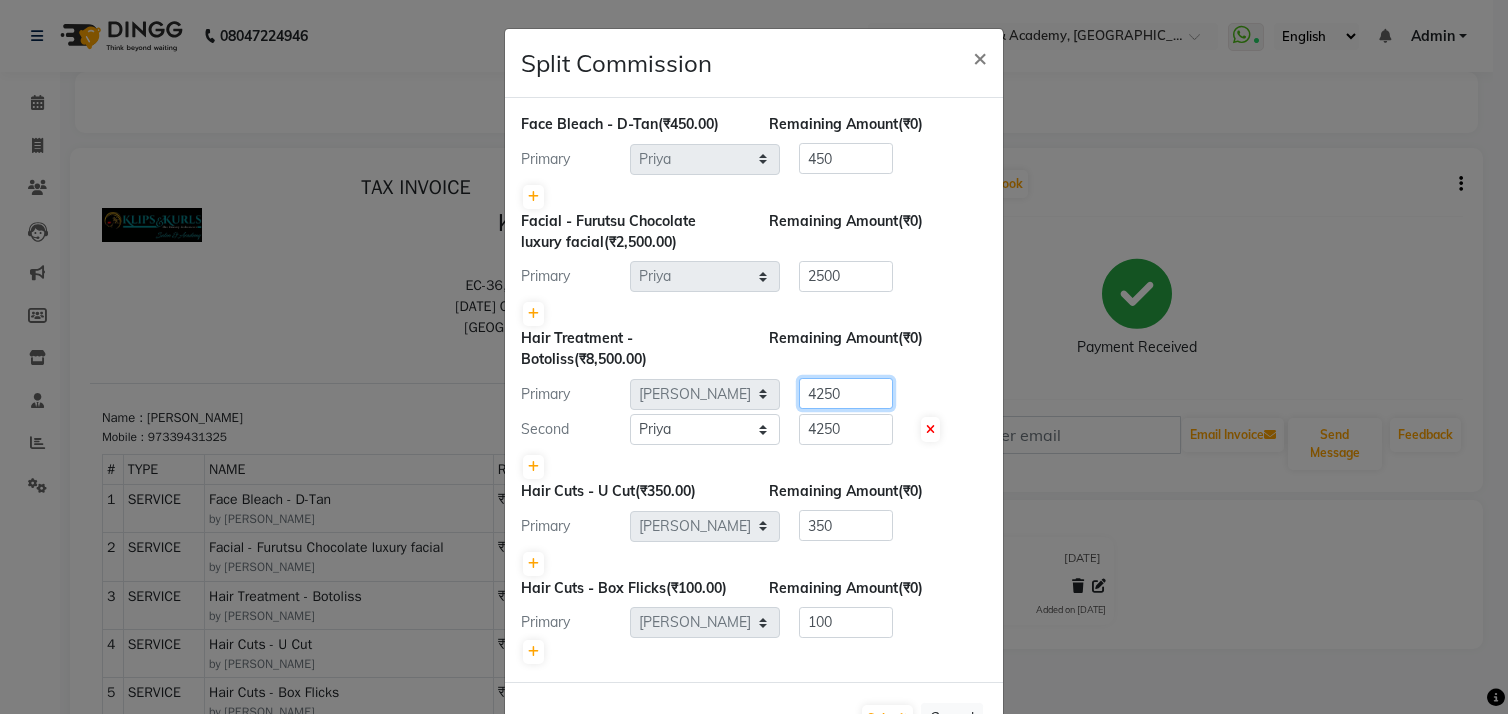 click on "4250" 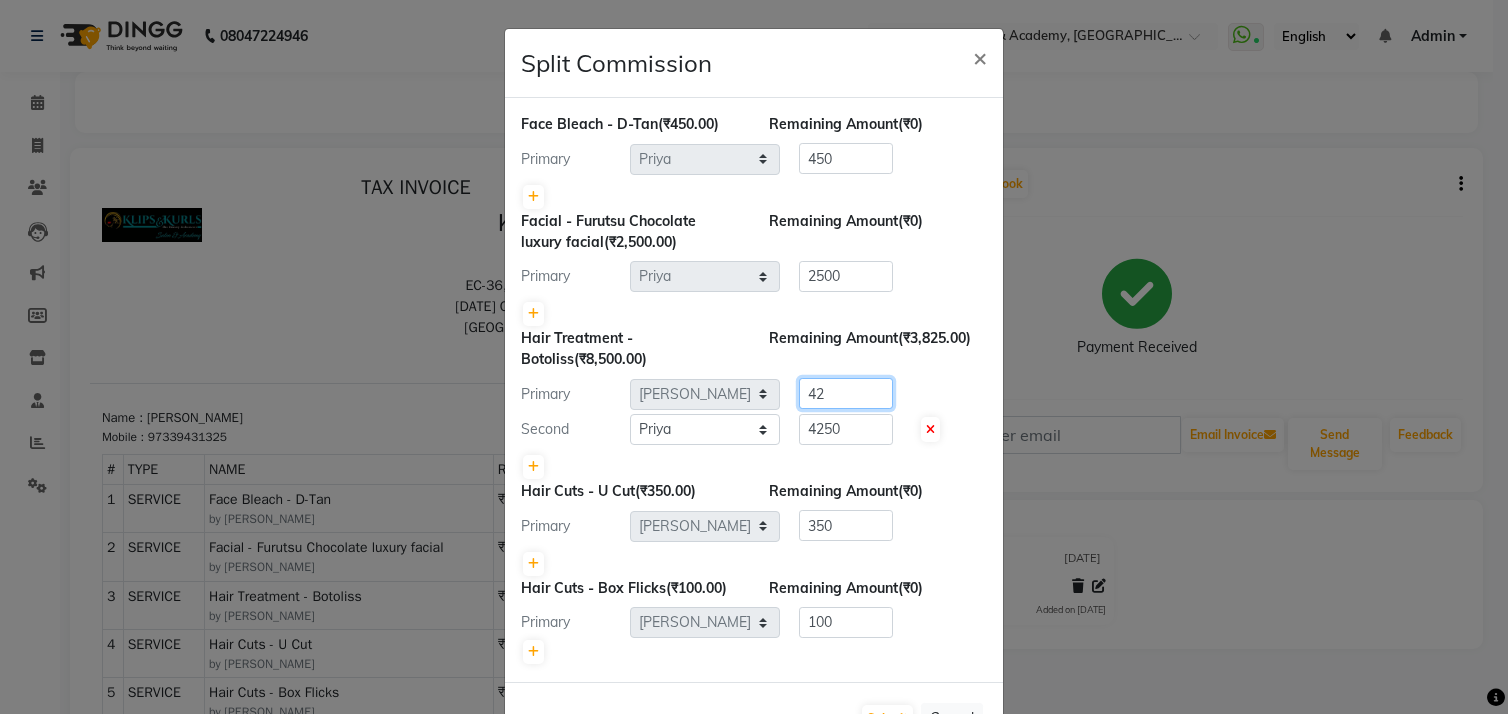 type on "4" 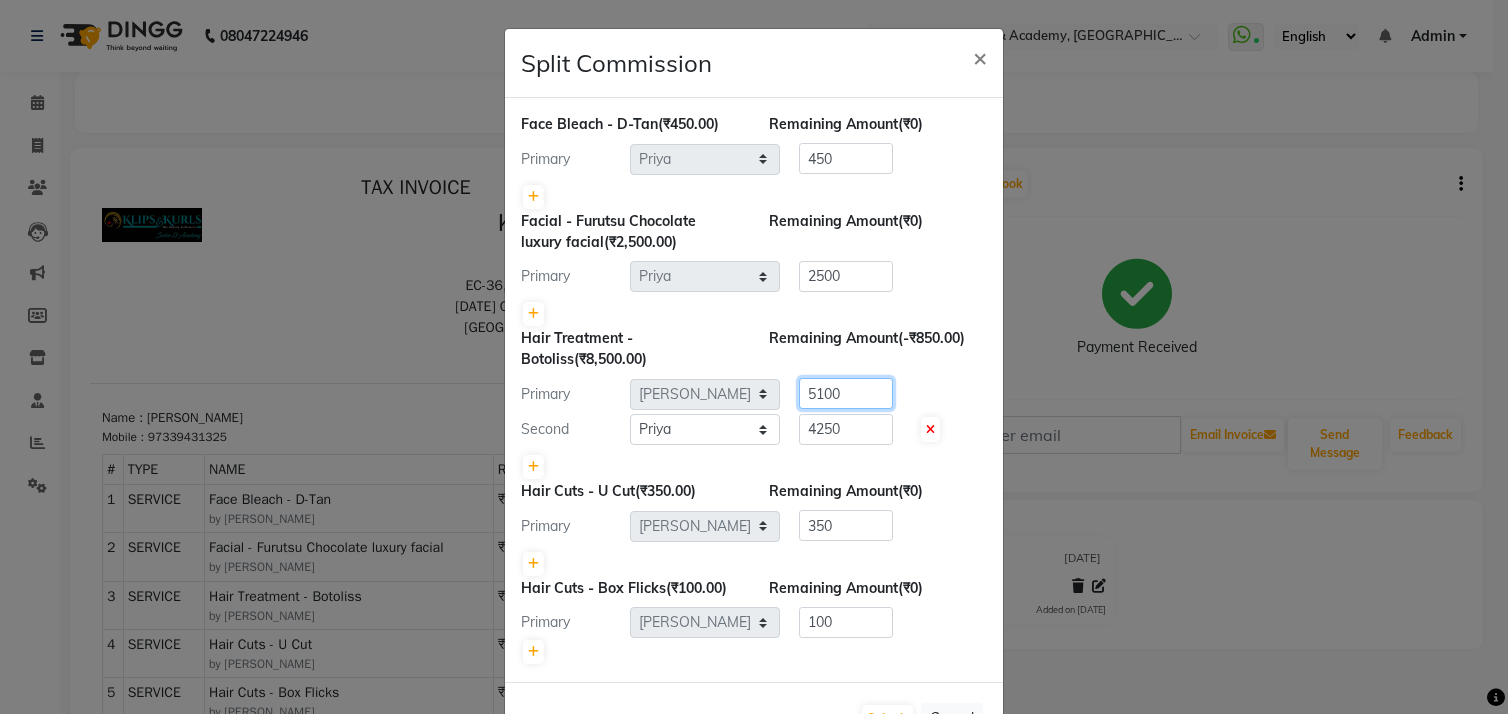 type on "5100" 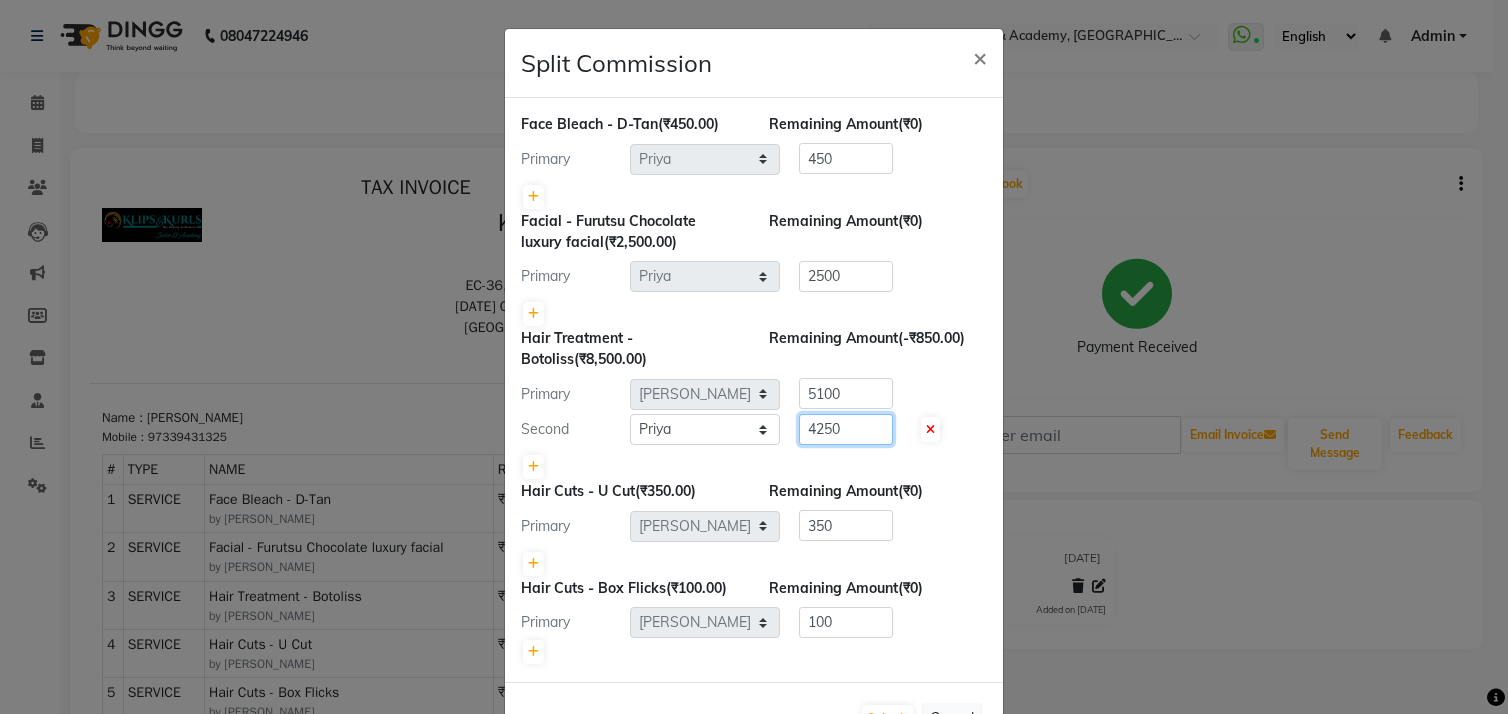 click on "4250" 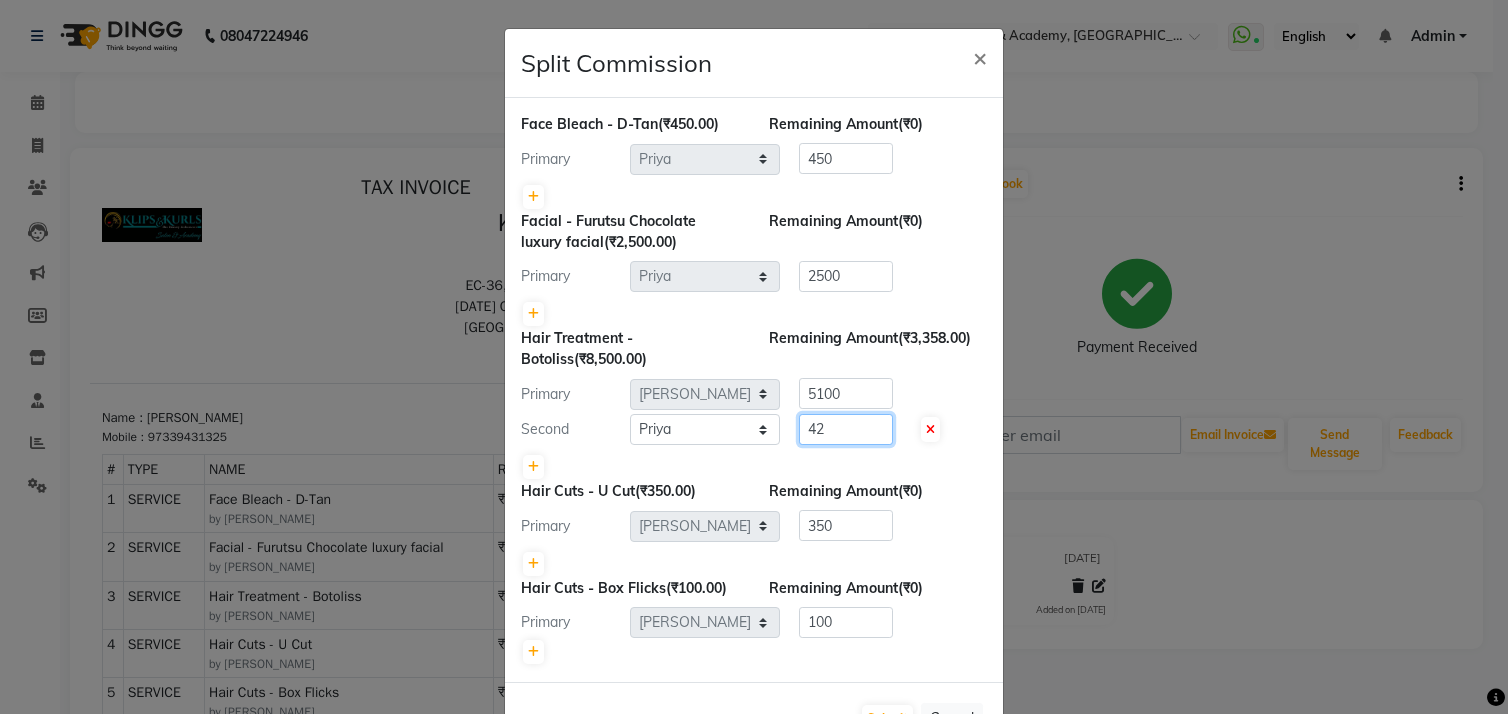 type on "4" 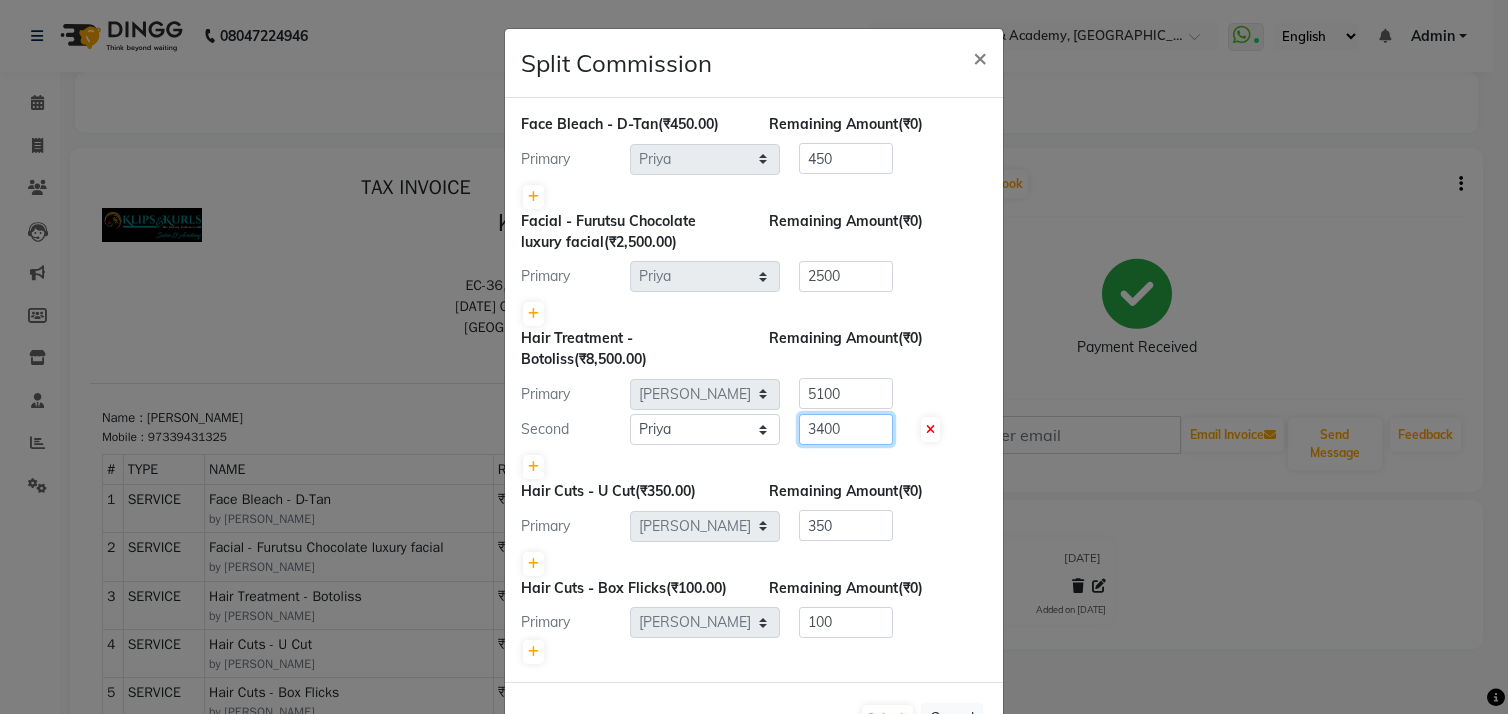 type on "3400" 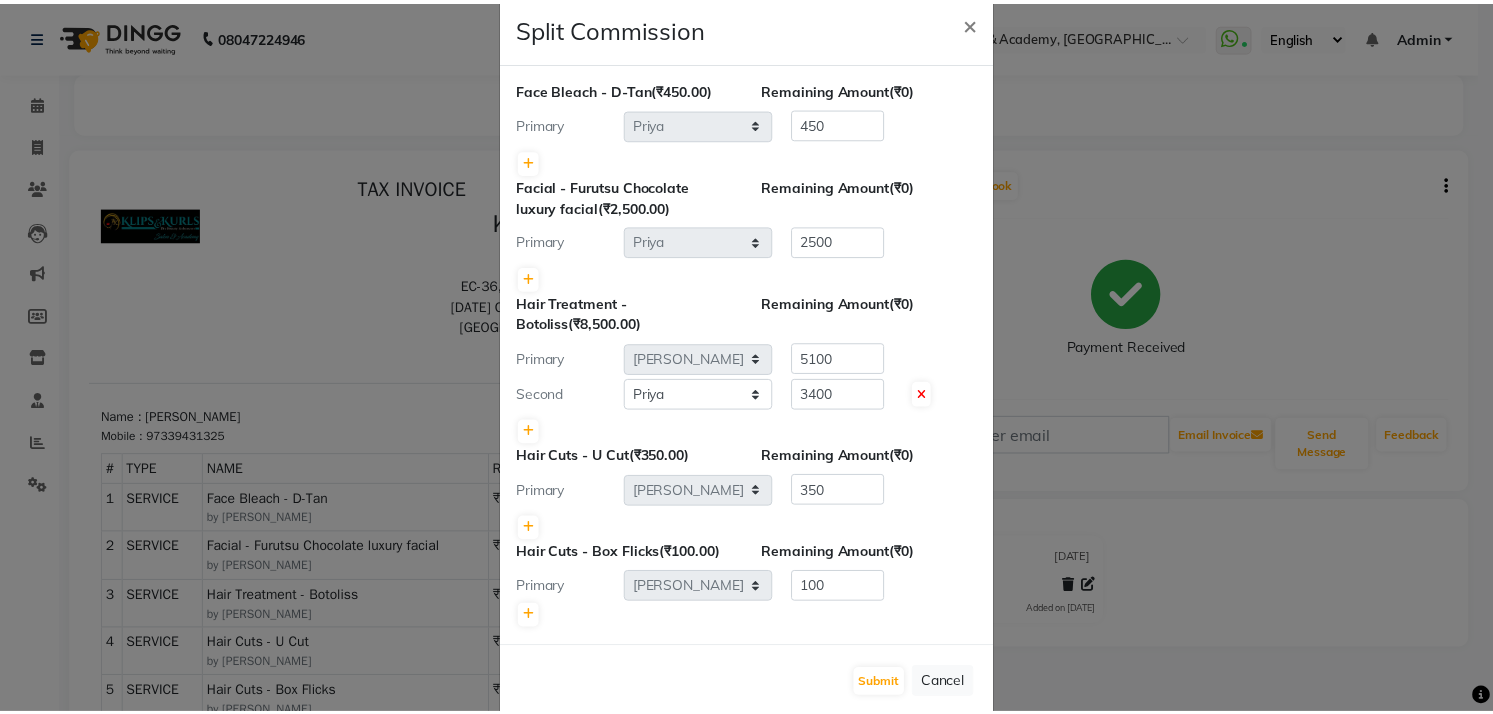 scroll, scrollTop: 64, scrollLeft: 0, axis: vertical 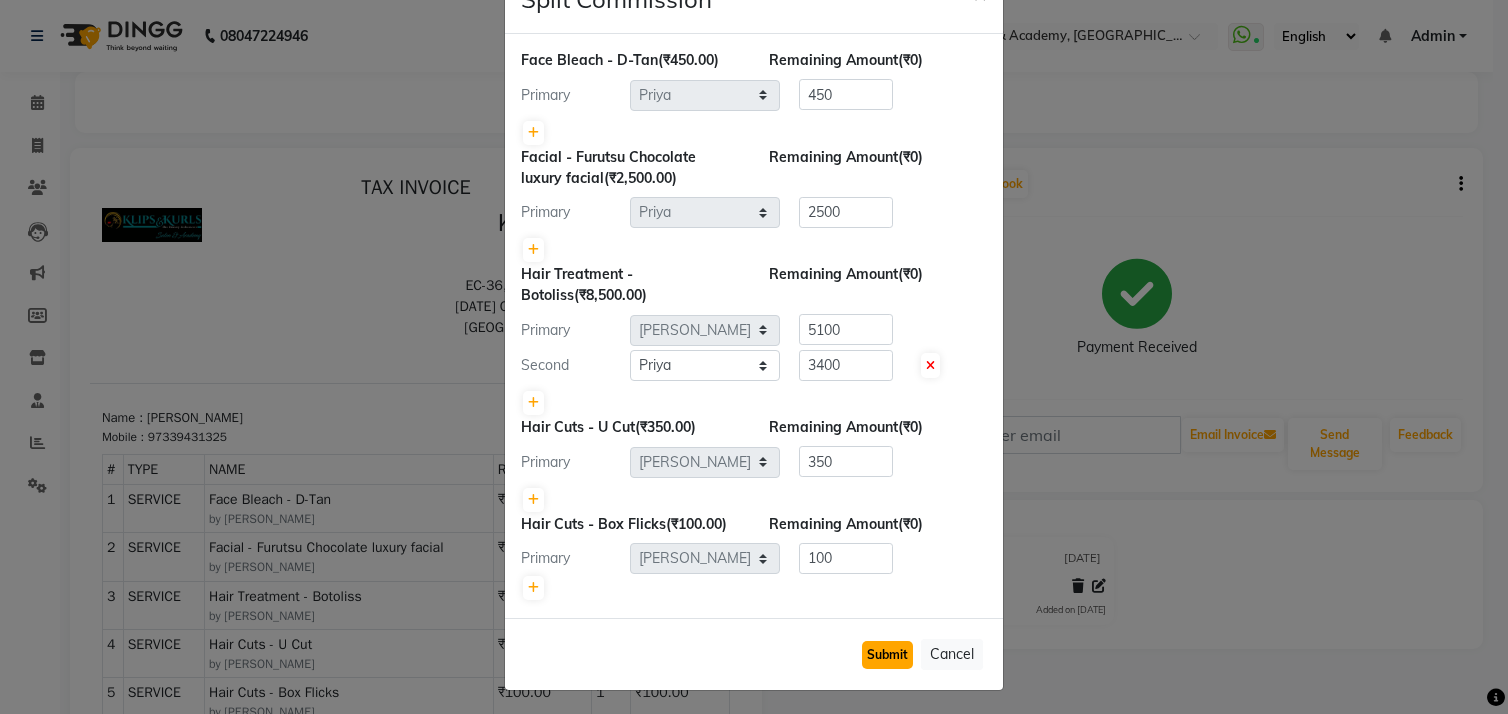 click on "Submit" 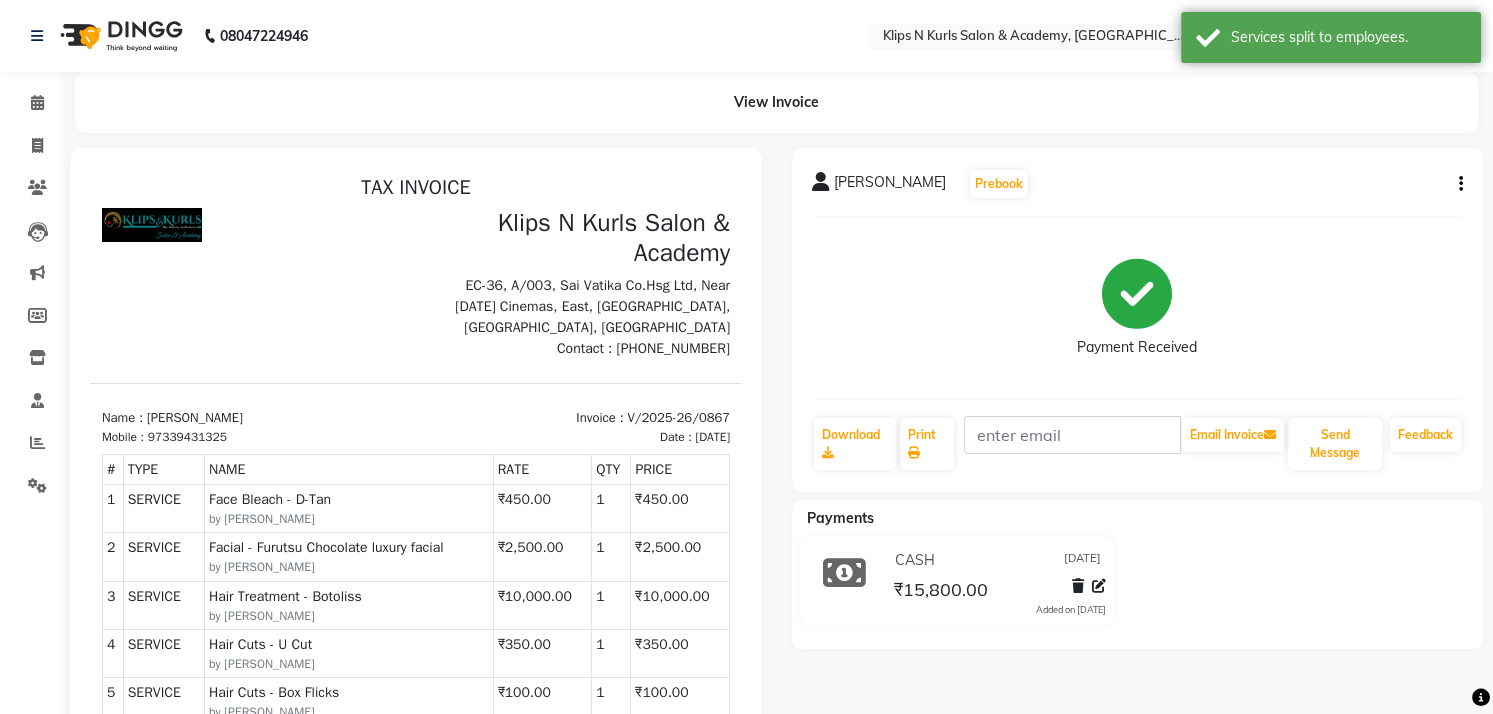 scroll, scrollTop: 413, scrollLeft: 0, axis: vertical 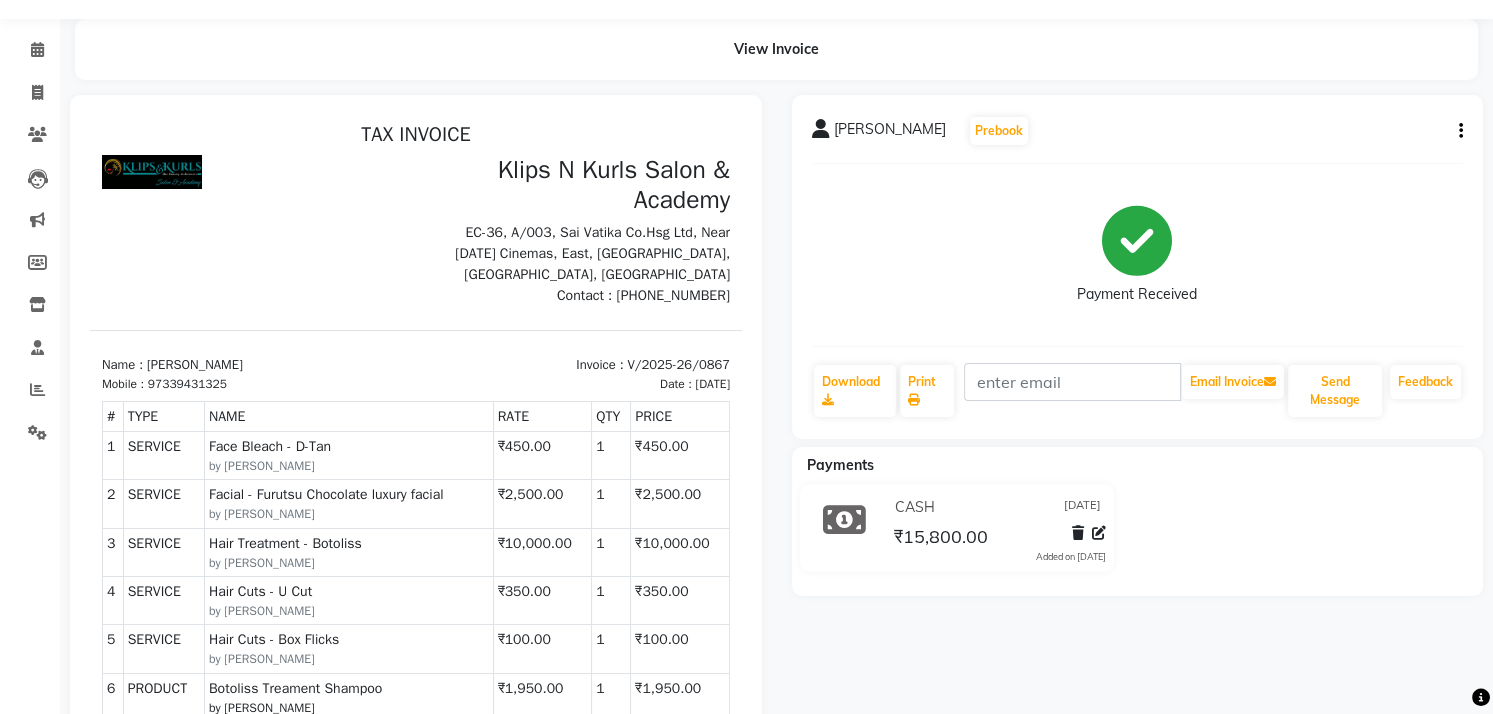 click 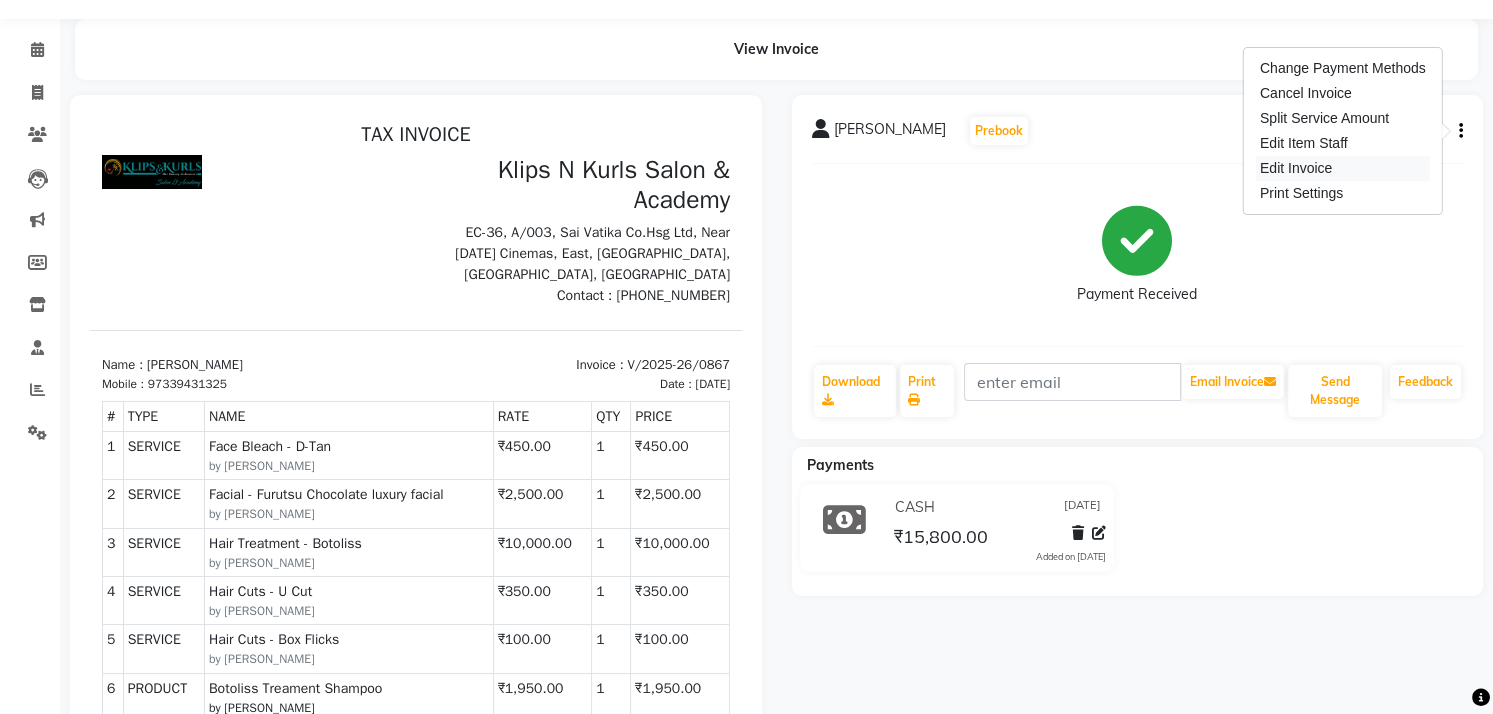 click on "Edit Invoice" at bounding box center (1343, 168) 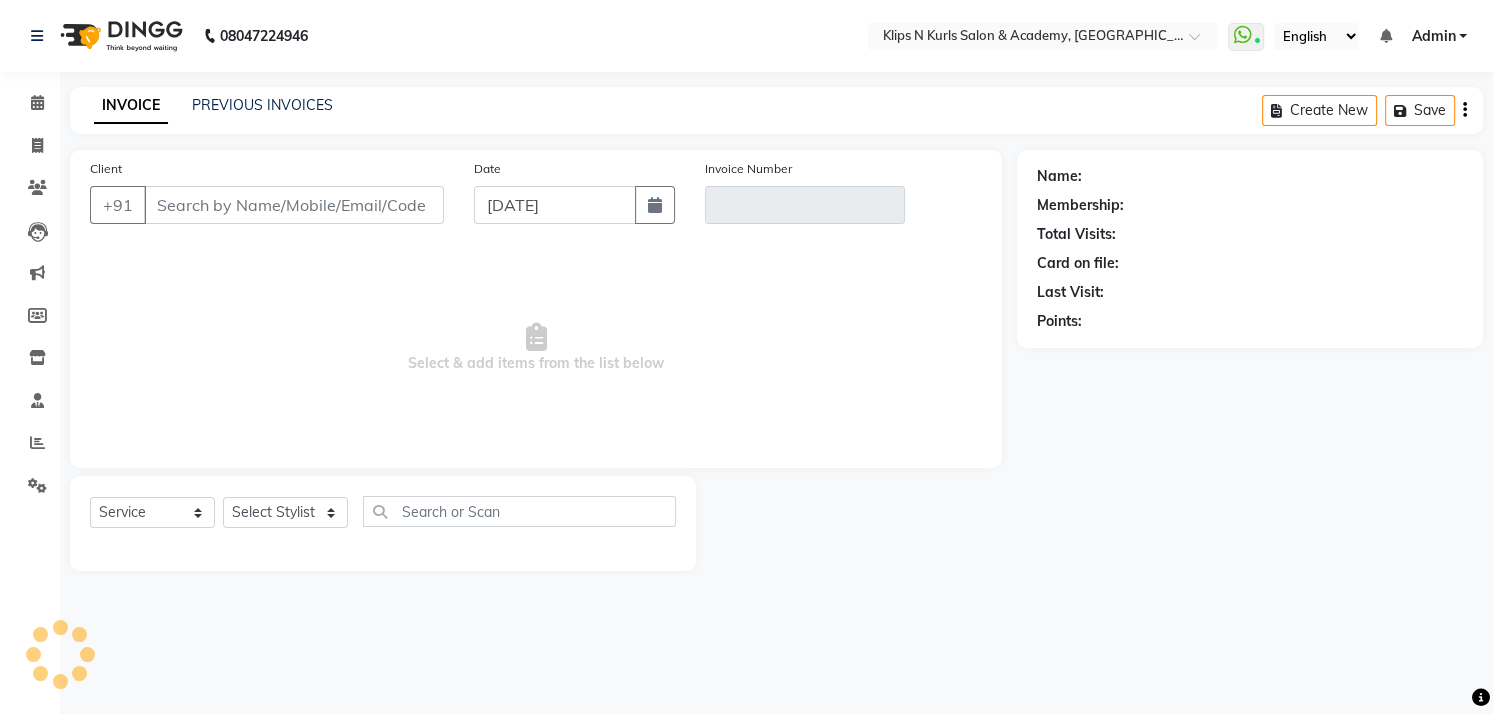 scroll, scrollTop: 0, scrollLeft: 0, axis: both 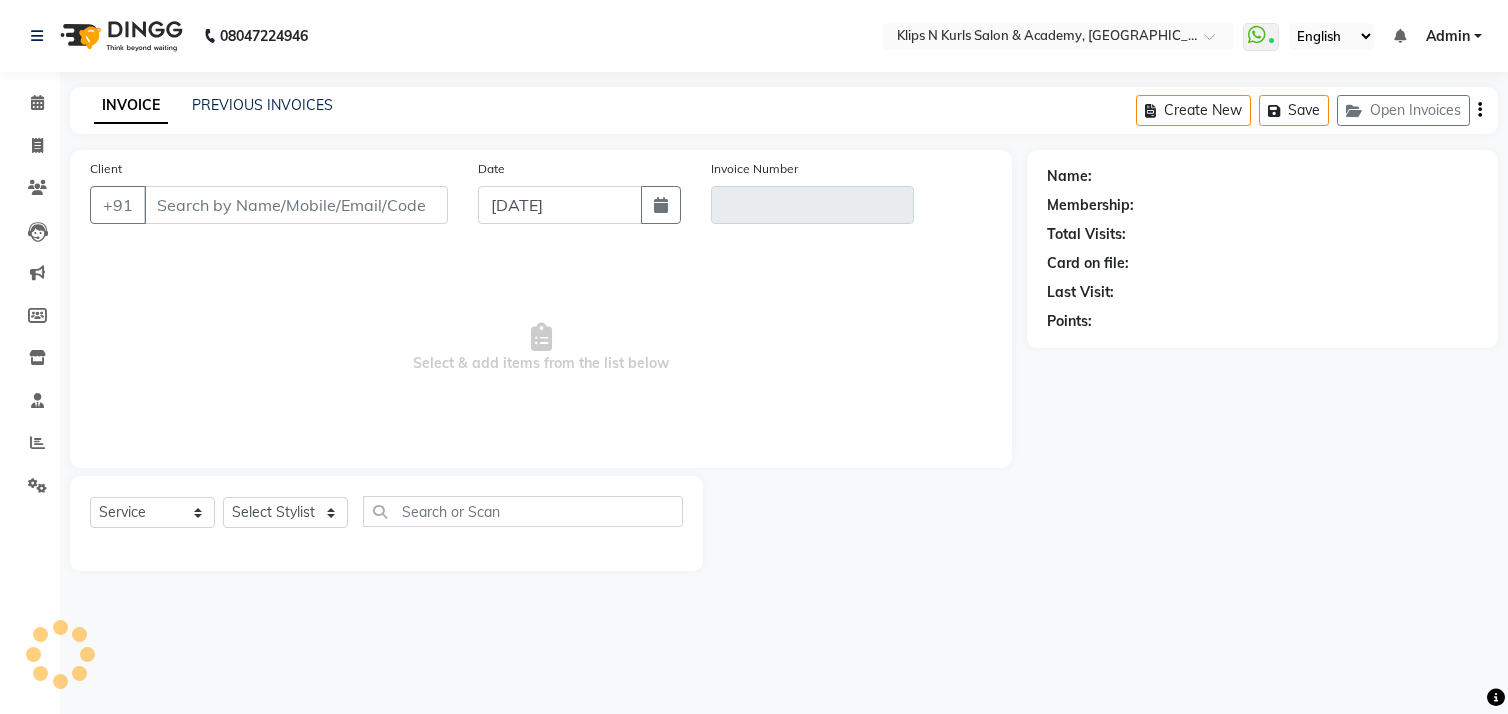 select on "3852" 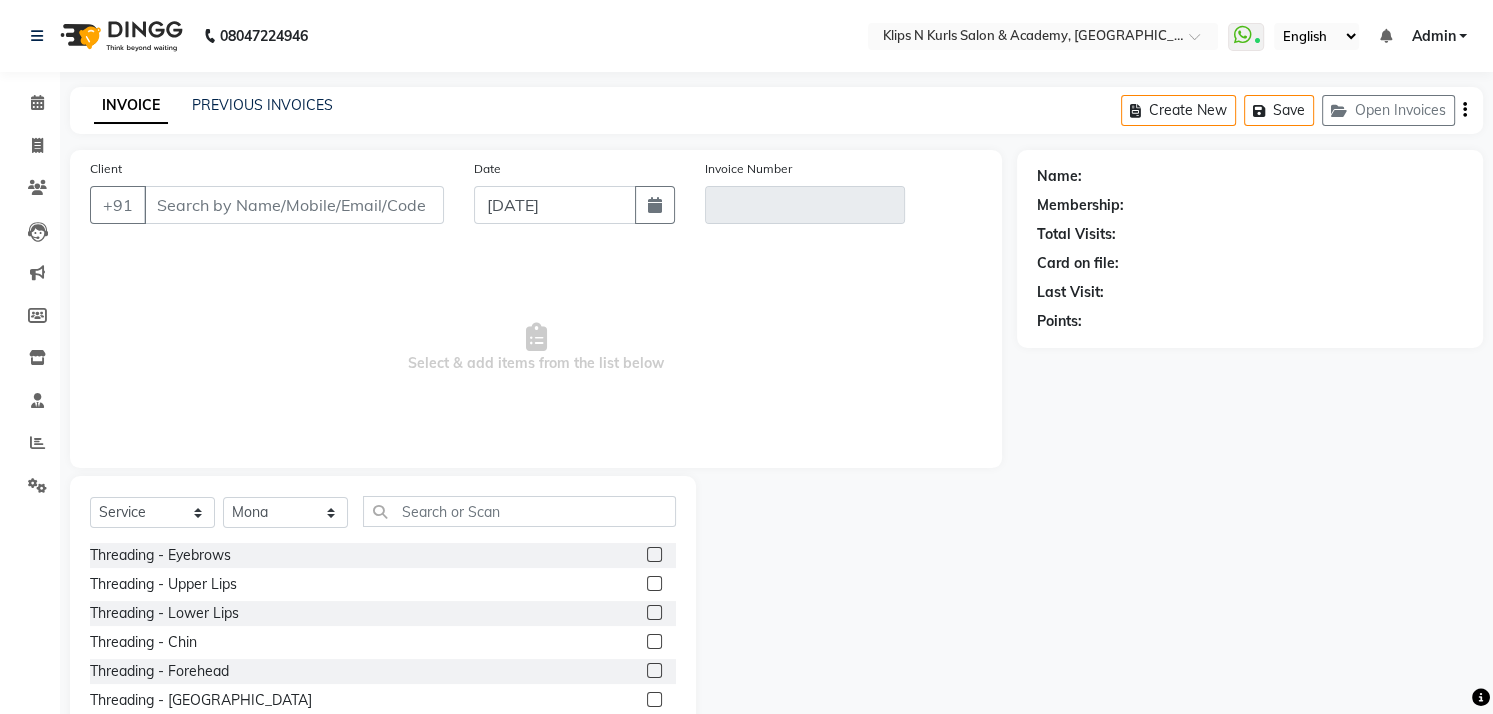 type on "39431325" 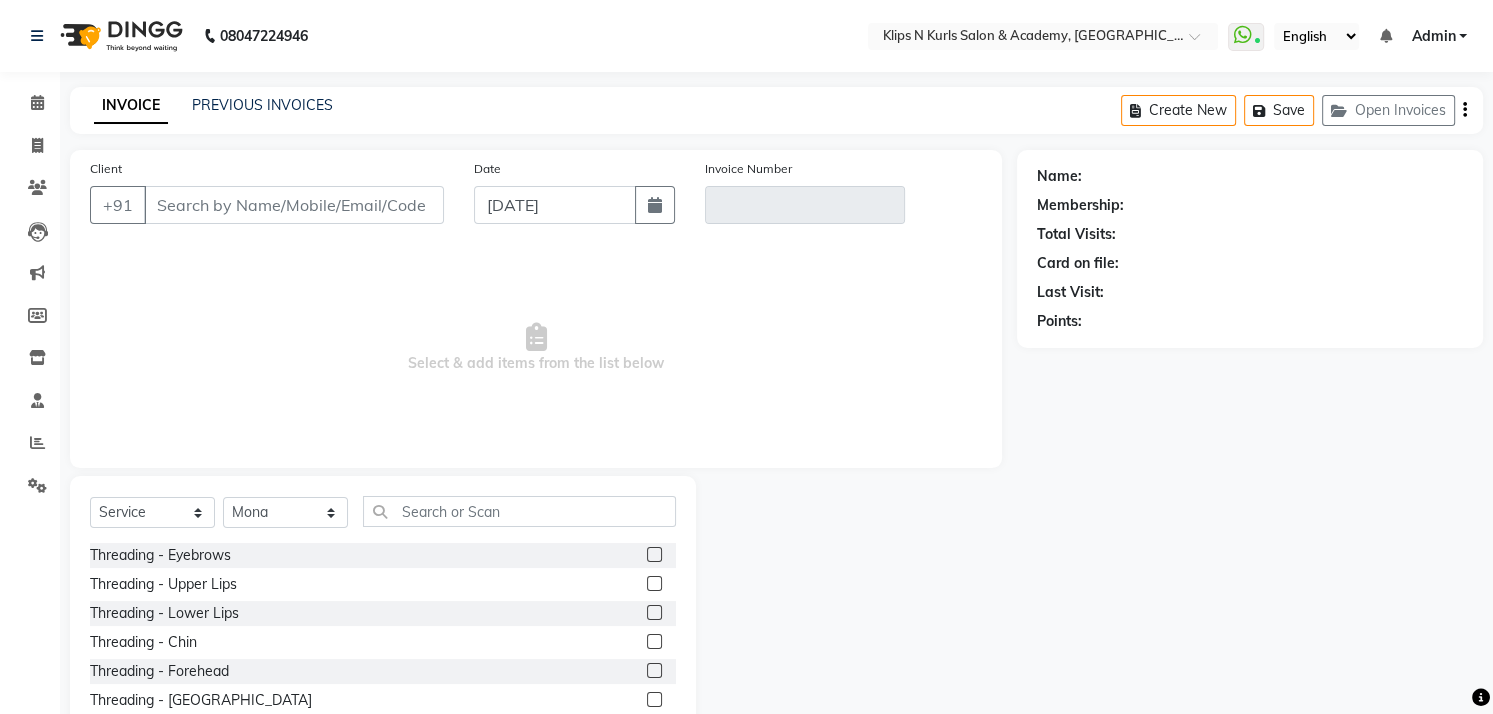 type on "V/2025-26/0867" 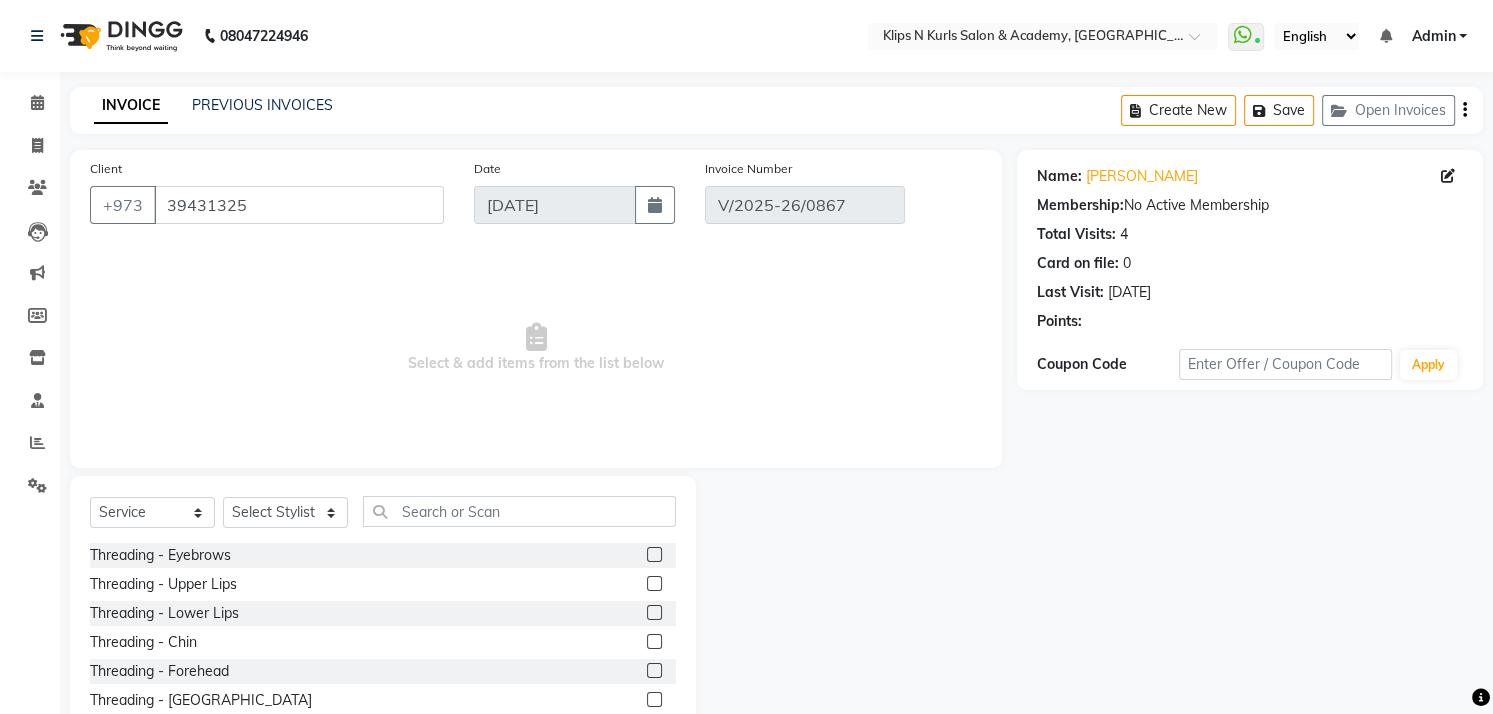 select on "select" 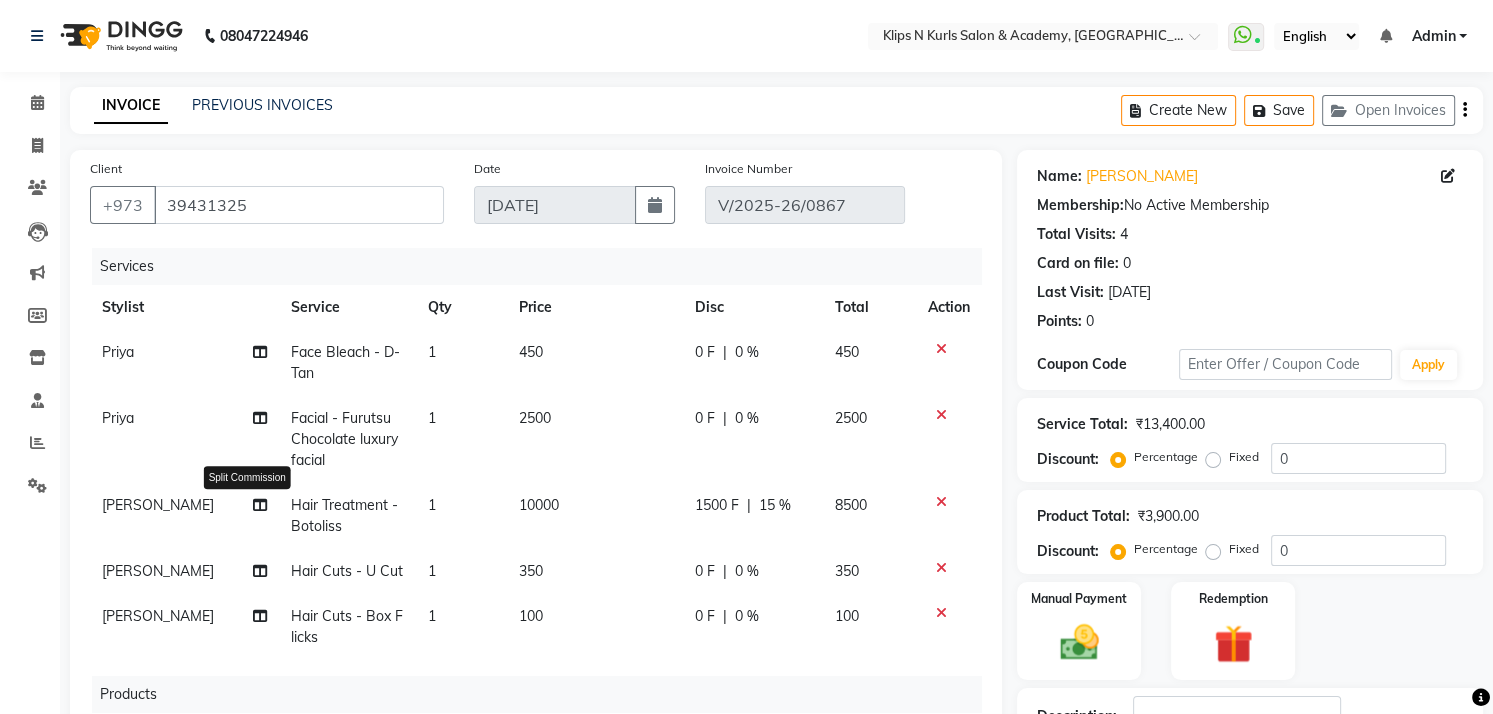 click 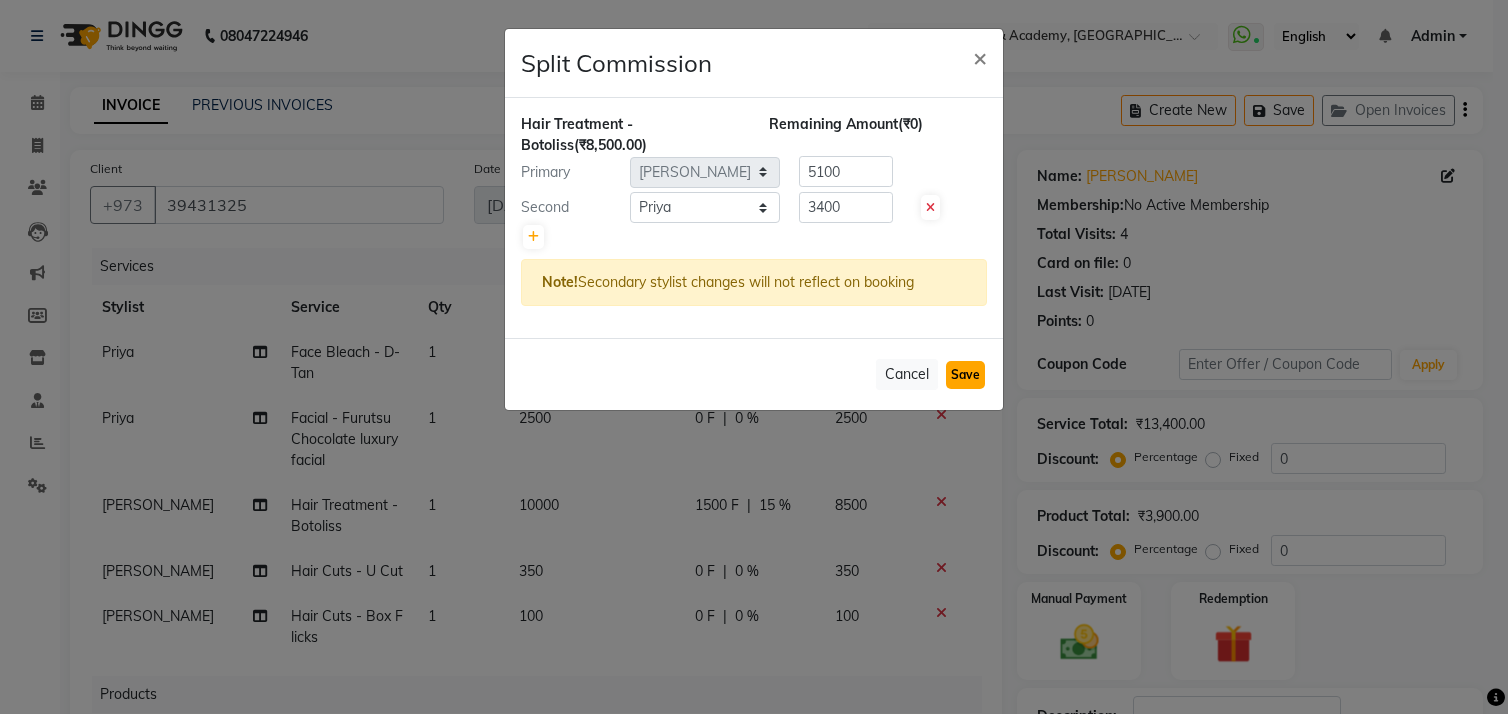 click on "Save" 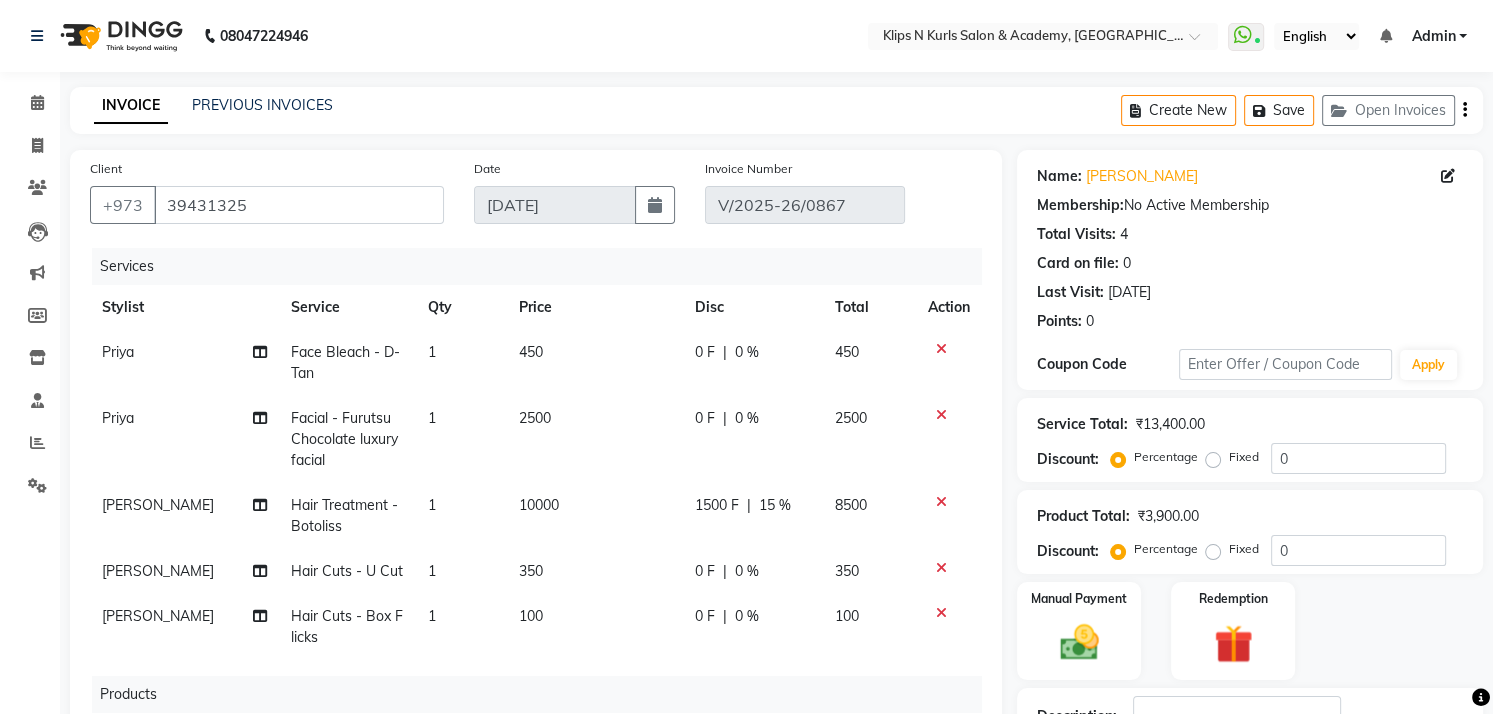 scroll, scrollTop: 415, scrollLeft: 0, axis: vertical 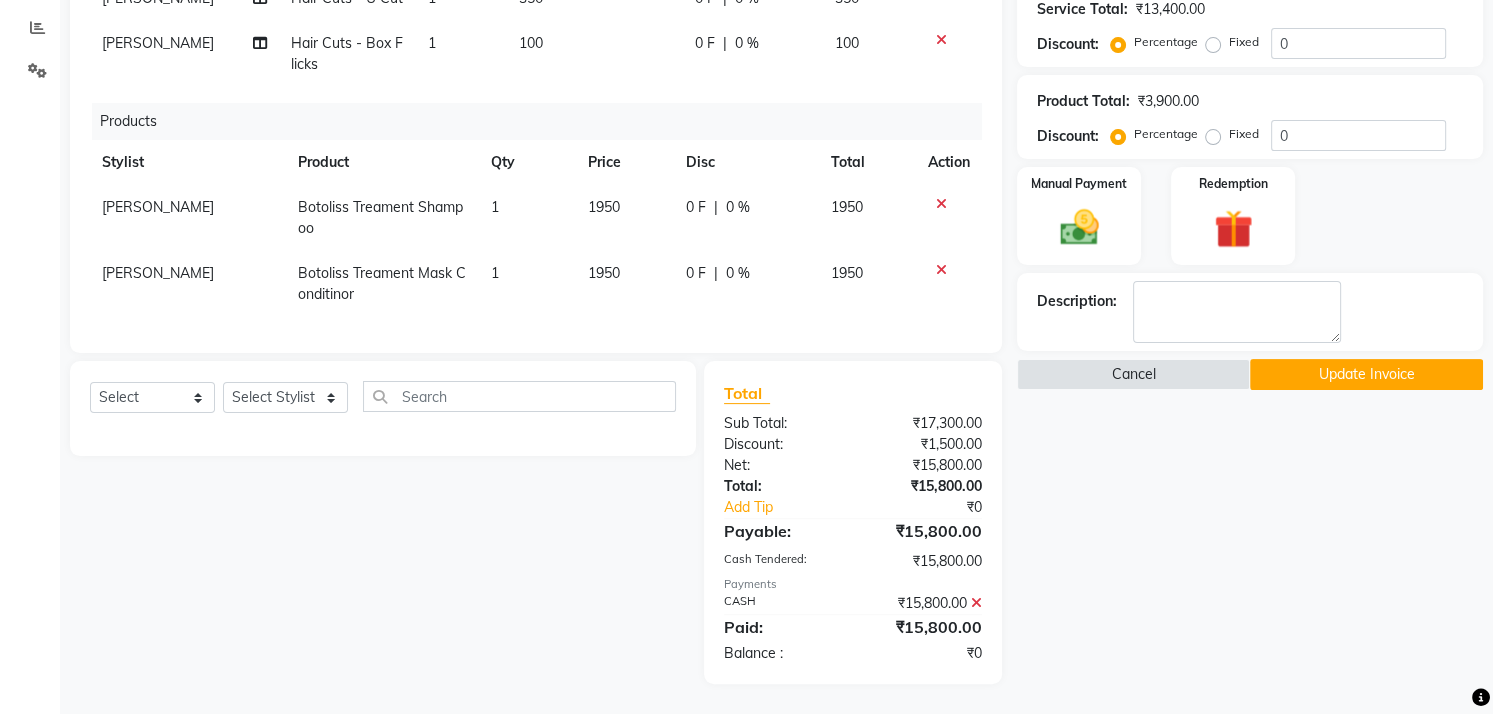 click on "[PERSON_NAME]" 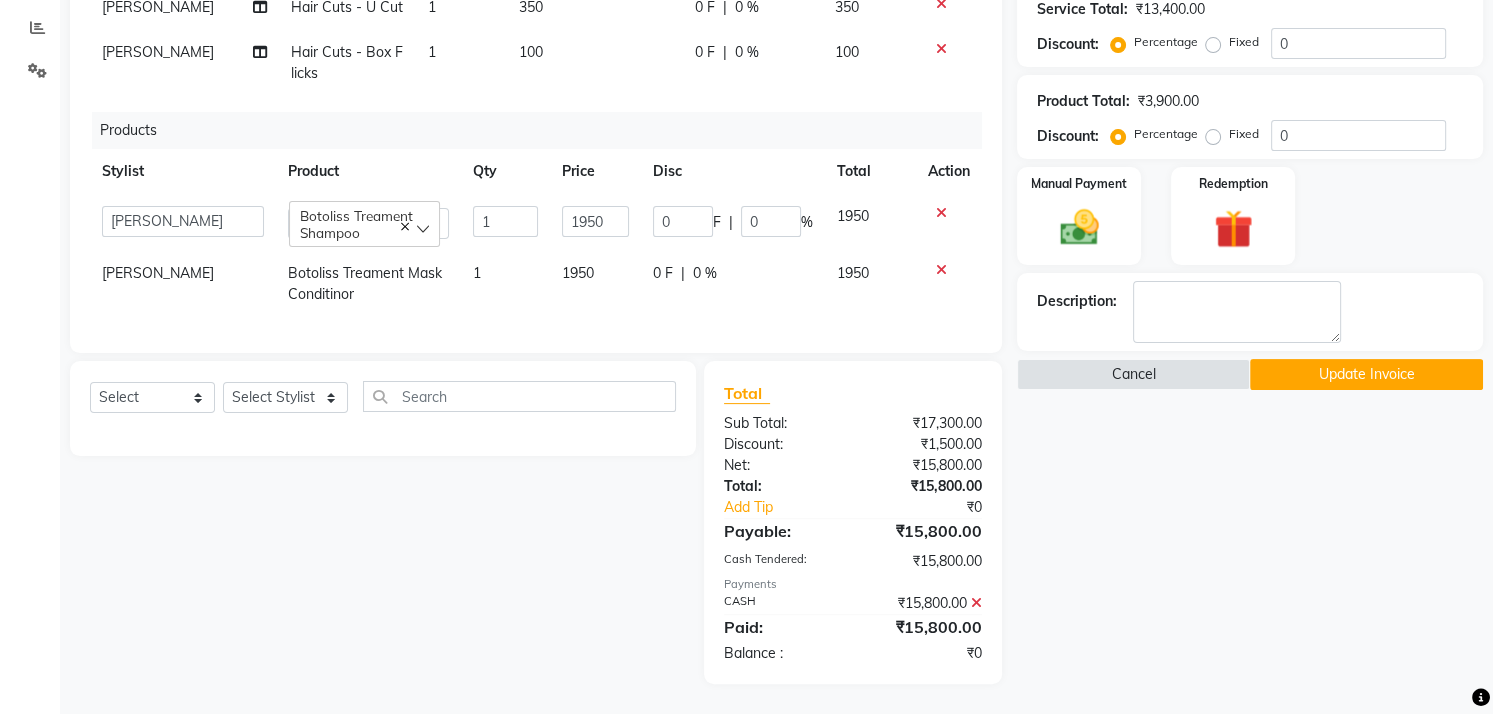 scroll, scrollTop: 166, scrollLeft: 0, axis: vertical 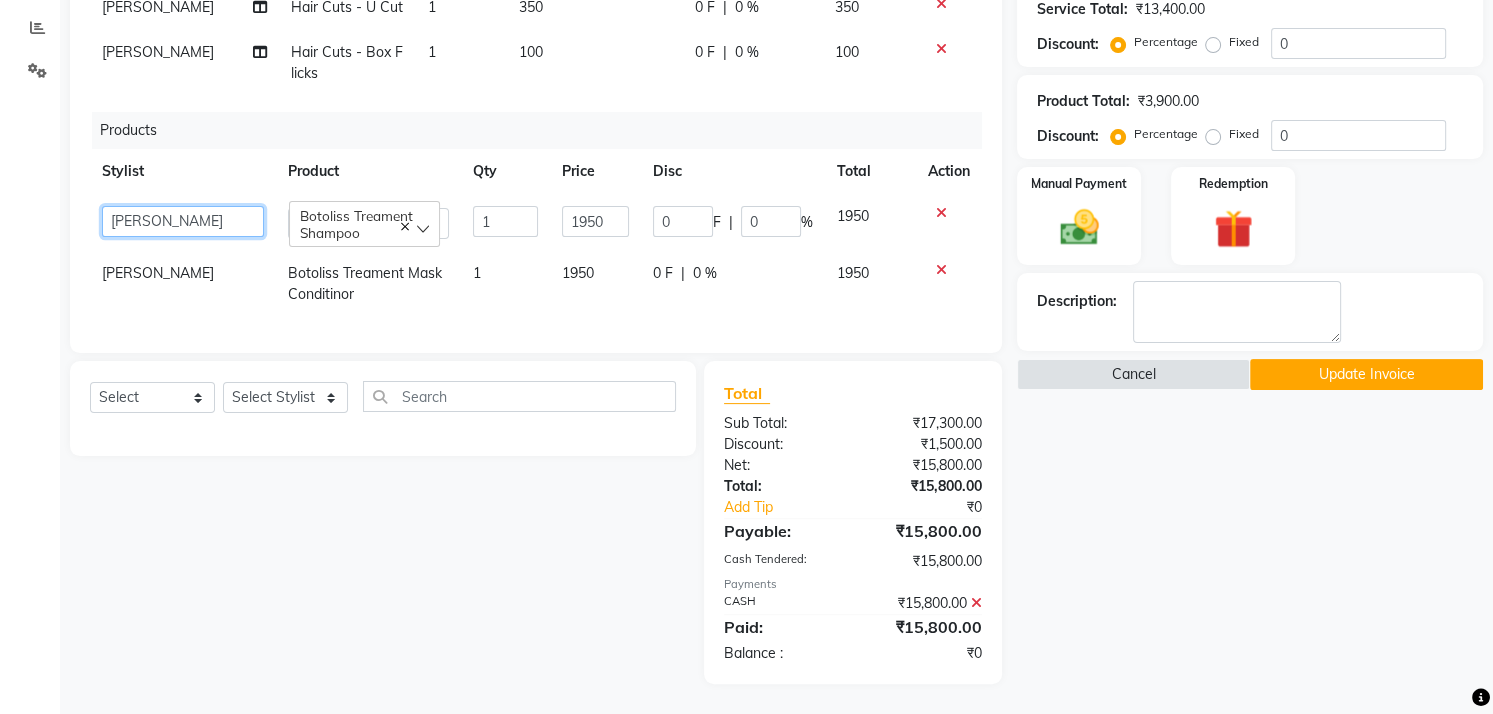 click on "Chandani   Front Desk   Ishika    Mona   Neha   Priya   Smitha" 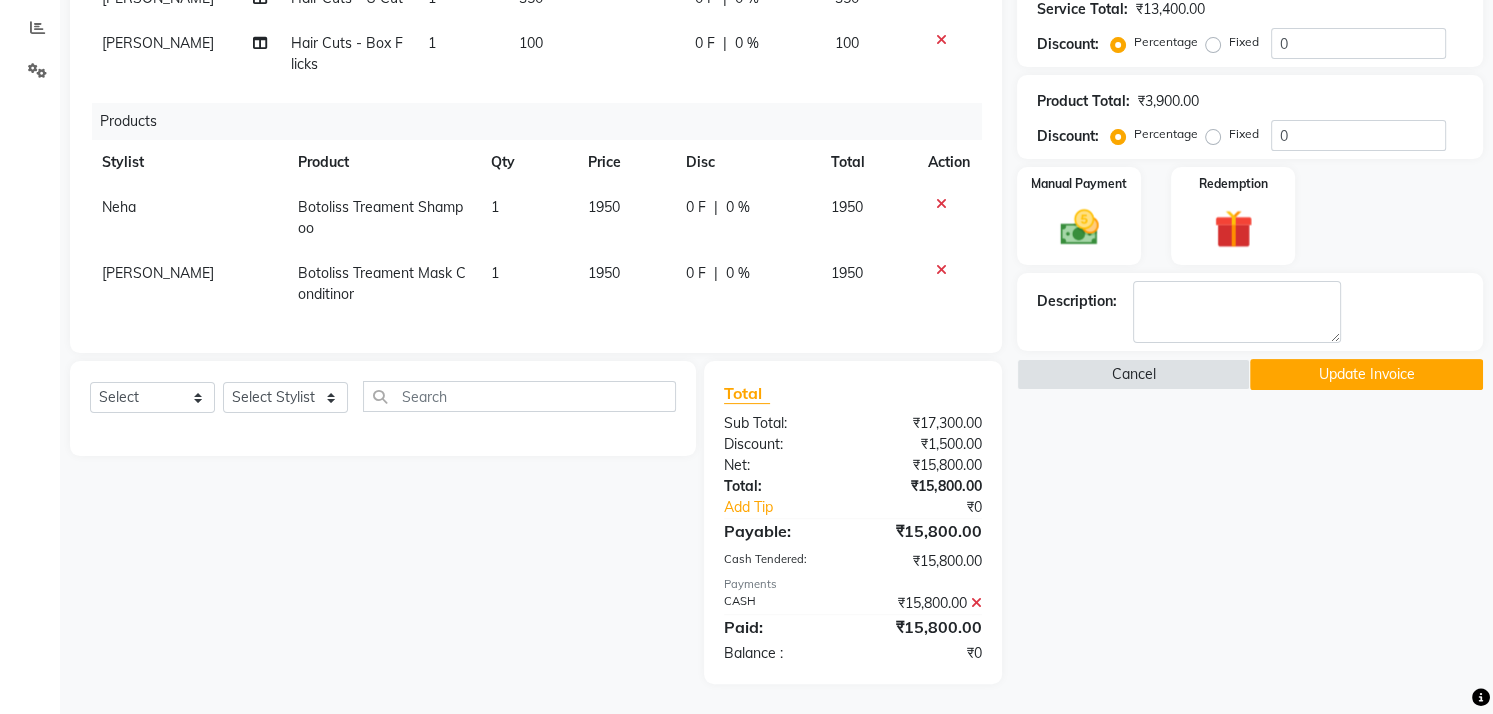 click on "[PERSON_NAME]" 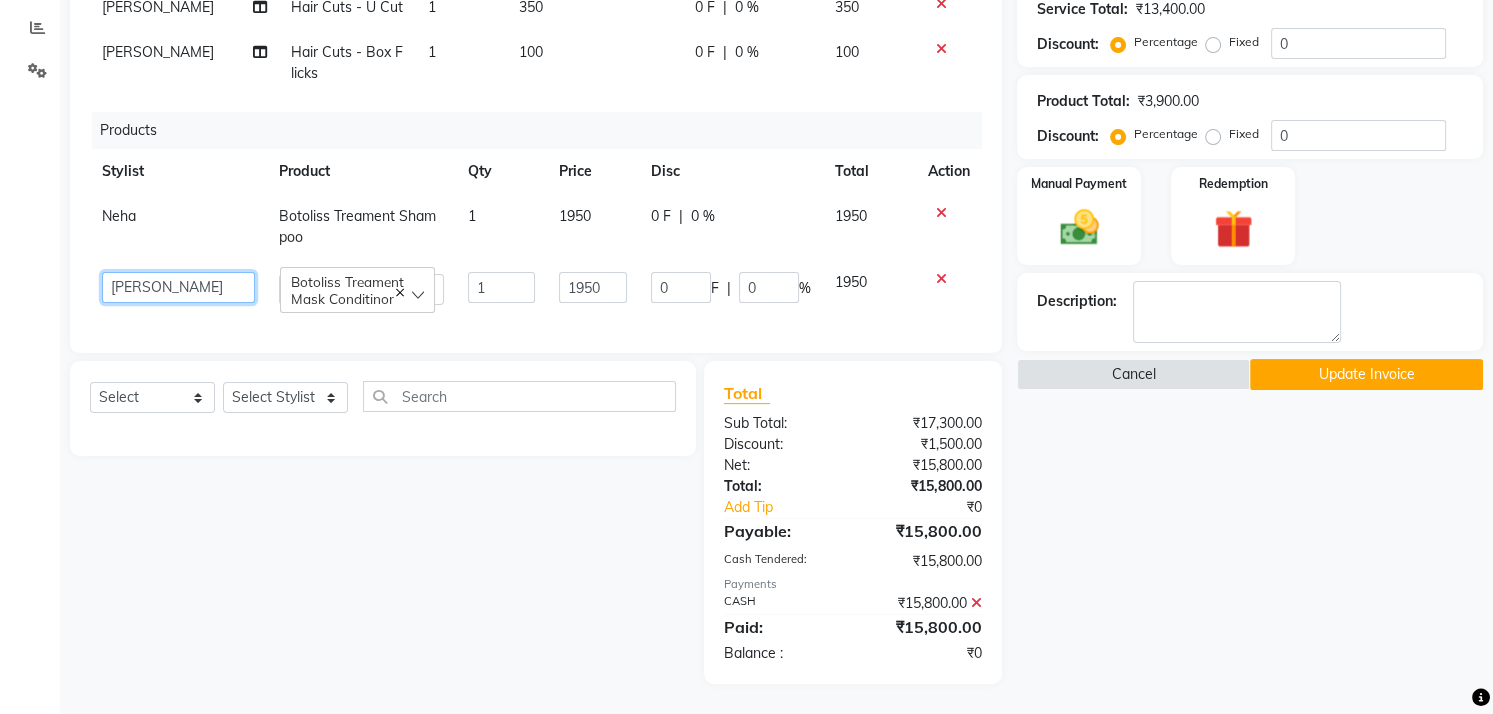 click on "Chandani   Front Desk   Ishika    Mona   Neha   Priya   Smitha" 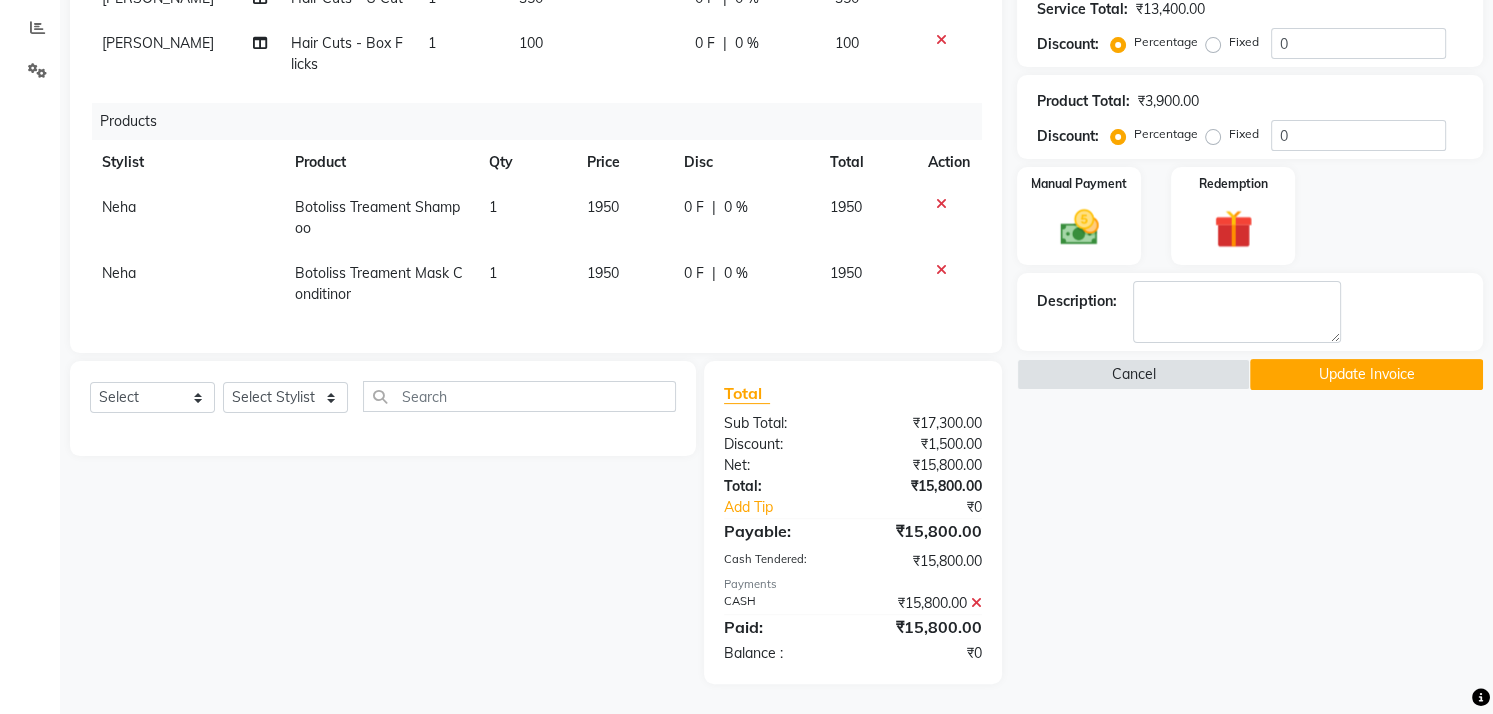 click on "Update Invoice" 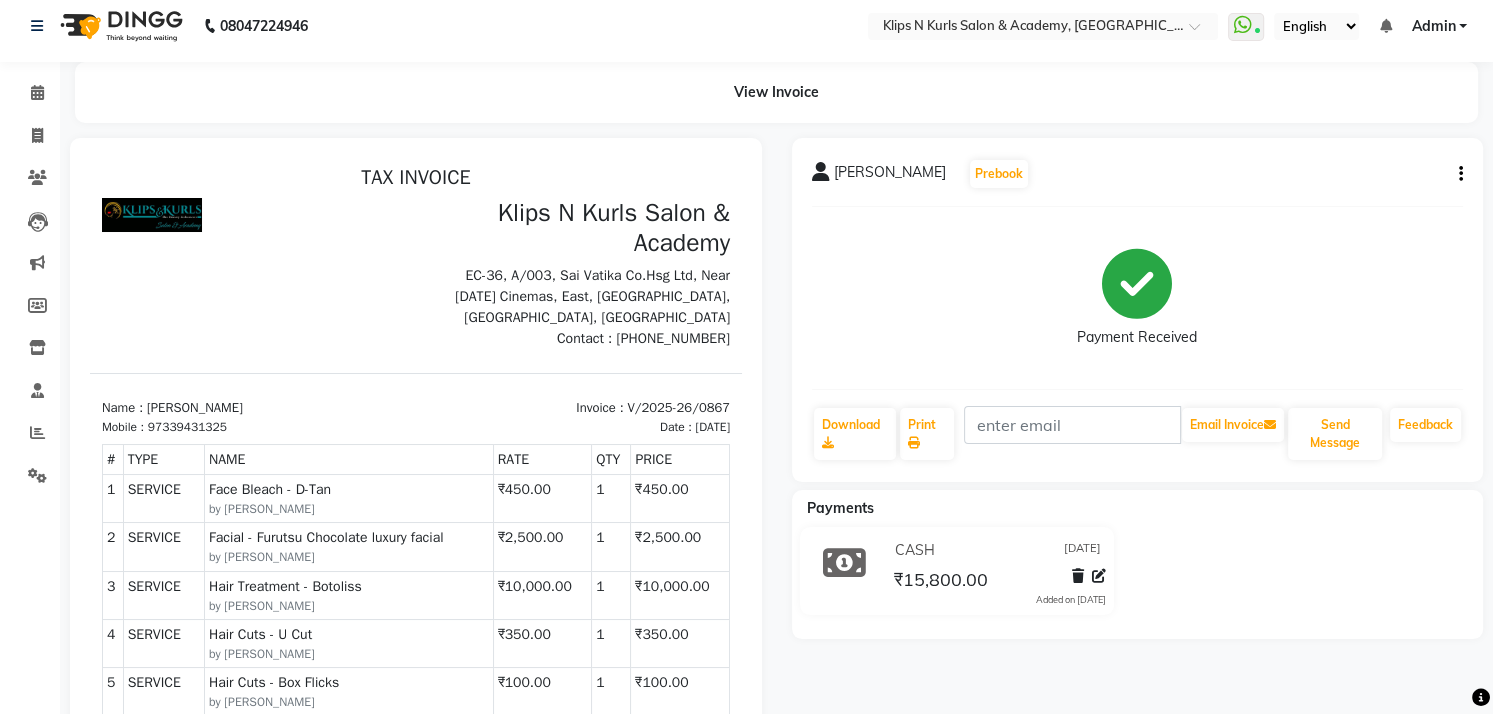 scroll, scrollTop: 0, scrollLeft: 0, axis: both 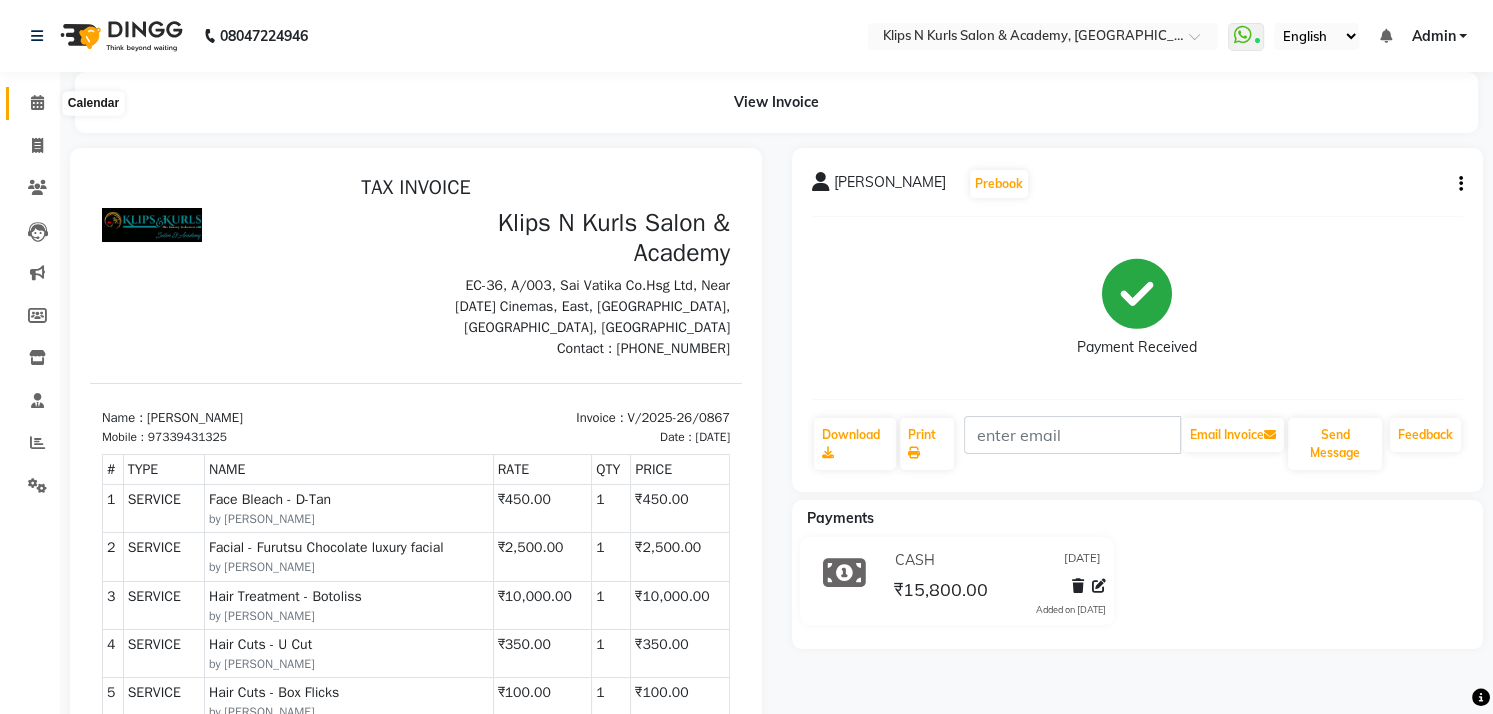 click 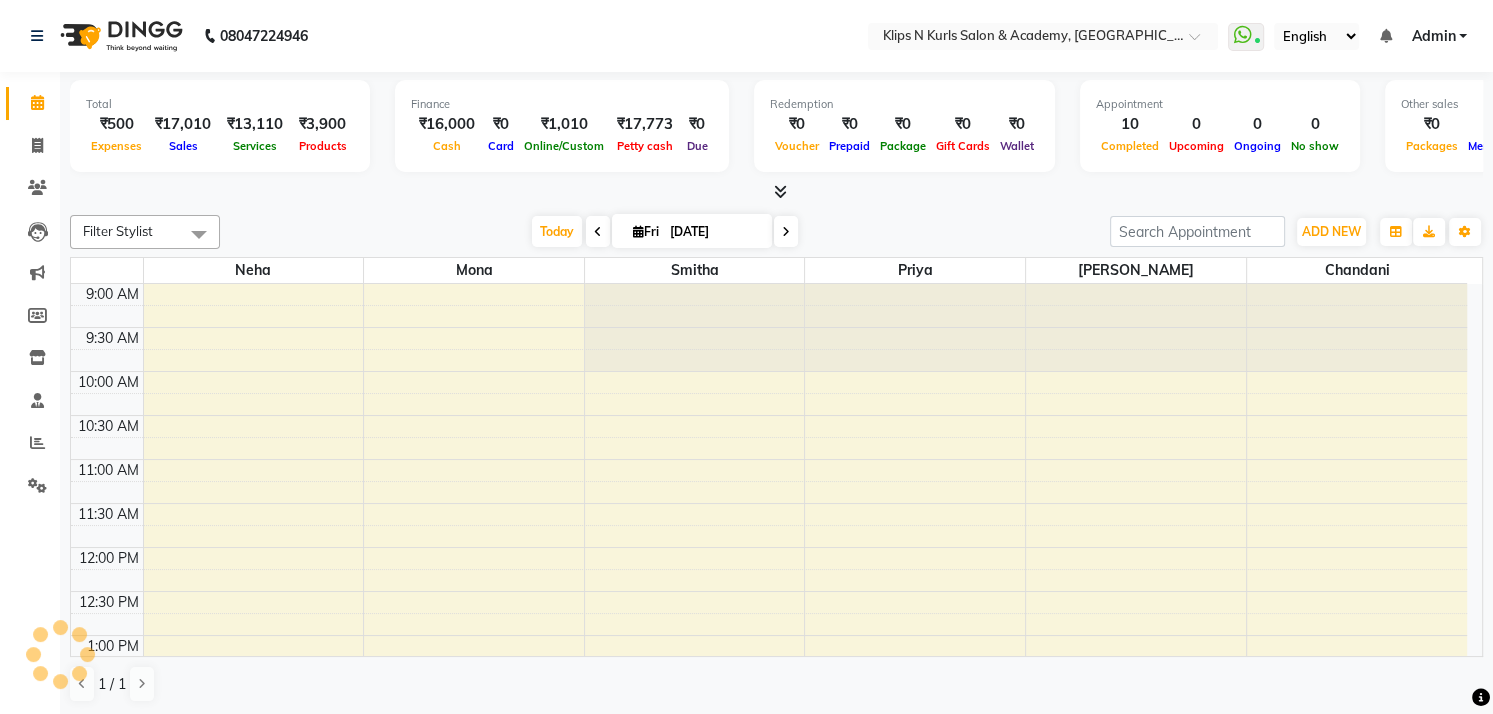 scroll, scrollTop: 0, scrollLeft: 0, axis: both 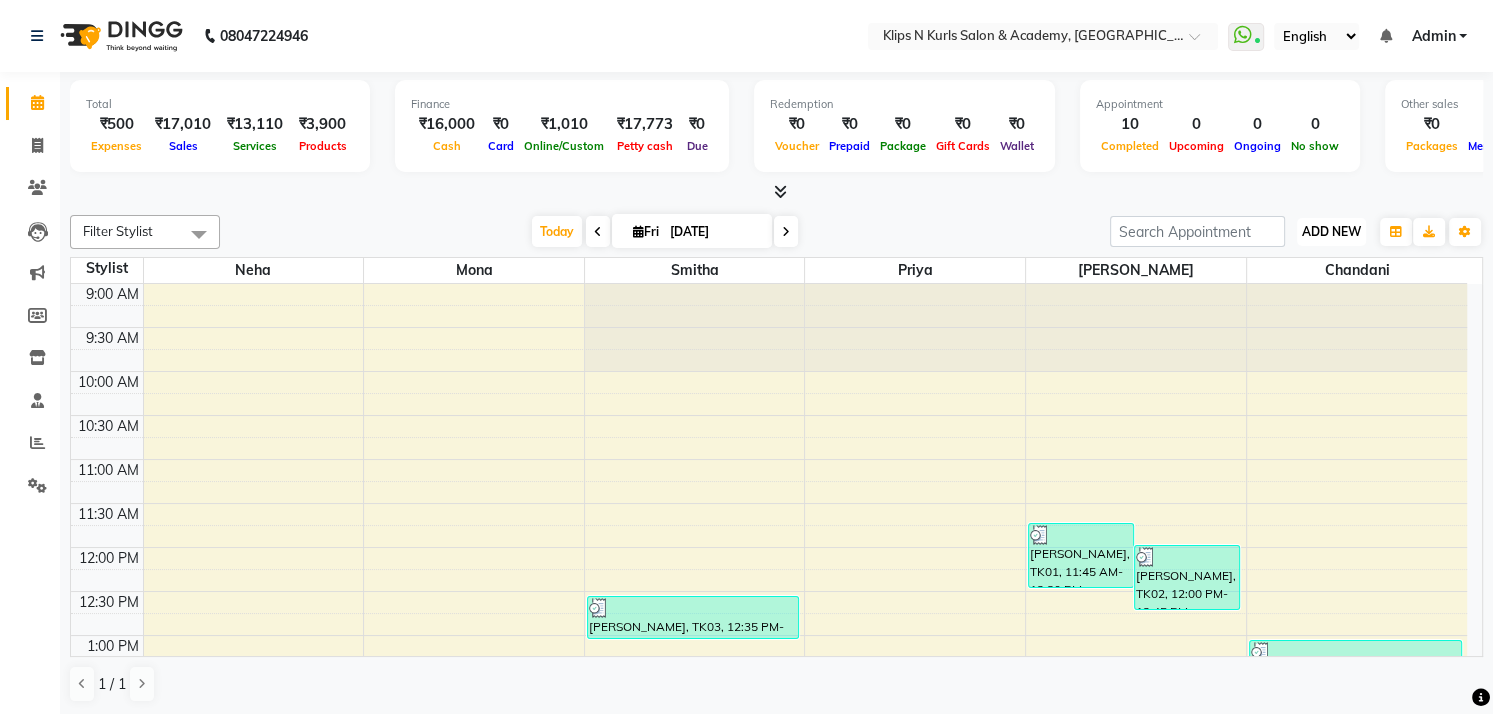 click on "ADD NEW" at bounding box center [1331, 231] 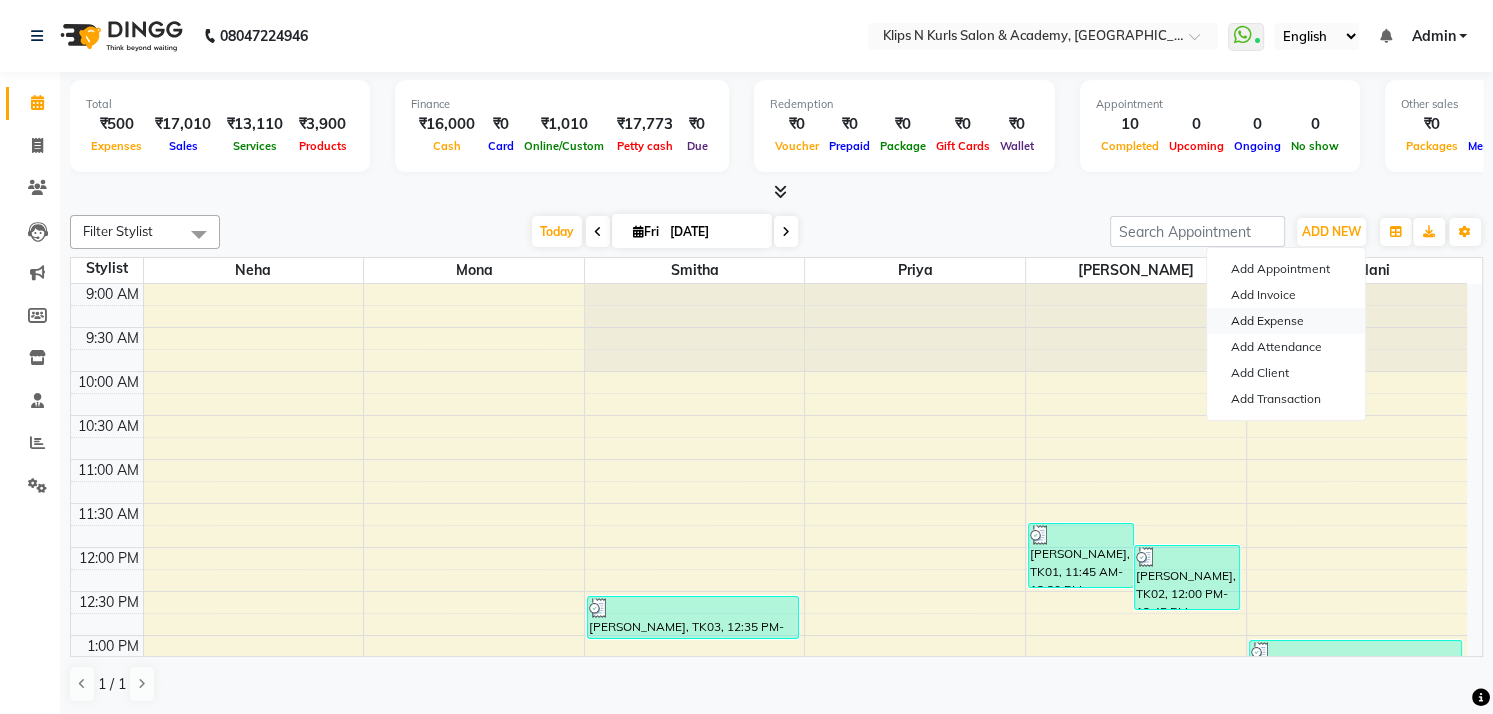 click on "Add Expense" at bounding box center (1286, 321) 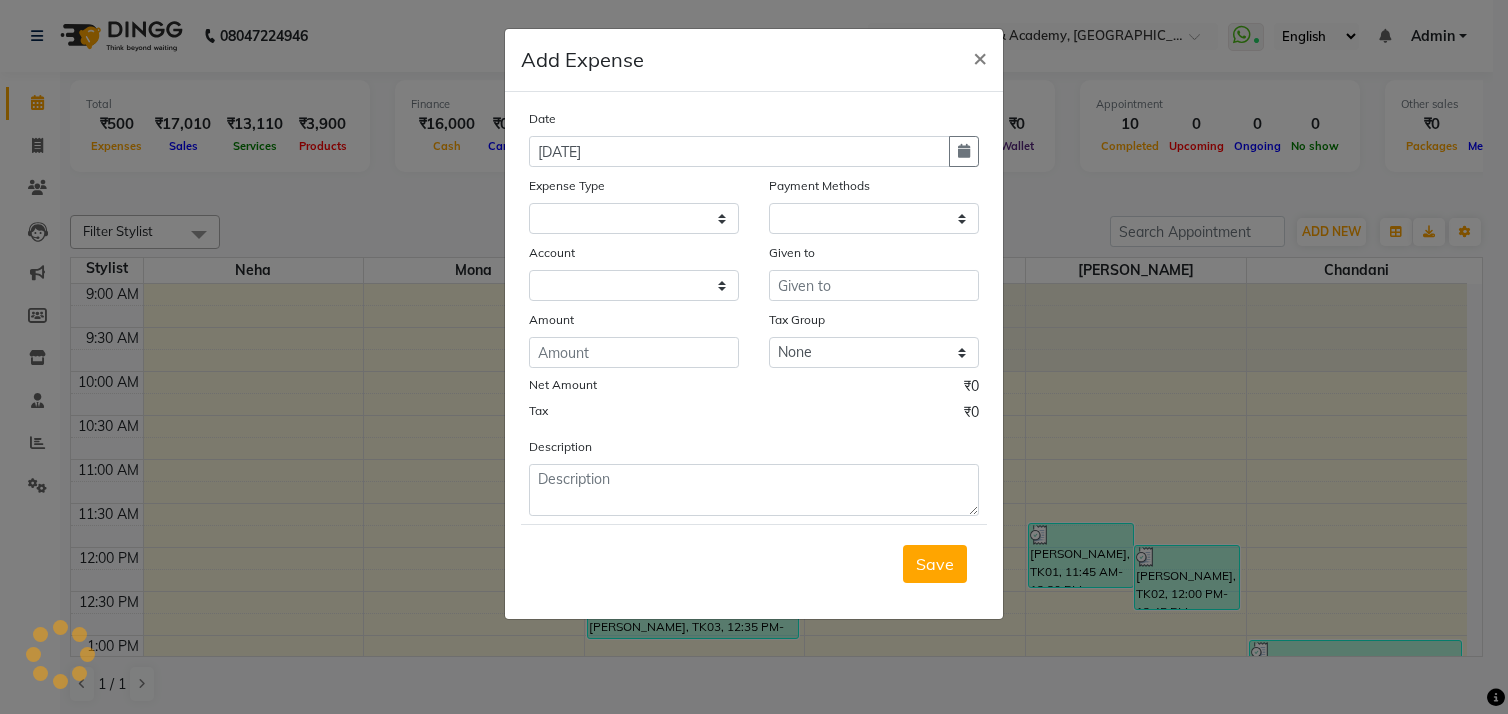 select on "1" 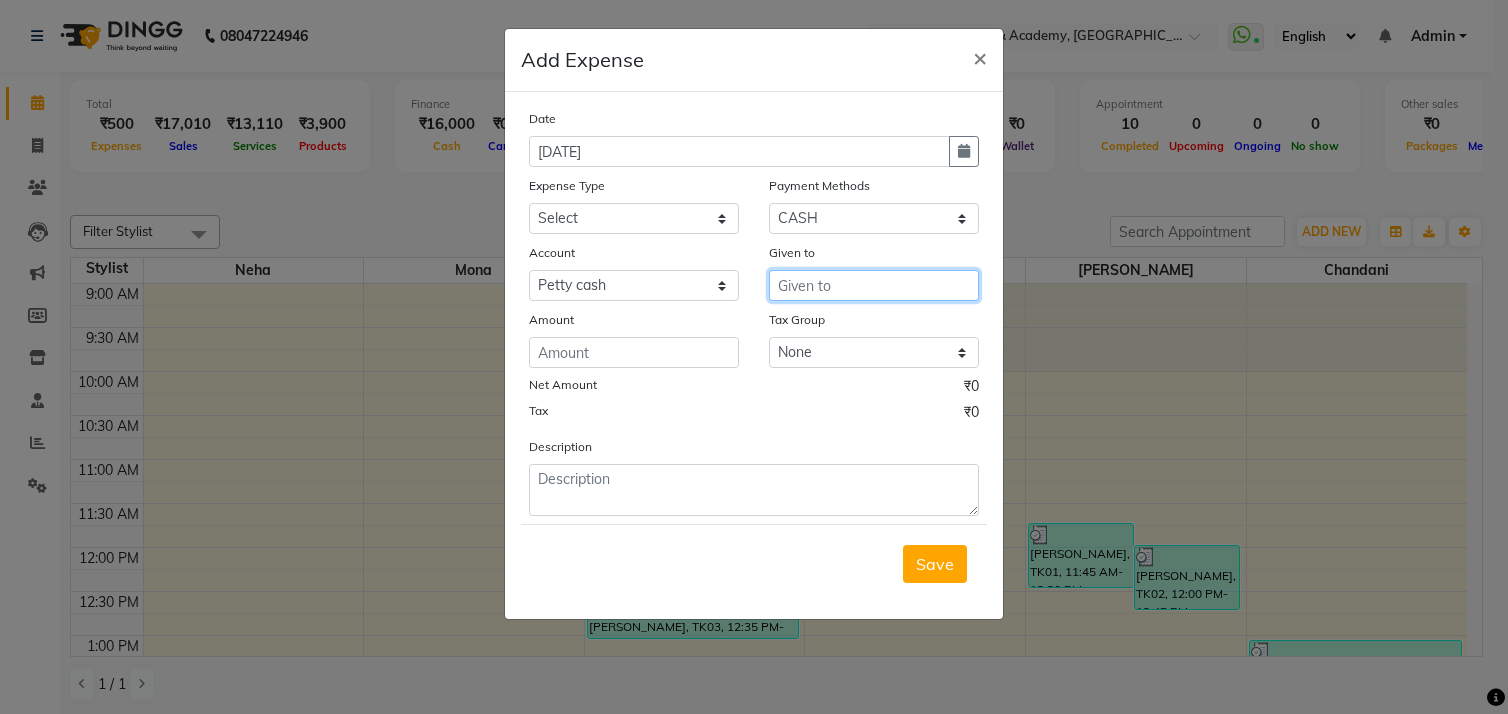 click at bounding box center [874, 285] 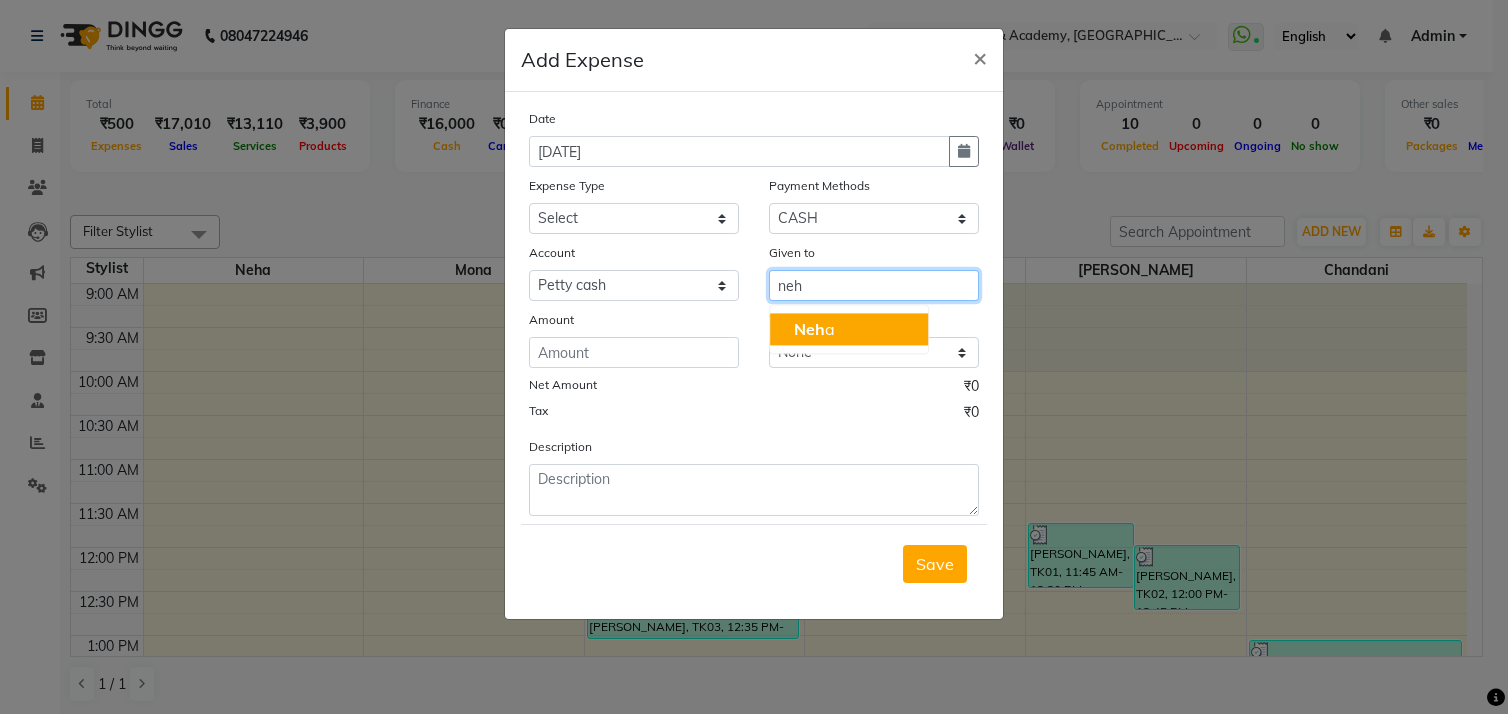 click on "Neh" 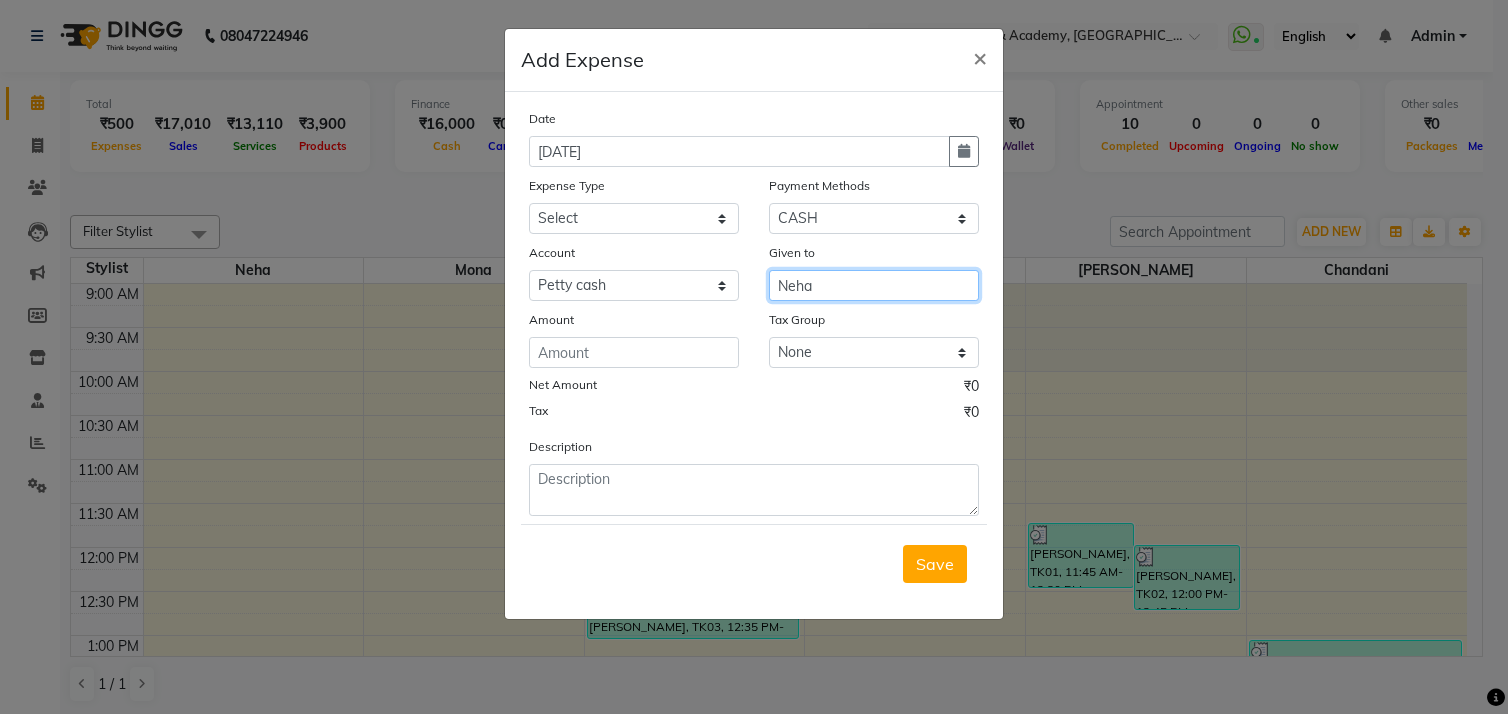 type on "Neha" 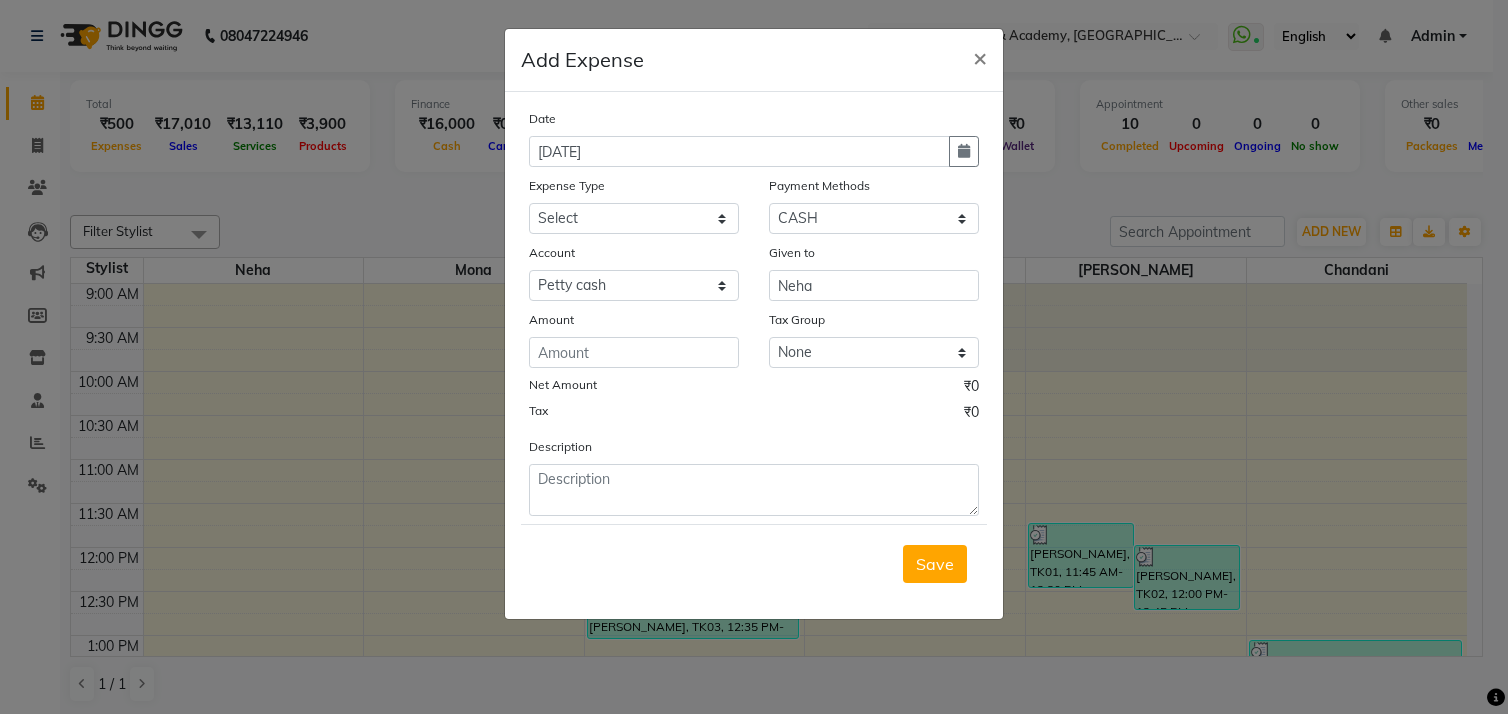 click on "Date 11-07-2025 Expense Type Select Advance Salary Bank charges Car maintenance  Cash transfer to bank Cash transfer to hub Client Snacks Clinical charges Equipment Fuel Govt fee Incentive Insurance International purchase Loan Repayment Maintenance Marketing Miscellaneous MRA Other Pantry Product Rent Salary Staff Snacks Tax Tea & Refreshment Utilities Payment Methods Select Credit Card Debit Card PayTM GPay PhonePe CARD ONLINE Voucher UPI BharatPay CASH Master Card Wallet Account Select Default account Petty cash Given to Neha Amount Tax Group None Net Amount ₹0 Tax ₹0 Description" 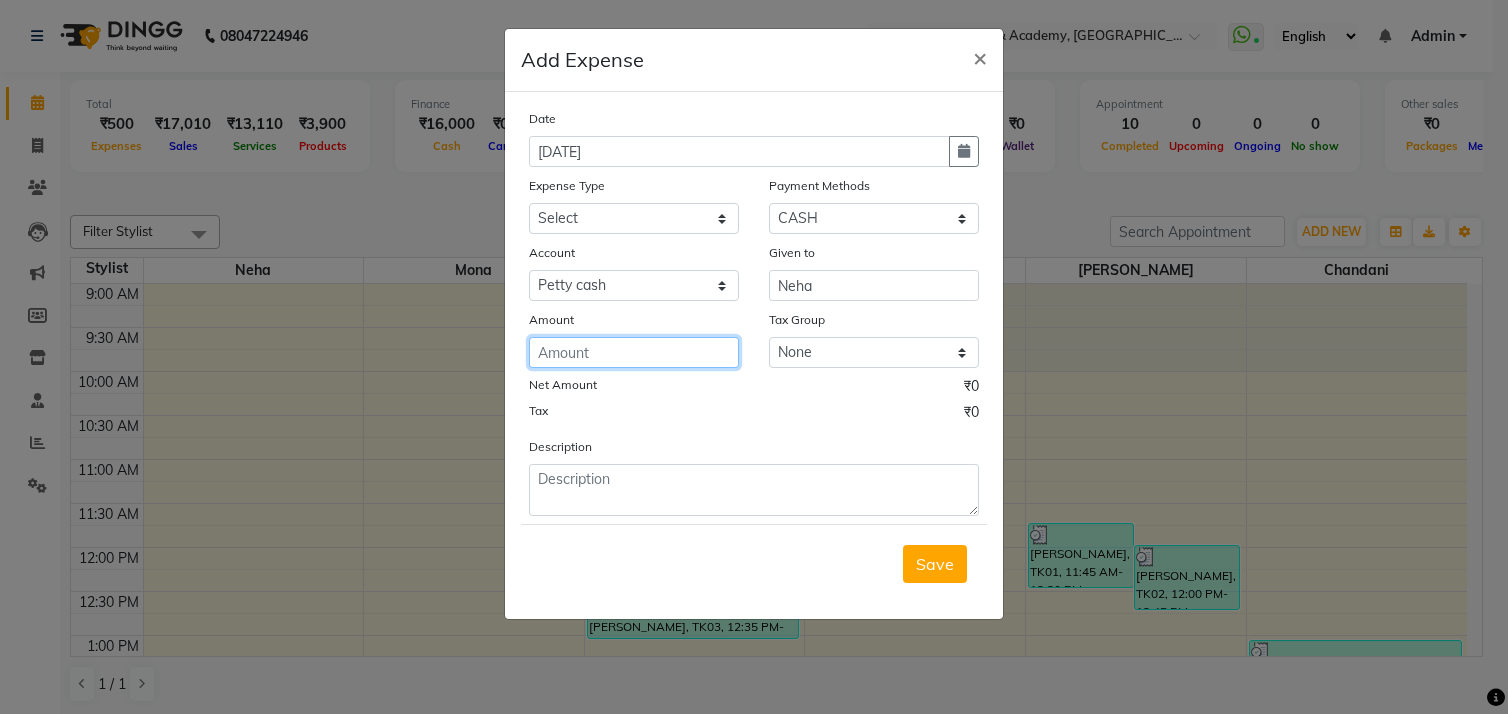 click 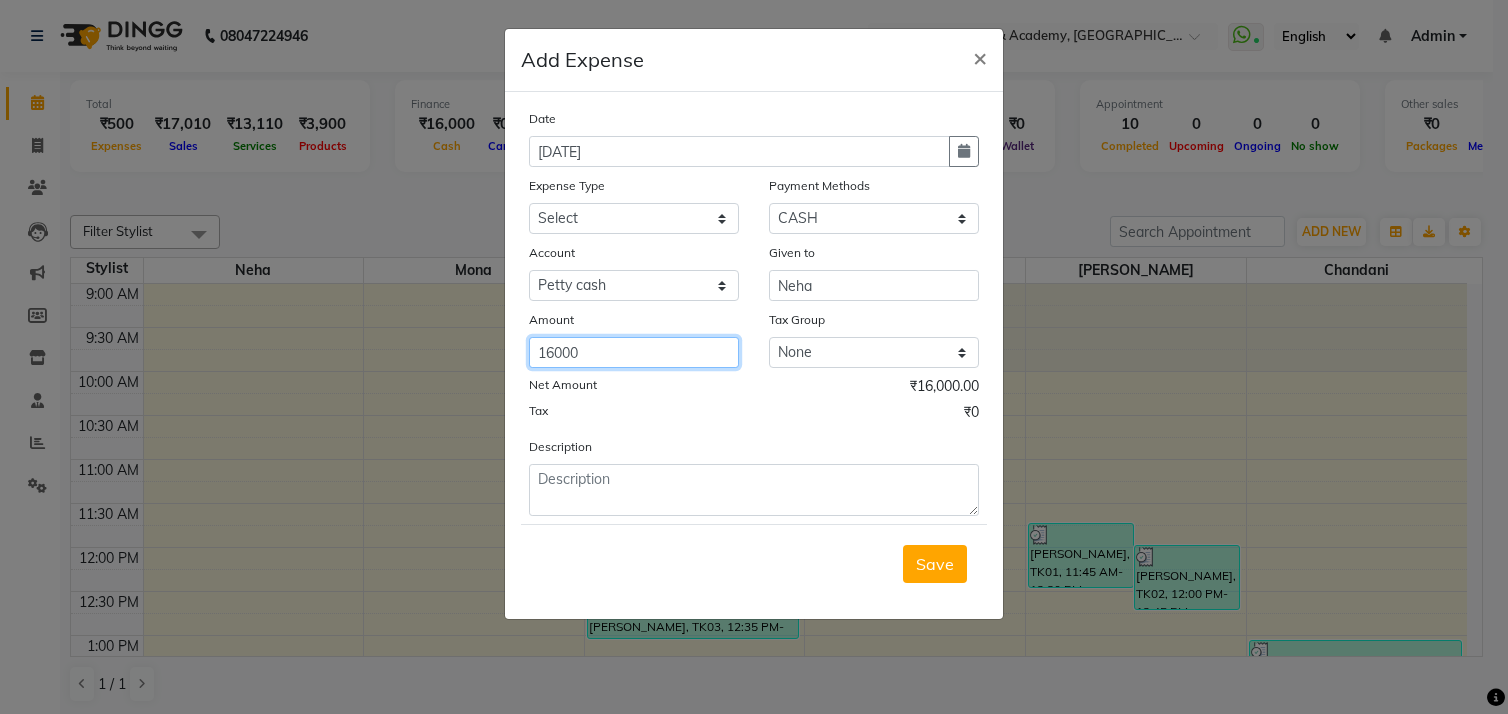 type on "16000" 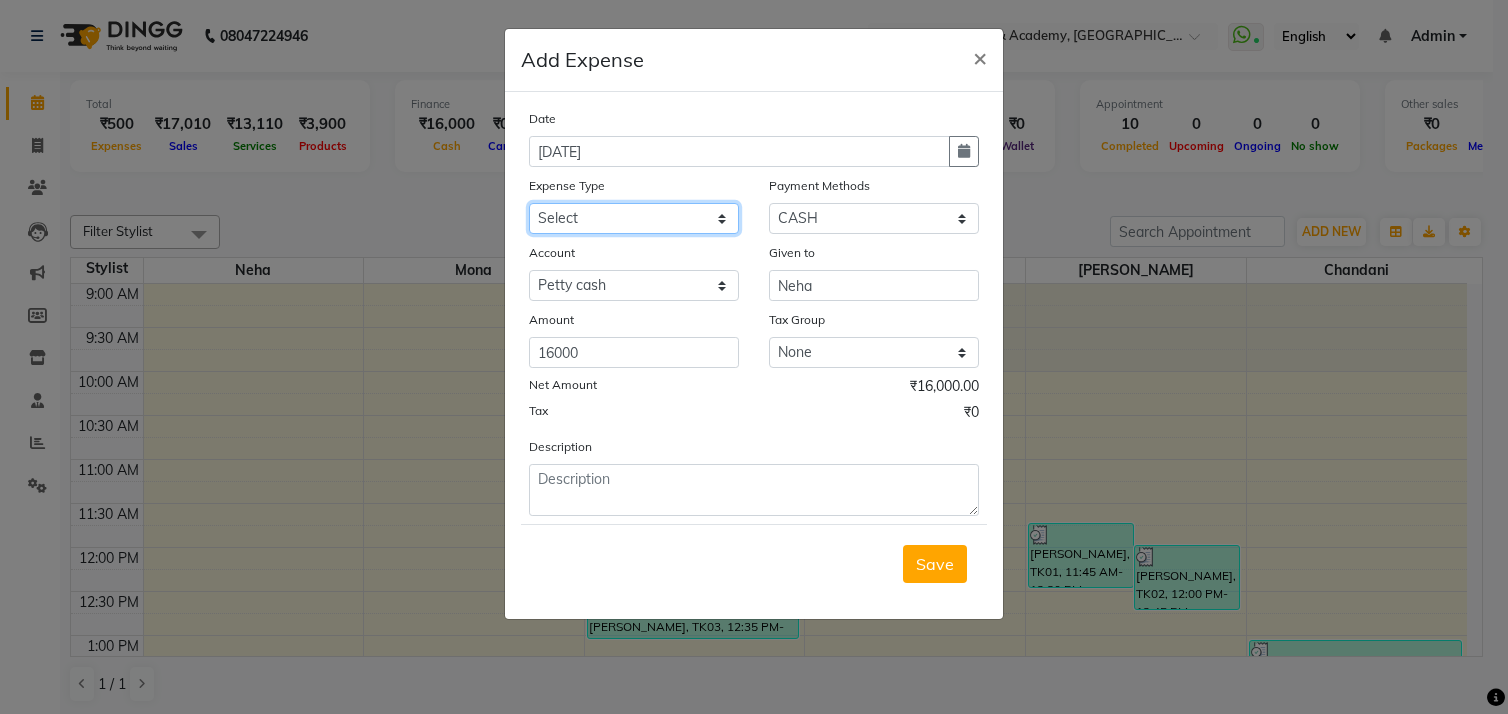 click on "Select Advance Salary Bank charges Car maintenance  Cash transfer to bank Cash transfer to hub Client Snacks Clinical charges Equipment Fuel Govt fee Incentive Insurance International purchase Loan Repayment Maintenance Marketing Miscellaneous MRA Other Pantry Product Rent Salary Staff Snacks Tax Tea & Refreshment Utilities" 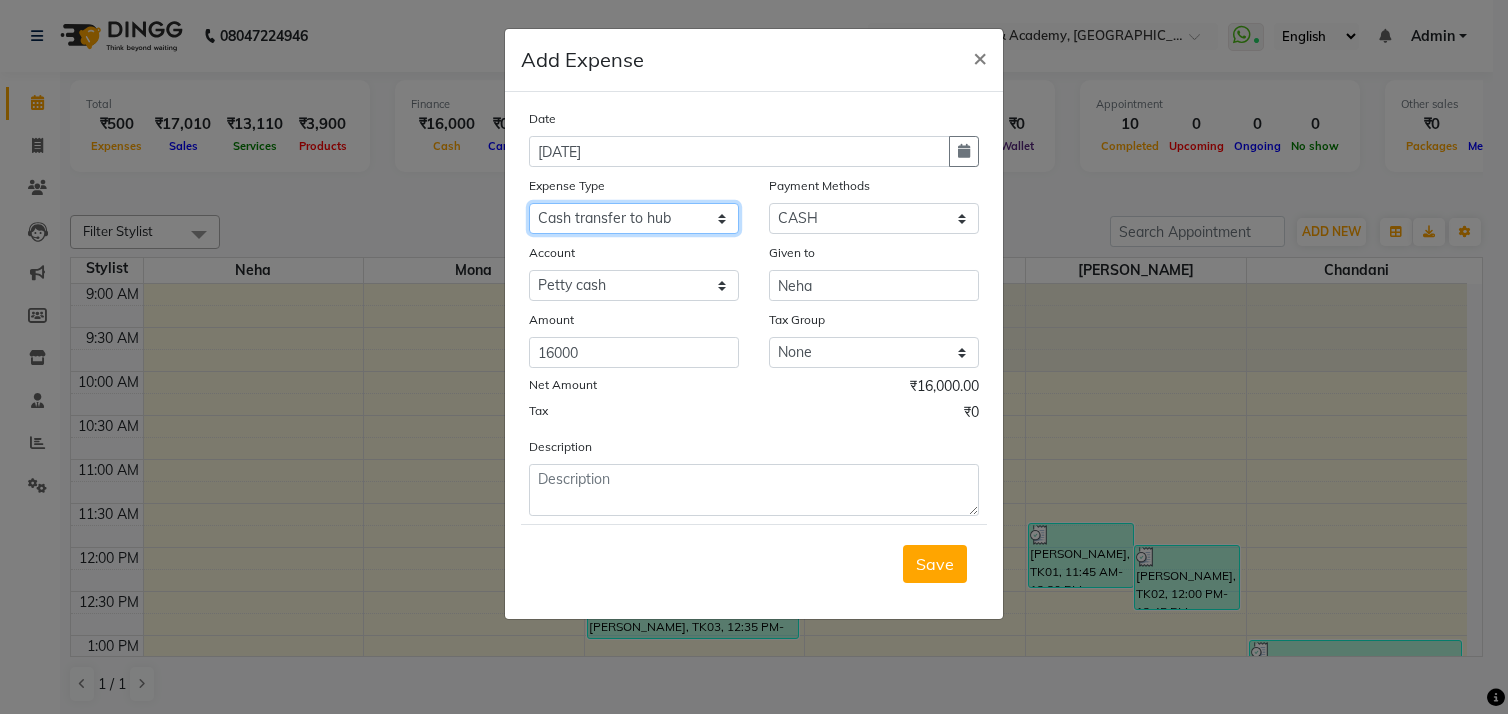 click on "Select Advance Salary Bank charges Car maintenance  Cash transfer to bank Cash transfer to hub Client Snacks Clinical charges Equipment Fuel Govt fee Incentive Insurance International purchase Loan Repayment Maintenance Marketing Miscellaneous MRA Other Pantry Product Rent Salary Staff Snacks Tax Tea & Refreshment Utilities" 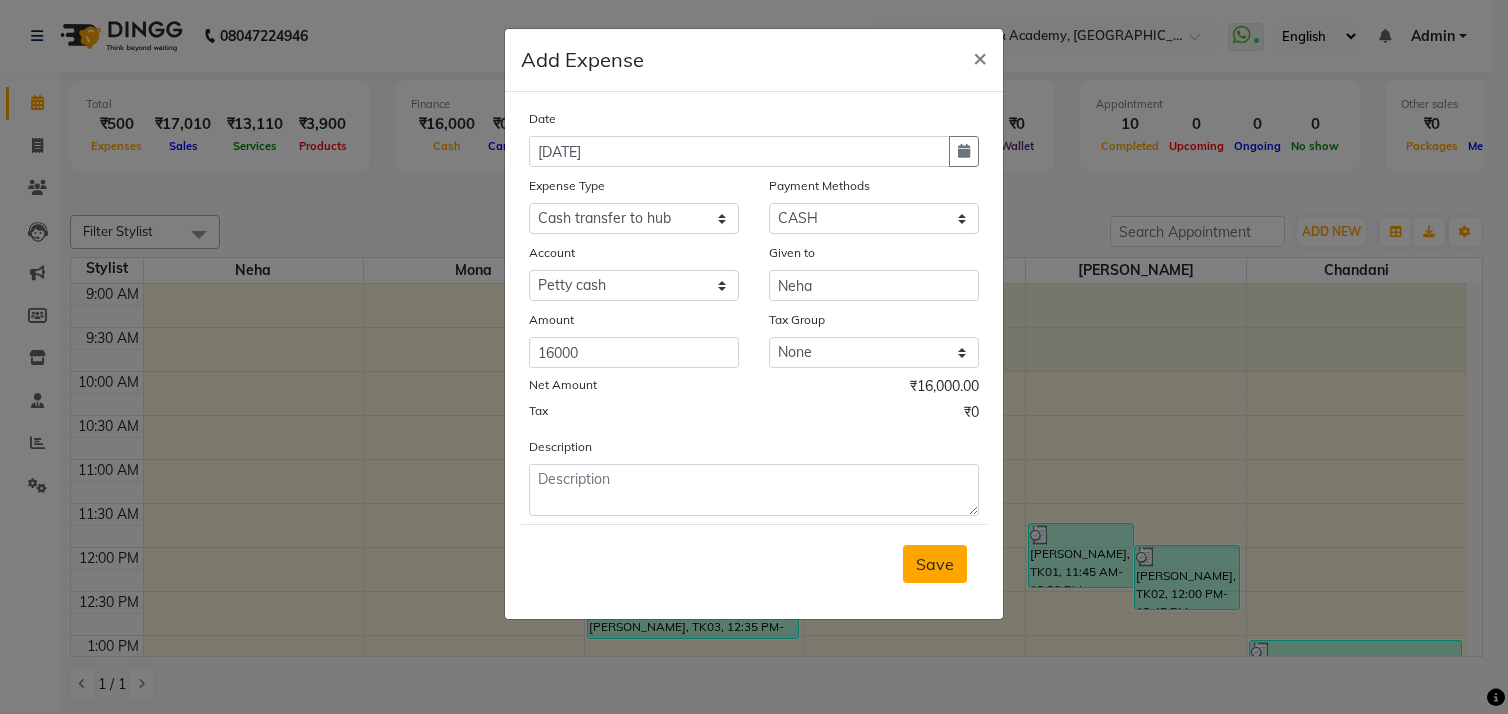 click on "Save" at bounding box center [935, 564] 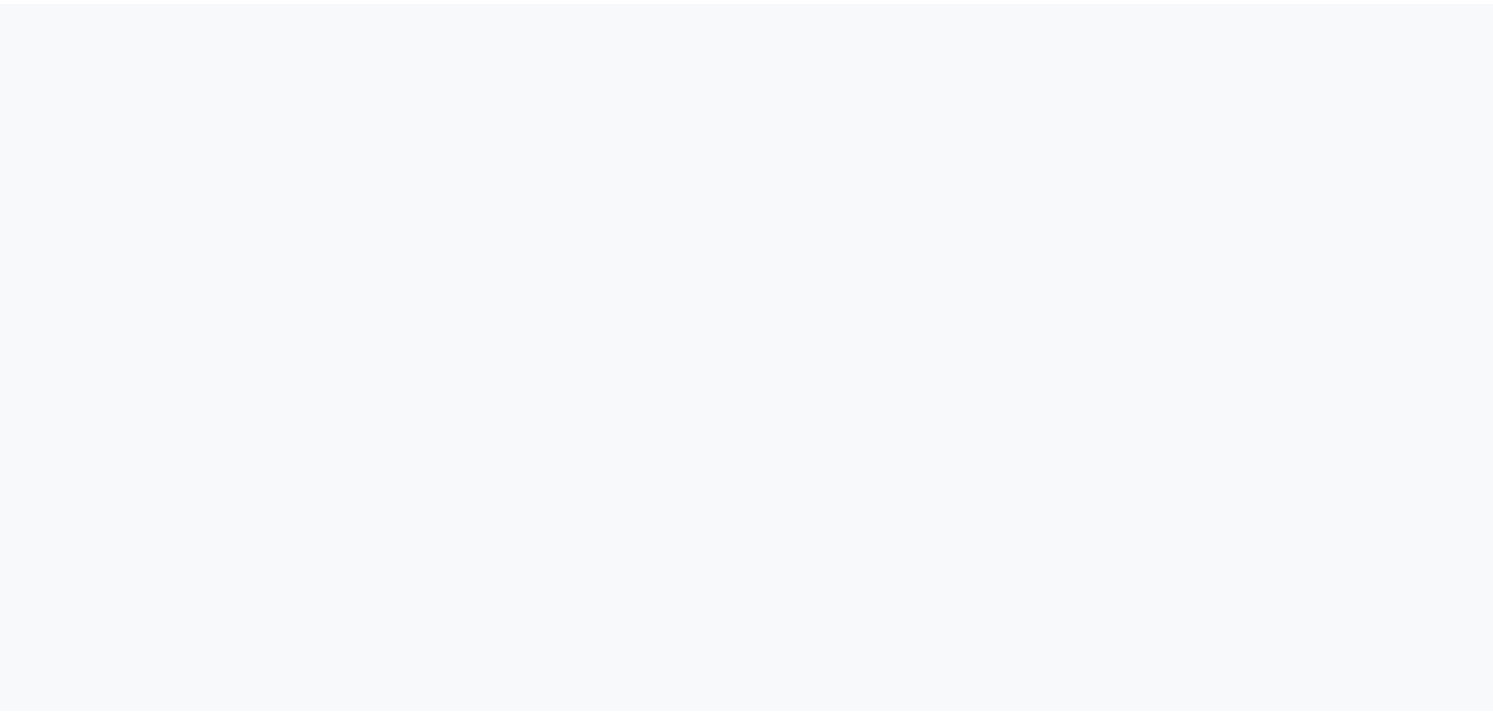 scroll, scrollTop: 0, scrollLeft: 0, axis: both 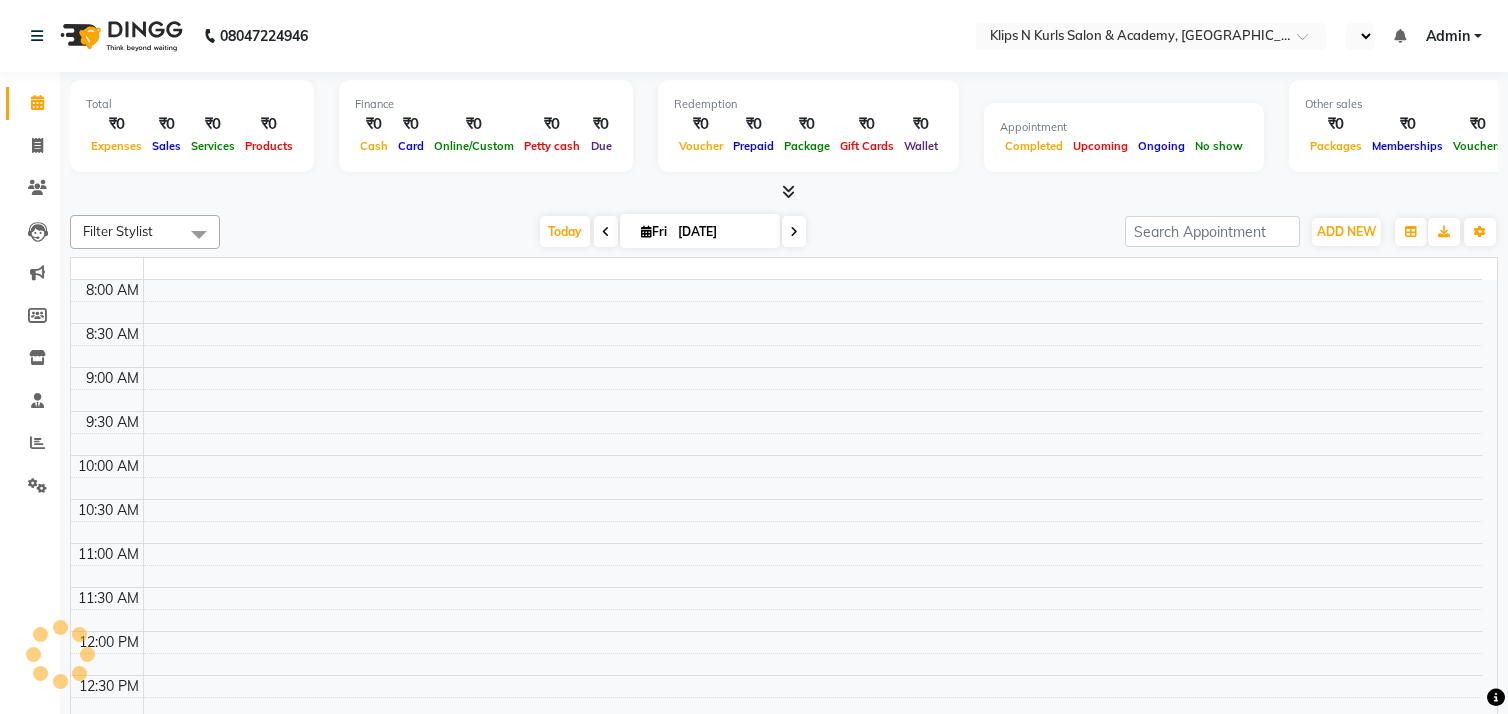 select on "en" 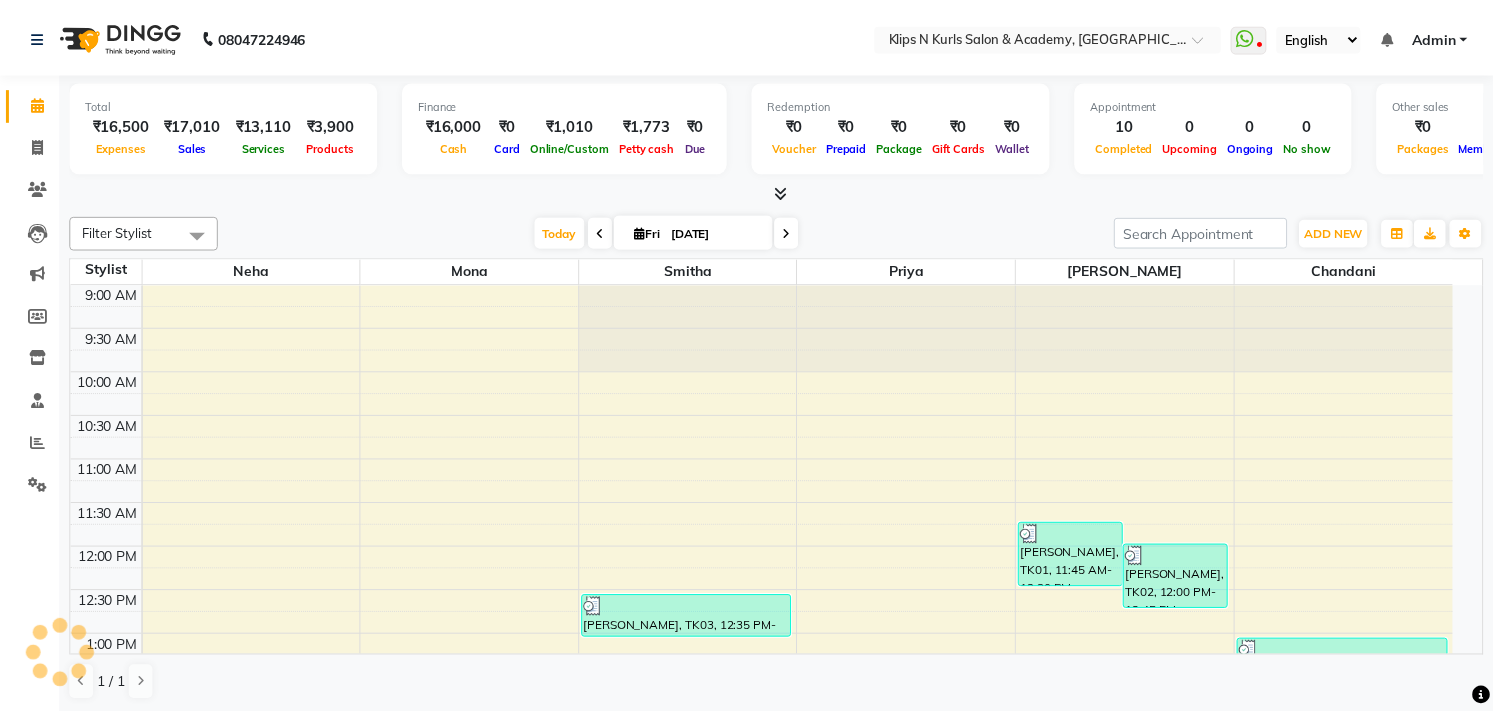 scroll, scrollTop: 0, scrollLeft: 0, axis: both 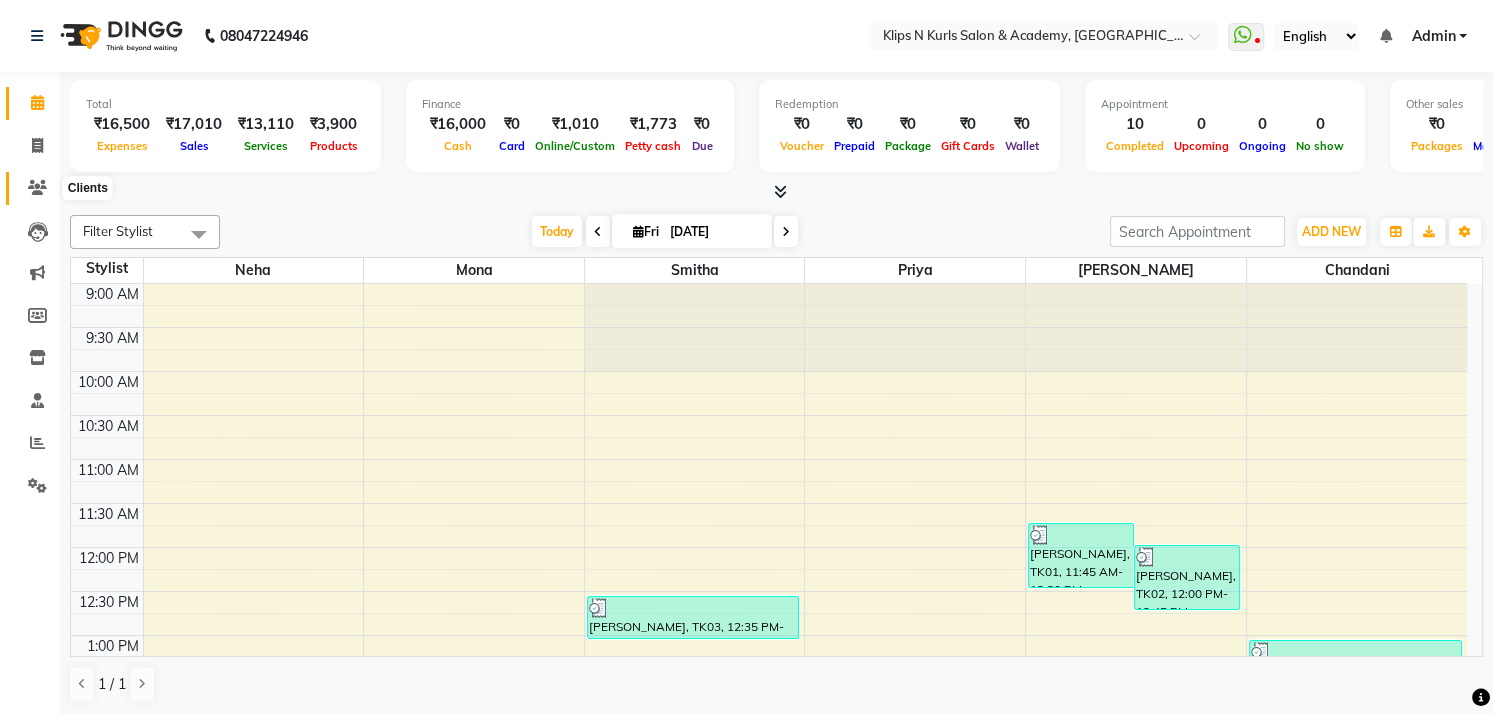 click 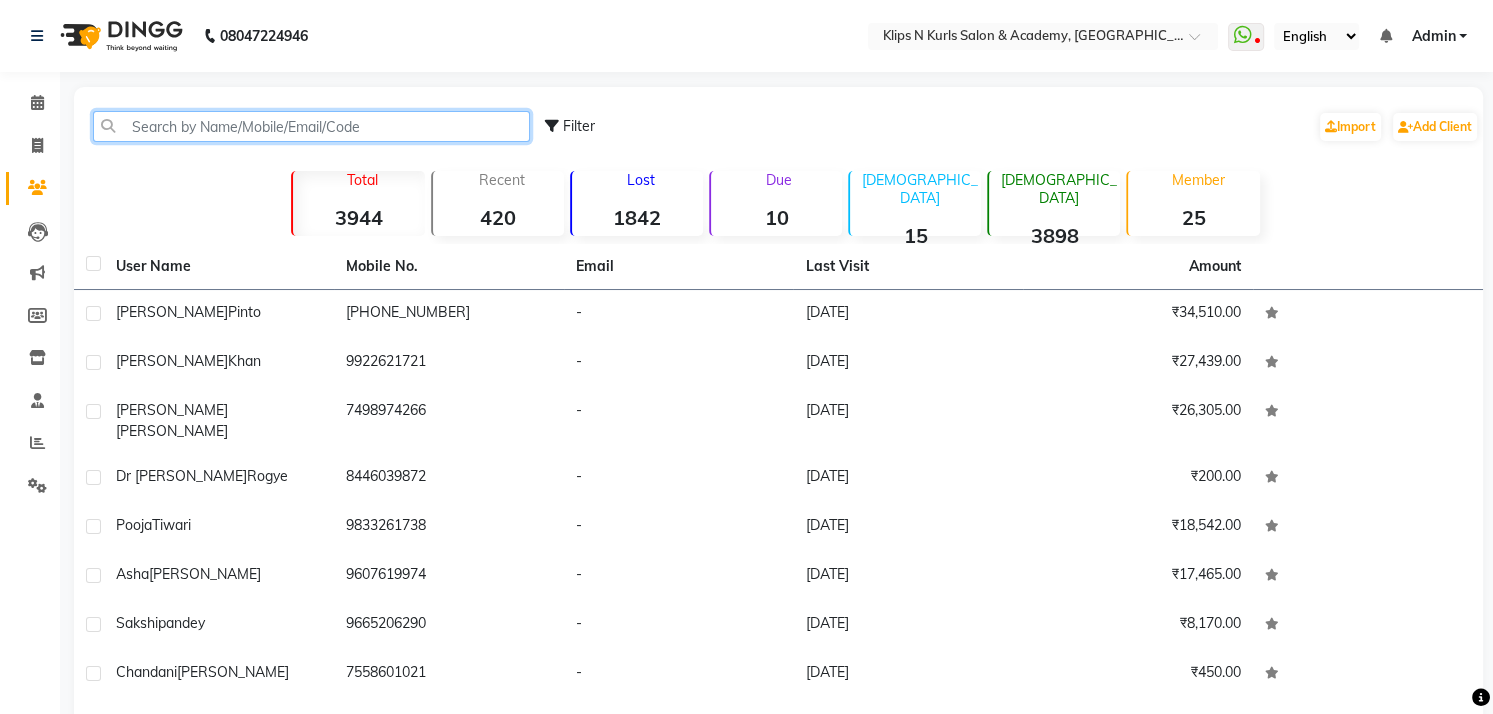click 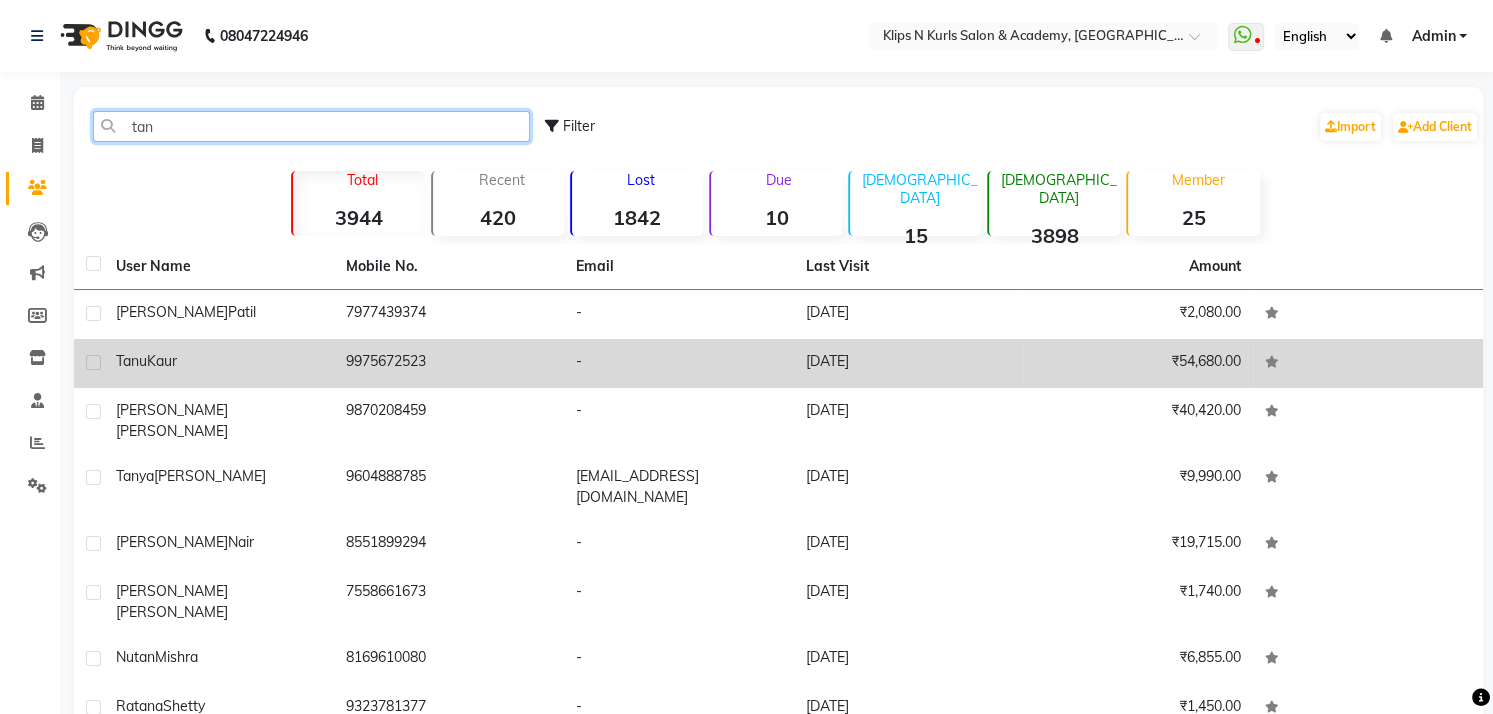 type on "tan" 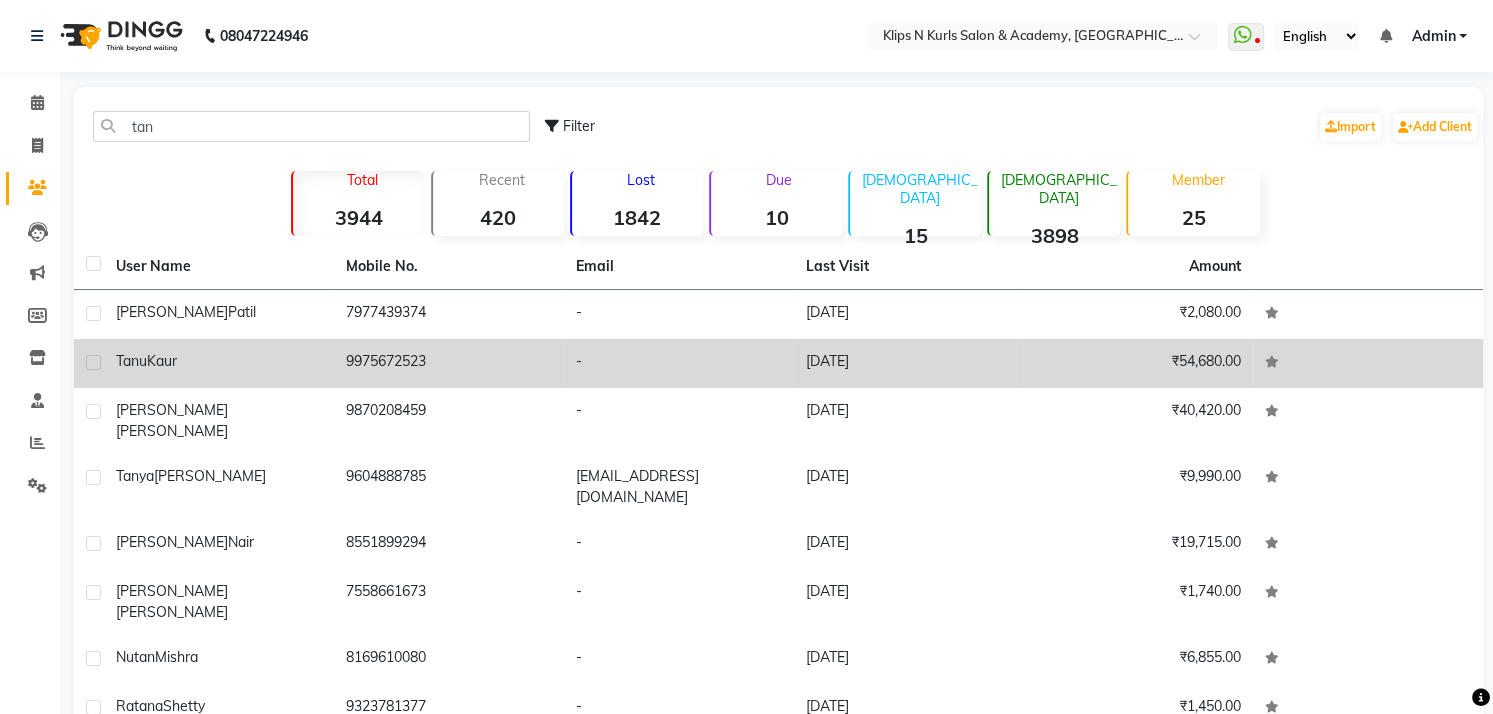 click on "Kaur" 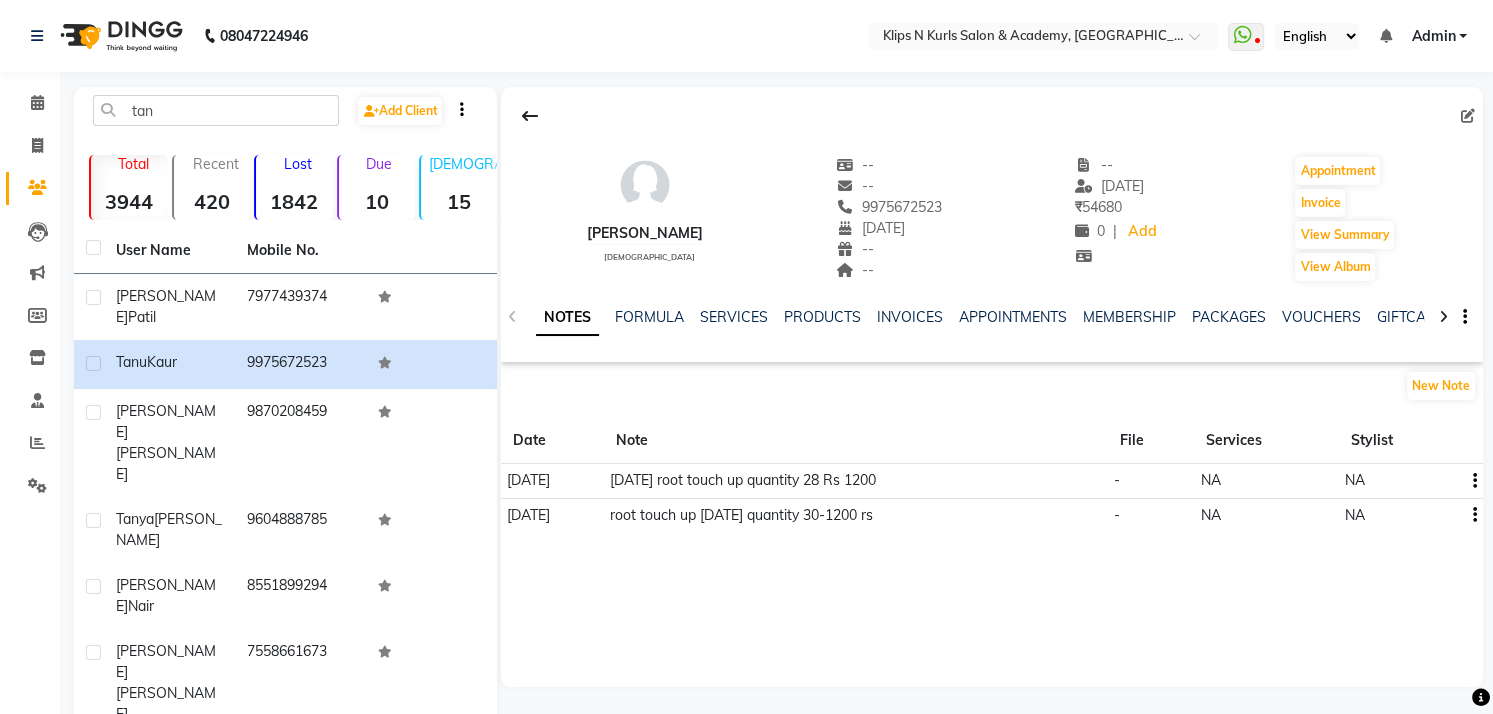 click 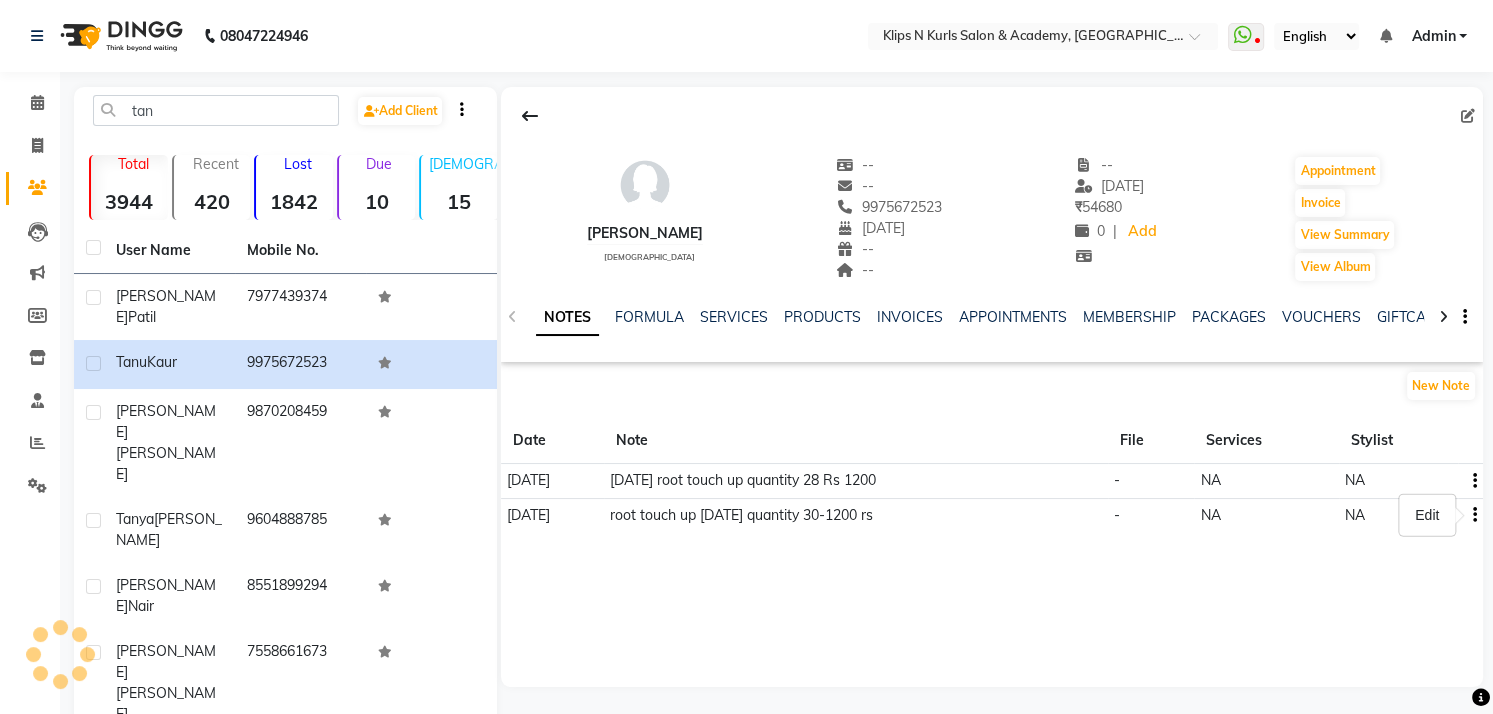 click on "Edit" at bounding box center [1427, 515] 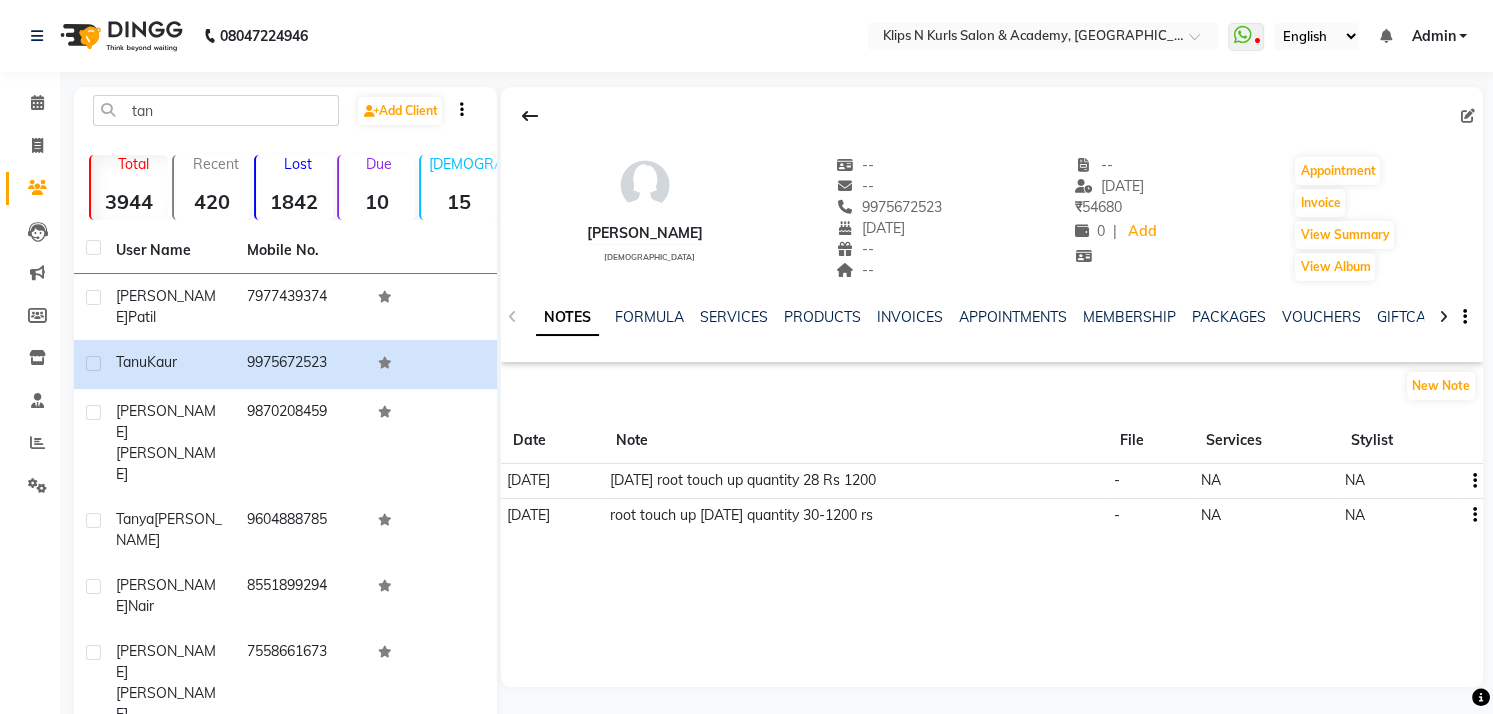 click 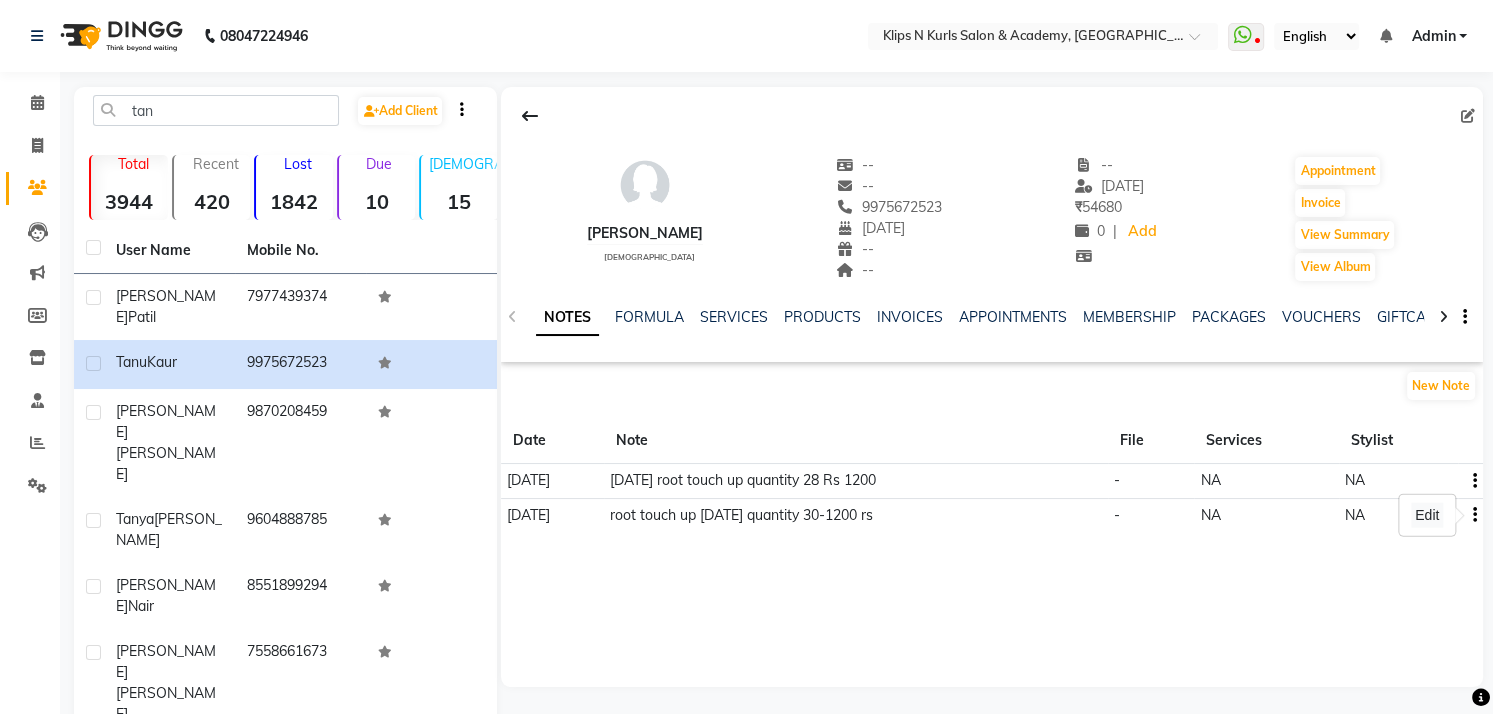 click on "Edit" at bounding box center [1427, 515] 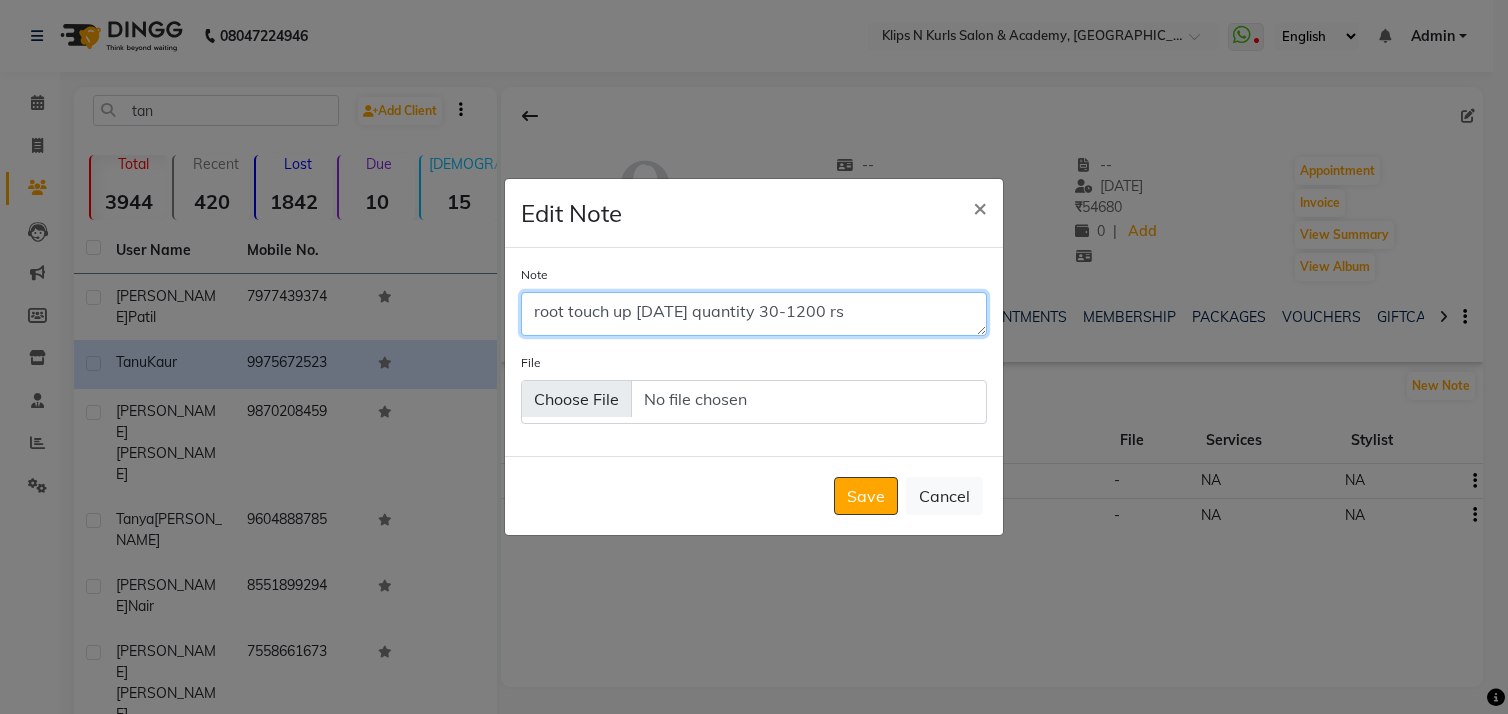 click on "root touch up [DATE] quantity 30-1200 rs" at bounding box center (754, 314) 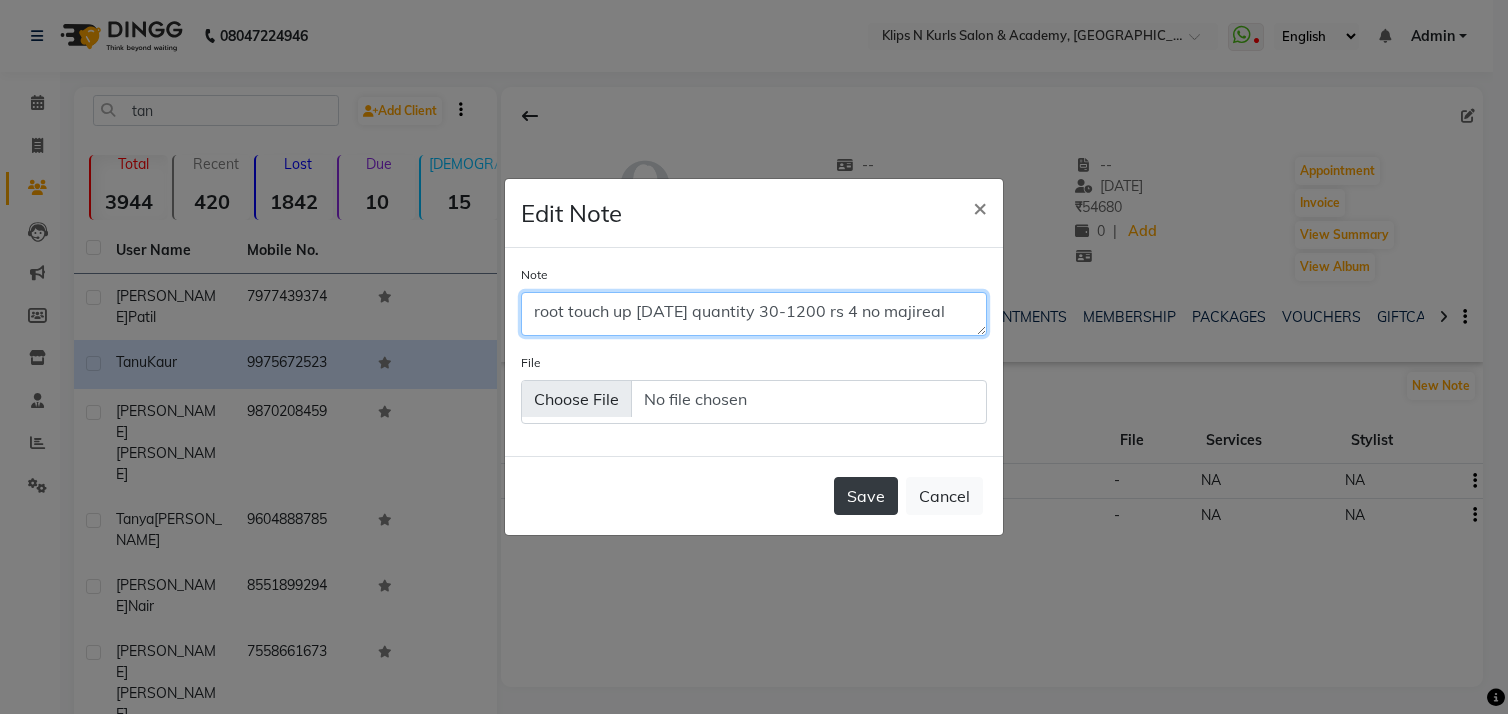 type on "root touch up [DATE] quantity 30-1200 rs 4 no majireal" 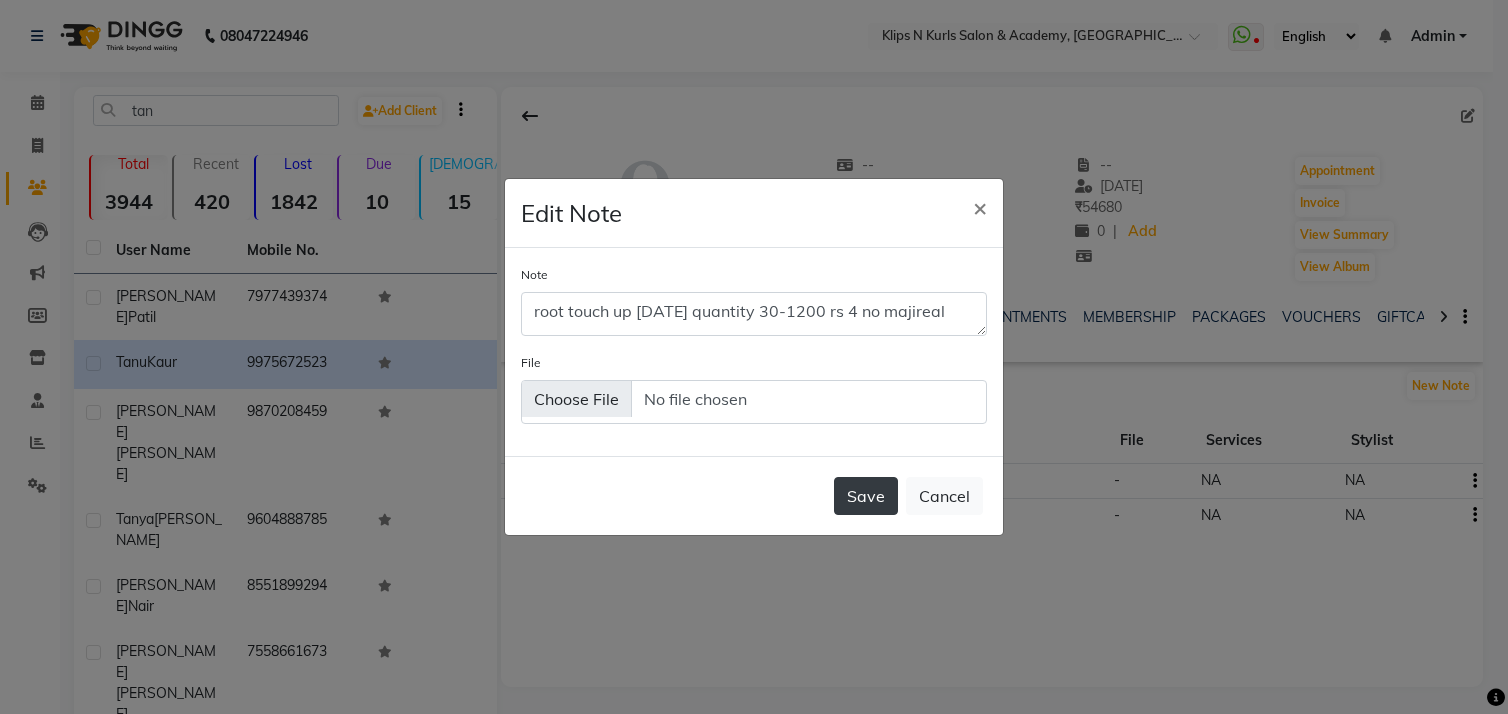 click on "Save" 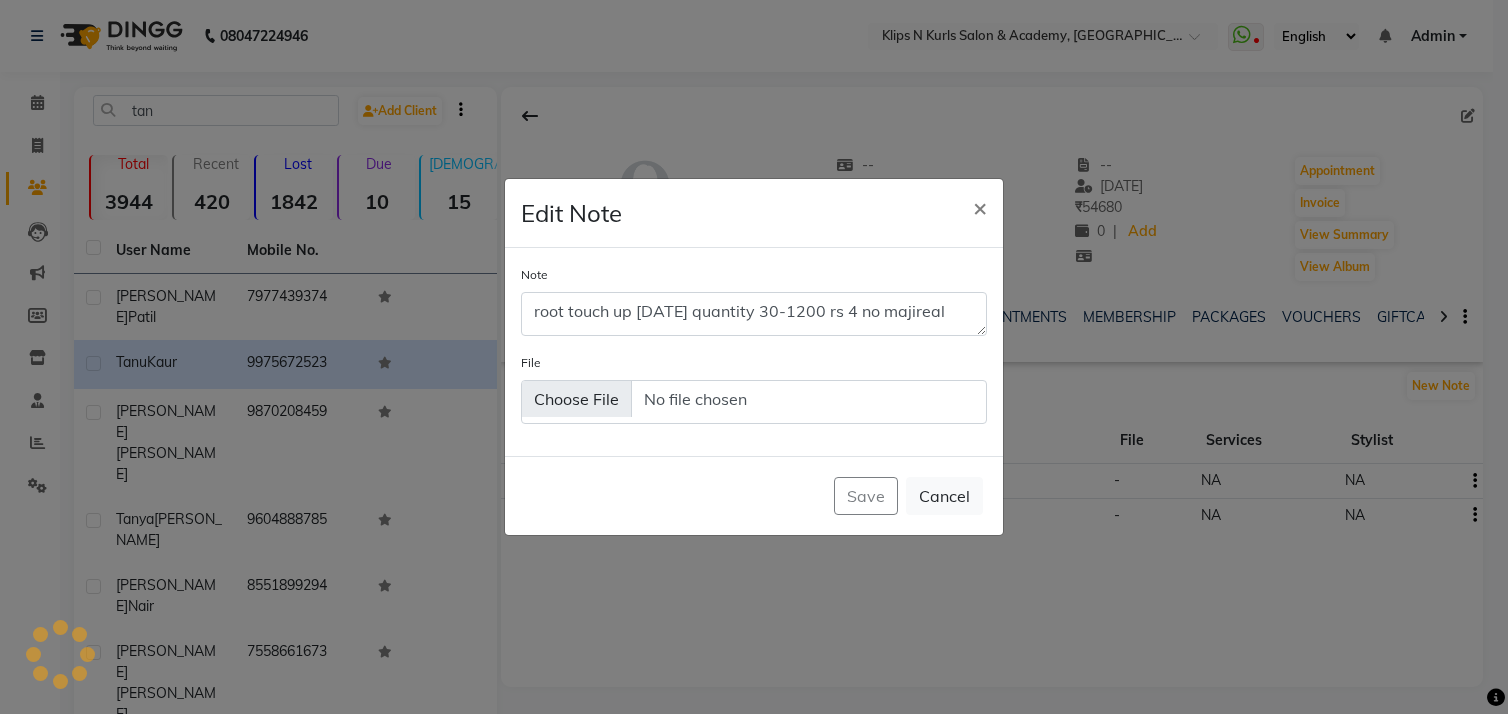type 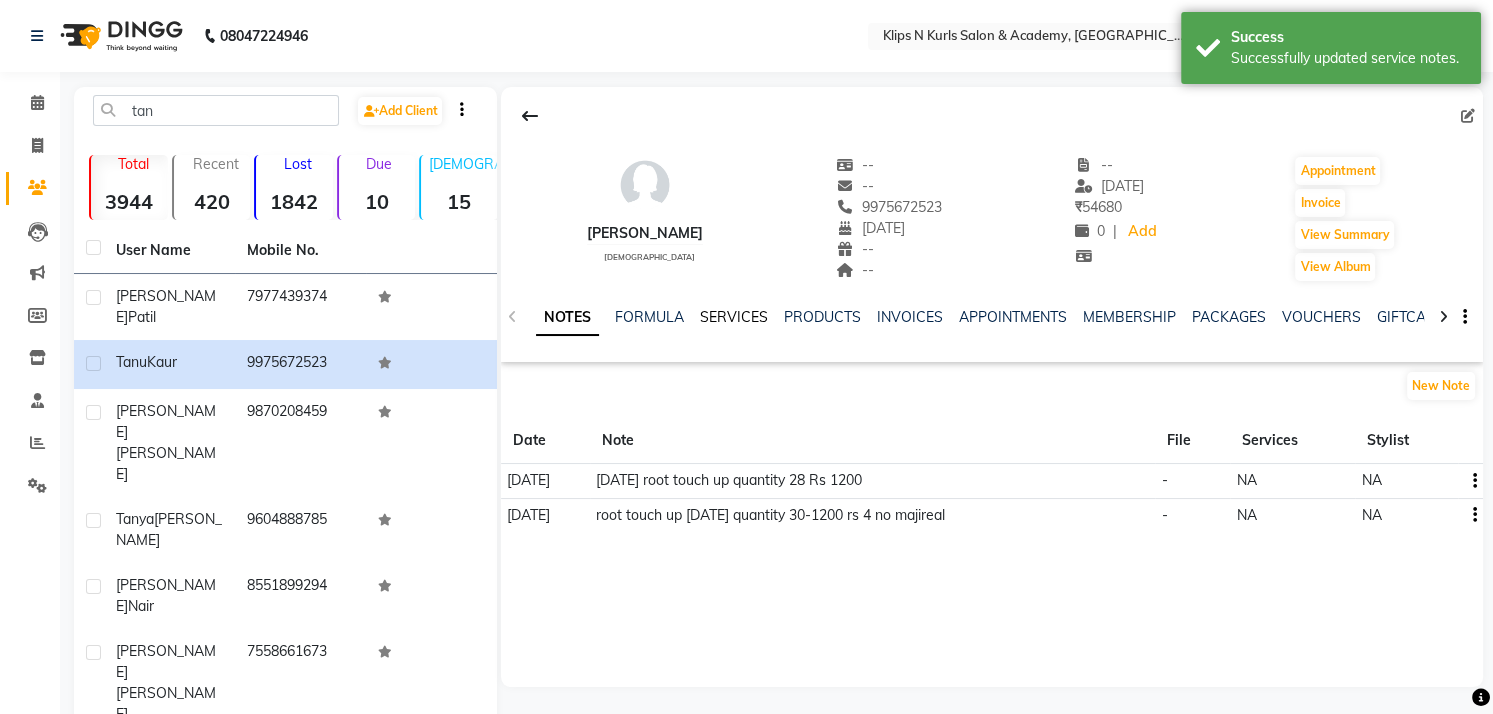 click on "SERVICES" 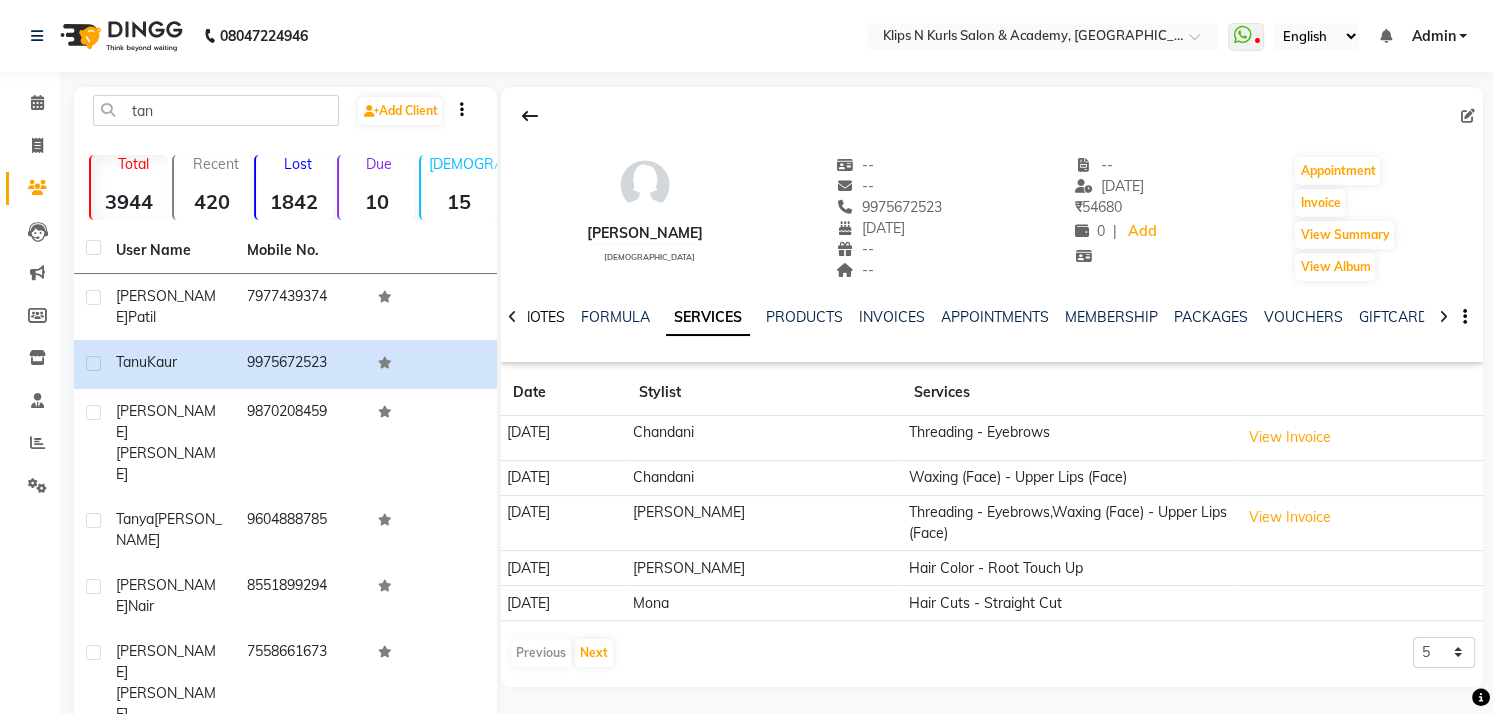 click on "NOTES" 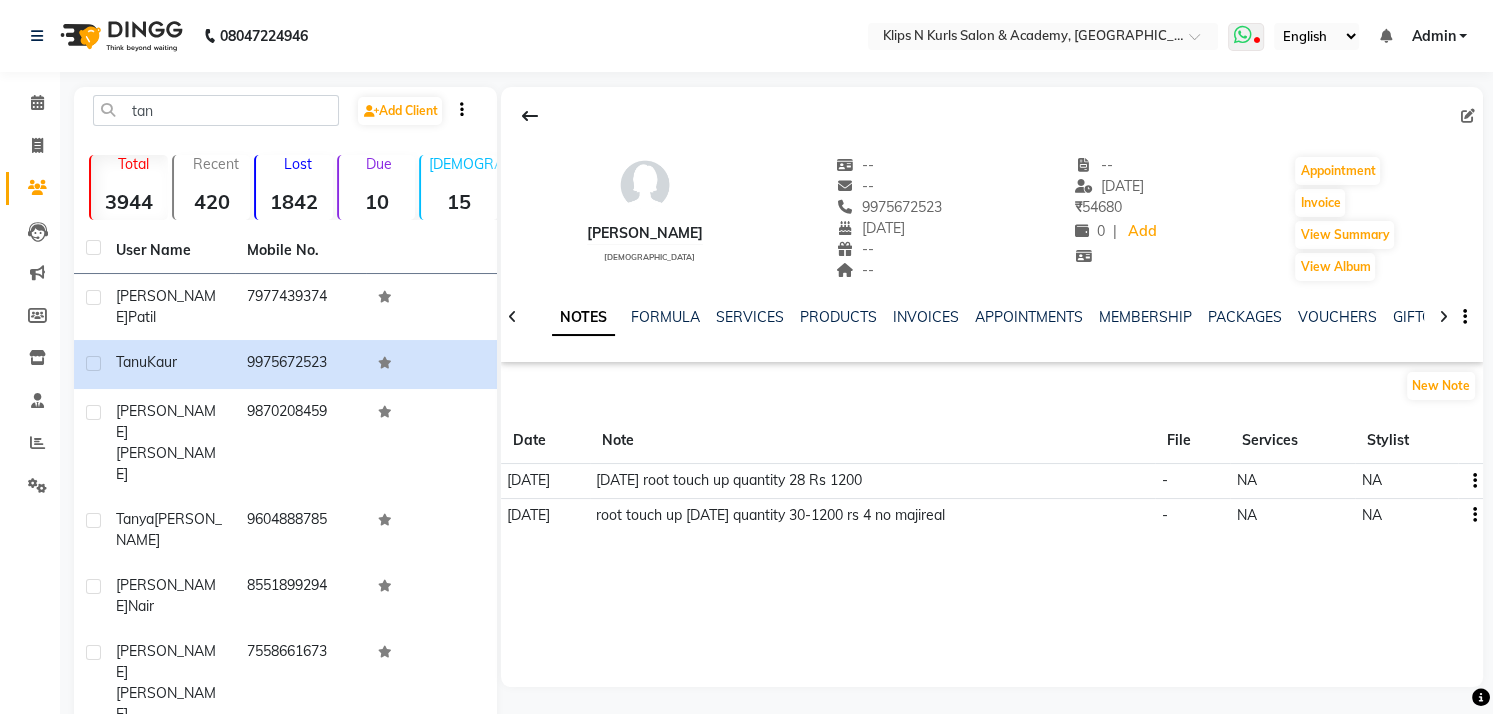 click at bounding box center [1242, 35] 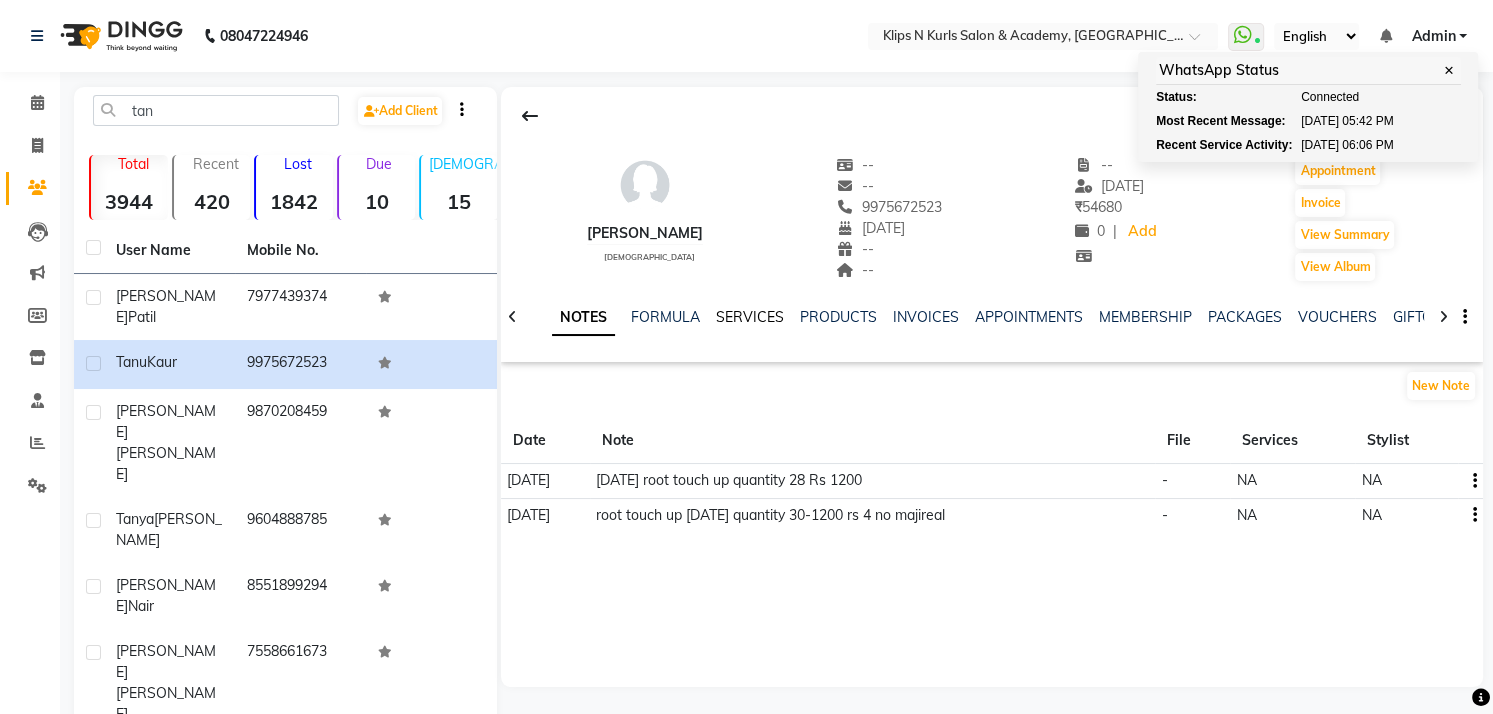 click on "SERVICES" 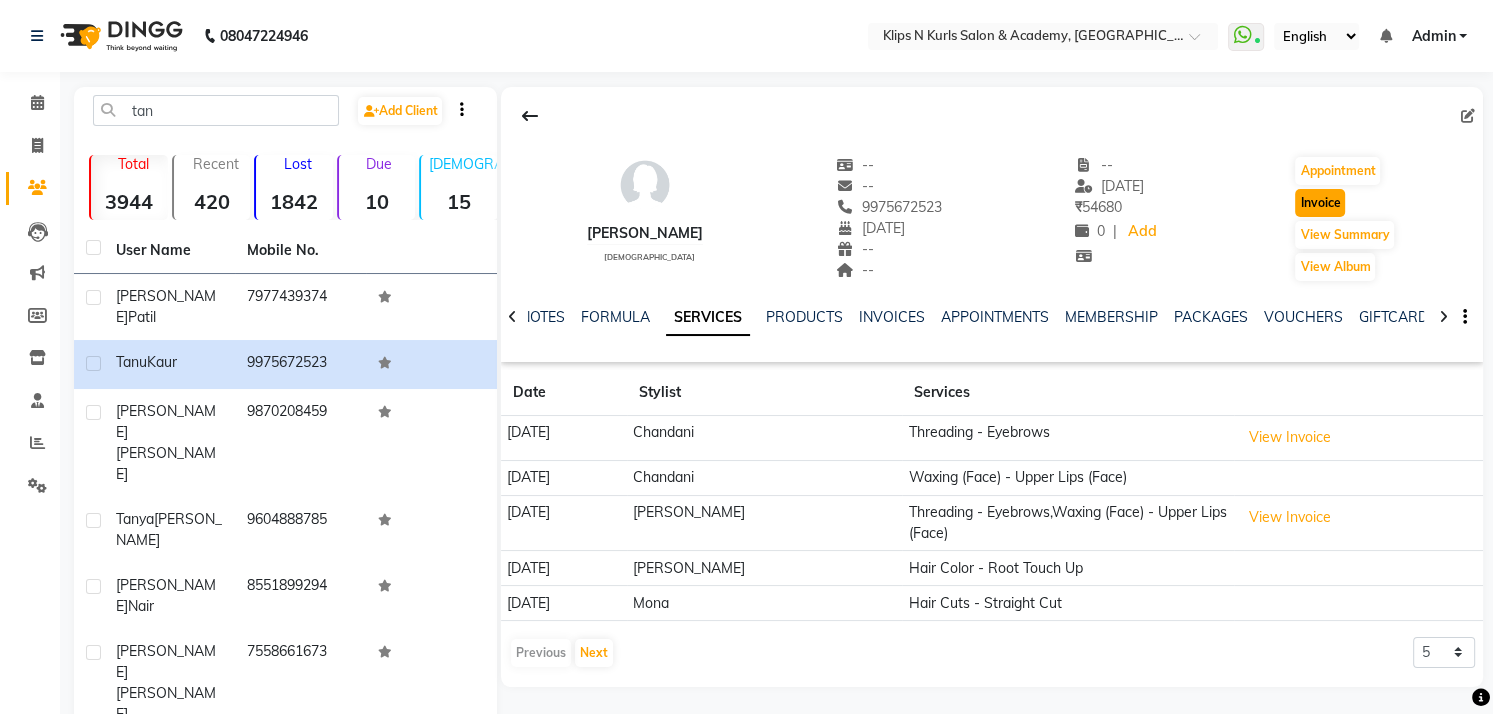 click on "Invoice" 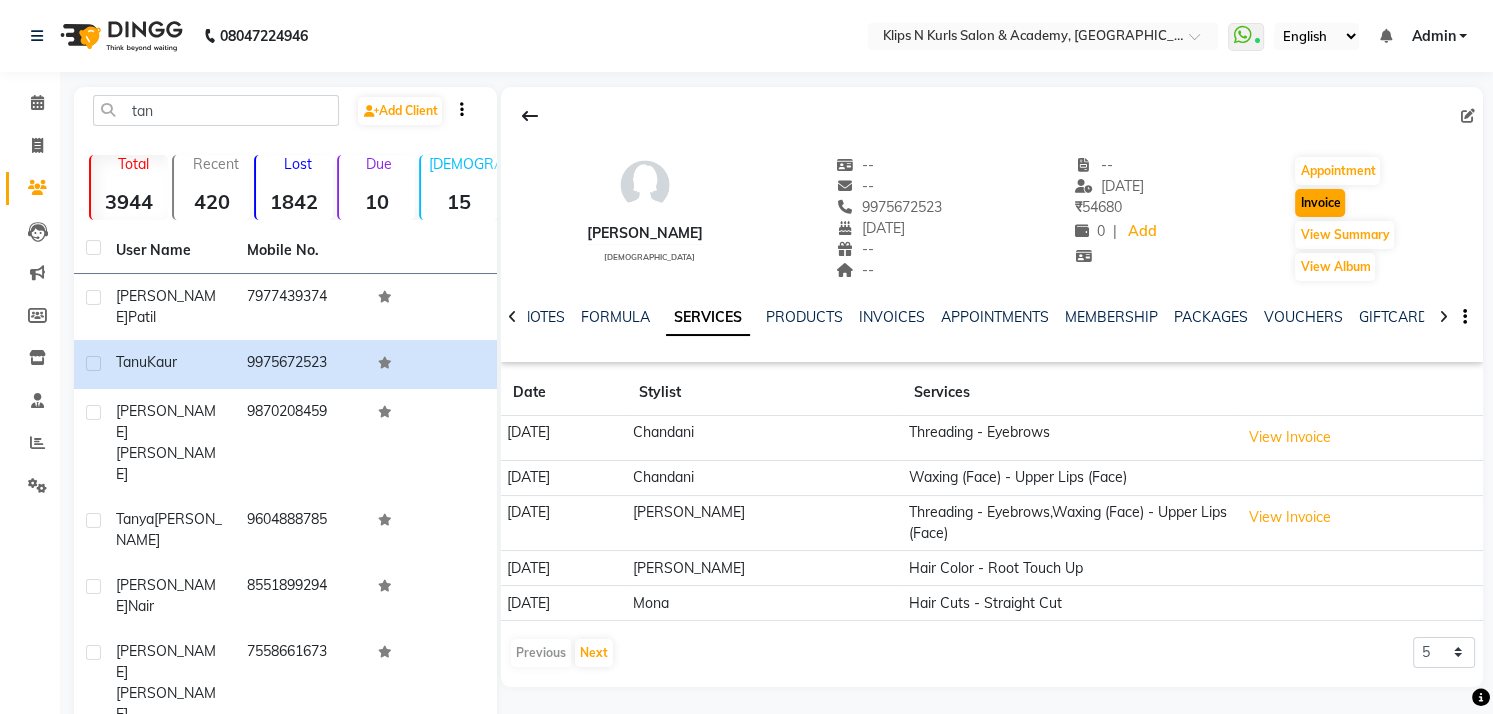 select on "124" 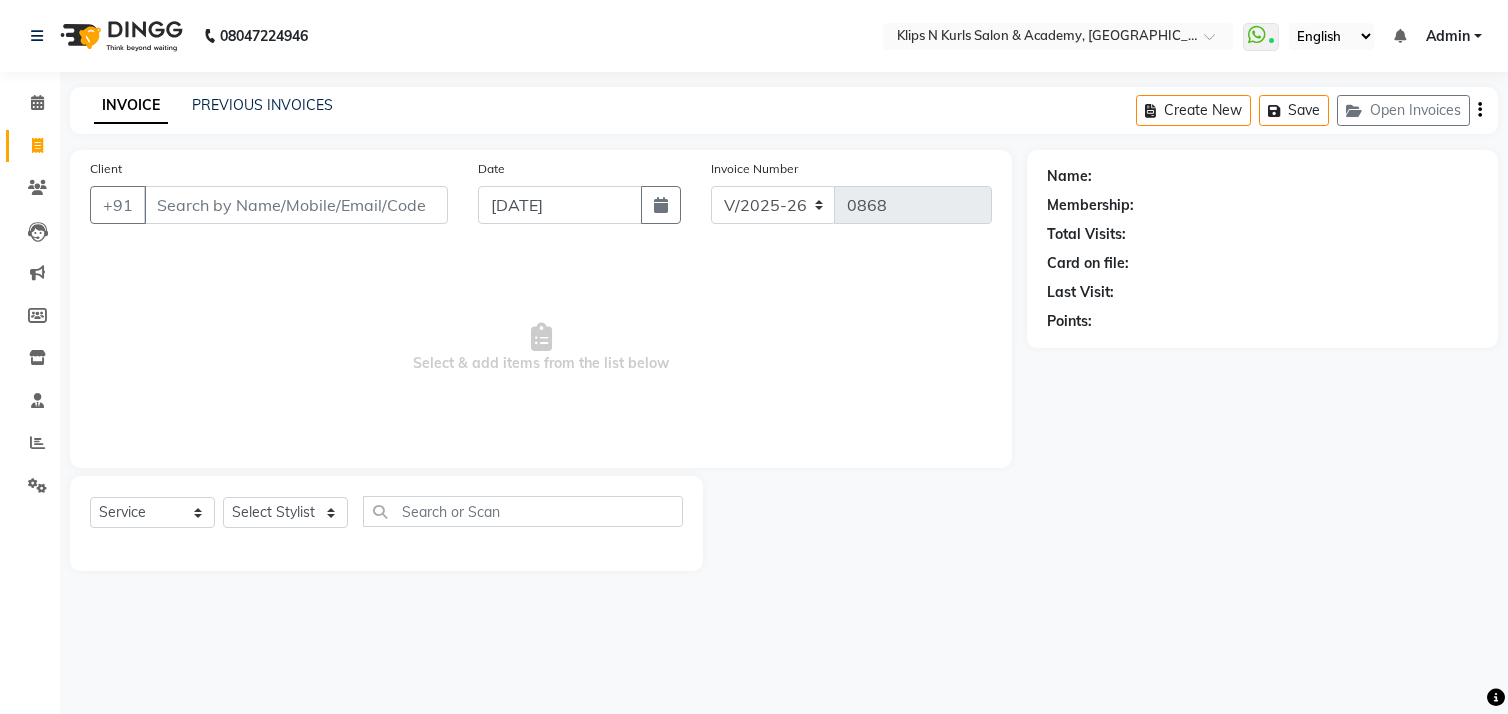 type on "9975672523" 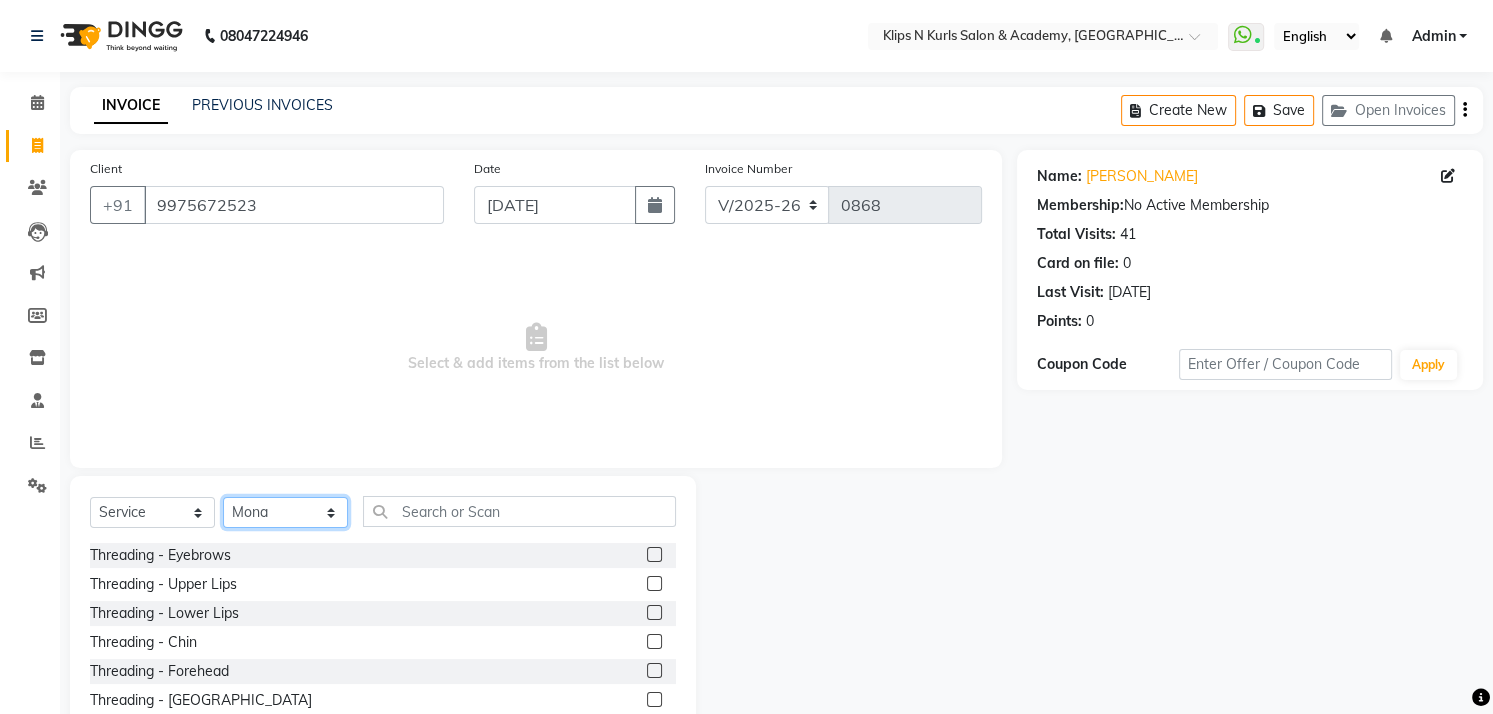 click on "Select Stylist Chandani Front Desk [PERSON_NAME]  [PERSON_NAME] Neha [PERSON_NAME]" 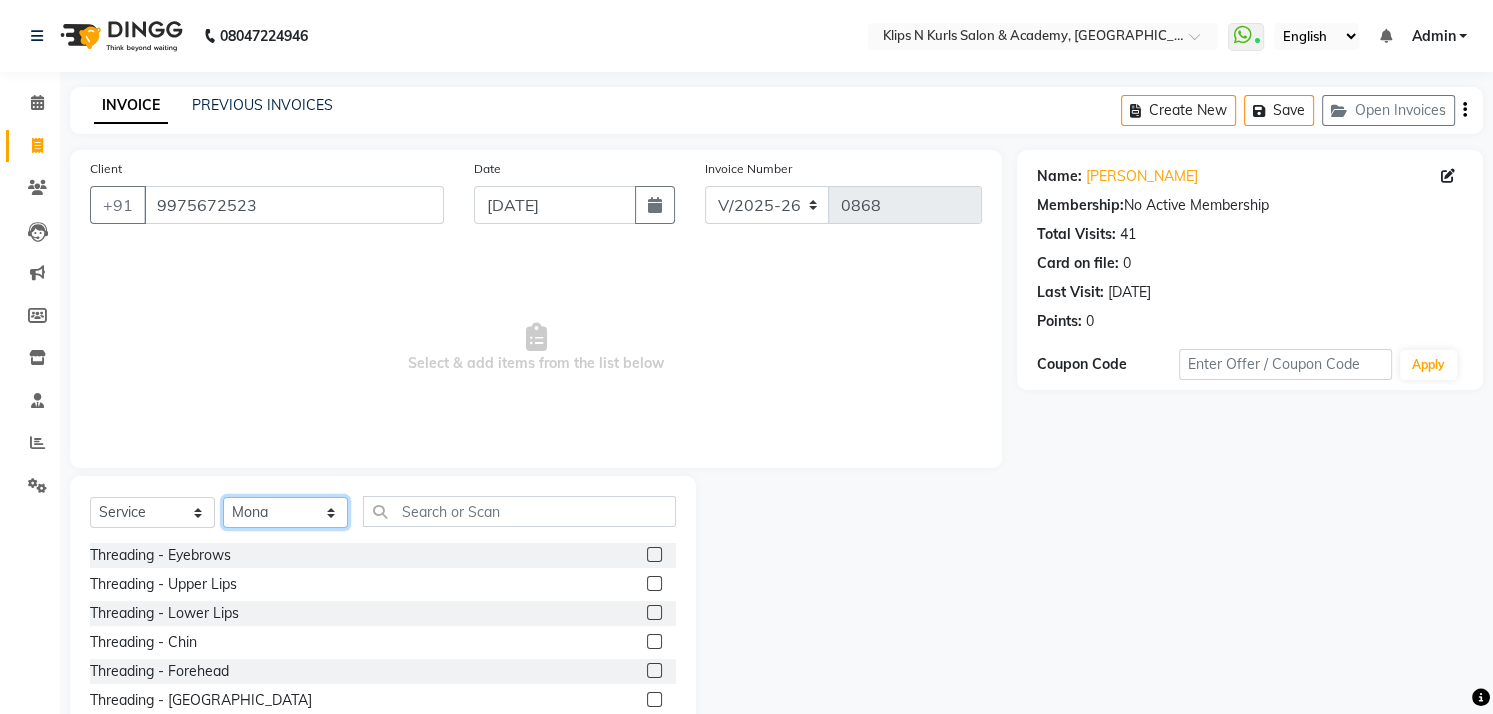 select on "19587" 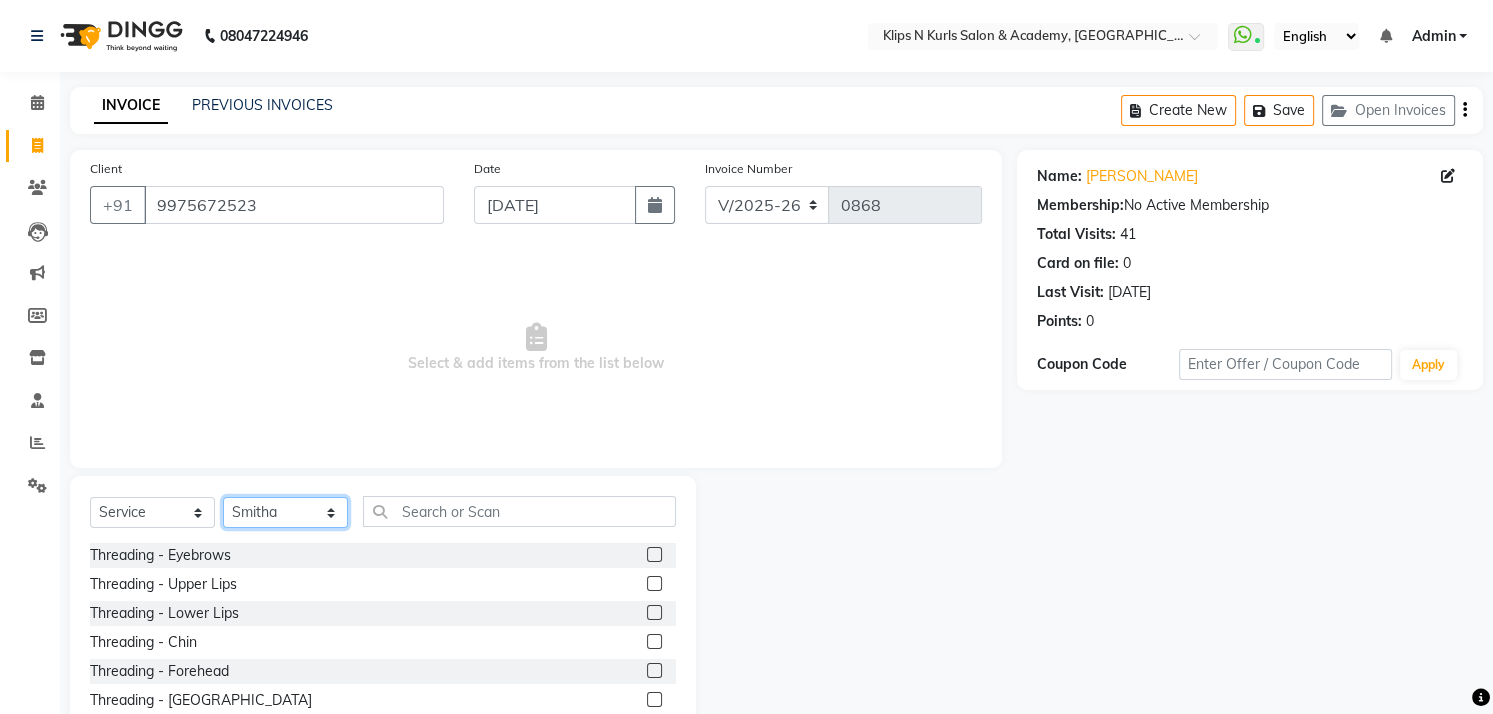 click on "Select Stylist Chandani Front Desk [PERSON_NAME]  [PERSON_NAME] Neha [PERSON_NAME]" 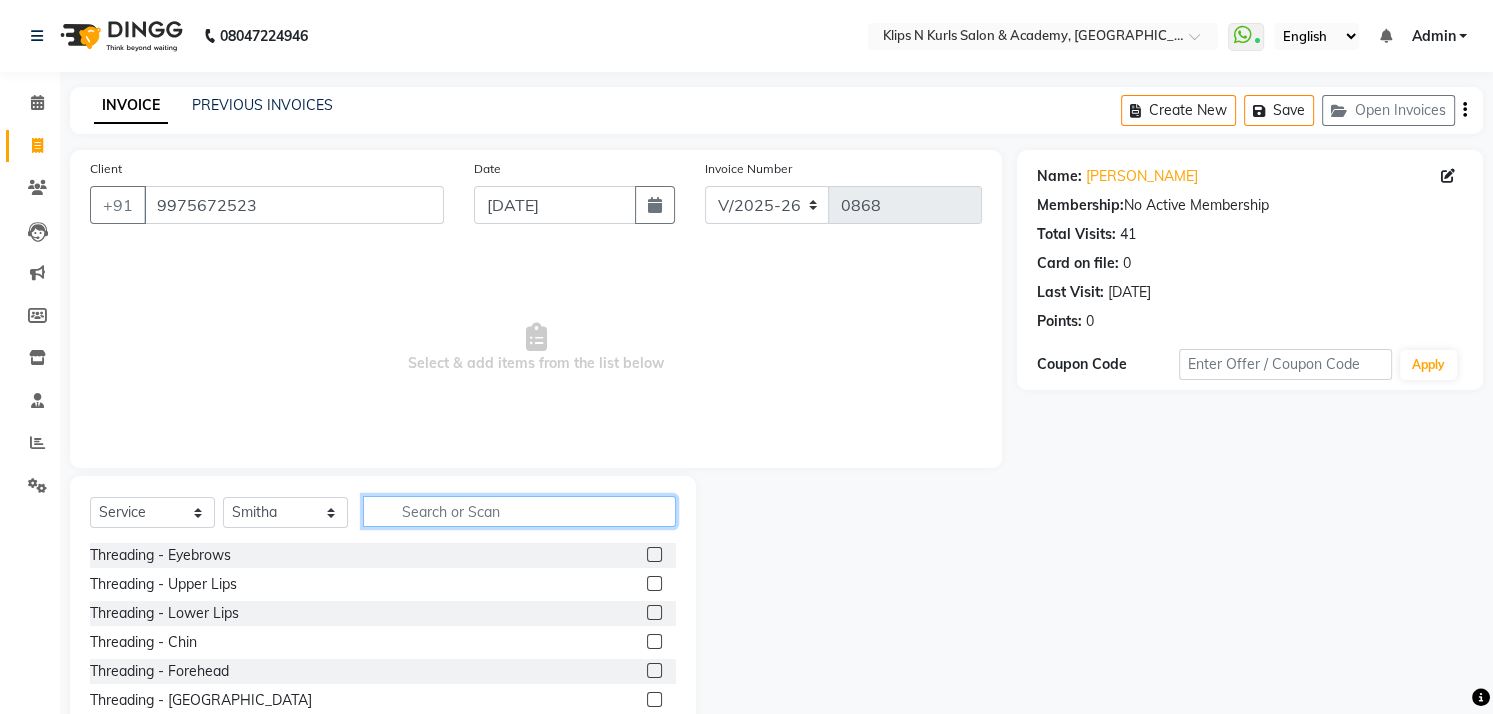 click 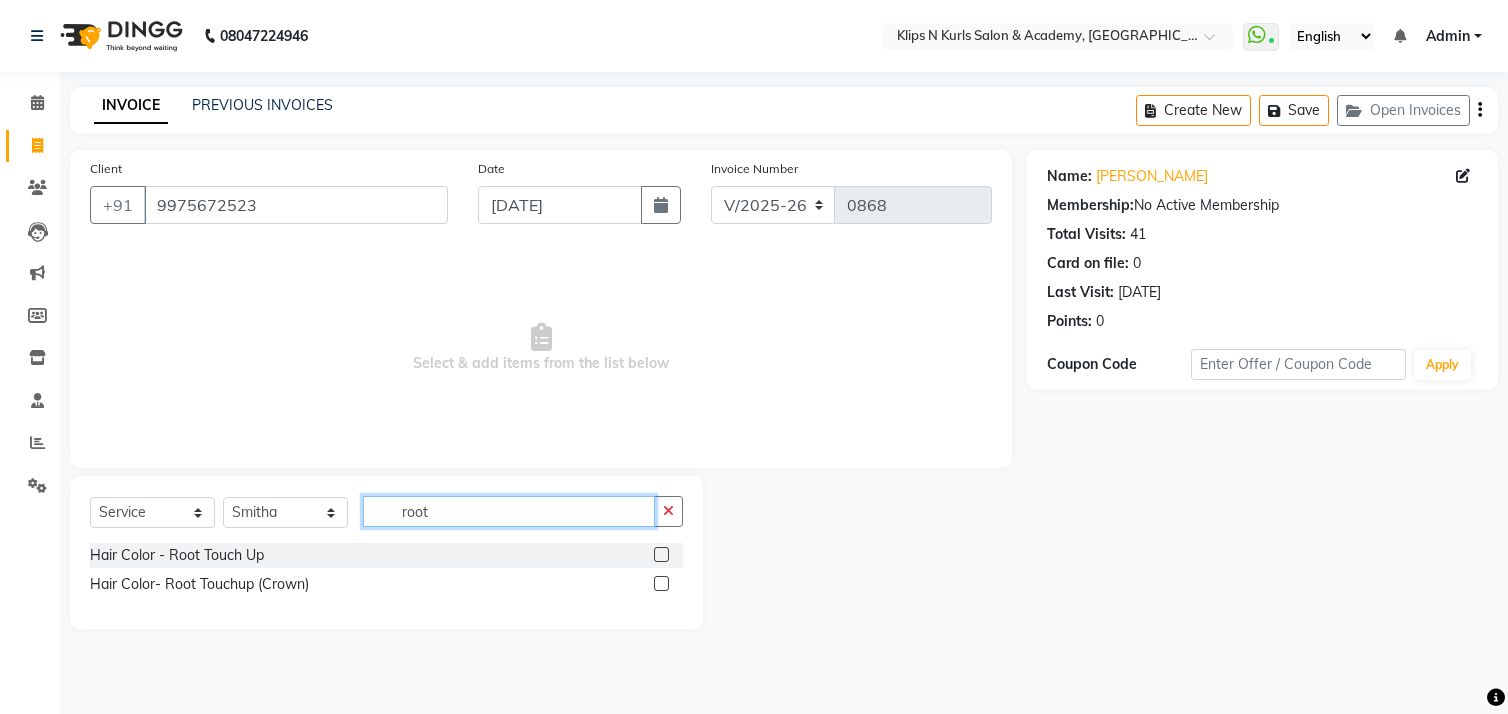 type on "root" 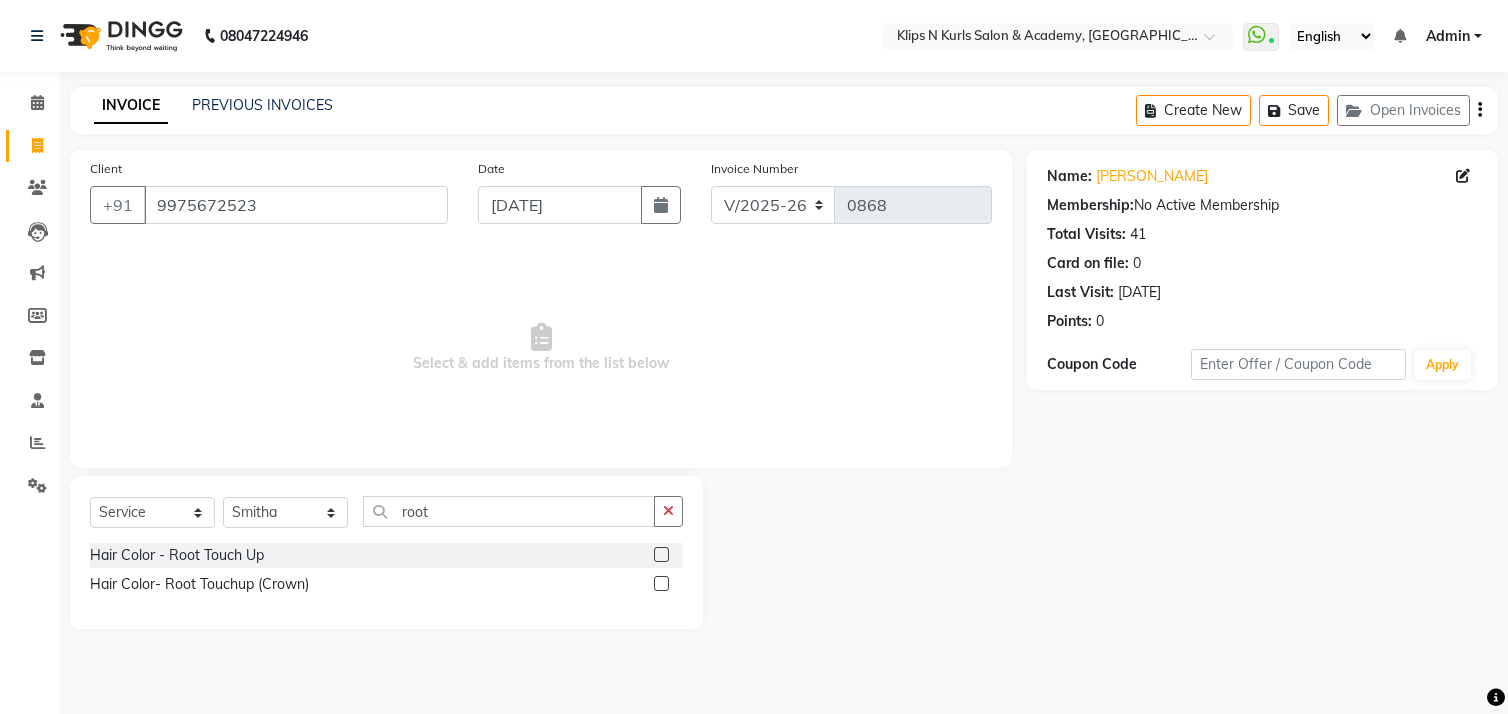 click 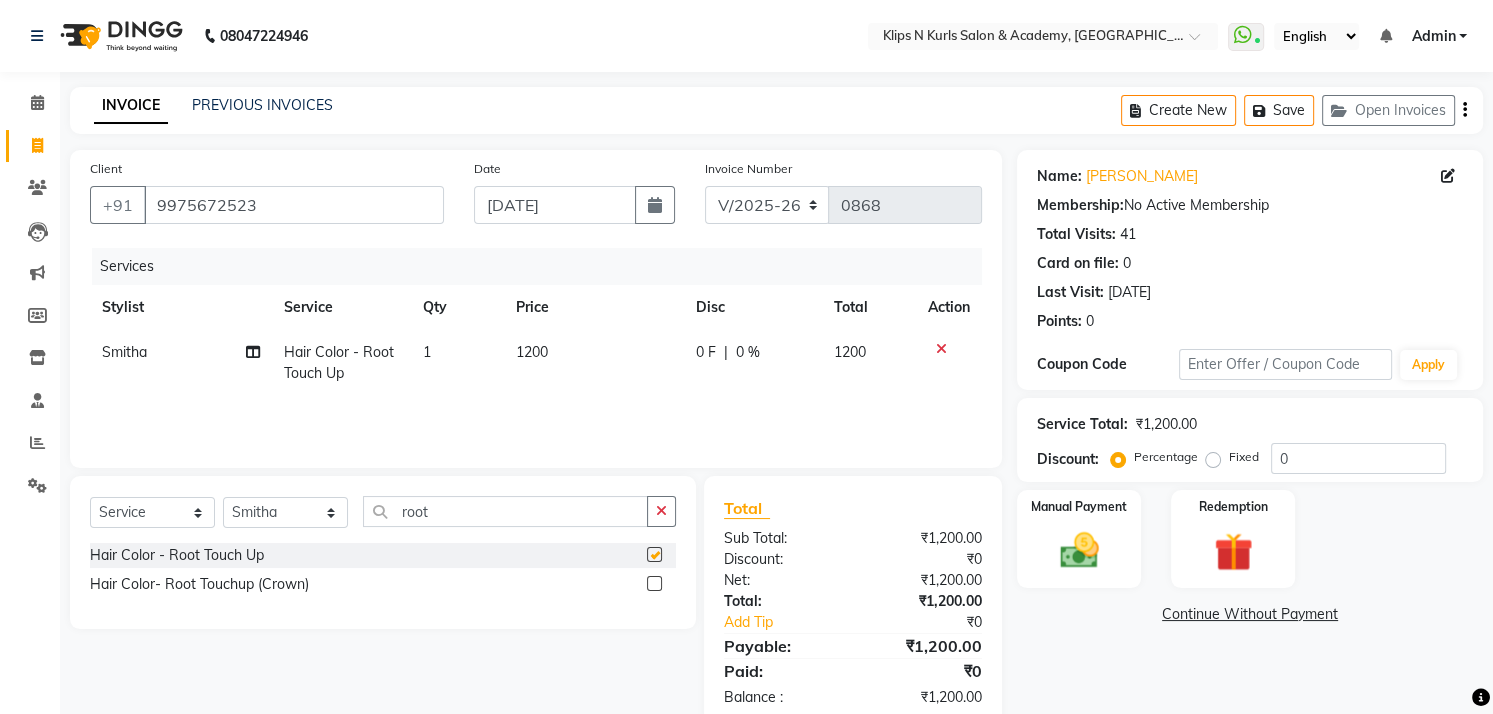 checkbox on "false" 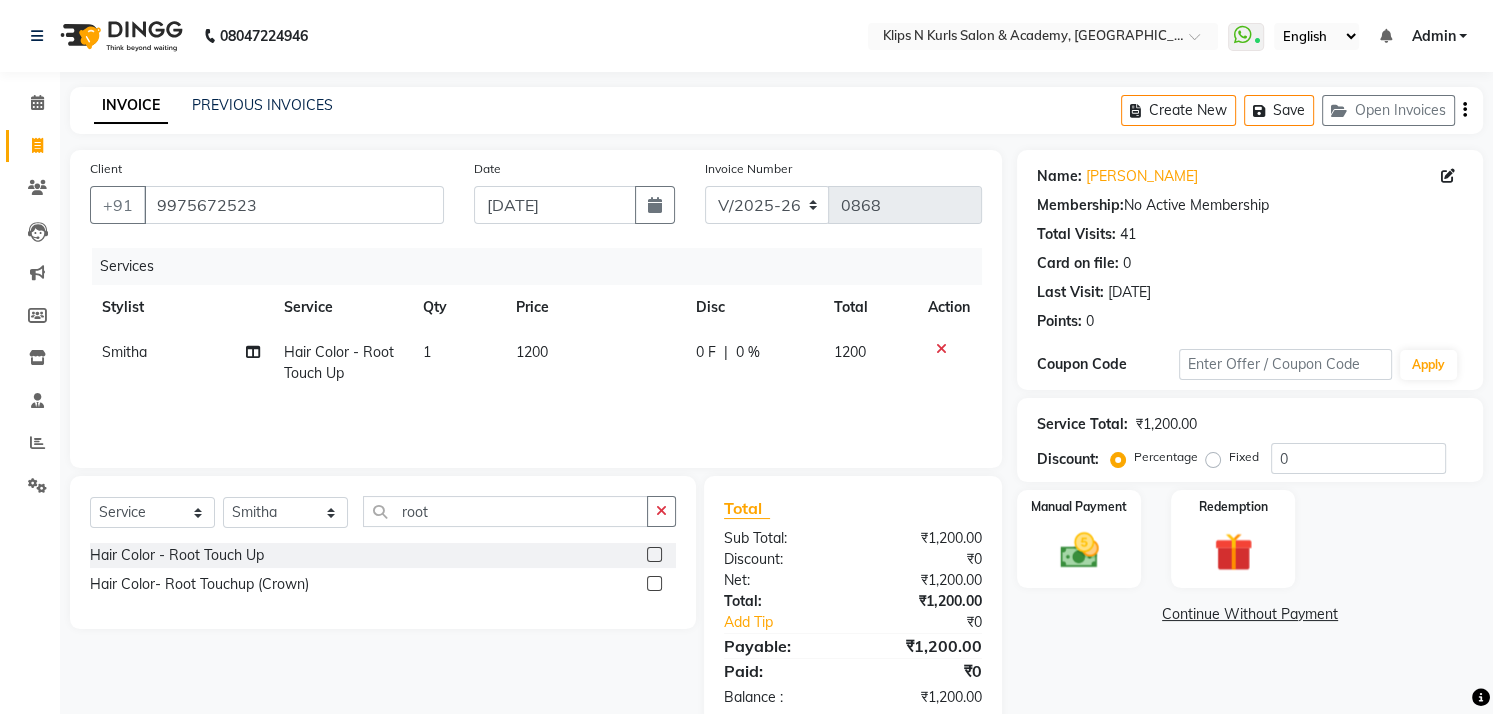 click on "1200" 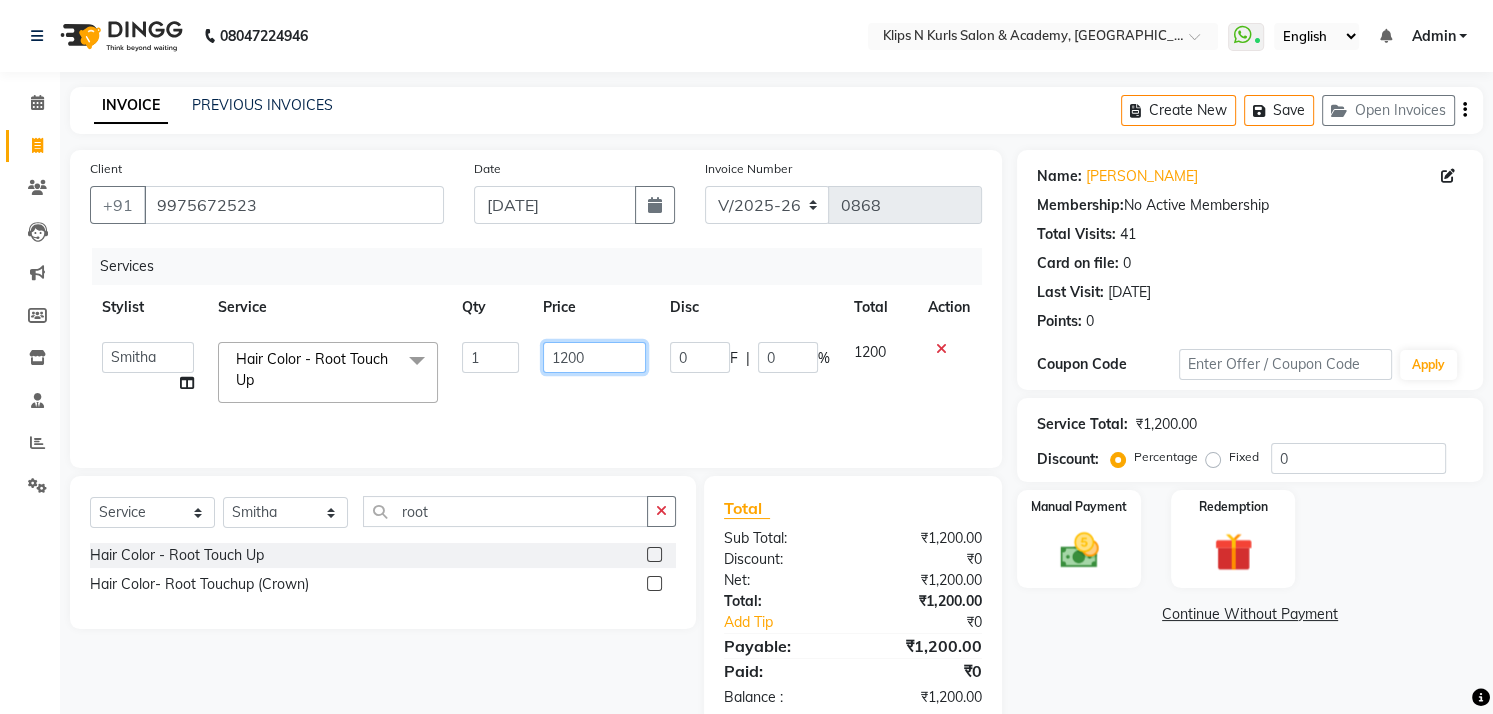 click on "1200" 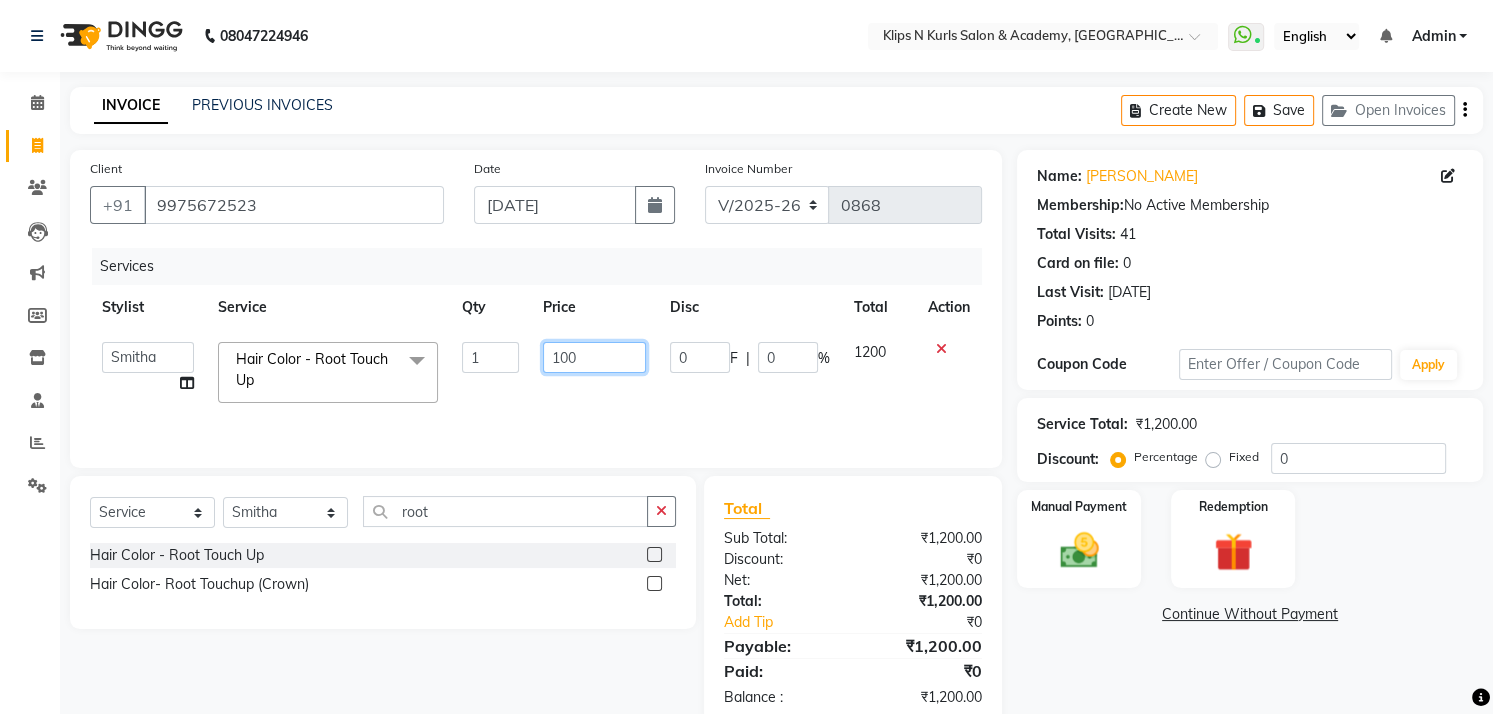 type on "1300" 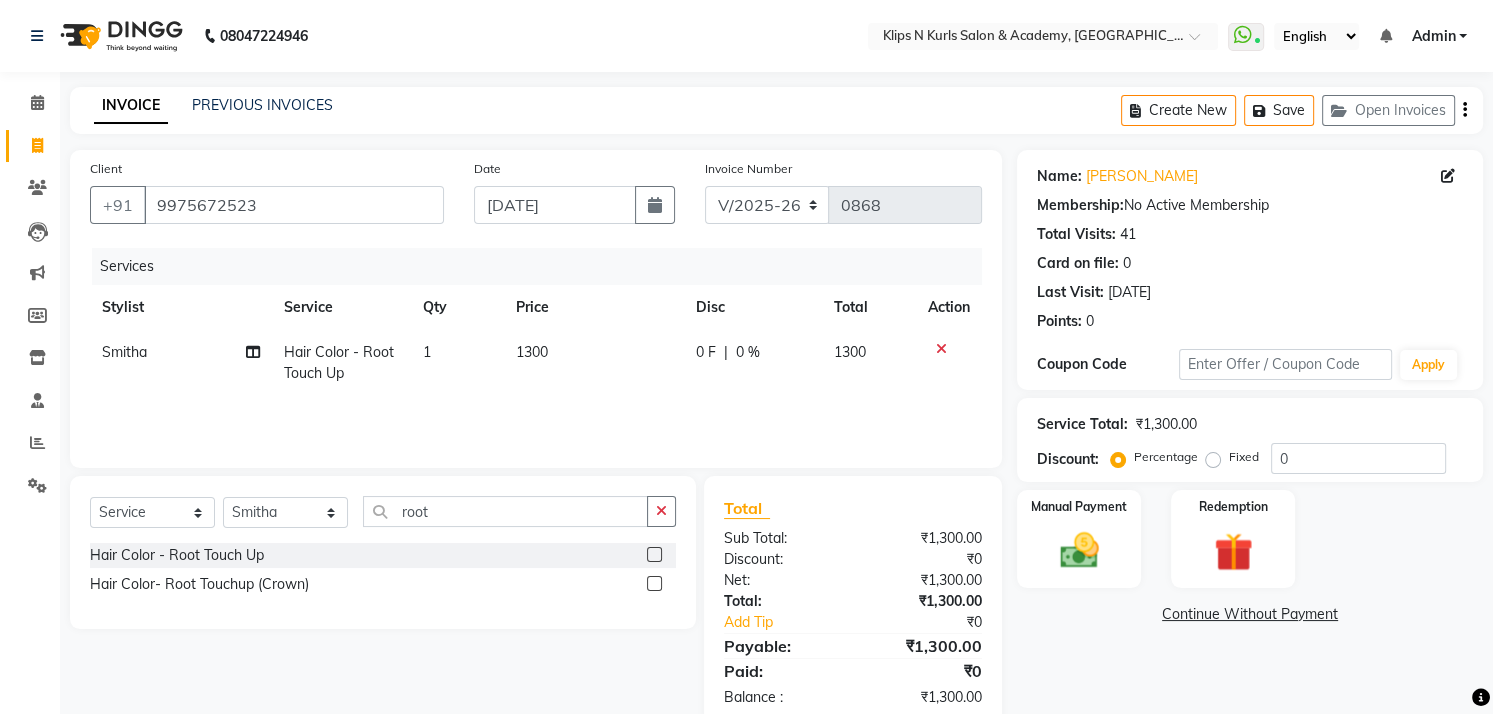 click on "Name: Tanu Kaur Membership:  No Active Membership  Total Visits:  41 Card on file:  0 Last Visit:   28-06-2025 Points:   0  Coupon Code Apply Service Total:  ₹1,300.00  Discount:  Percentage   Fixed  0 Manual Payment Redemption  Continue Without Payment" 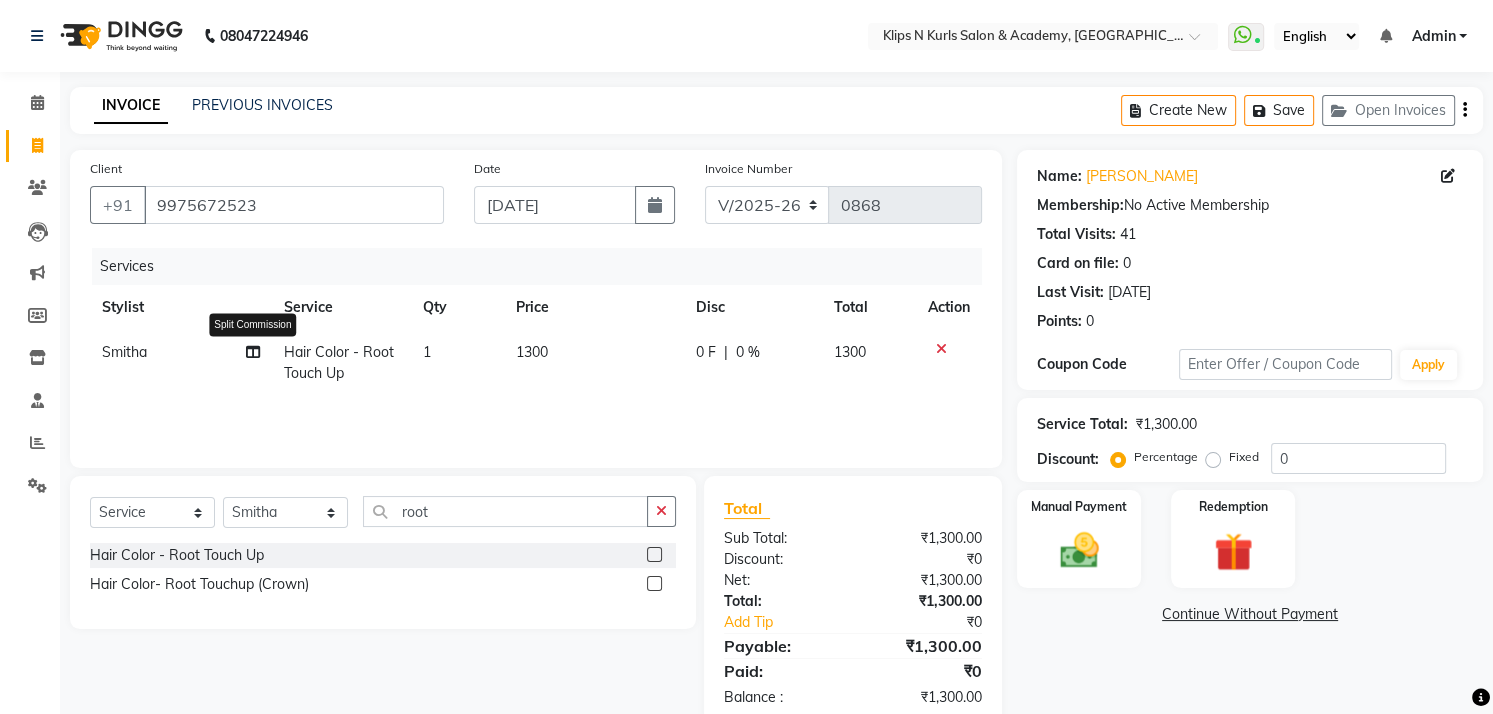 click 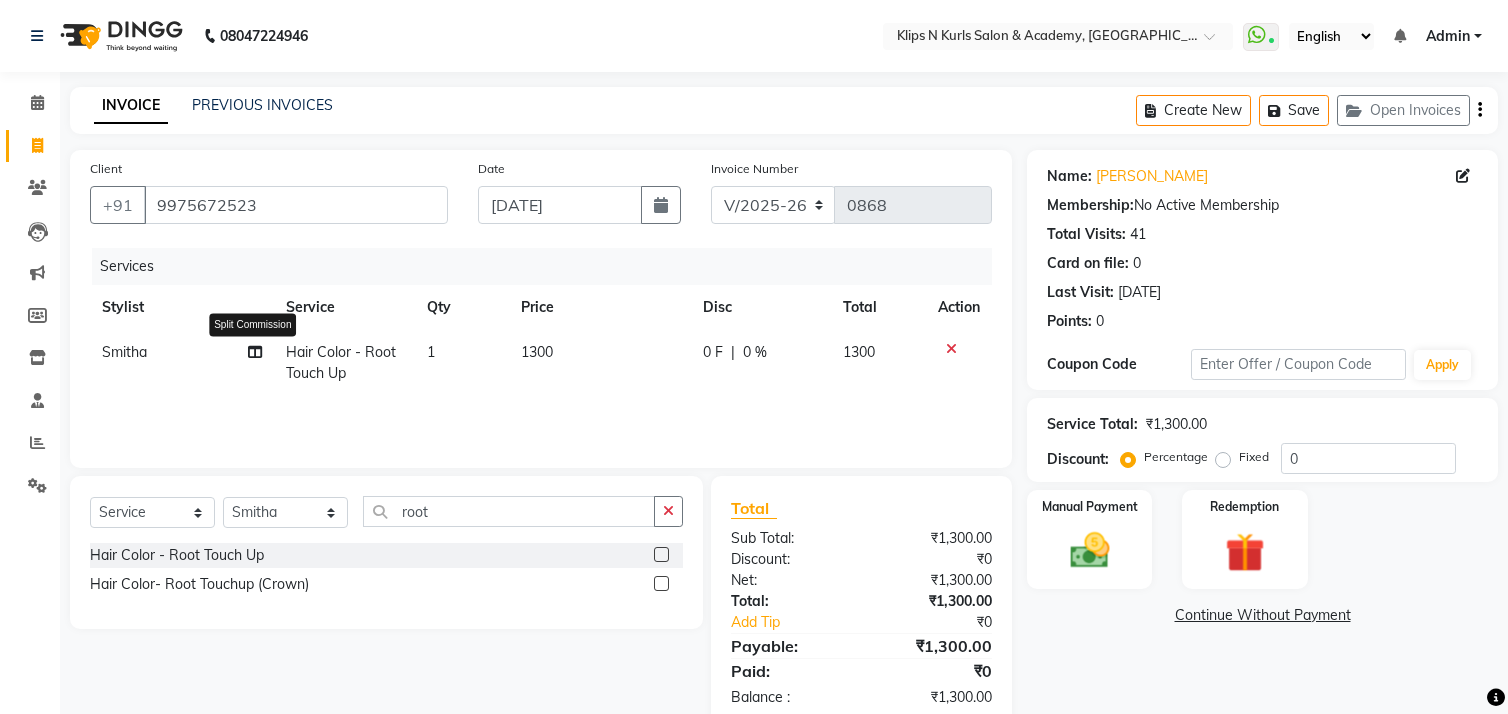 select on "19587" 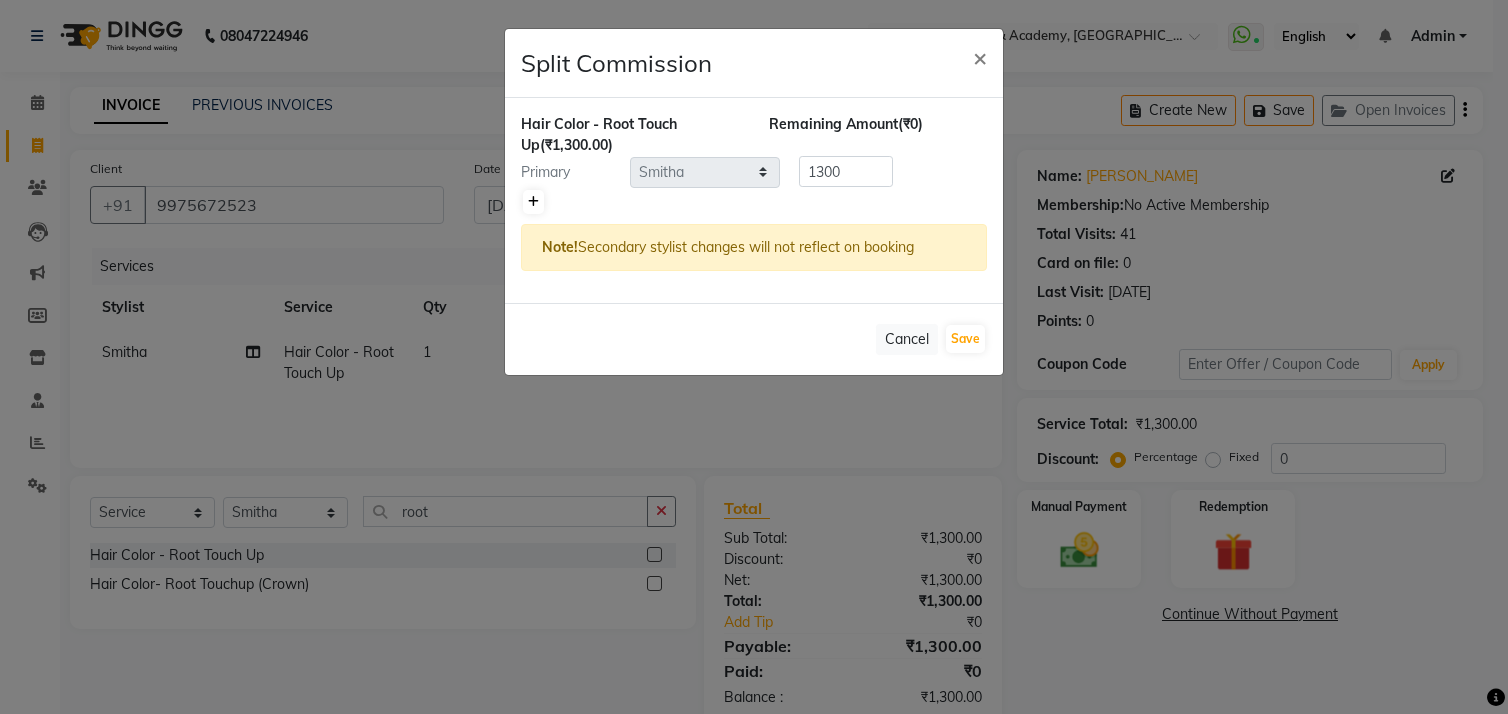 click 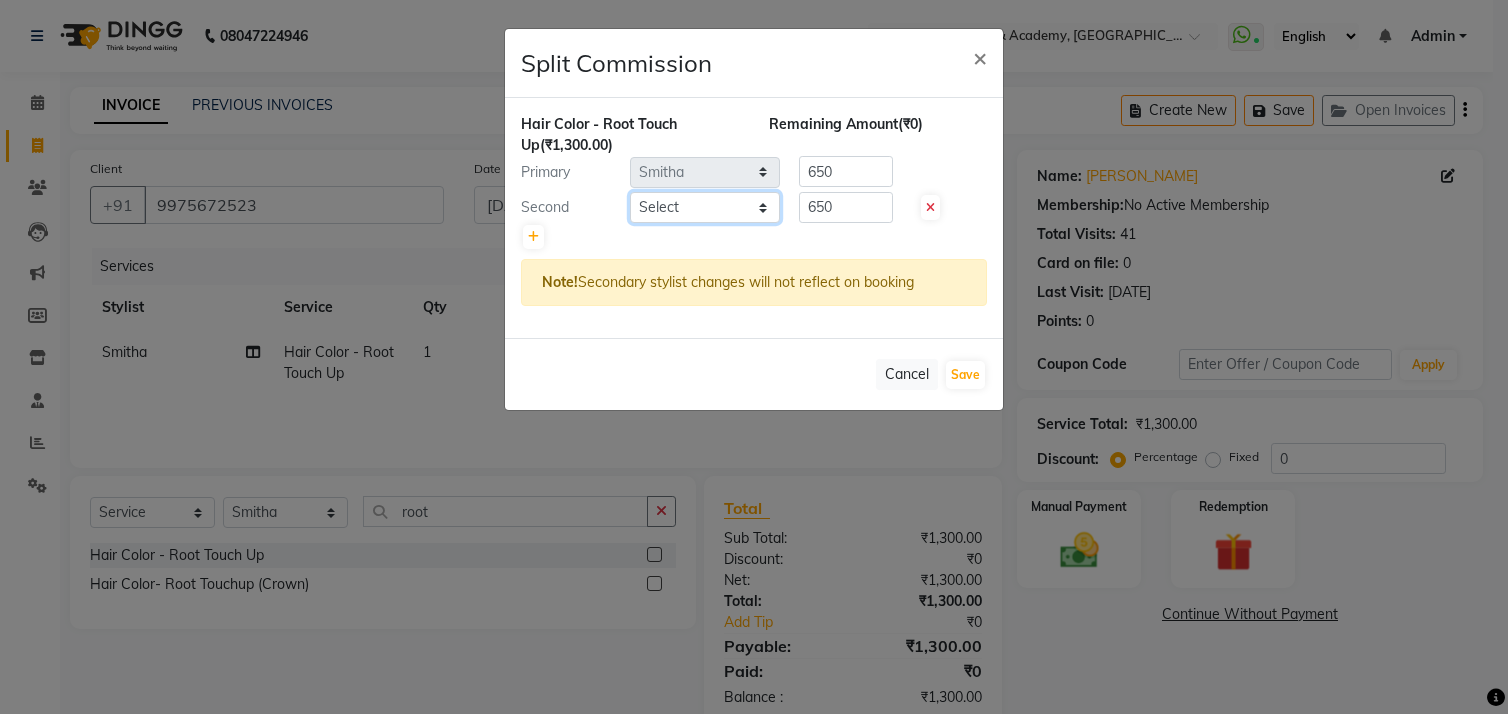 click on "Select  Chandani   Front Desk   Ishika    Mona   Neha   Priya   Smitha" 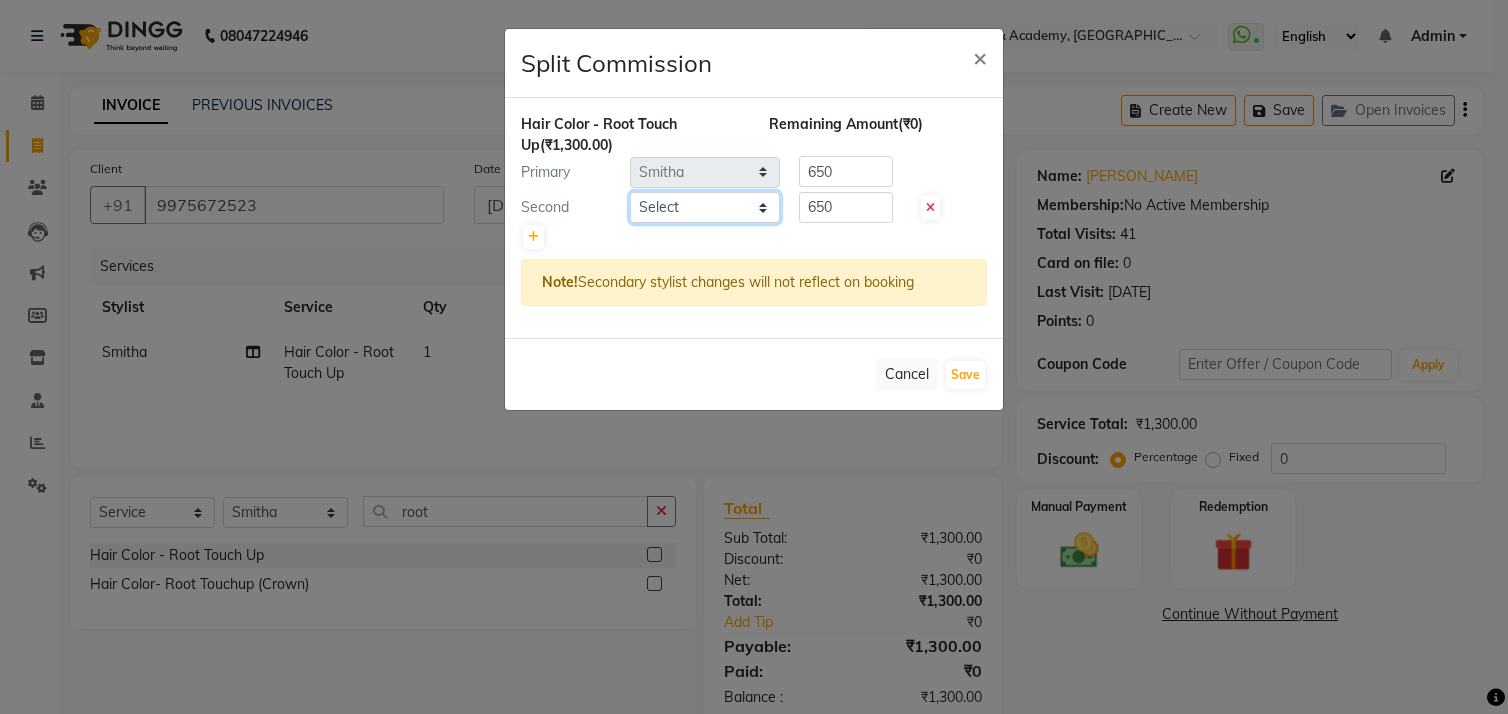 select on "61904" 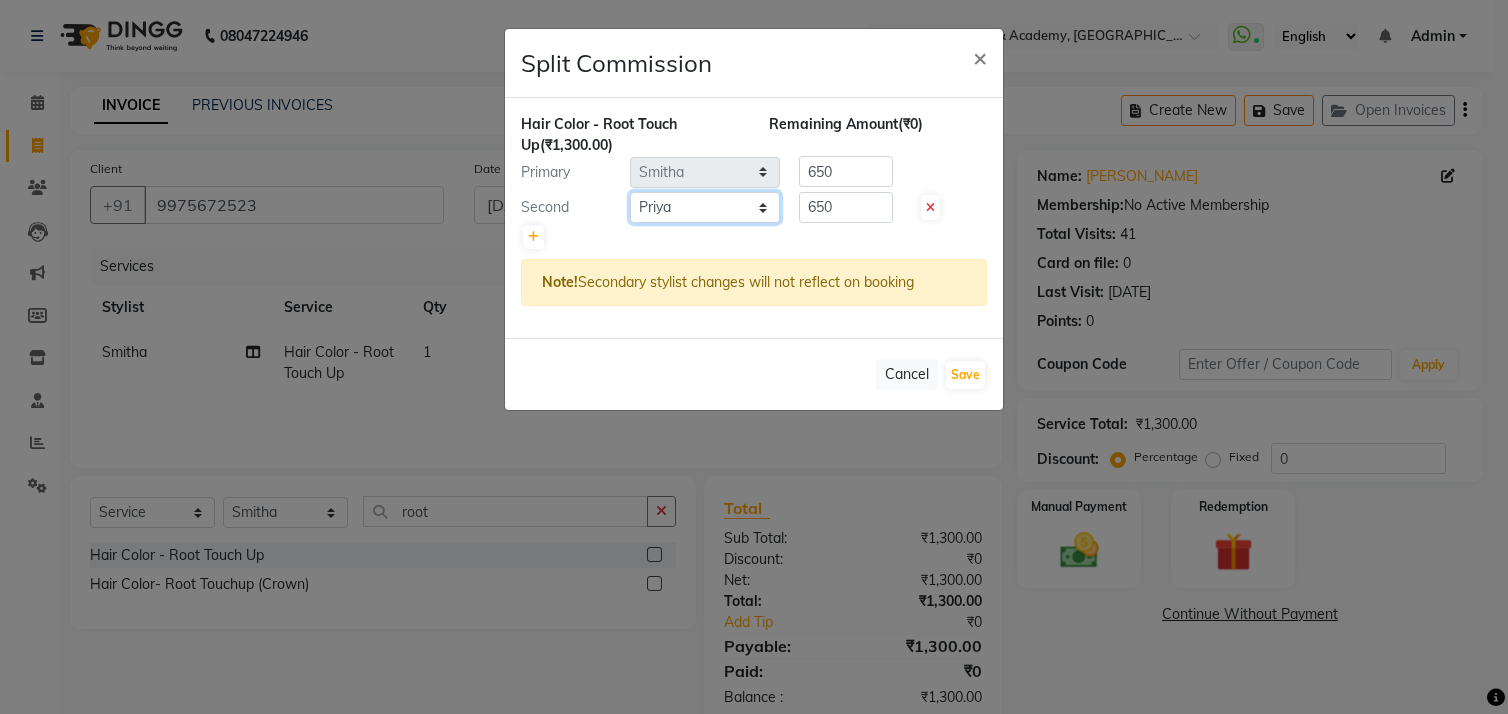 click on "Select  Chandani   Front Desk   Ishika    Mona   Neha   Priya   Smitha" 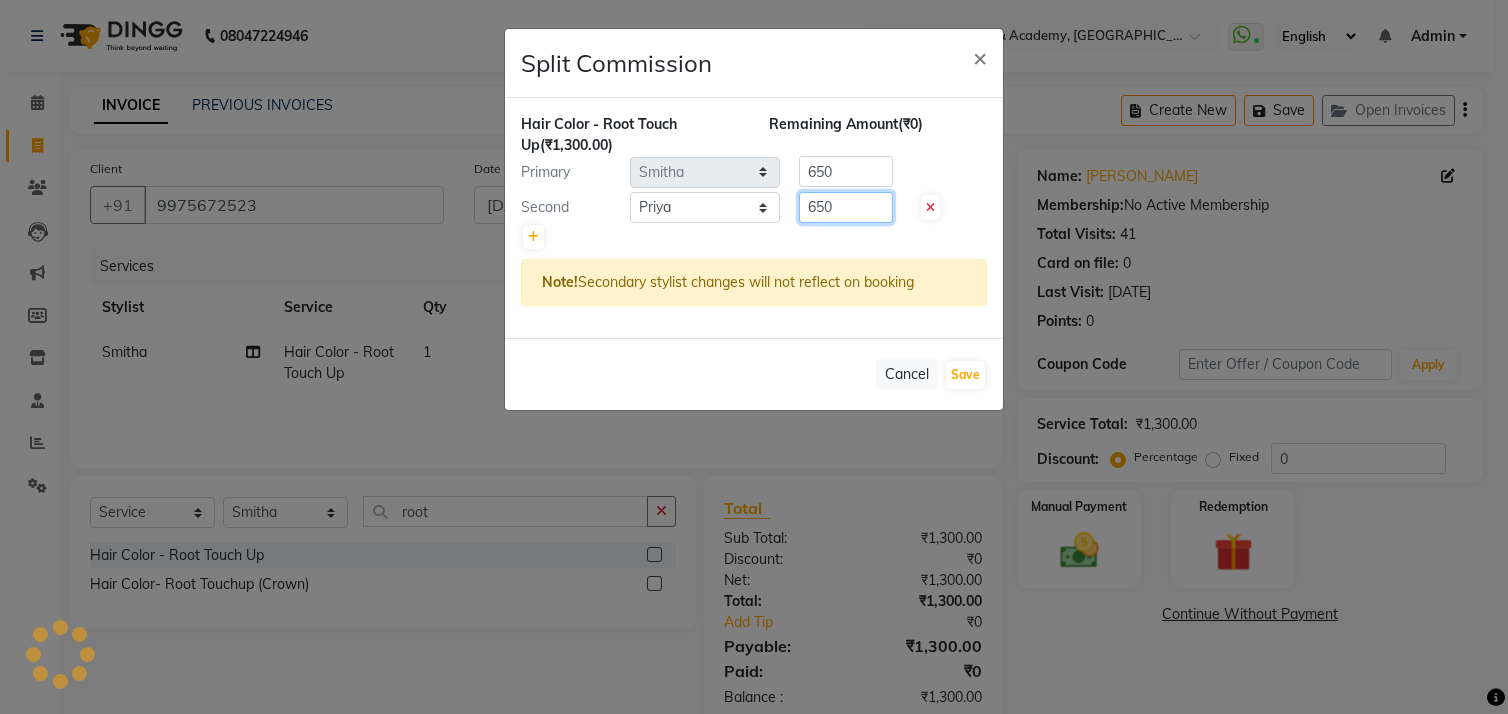click on "650" 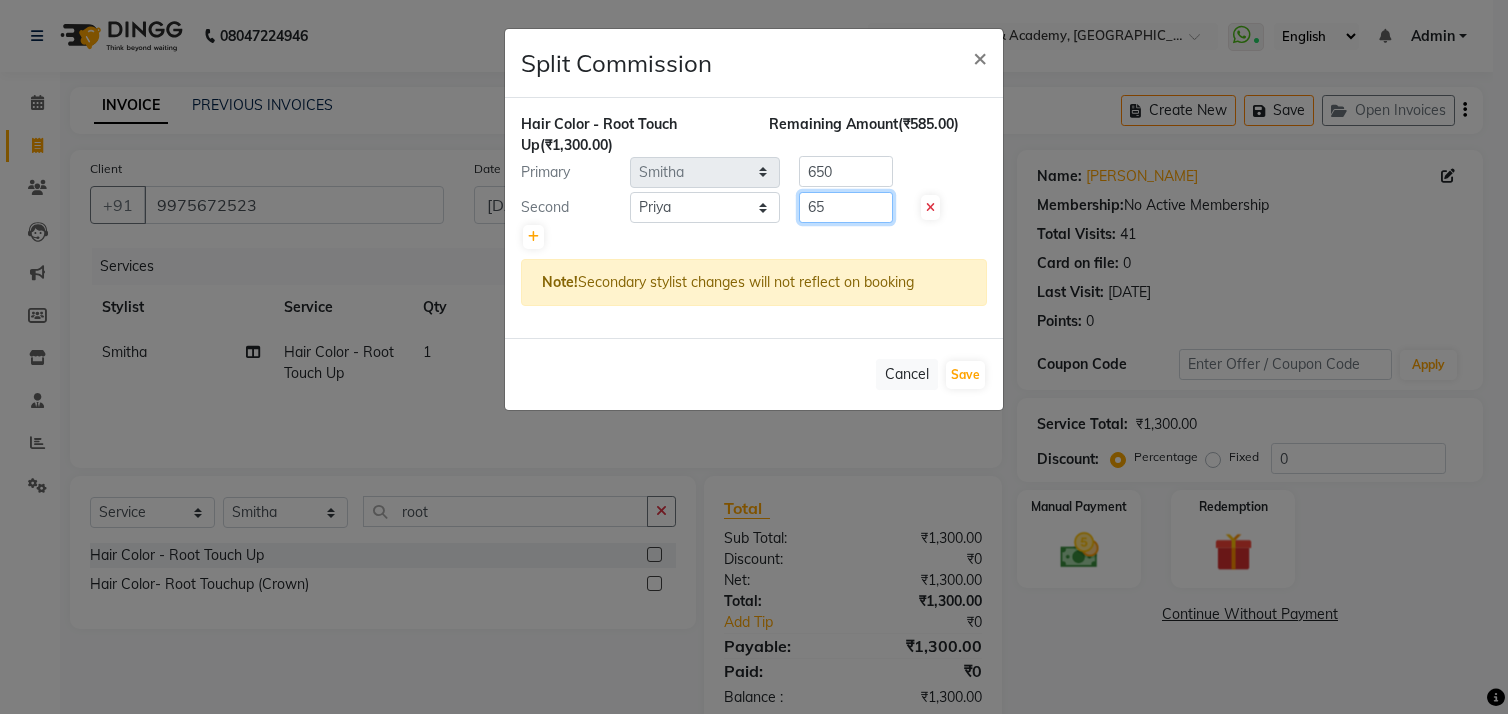 type on "6" 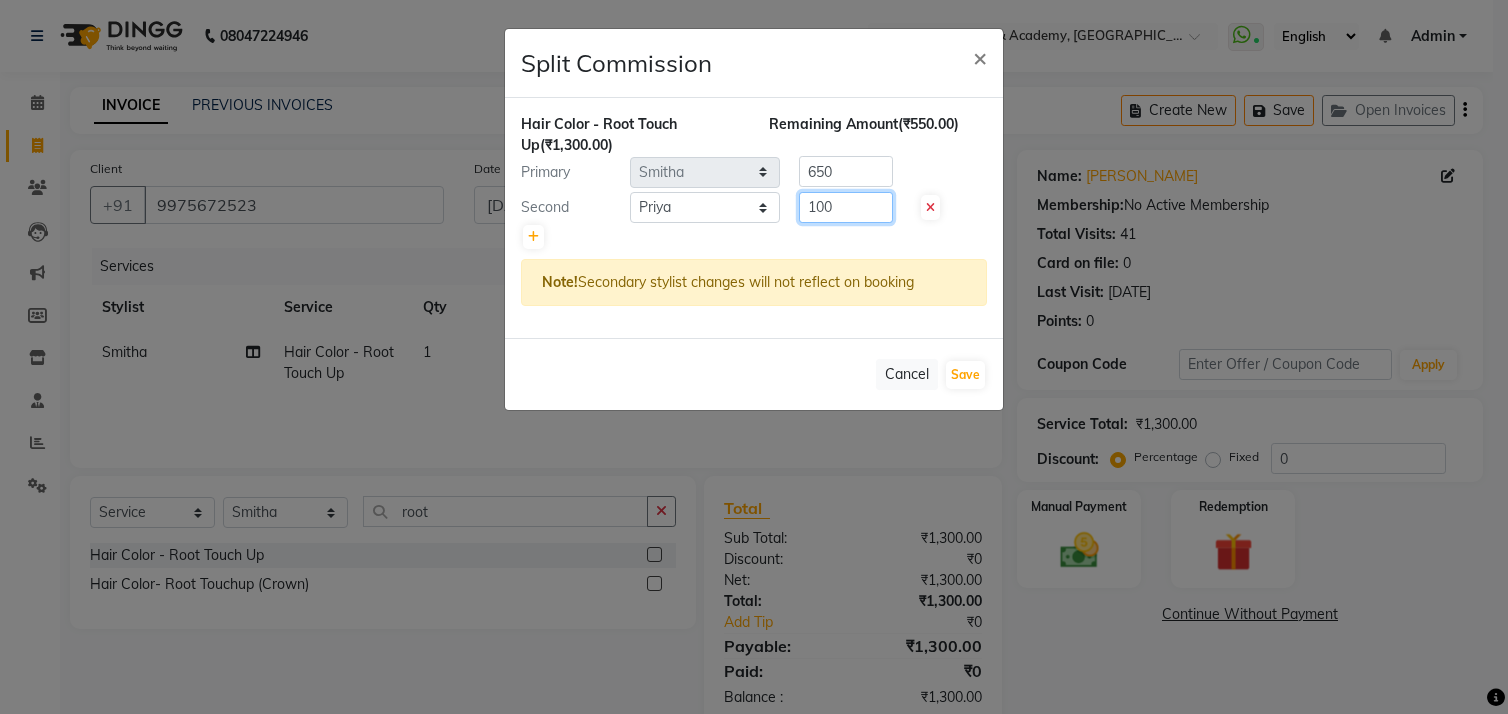type on "100" 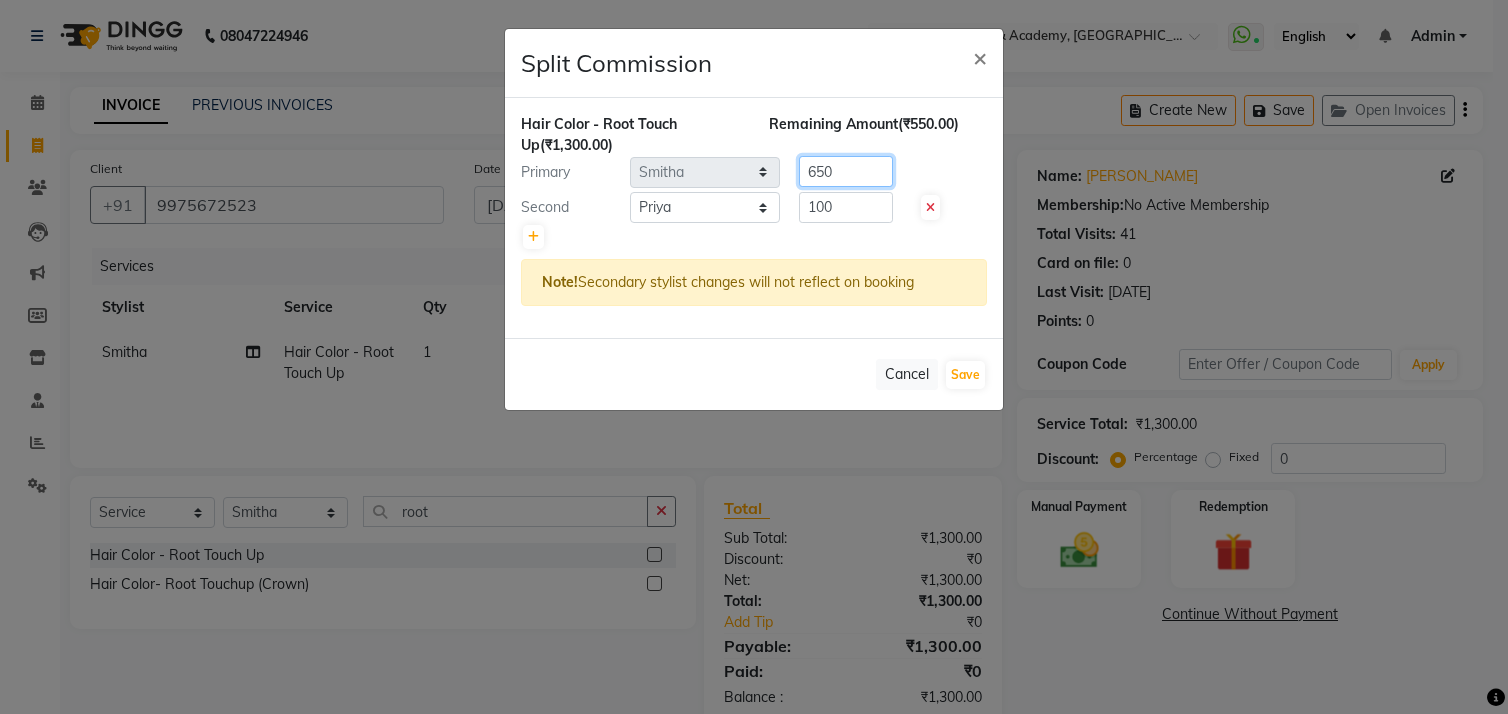 click on "650" 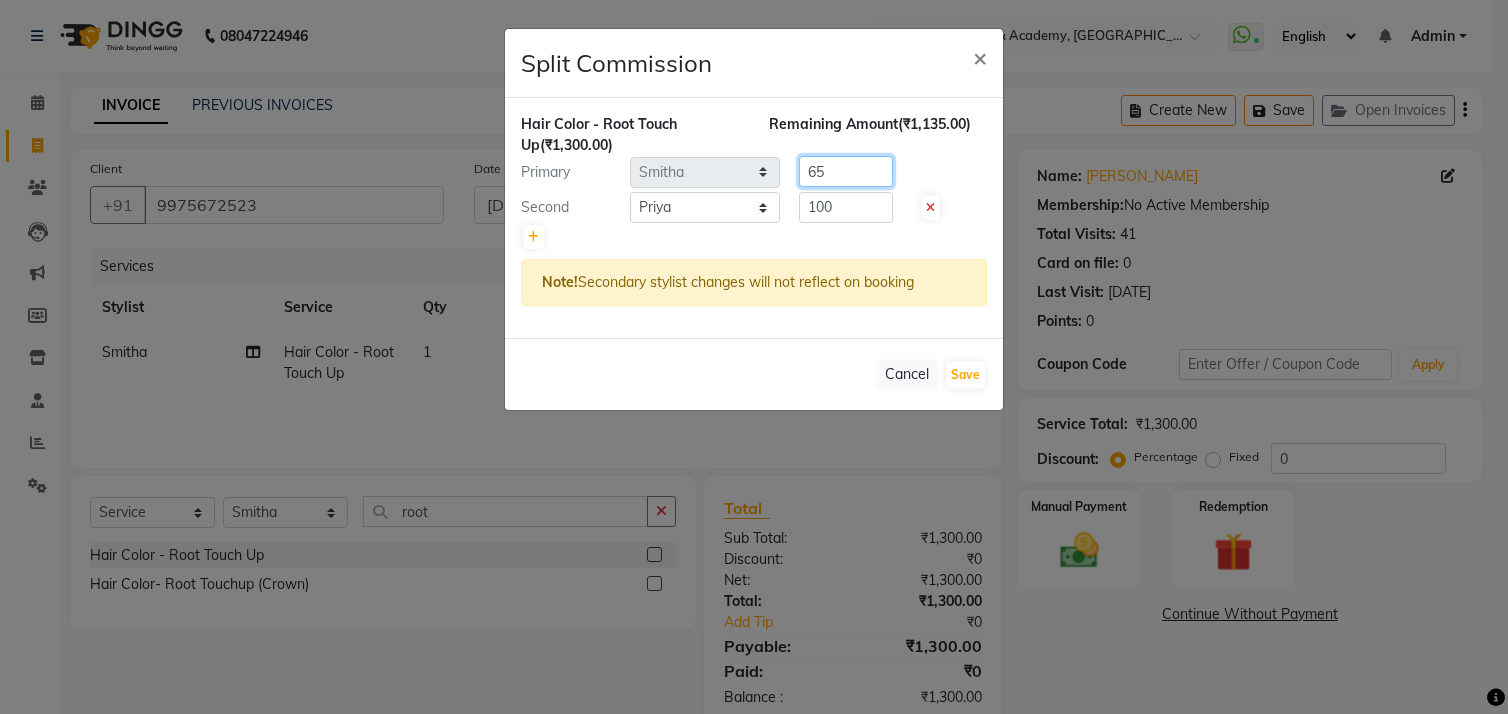 type on "6" 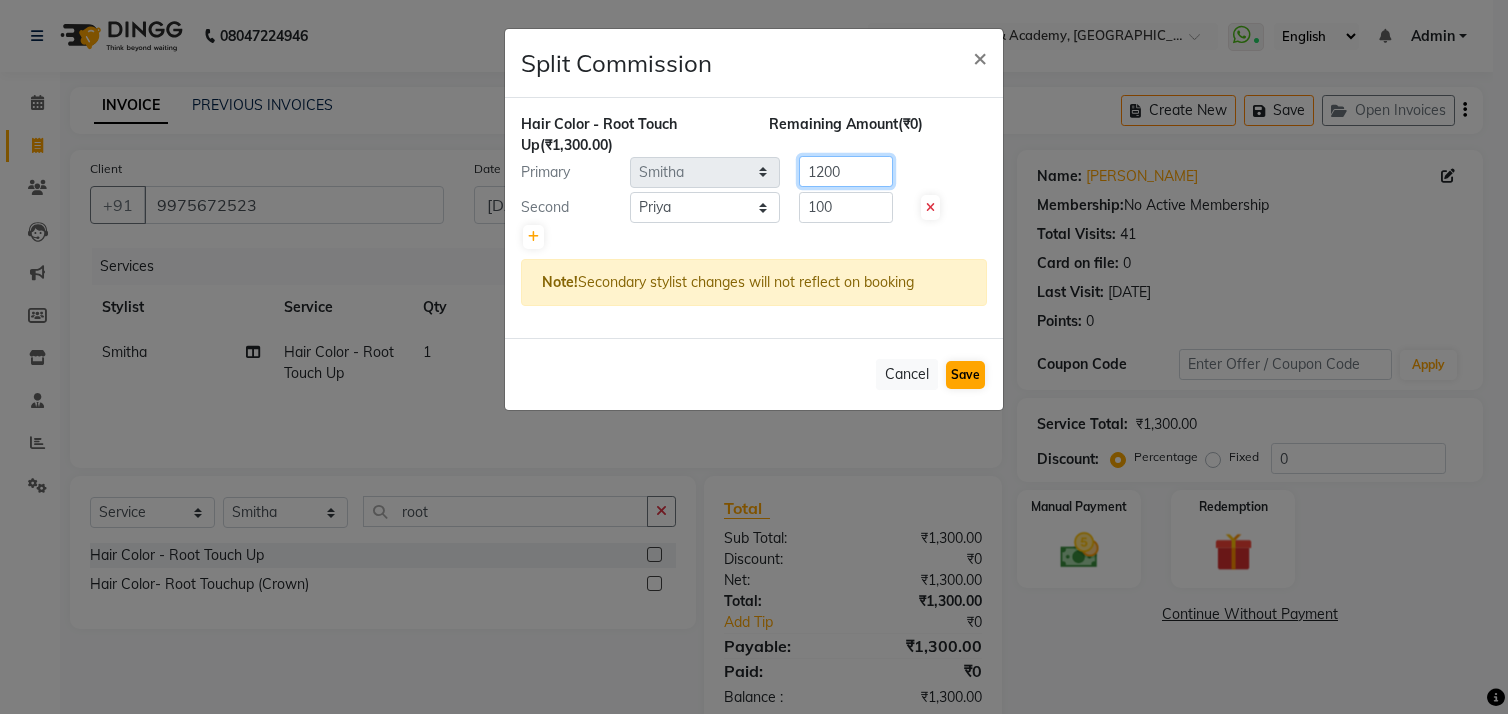 type on "1200" 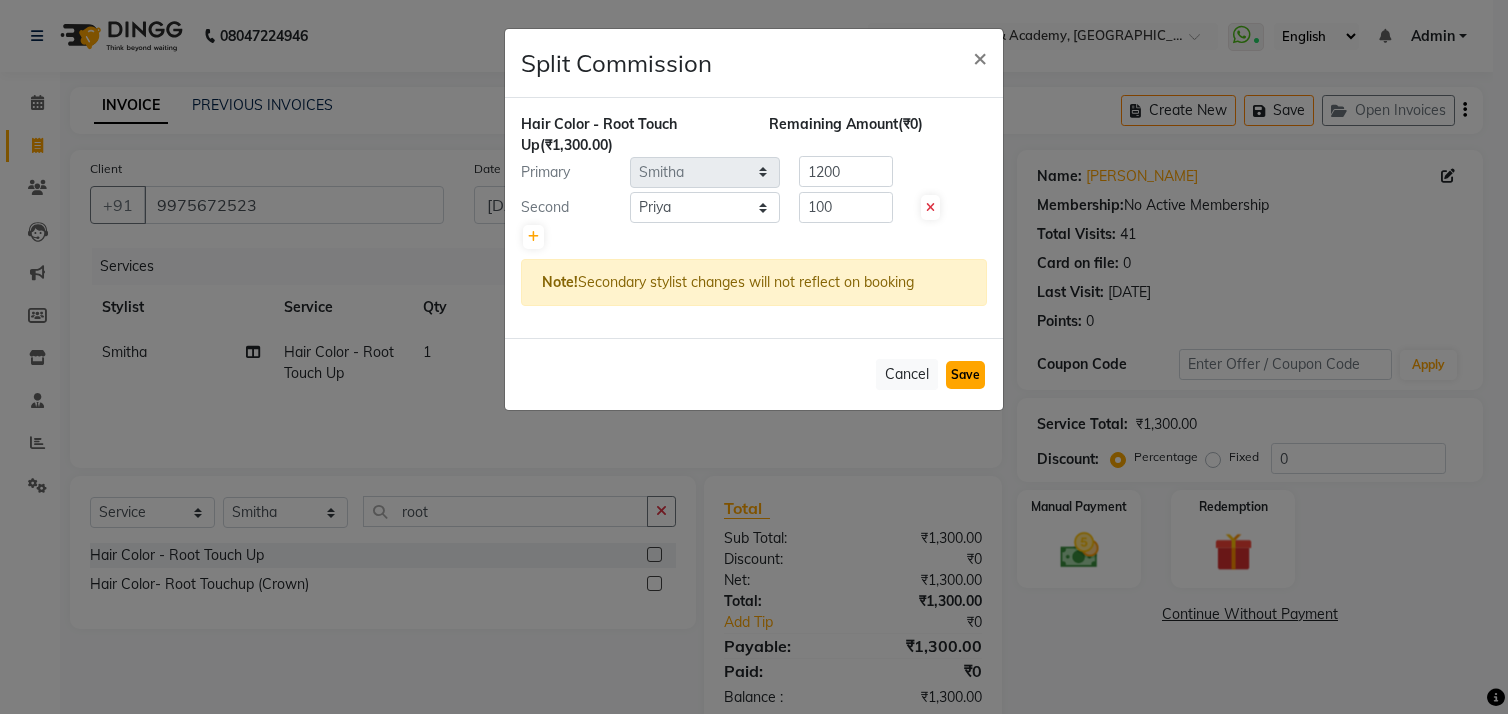 click on "Save" 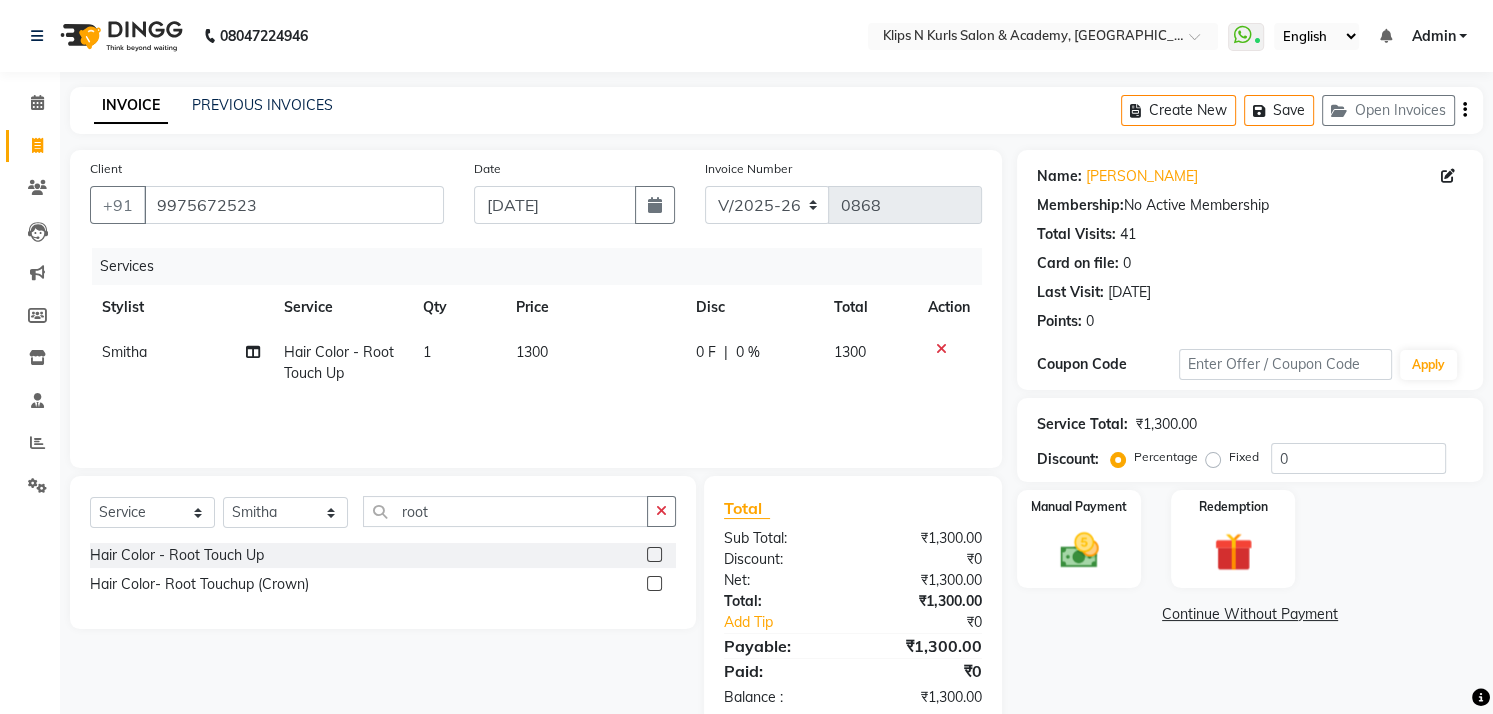 click on "1300" 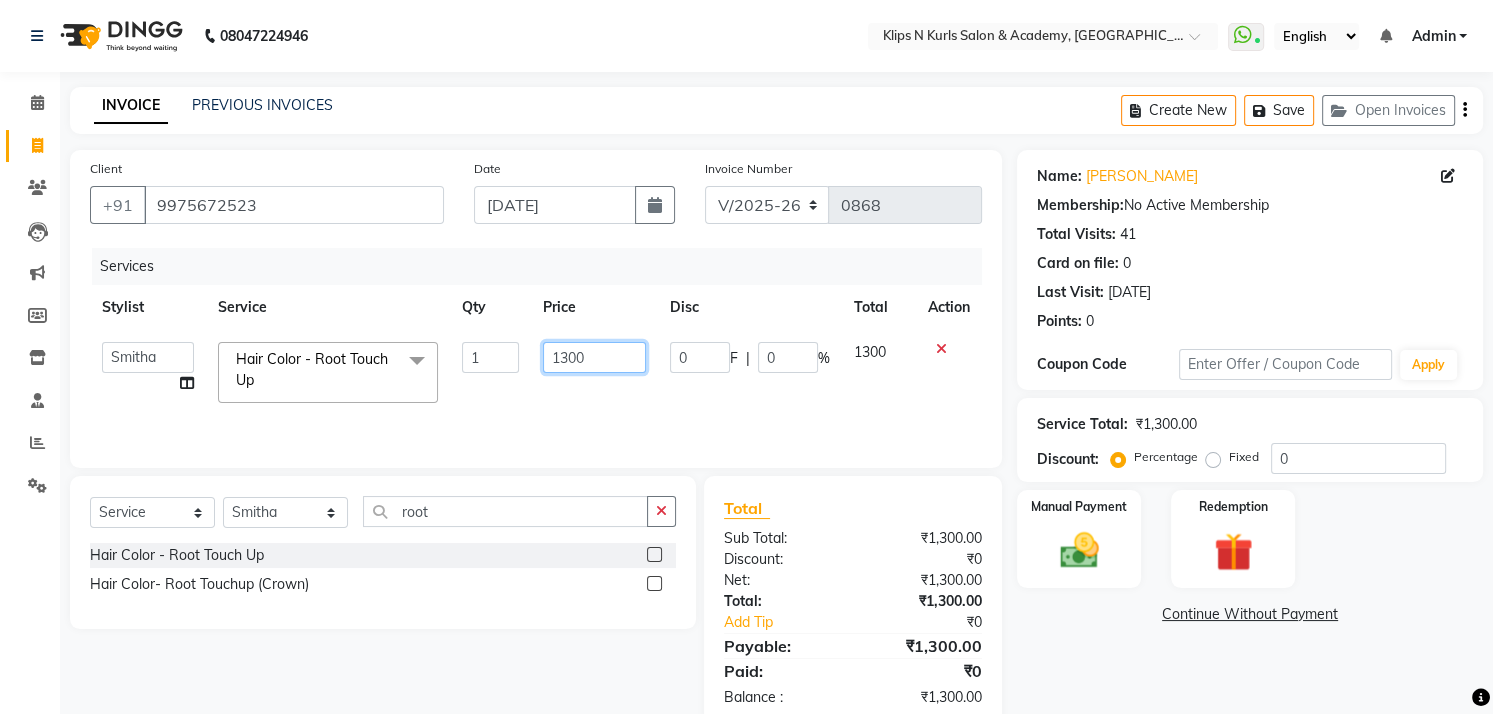 click on "1300" 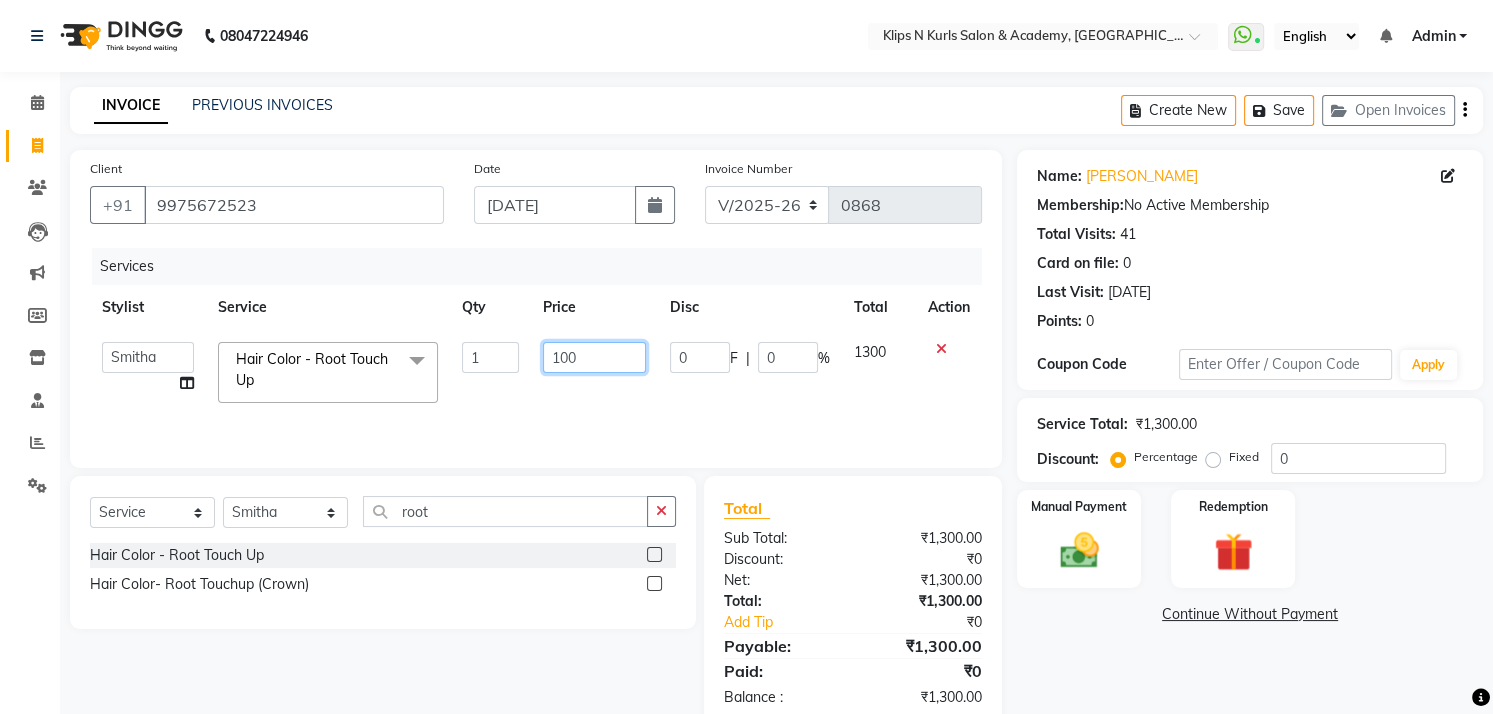 type on "1200" 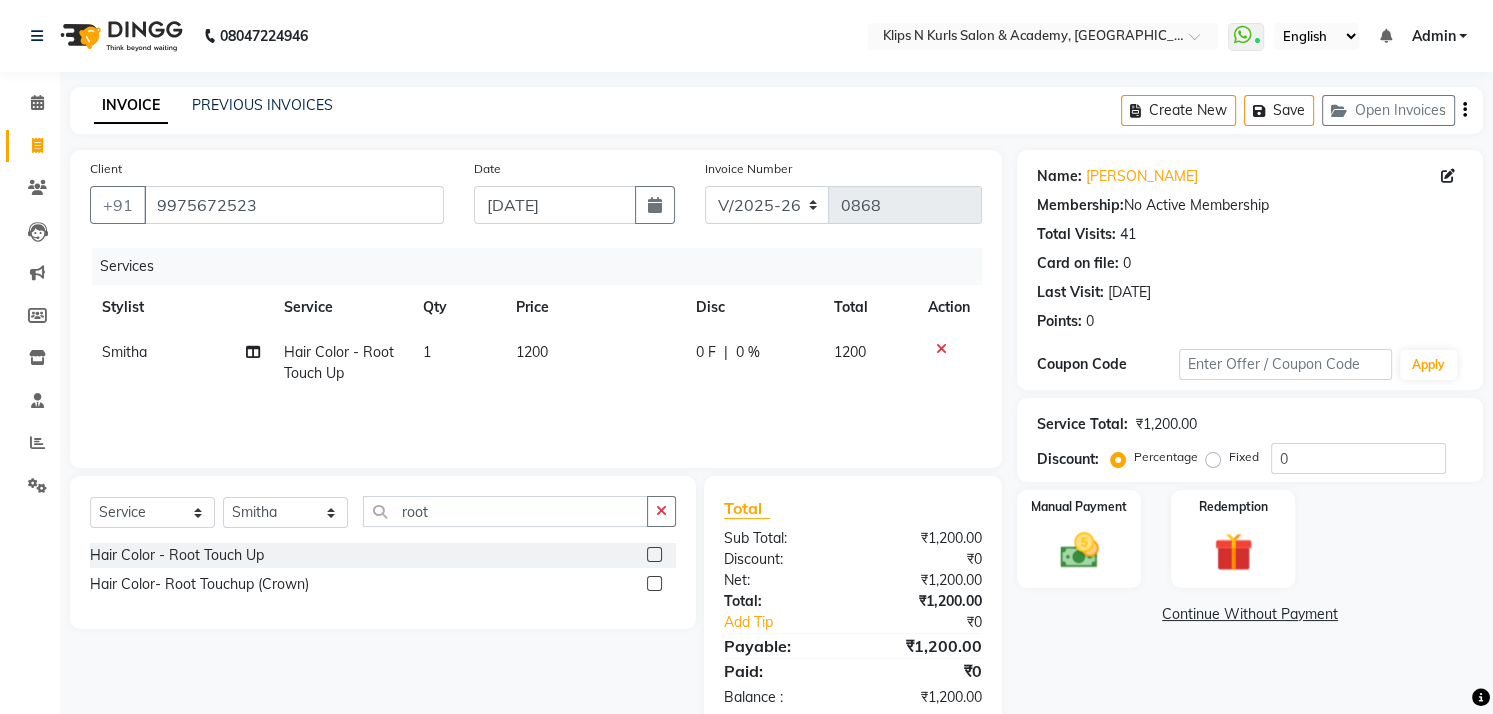 click on "Name: Tanu Kaur Membership:  No Active Membership  Total Visits:  41 Card on file:  0 Last Visit:   28-06-2025 Points:   0  Coupon Code Apply Service Total:  ₹1,200.00  Discount:  Percentage   Fixed  0 Manual Payment Redemption  Continue Without Payment" 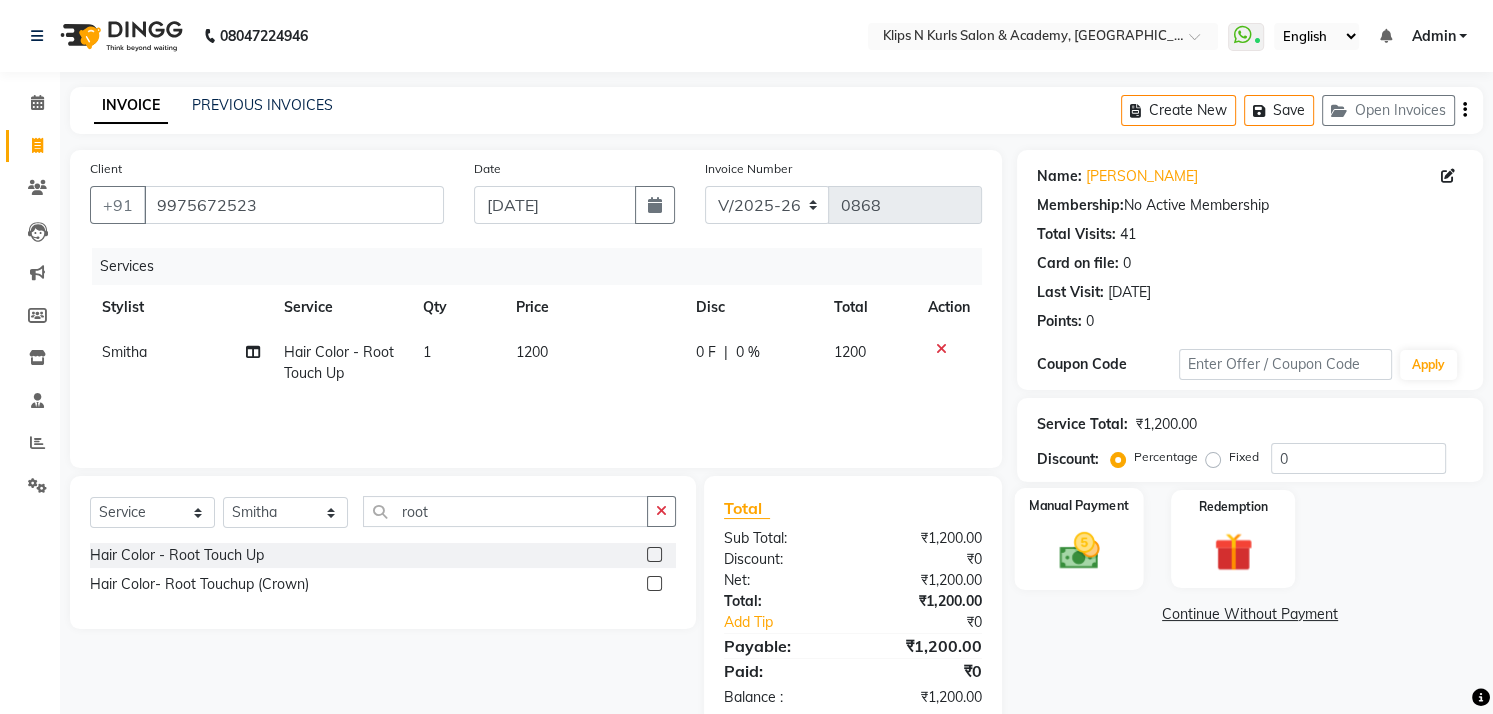 click on "Manual Payment" 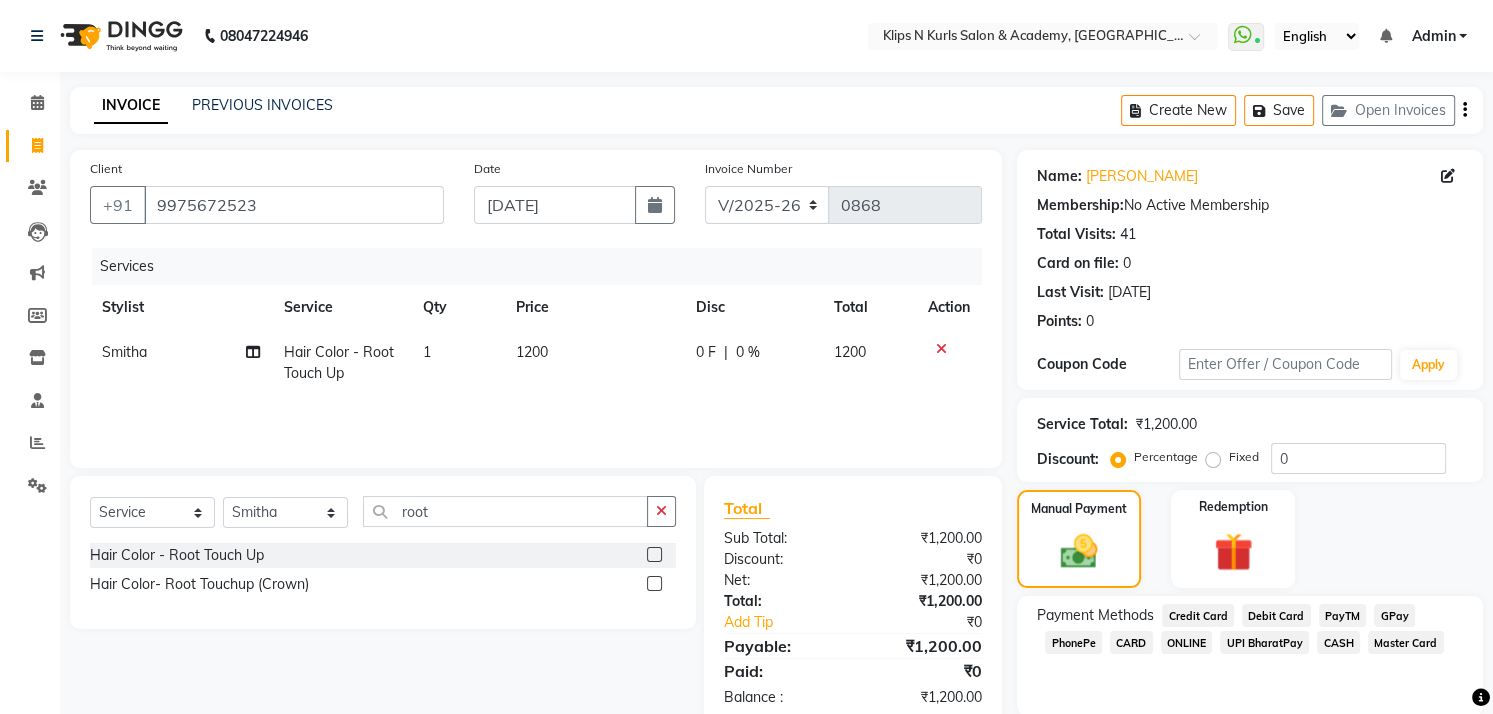click on "GPay" 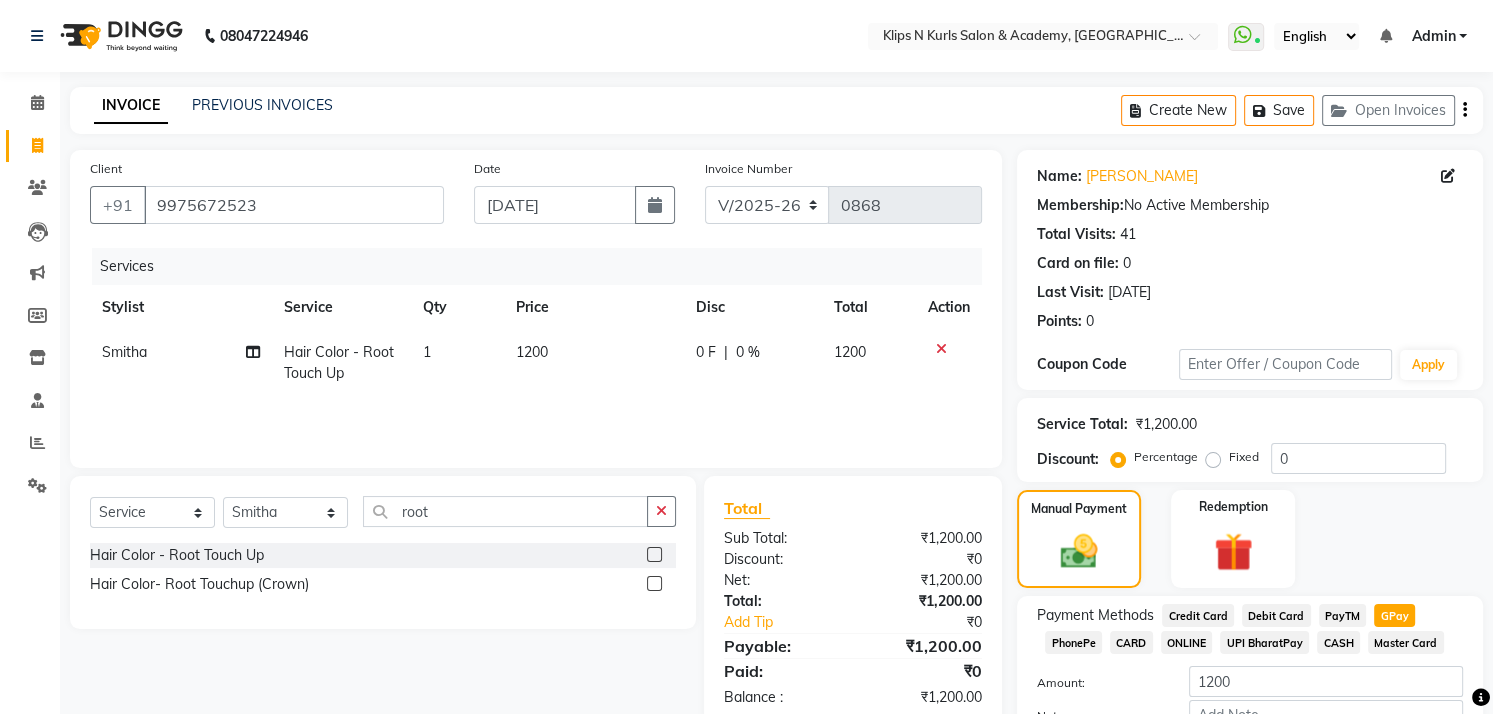 scroll, scrollTop: 131, scrollLeft: 0, axis: vertical 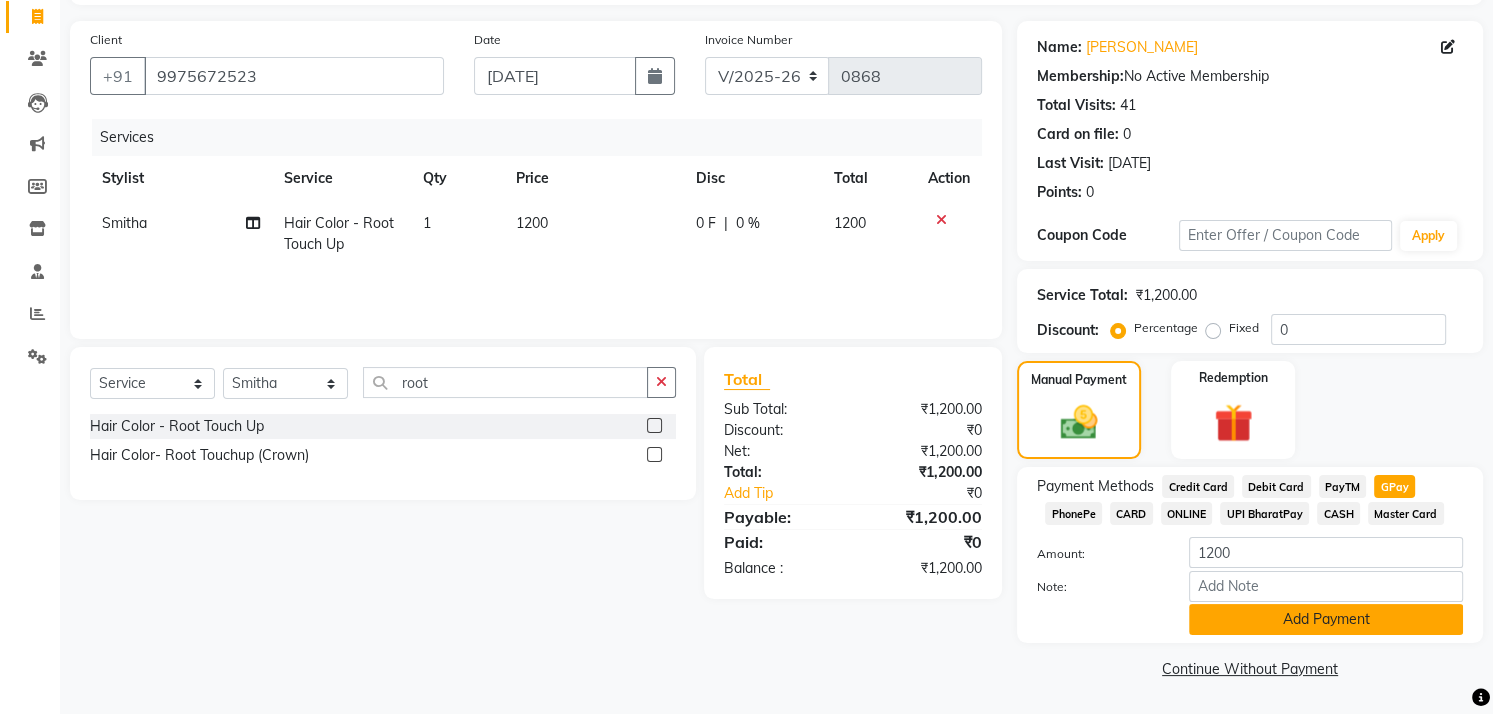 click on "Add Payment" 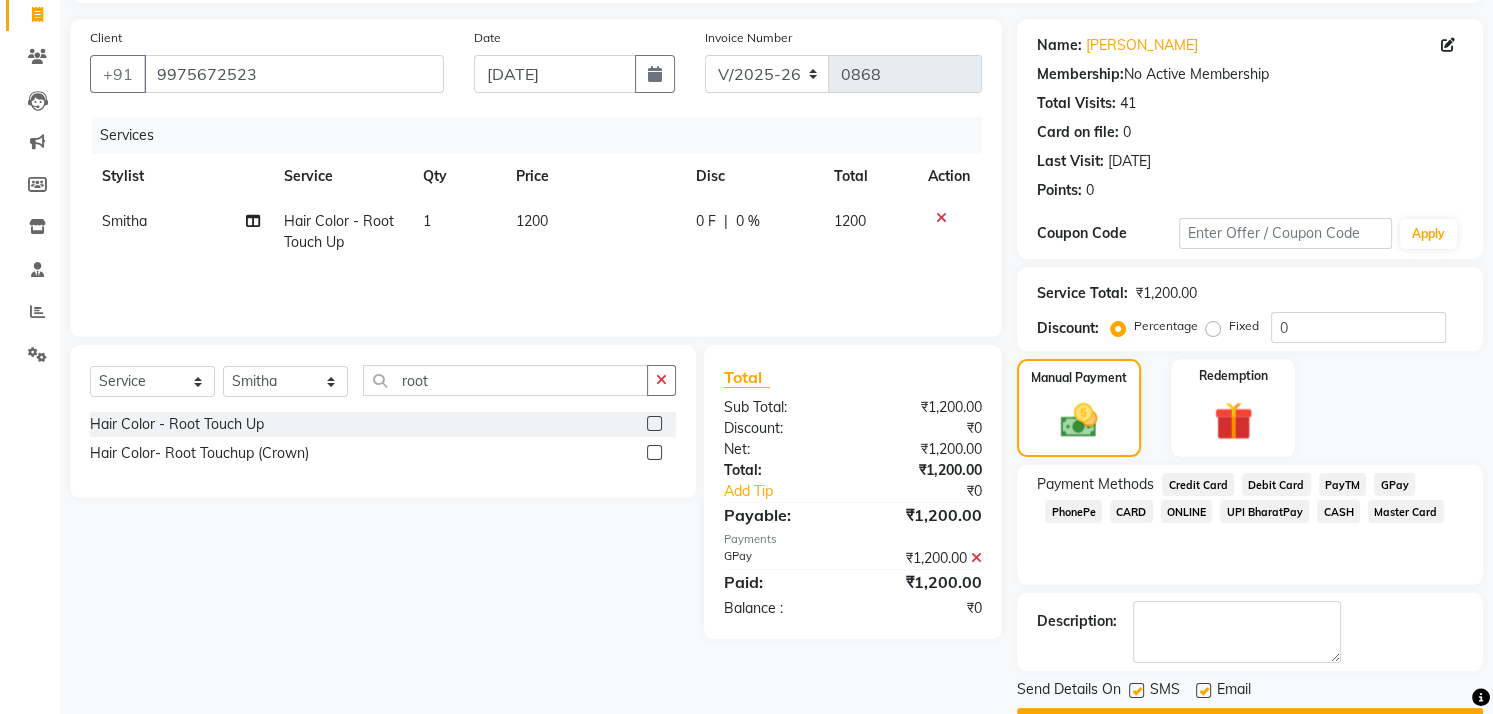 scroll, scrollTop: 184, scrollLeft: 0, axis: vertical 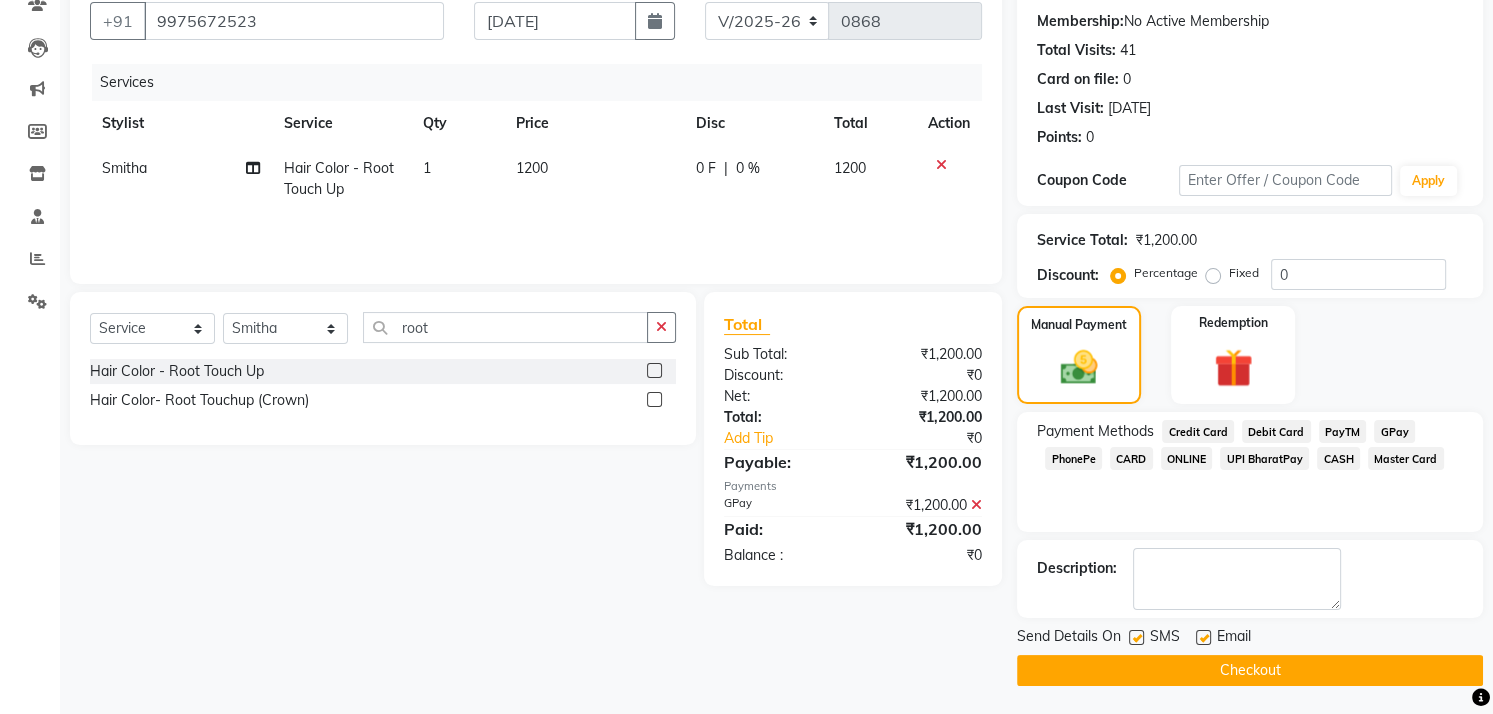 click on "Checkout" 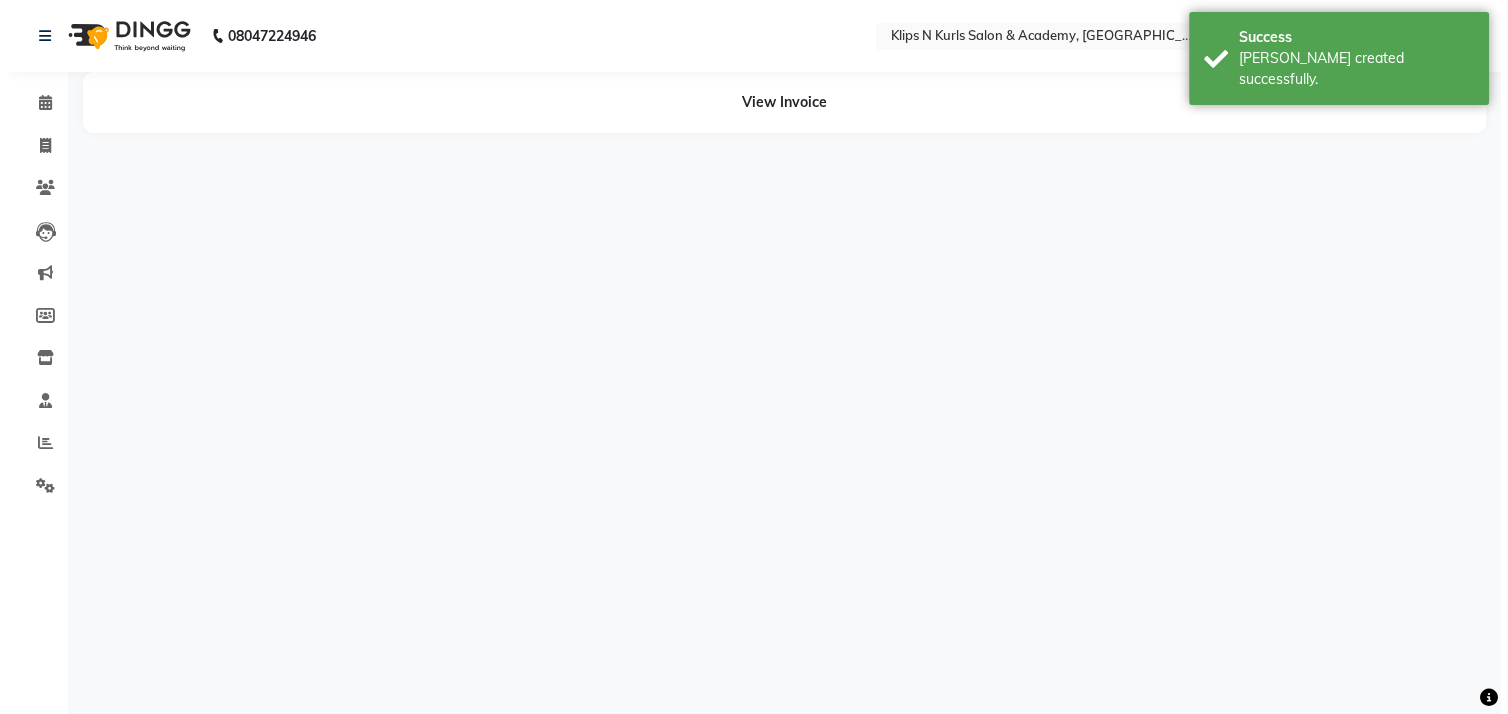 scroll, scrollTop: 0, scrollLeft: 0, axis: both 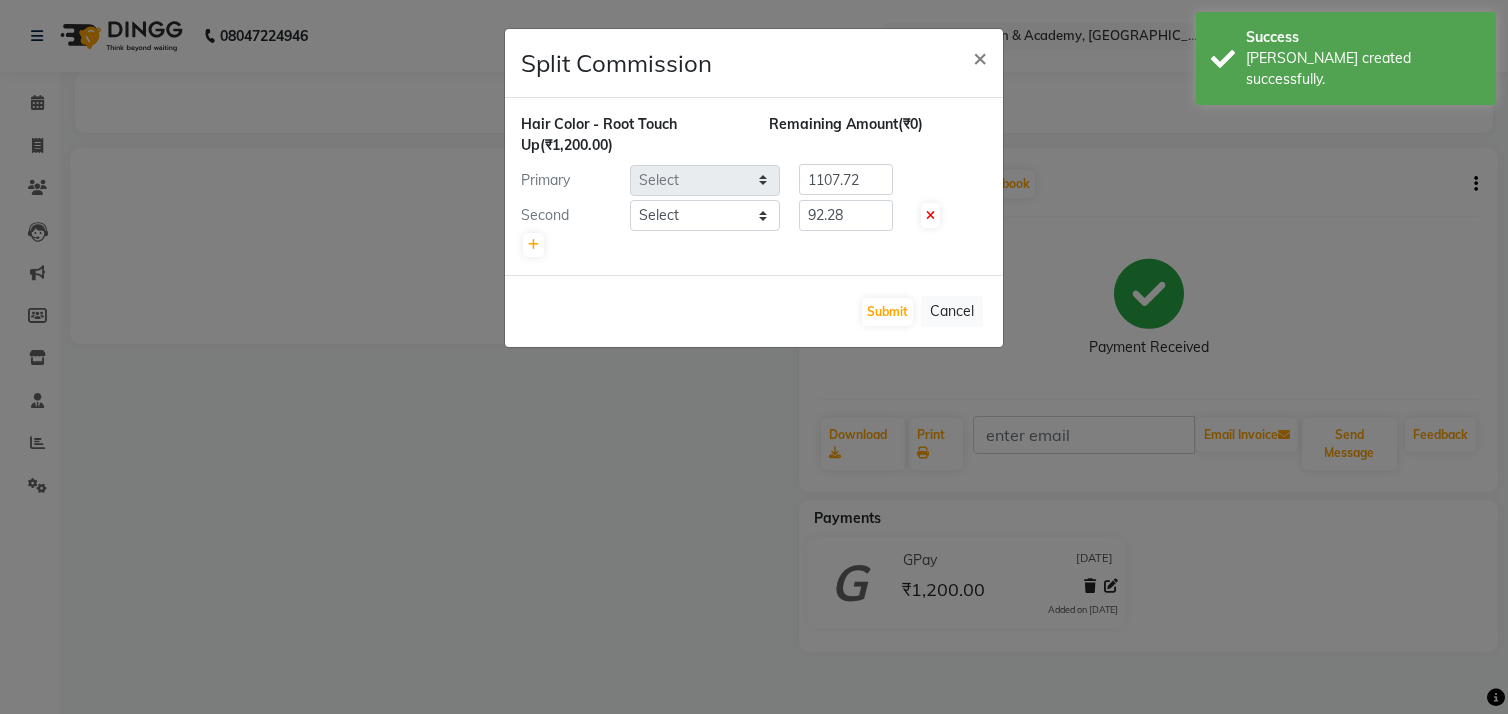 select on "19587" 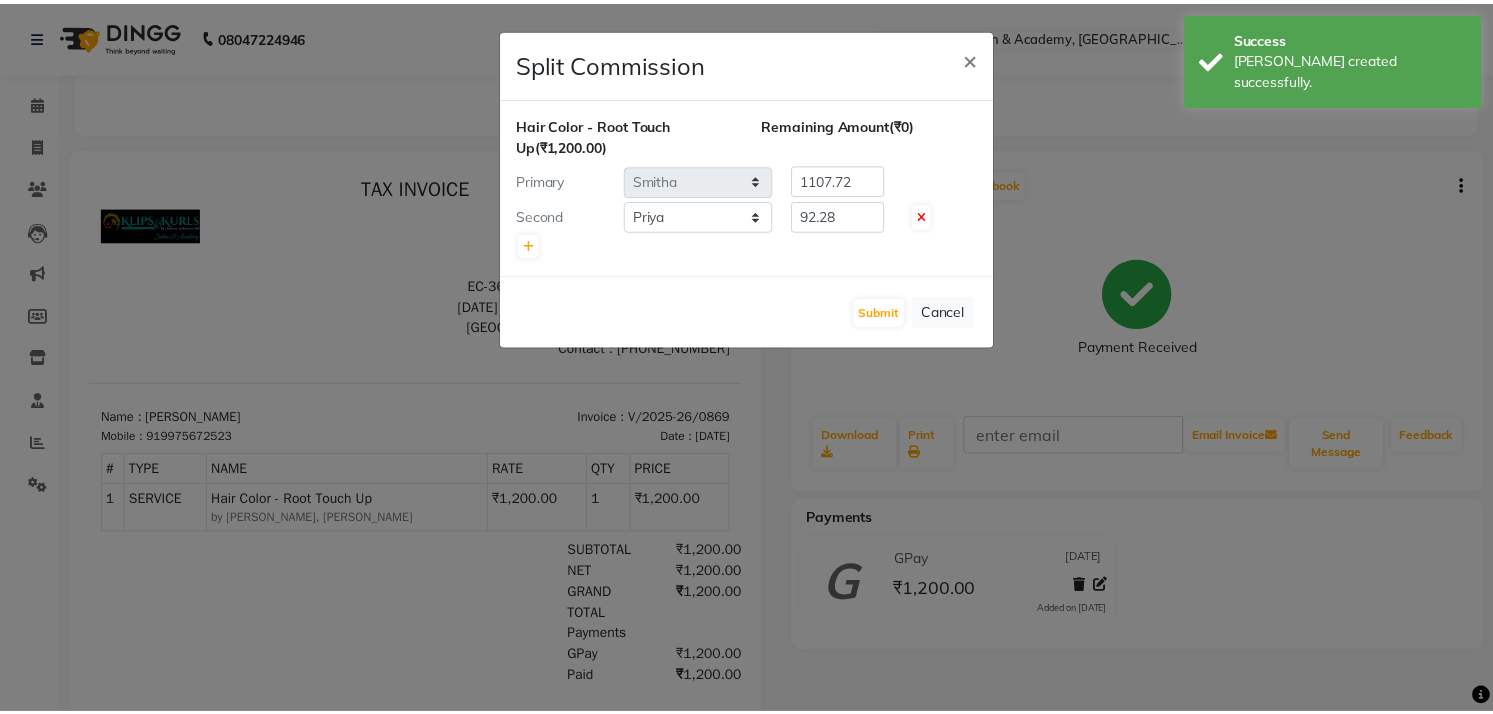 scroll, scrollTop: 0, scrollLeft: 0, axis: both 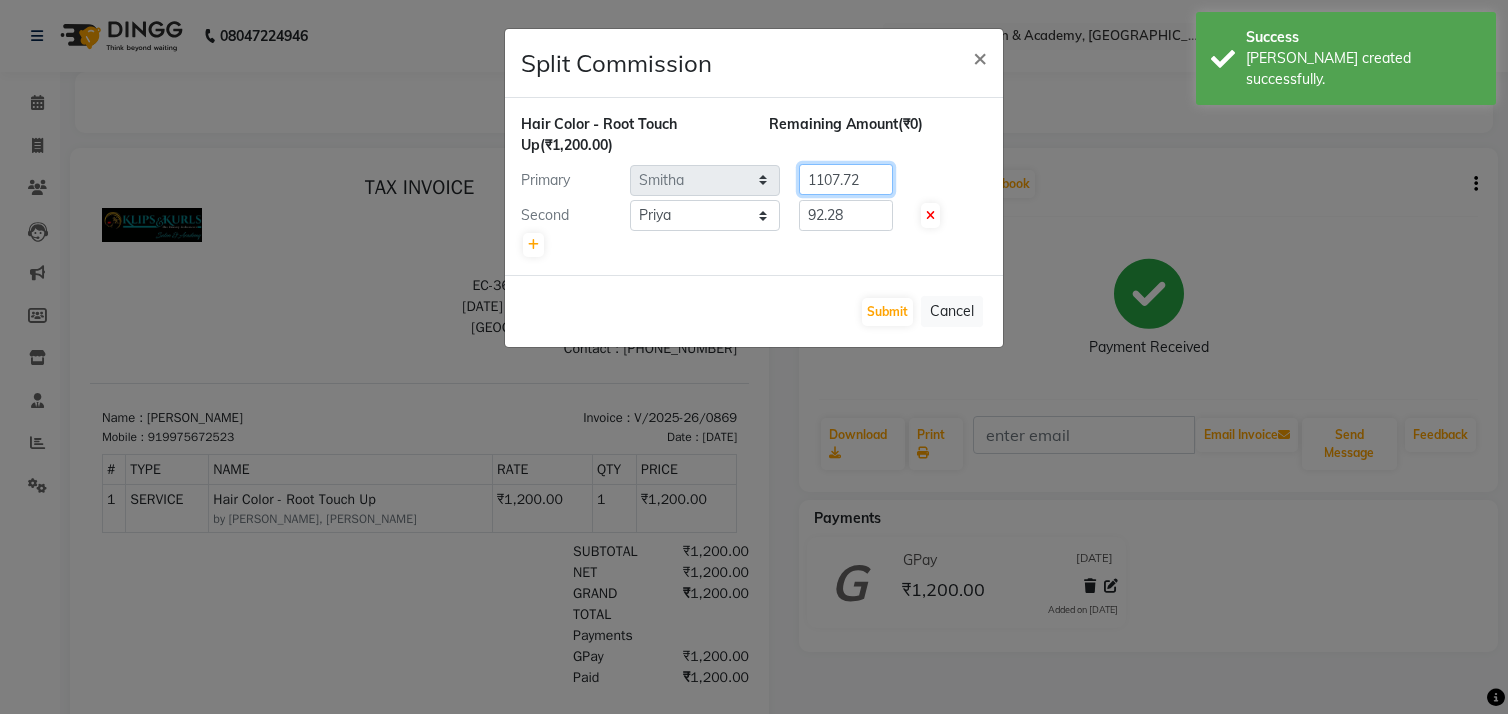 click on "1107.72" 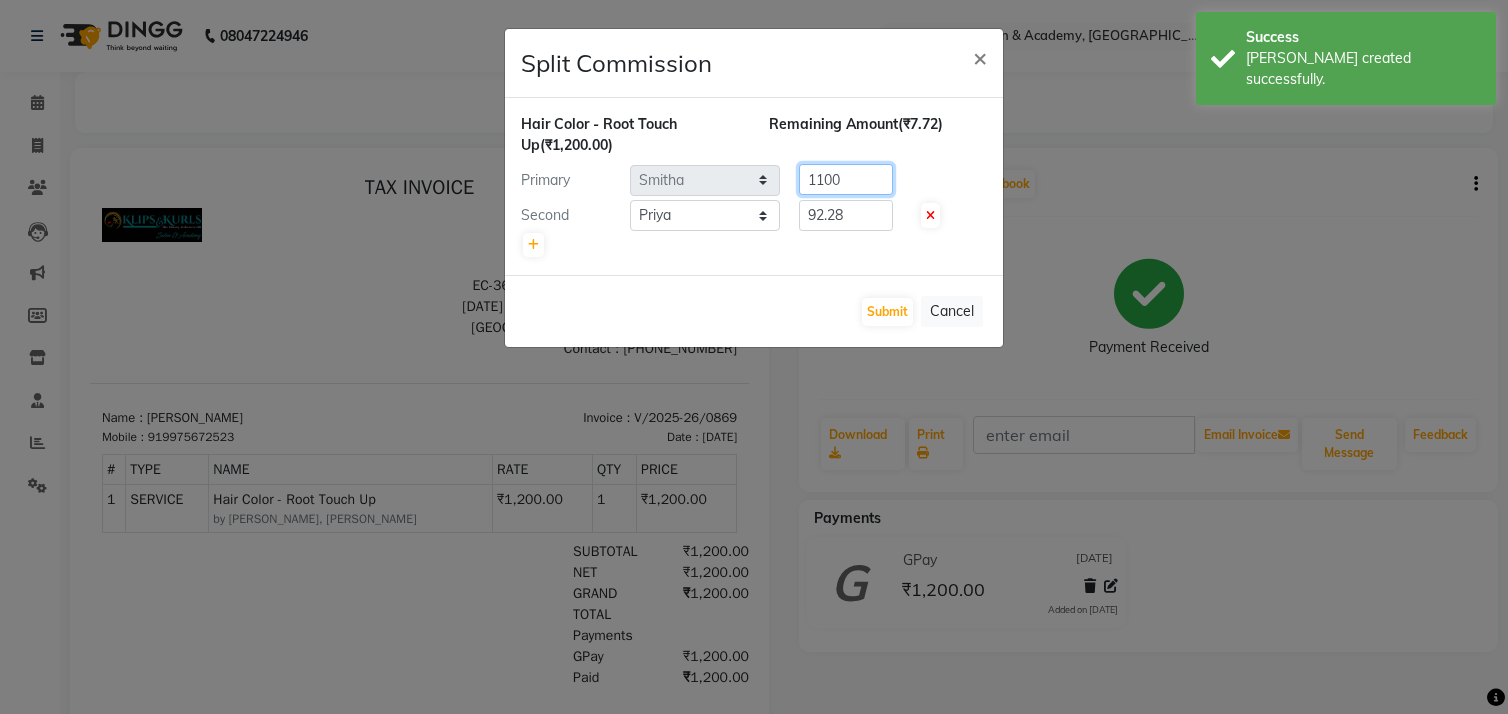 type on "1100" 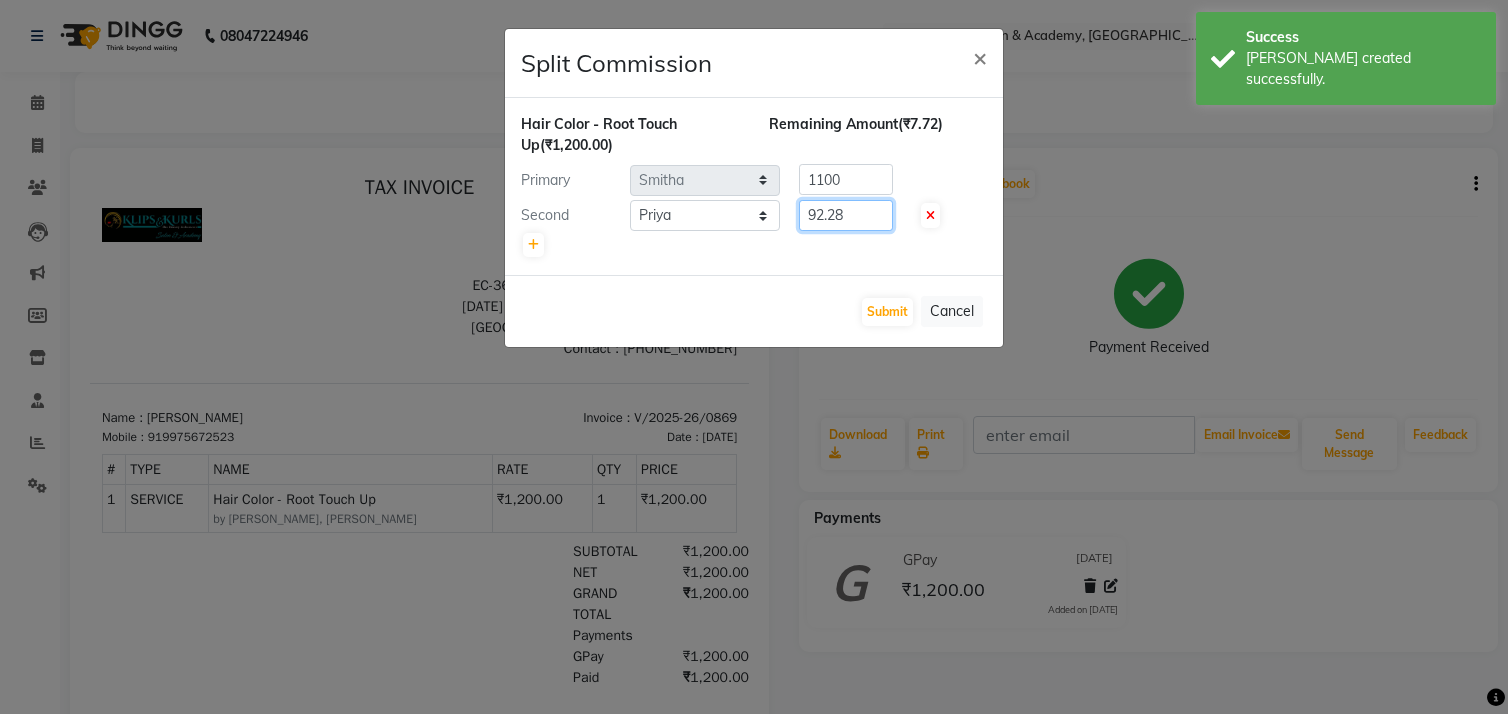 click on "92.28" 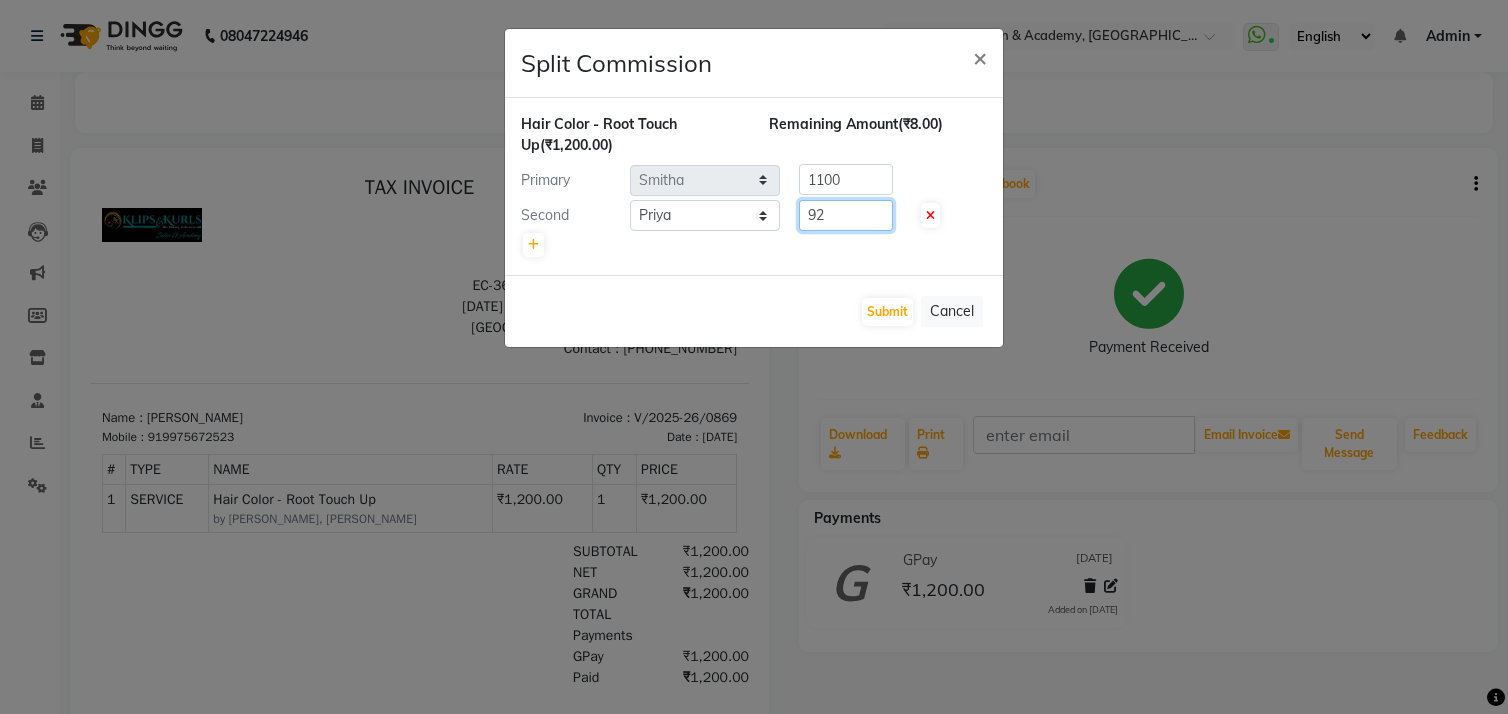 type on "9" 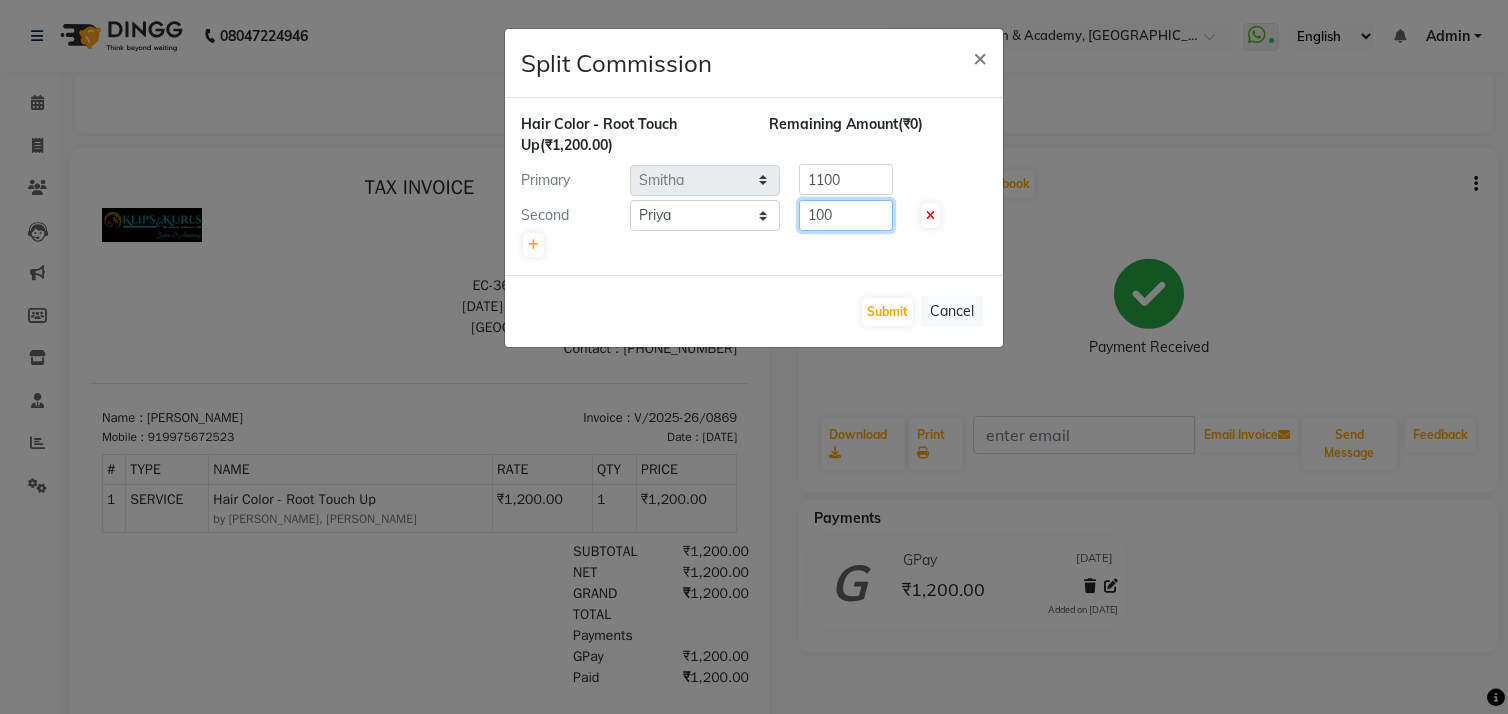 type on "100" 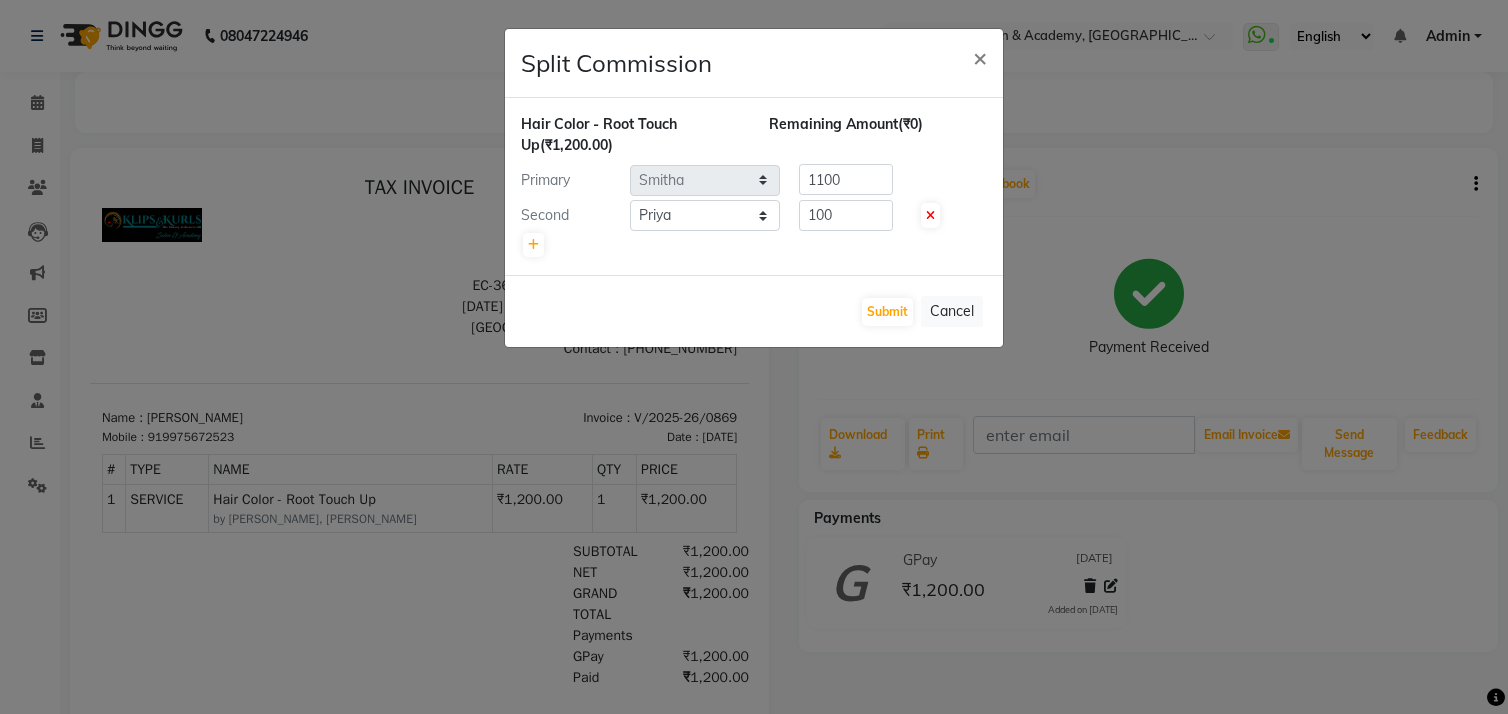 click on "Submit   Cancel" 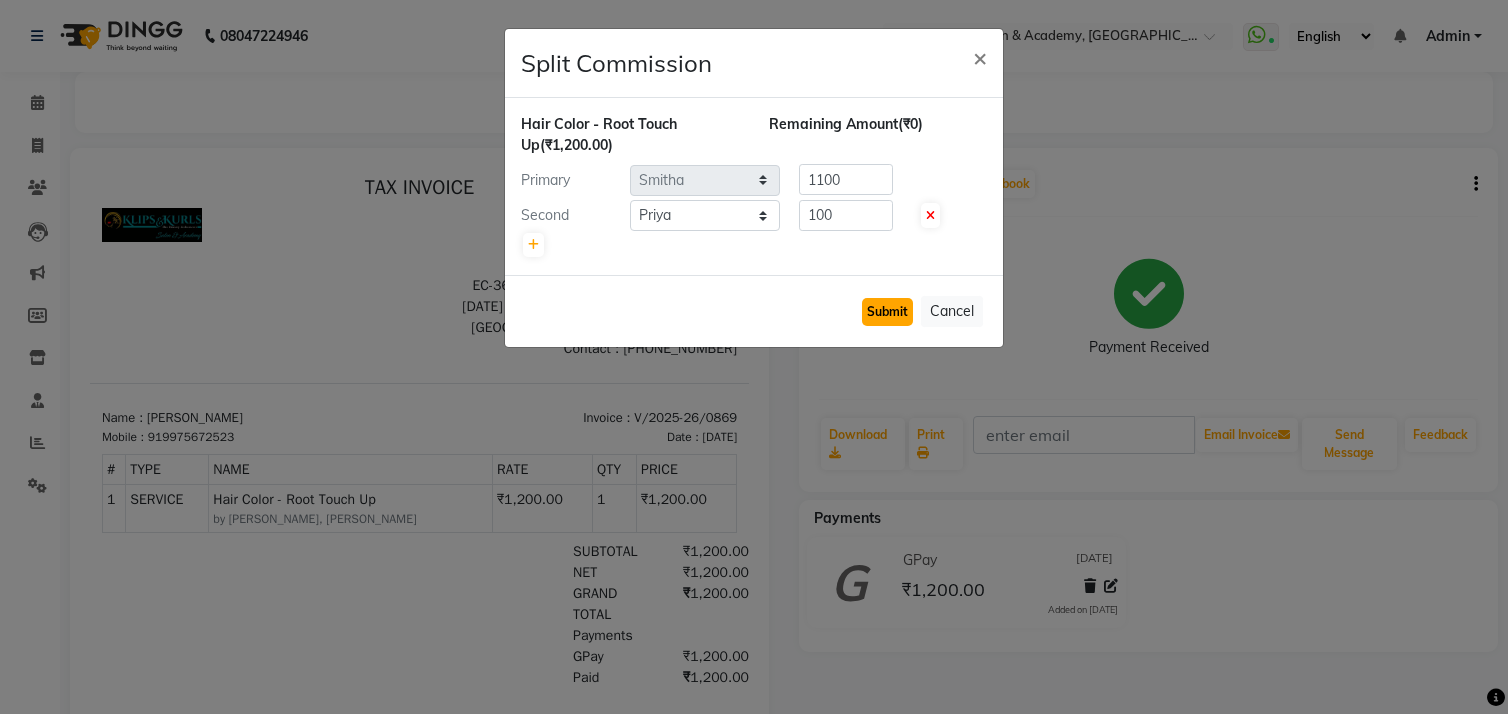 click on "Submit" 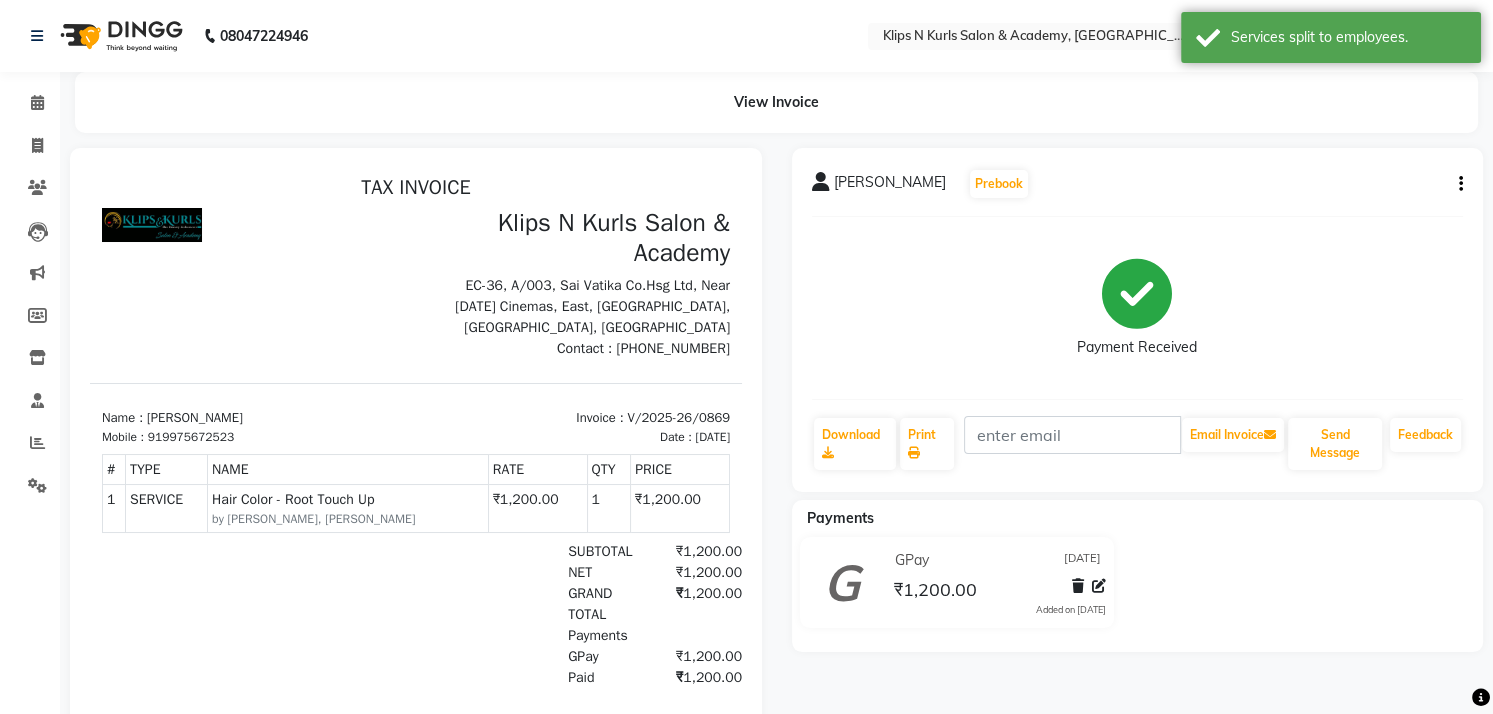 scroll, scrollTop: 104, scrollLeft: 0, axis: vertical 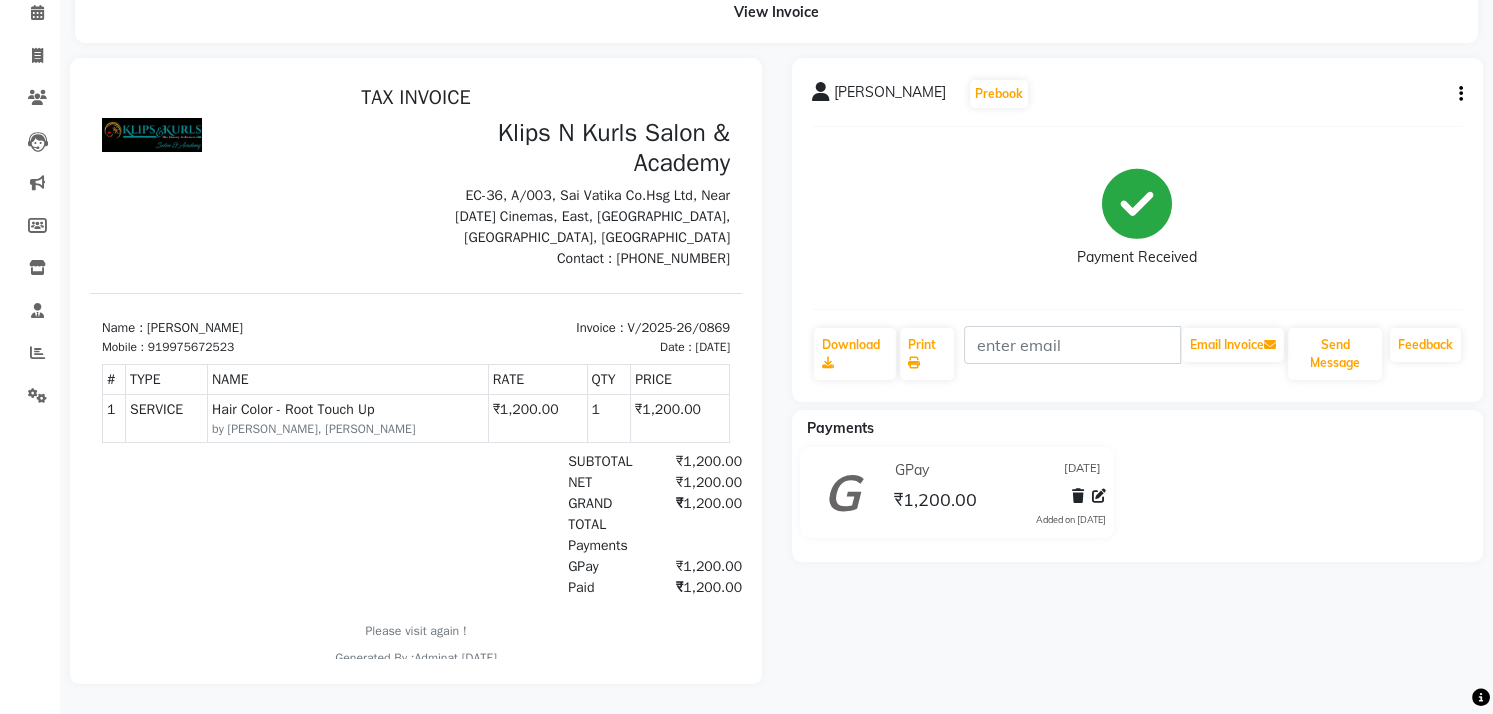 click 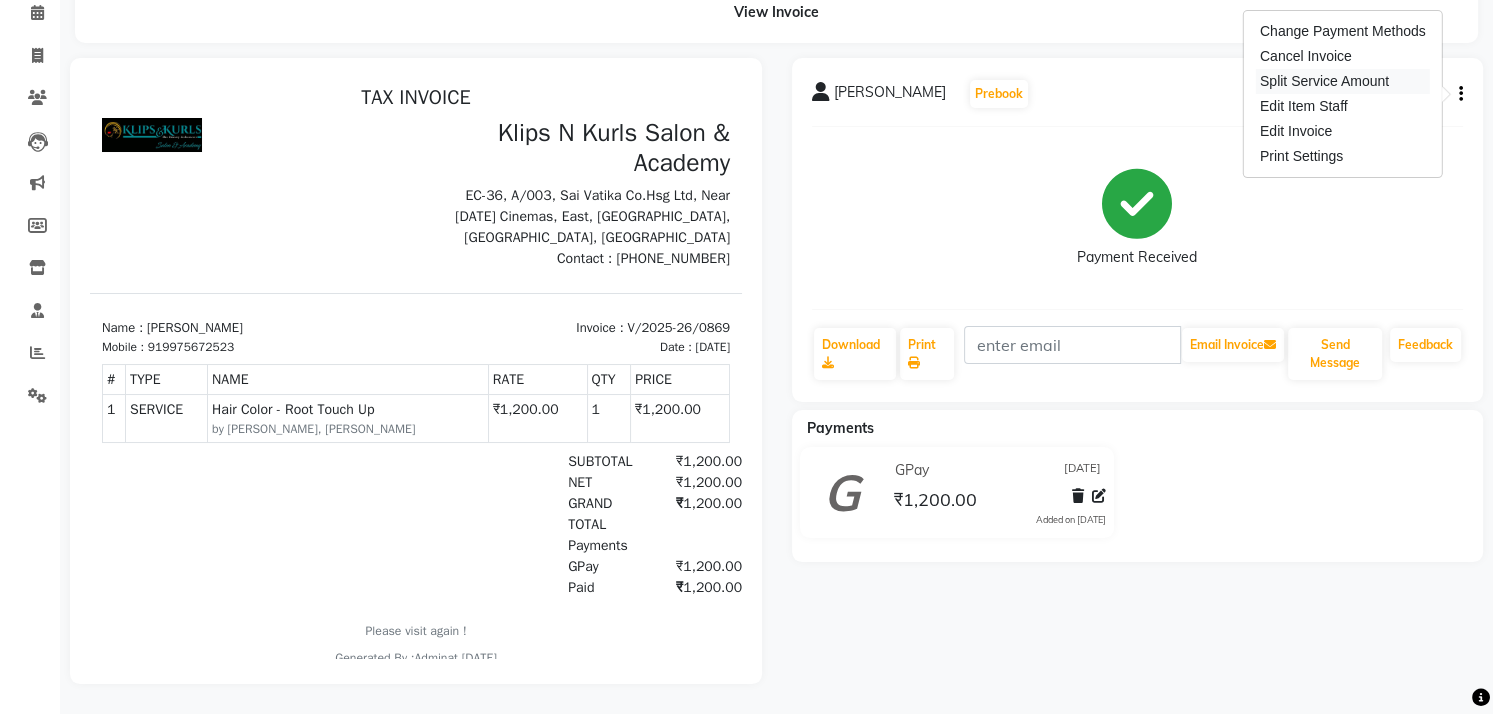 click on "Split Service Amount" at bounding box center [1343, 81] 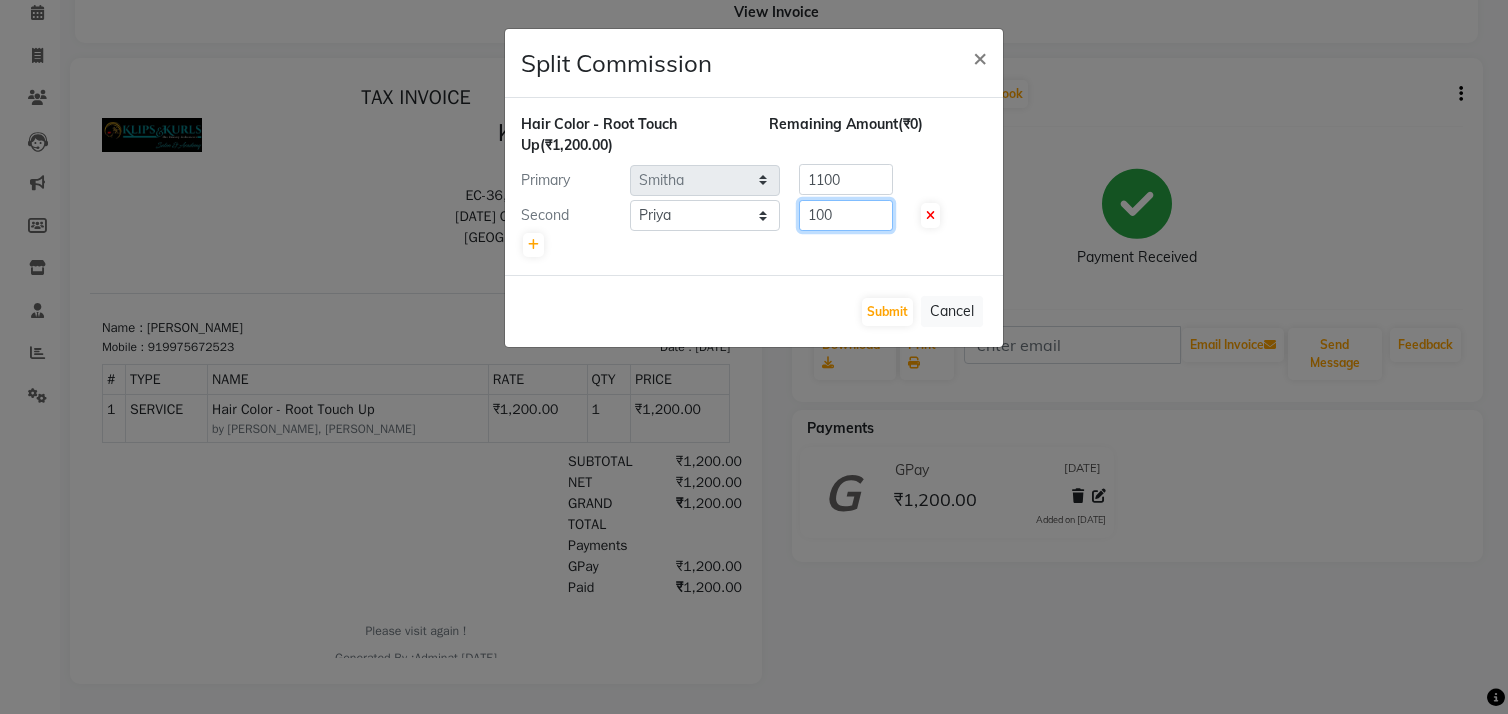 click on "100" 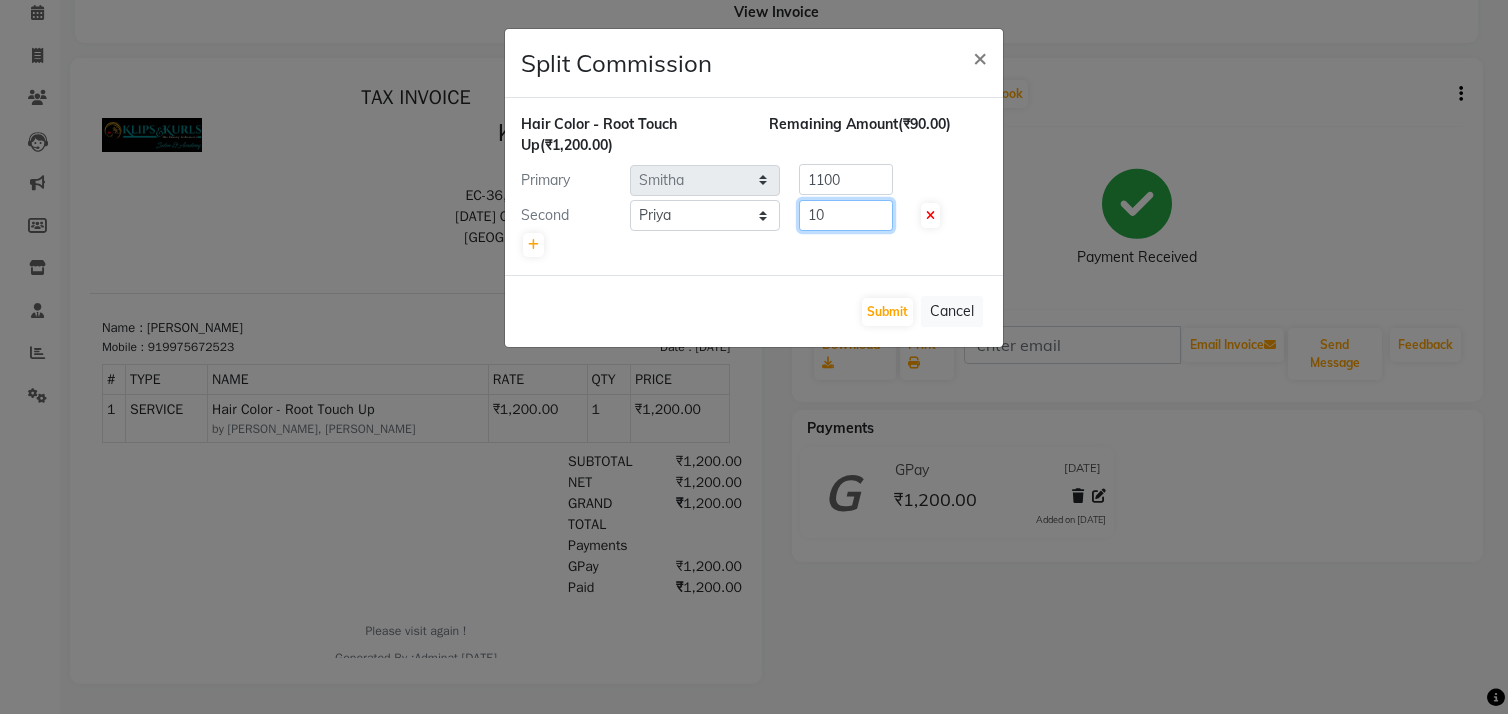 type on "1" 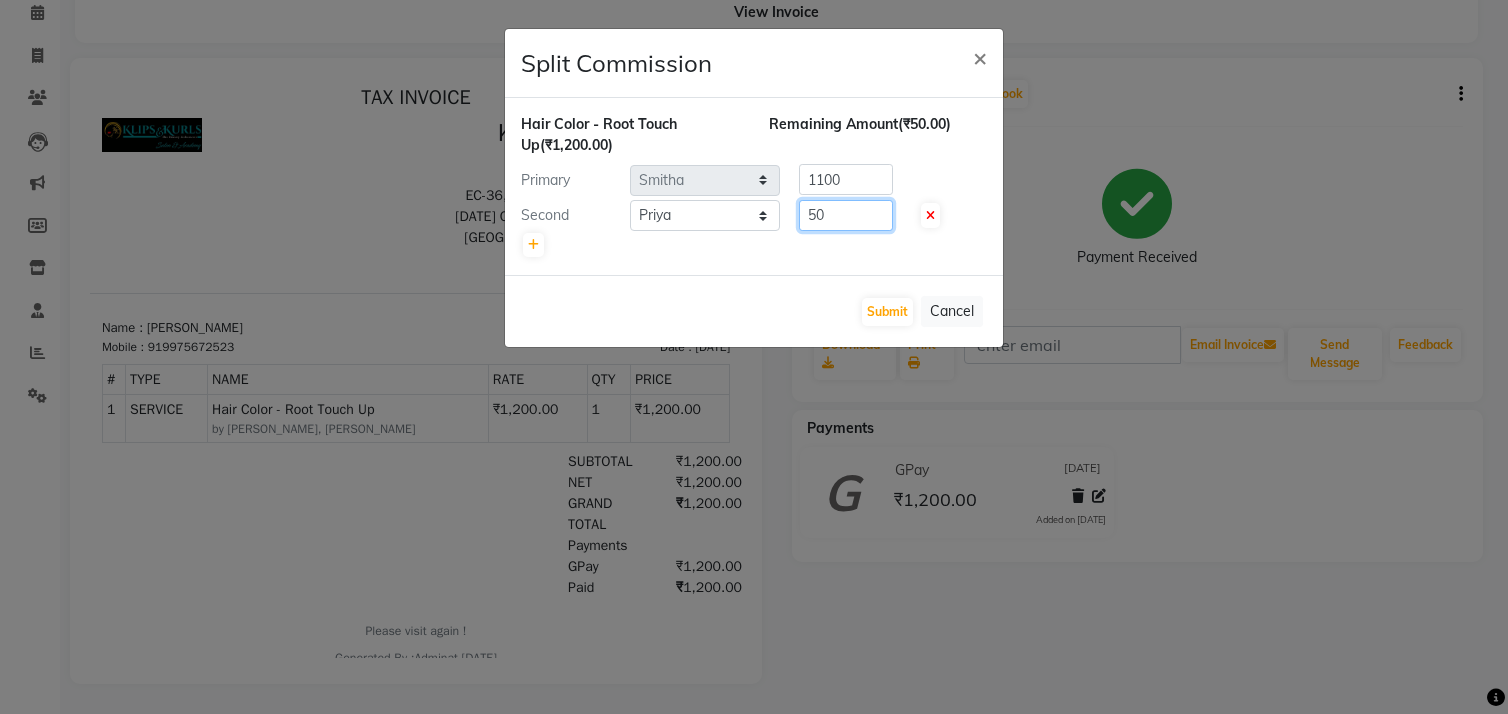 type on "50" 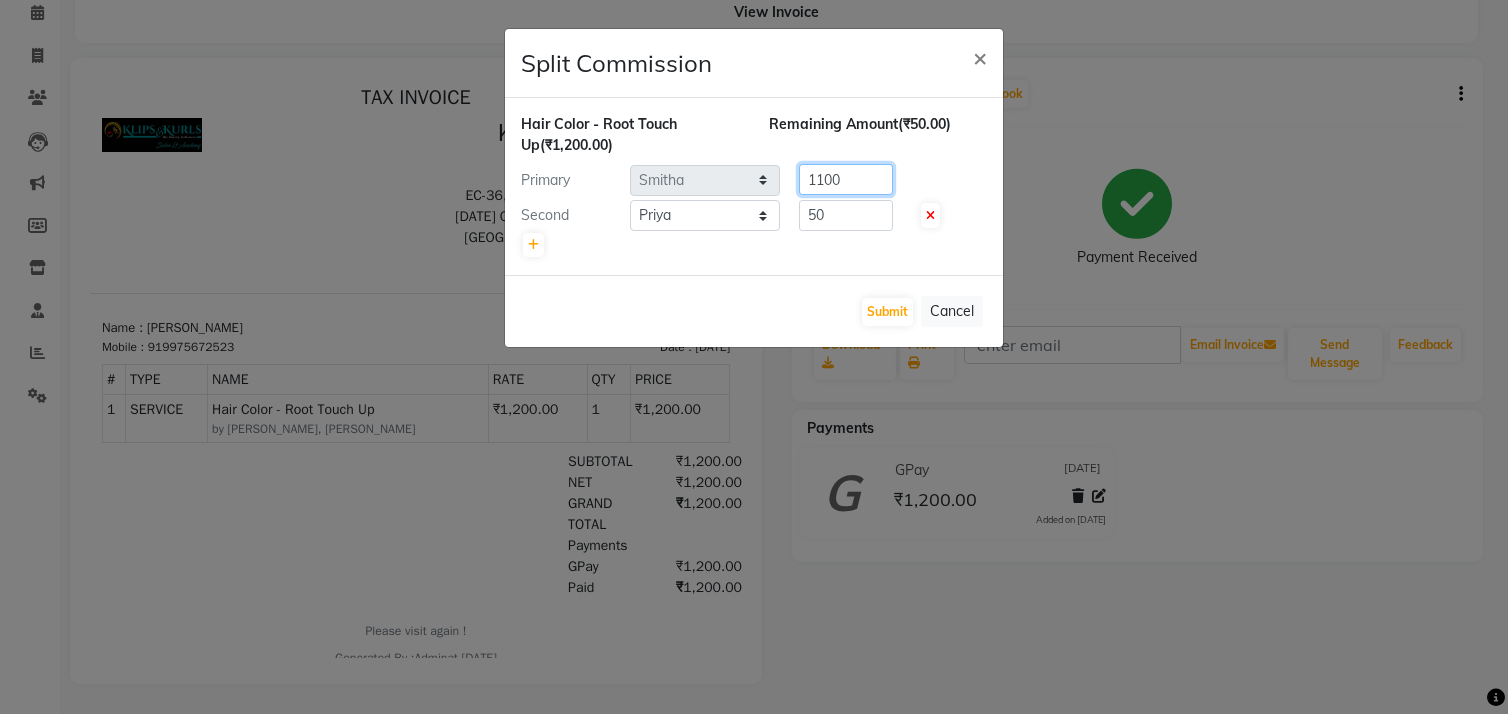 click on "1100" 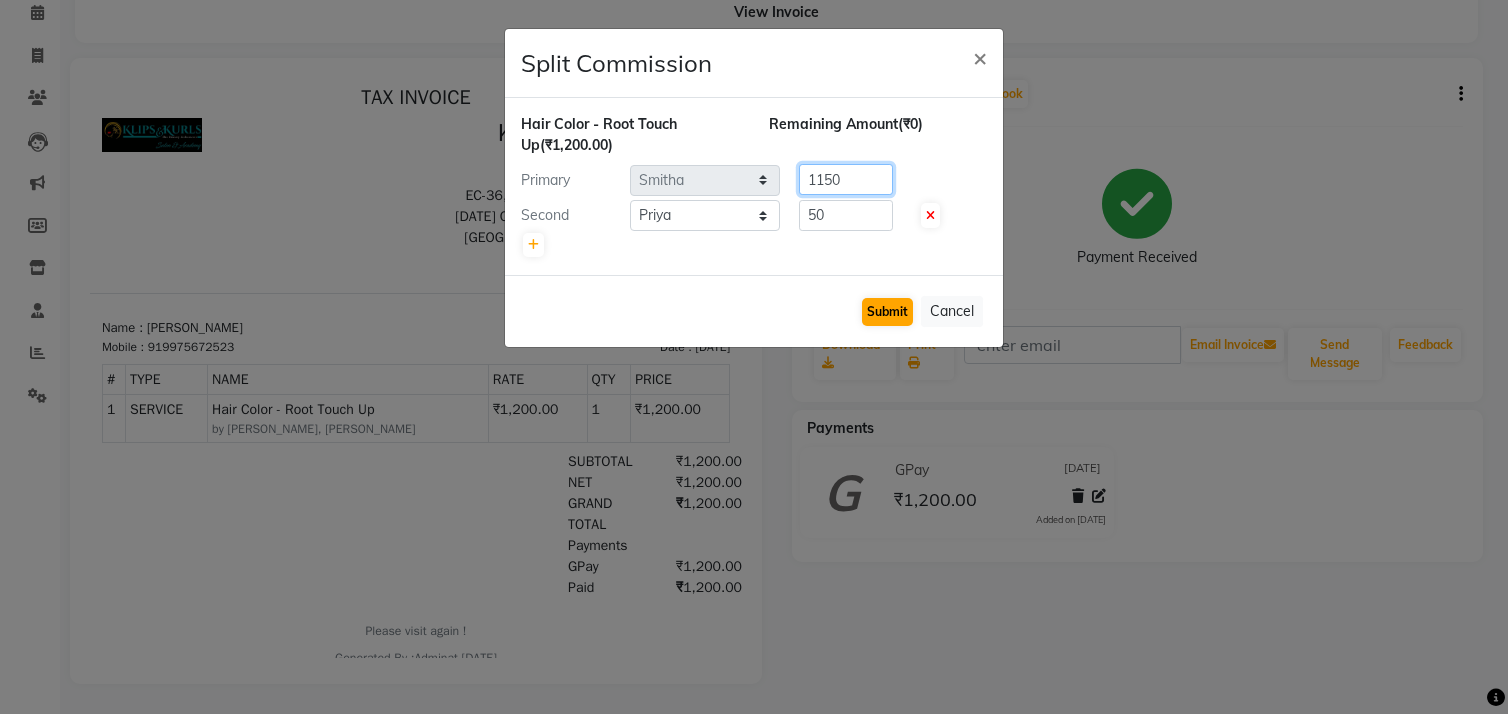 type on "1150" 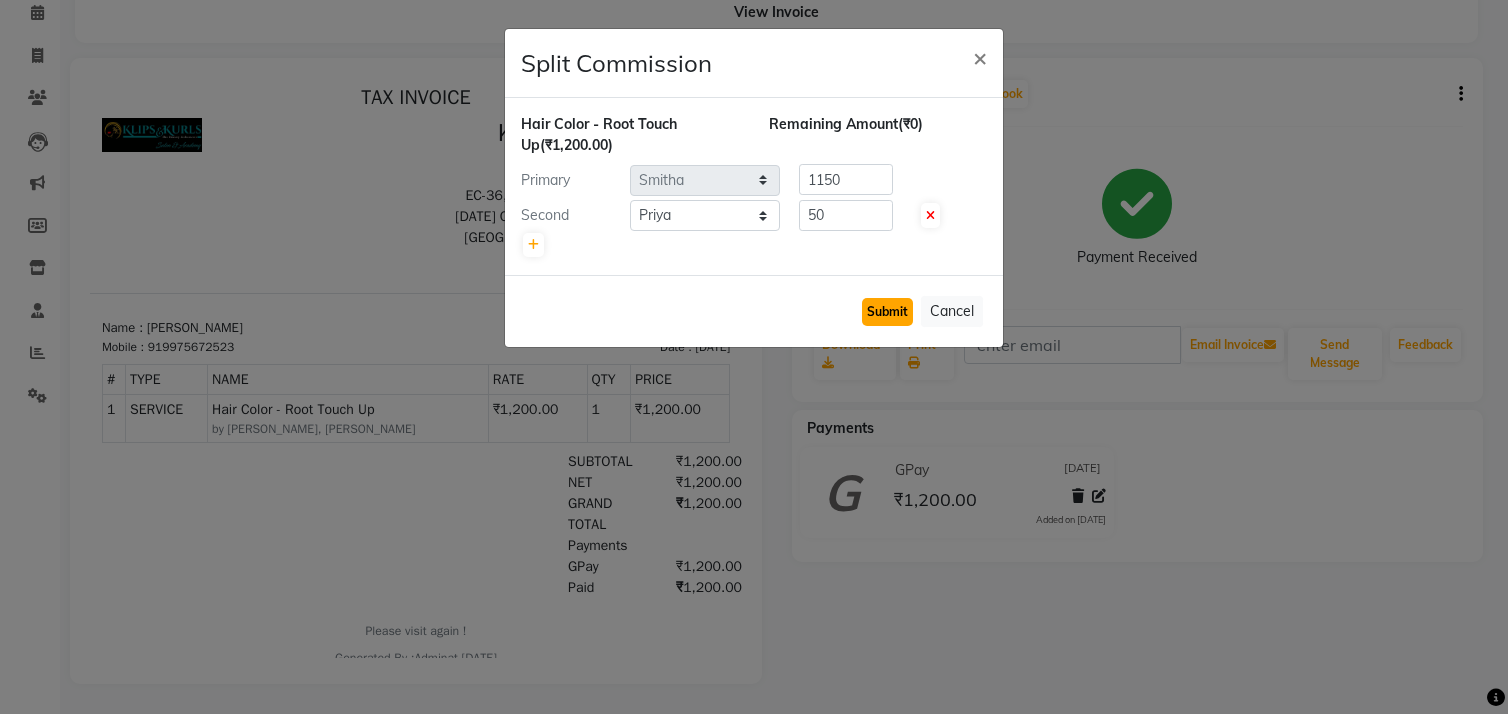 click on "Submit" 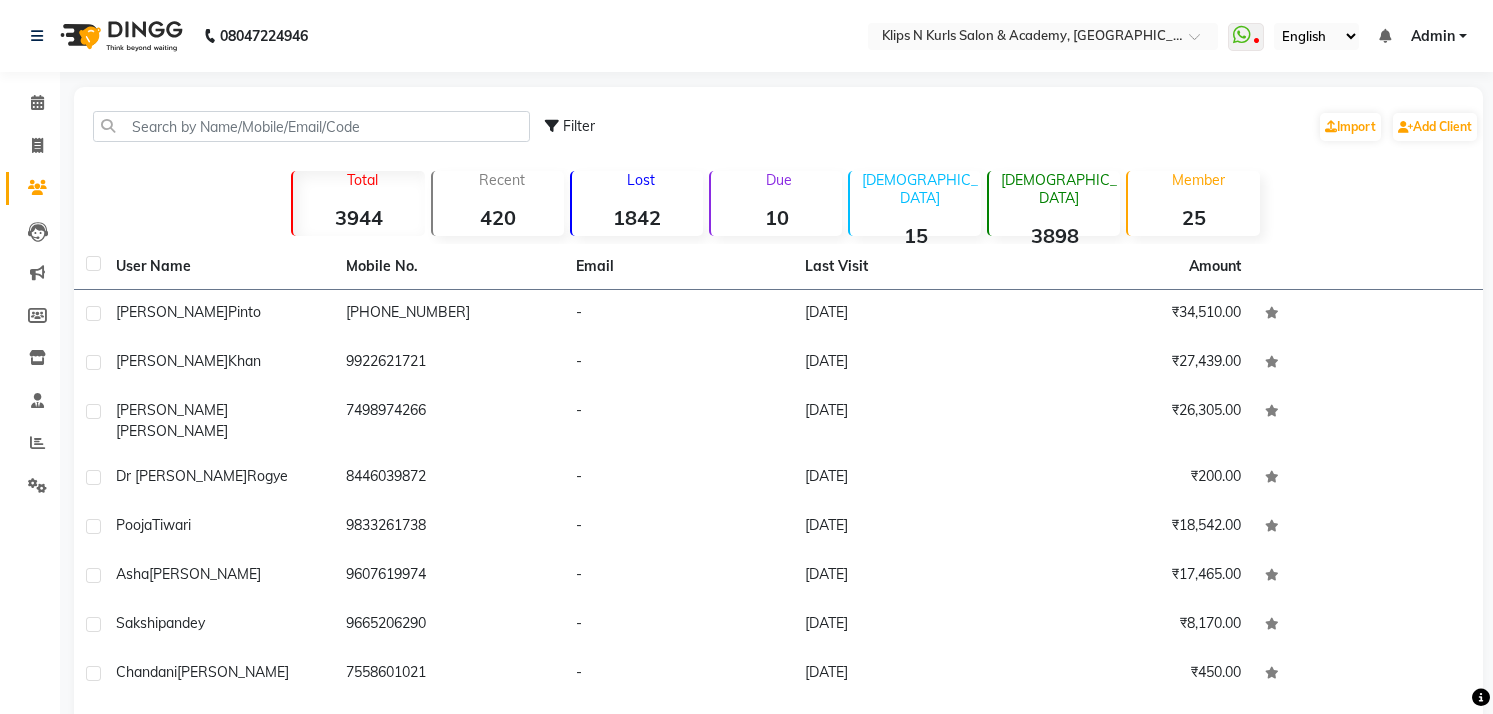 scroll, scrollTop: 0, scrollLeft: 0, axis: both 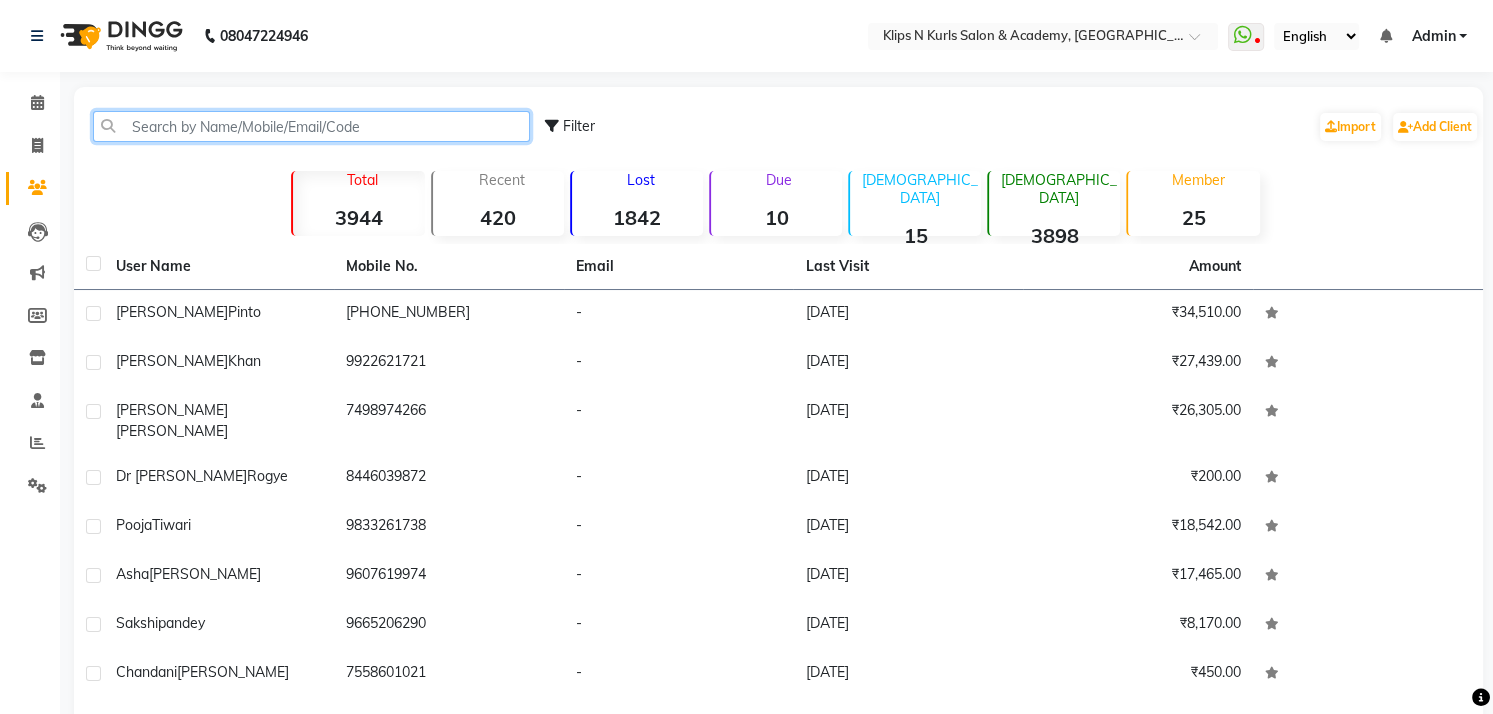 click 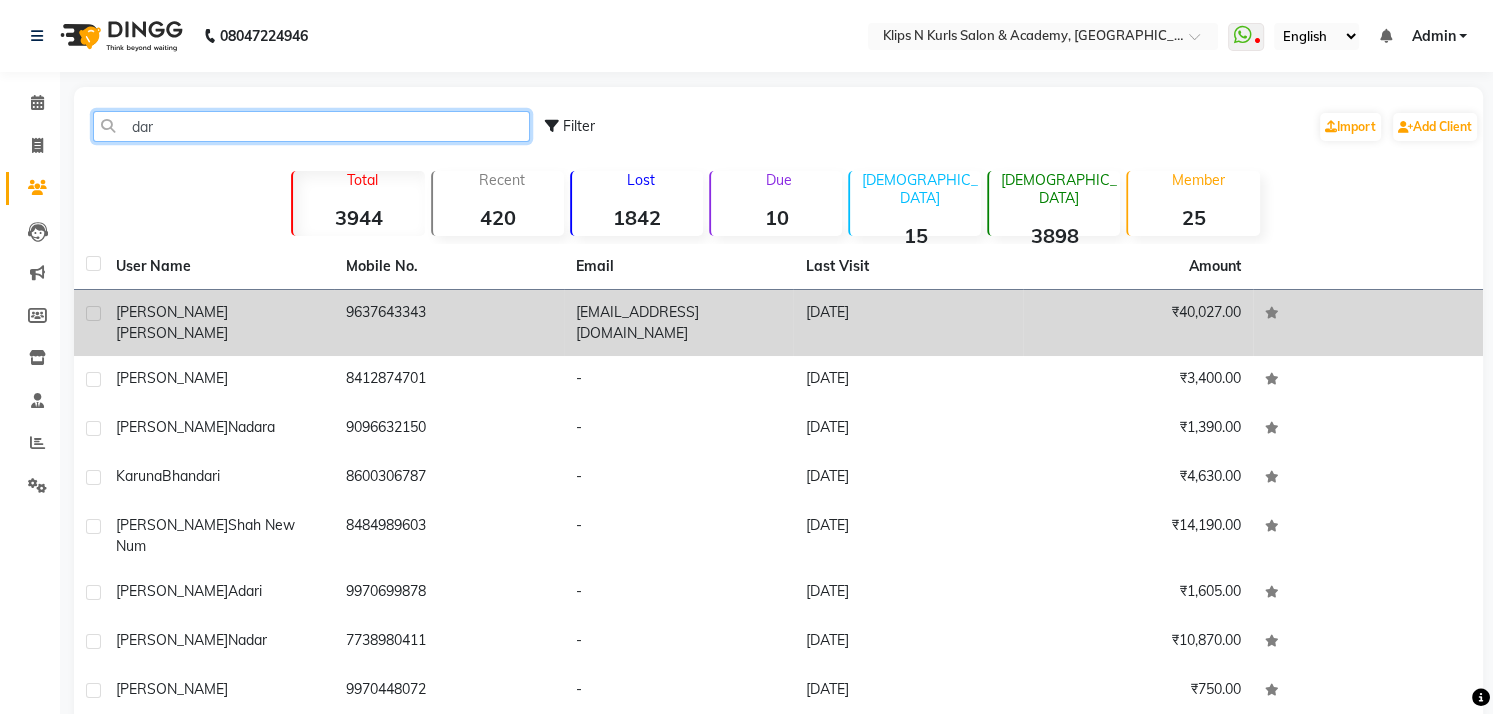type on "dar" 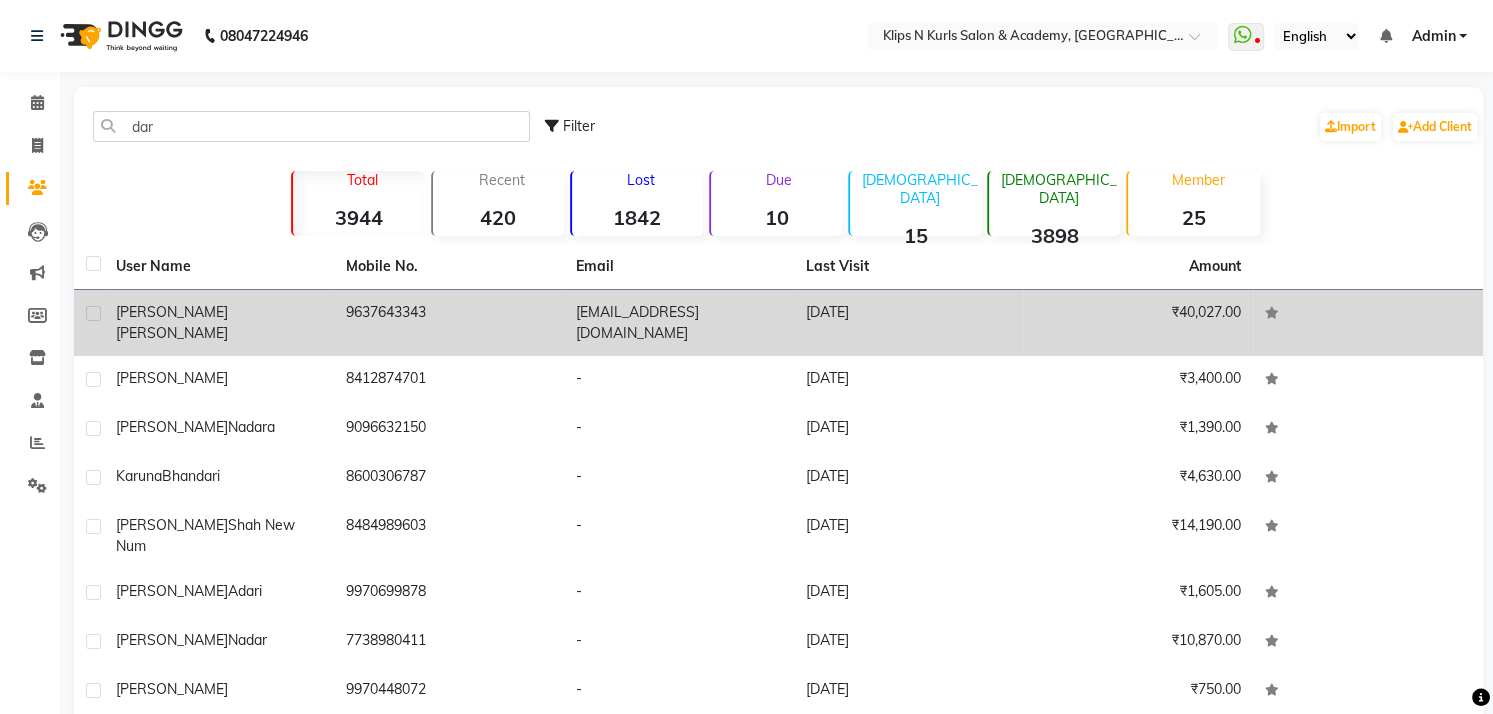 click on "[PERSON_NAME]" 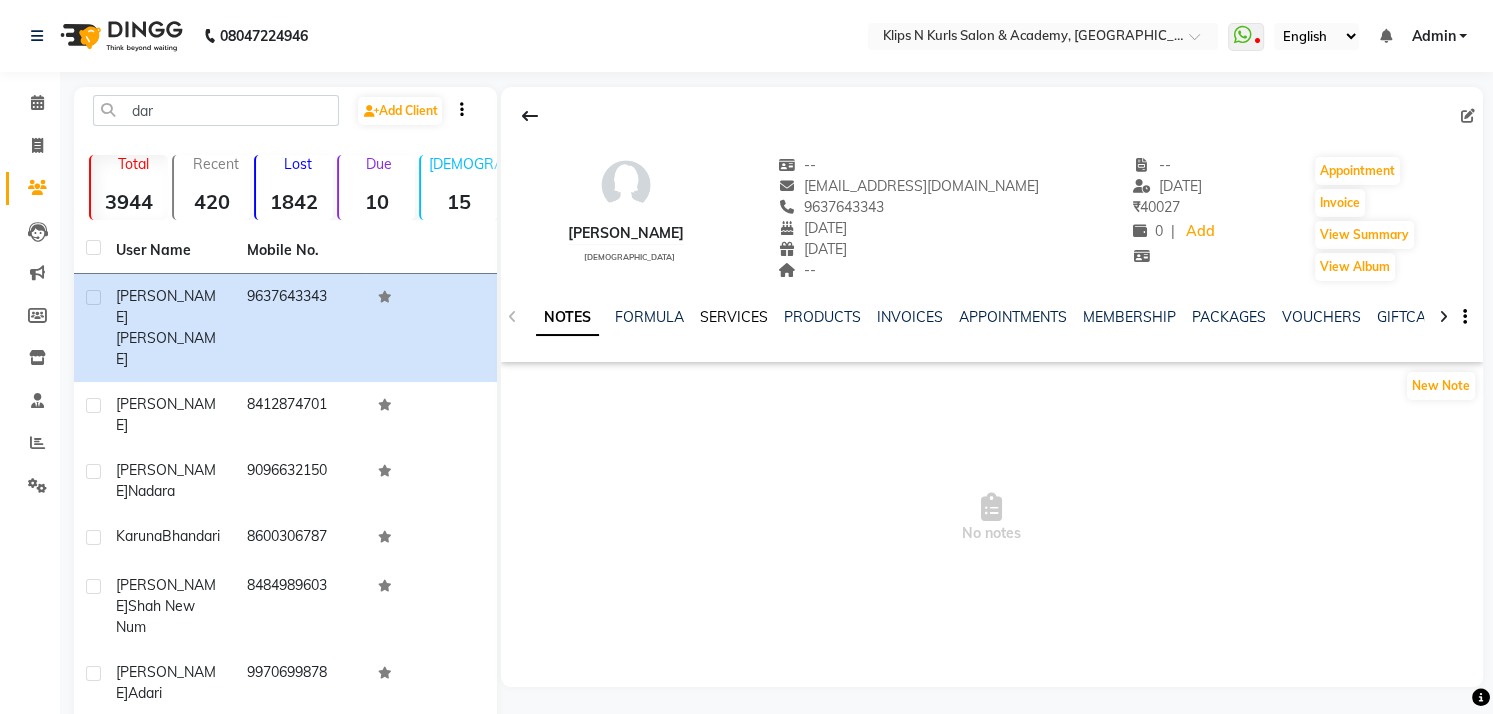 click on "SERVICES" 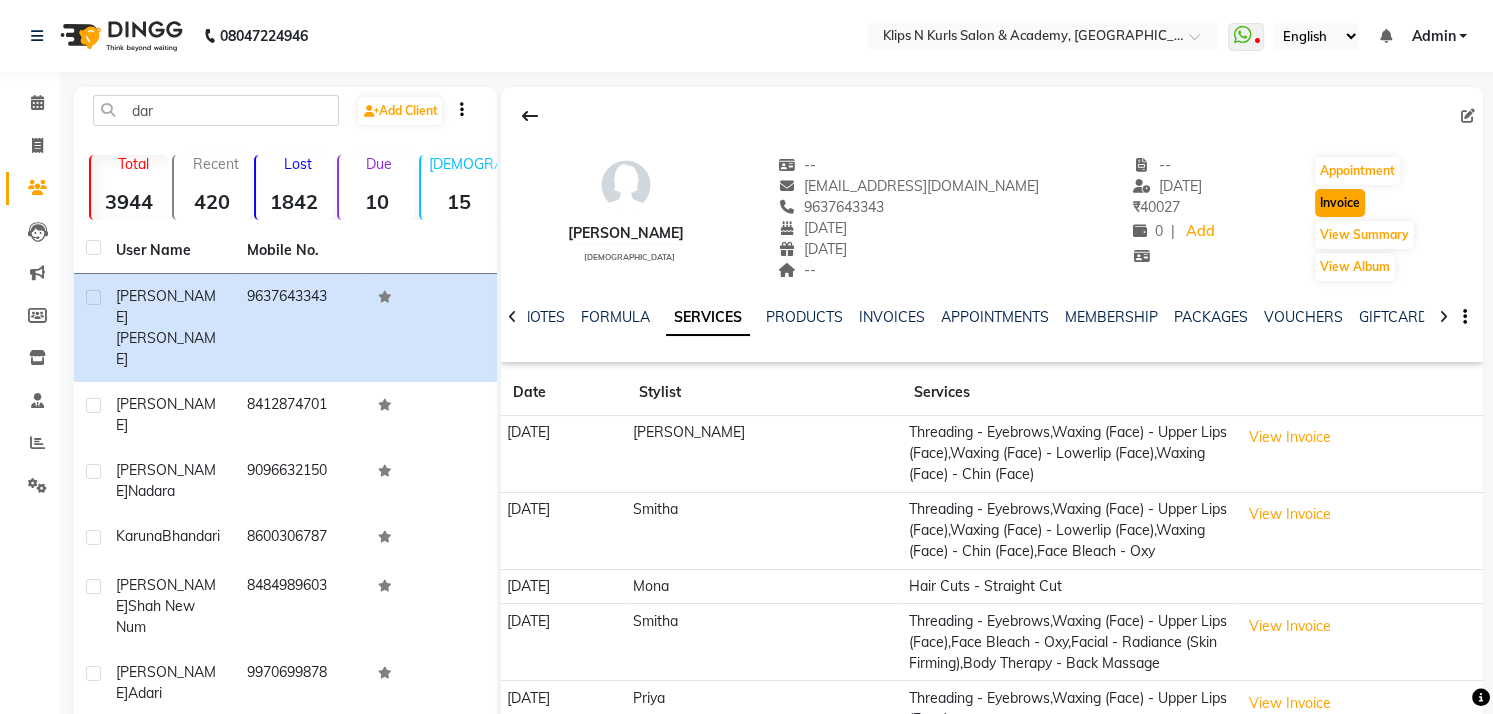 click on "Invoice" 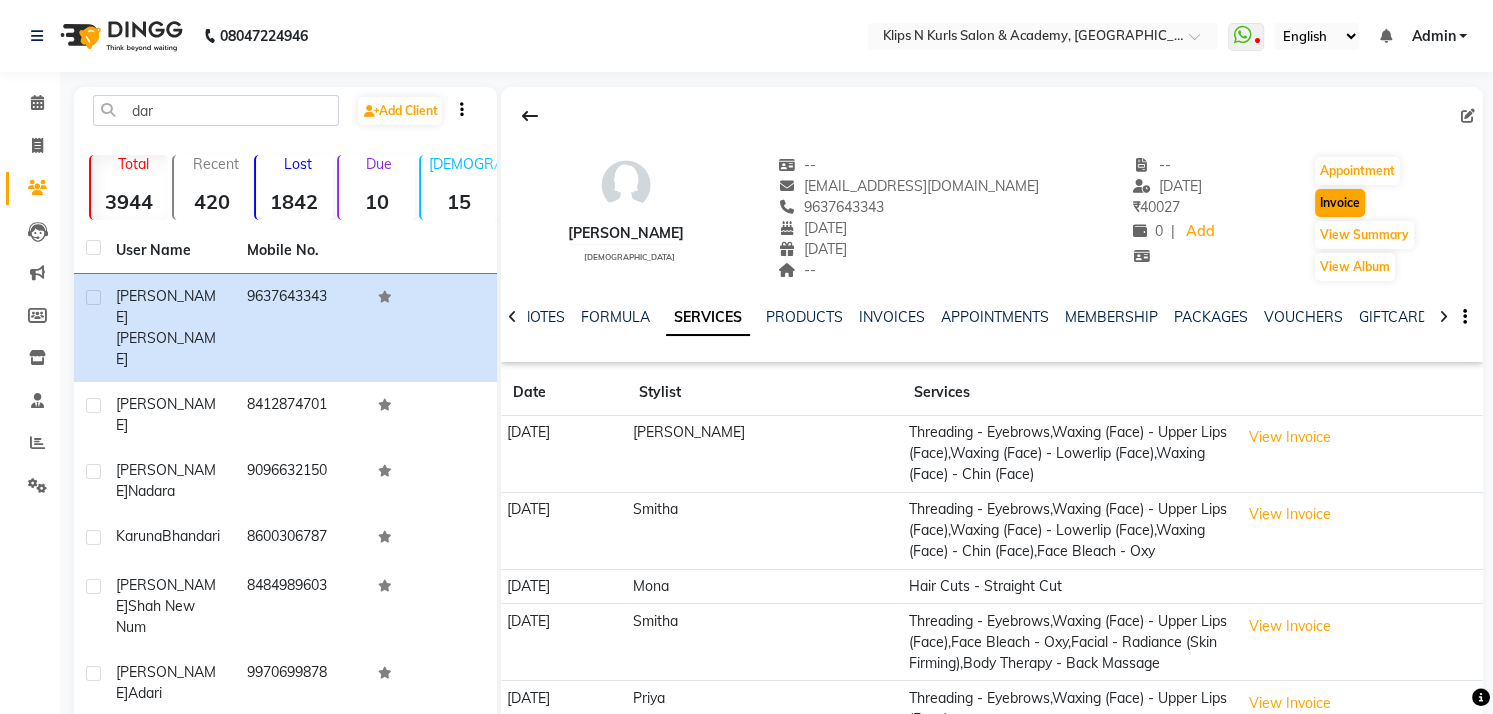 select on "service" 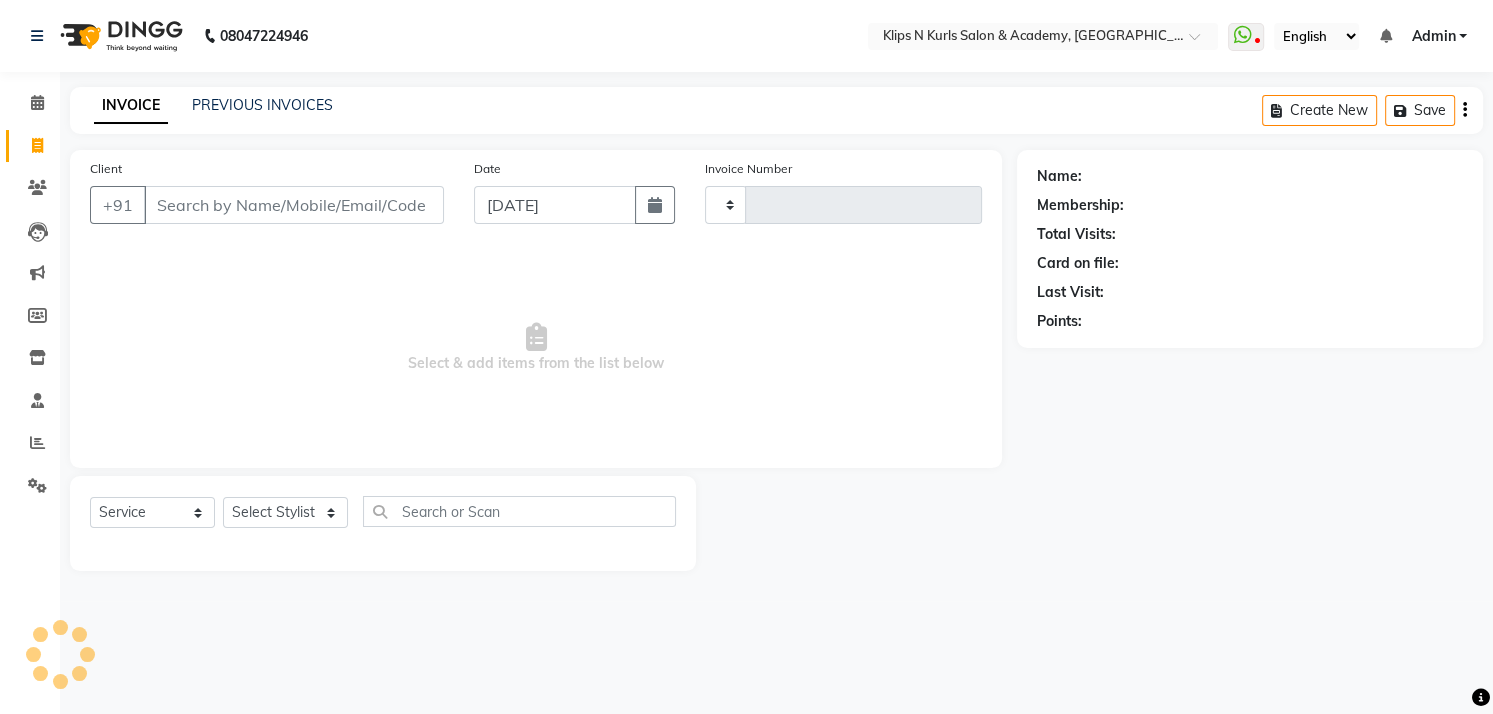 type on "0868" 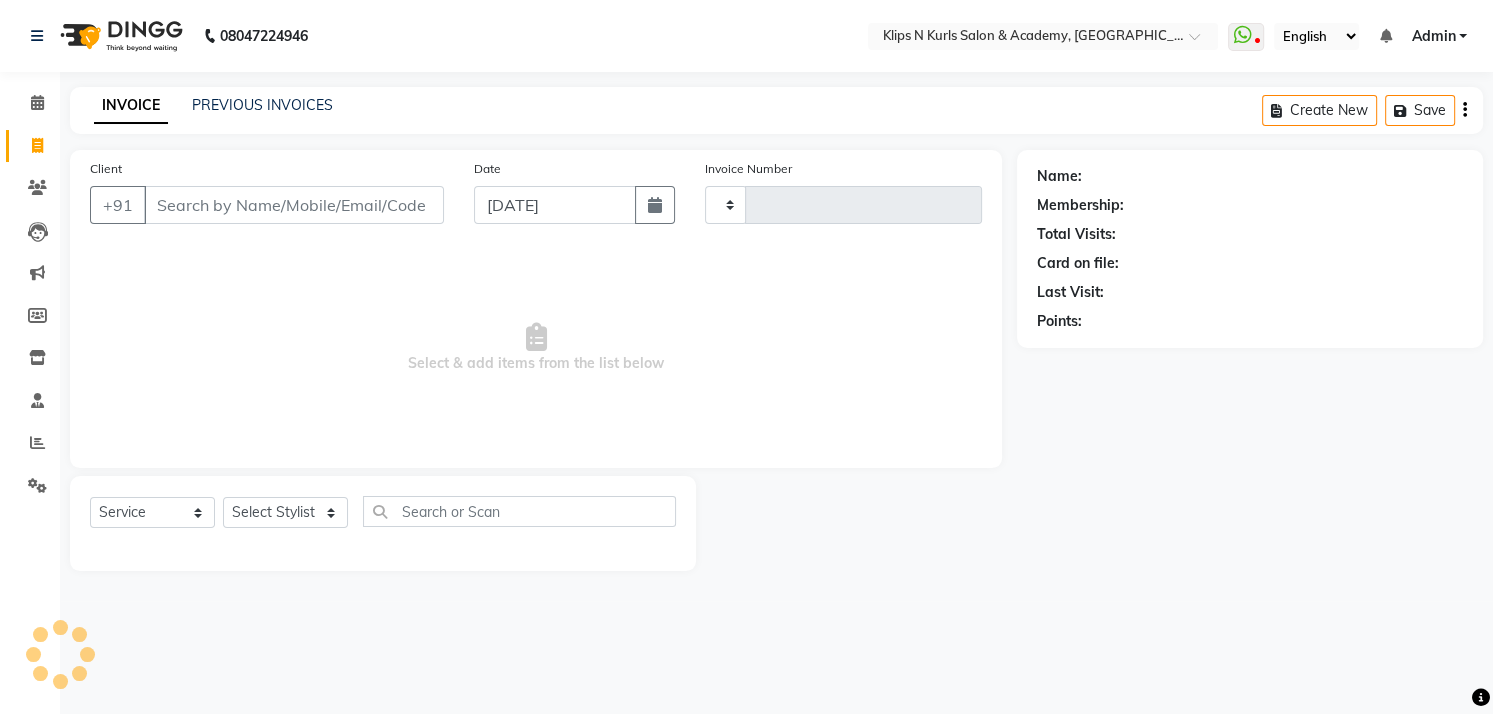 select on "124" 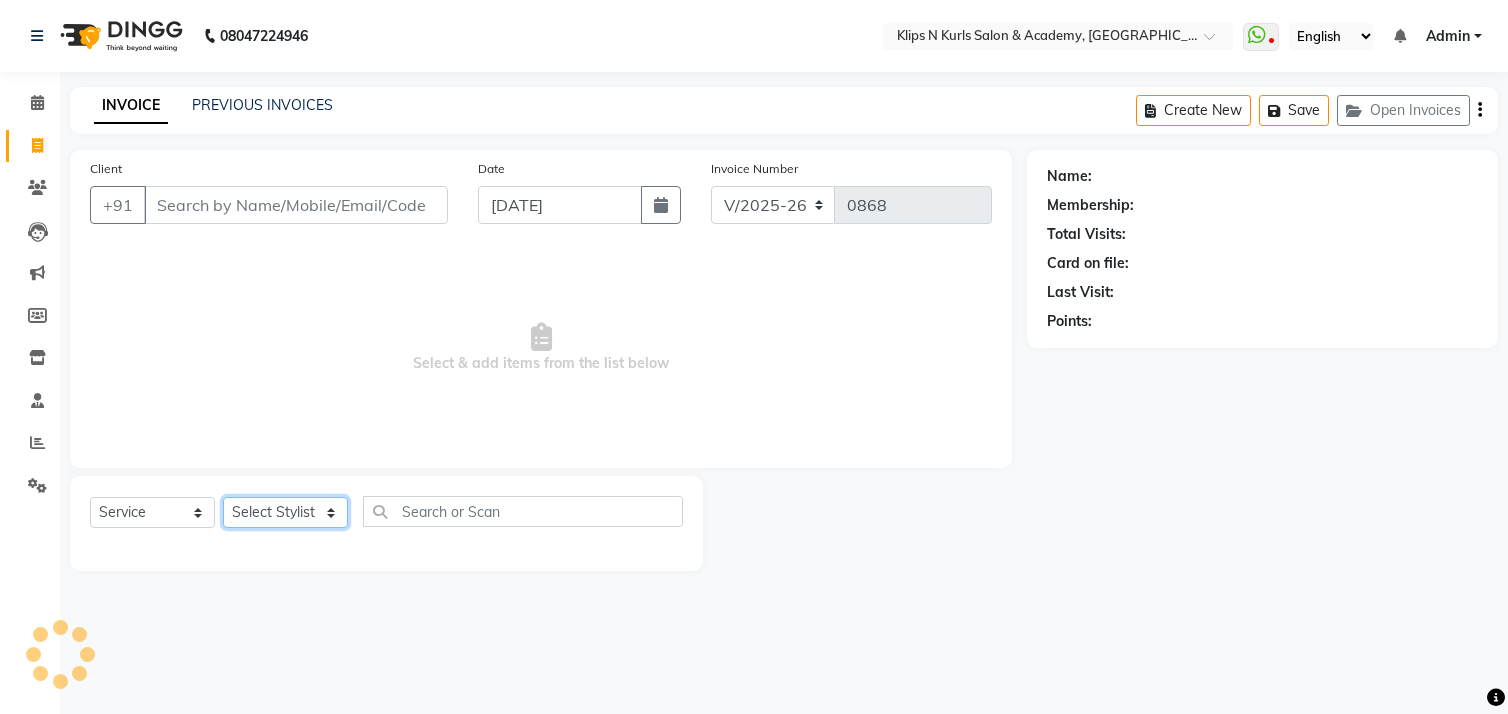 type on "9637643343" 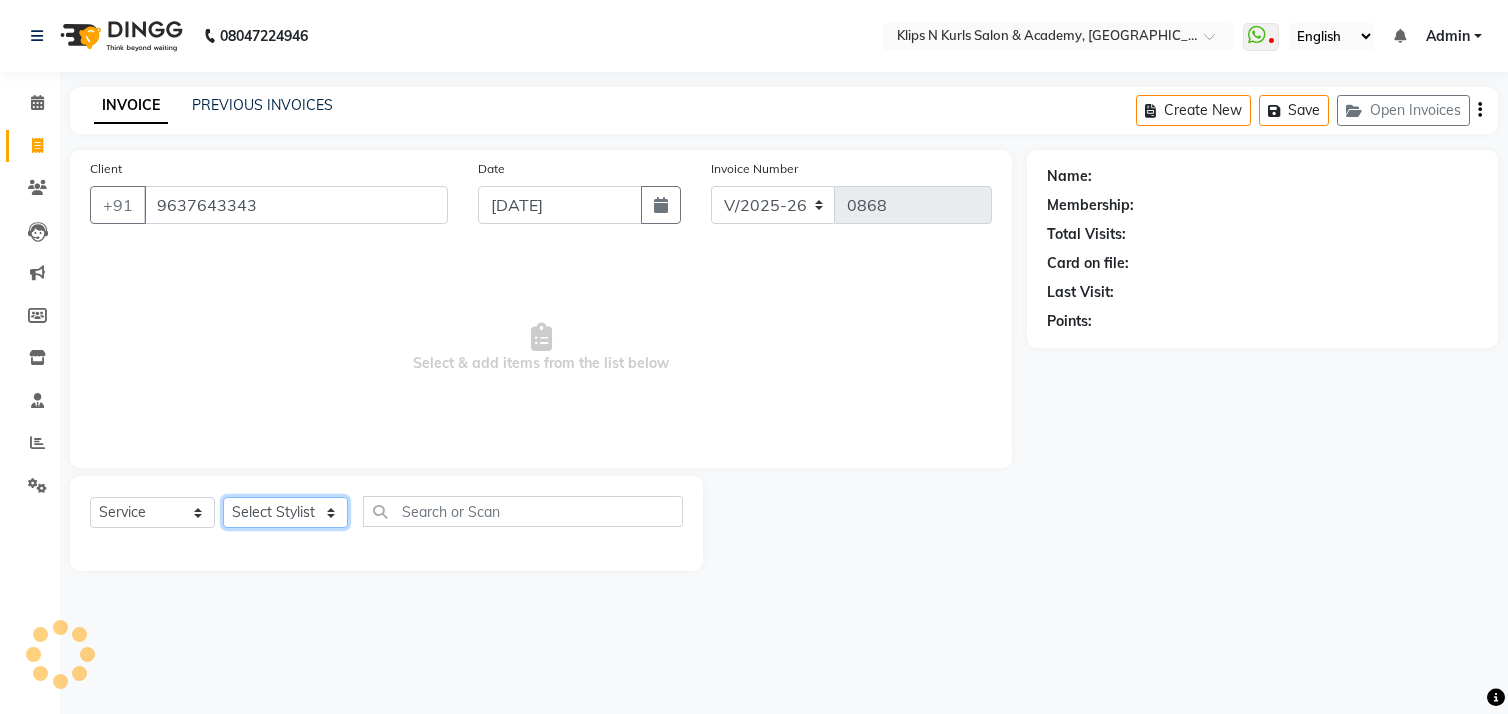 click on "Select Stylist" 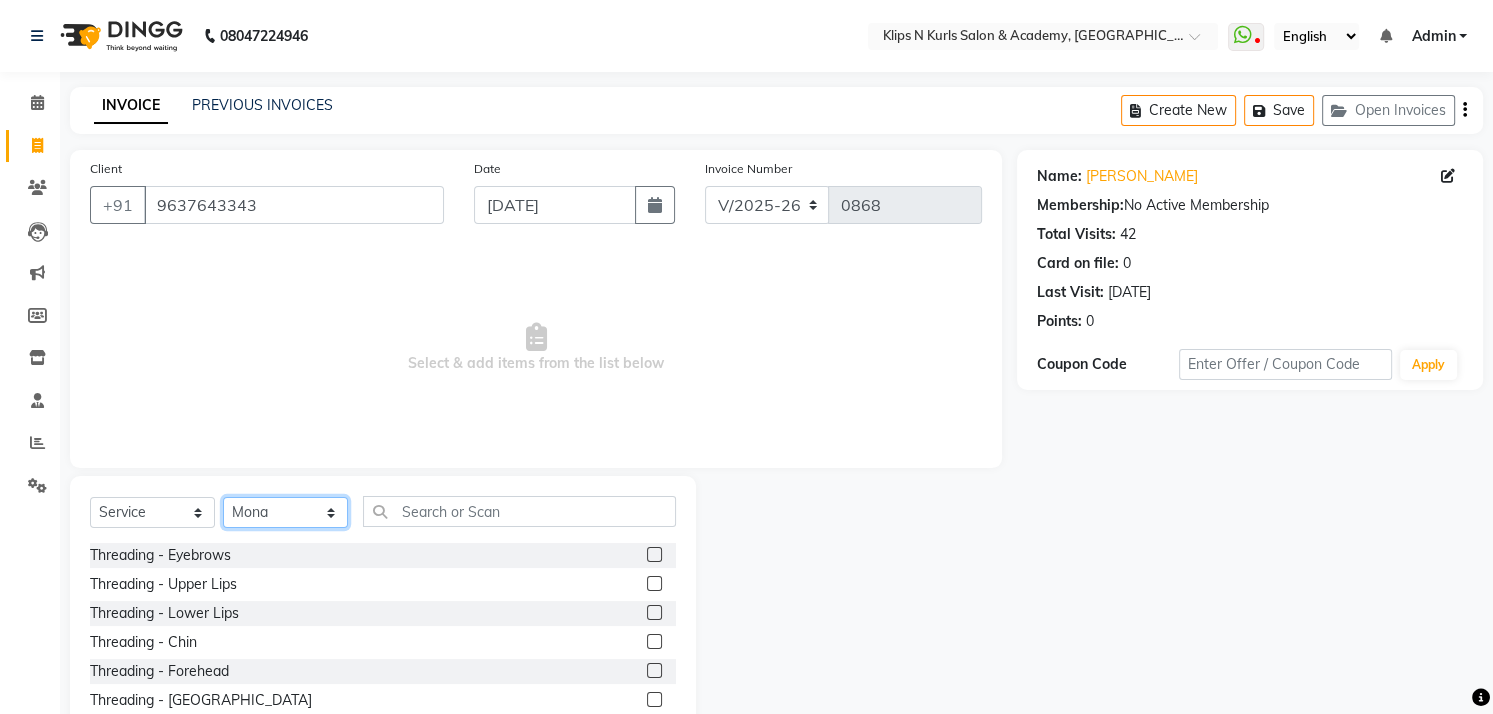 select on "61904" 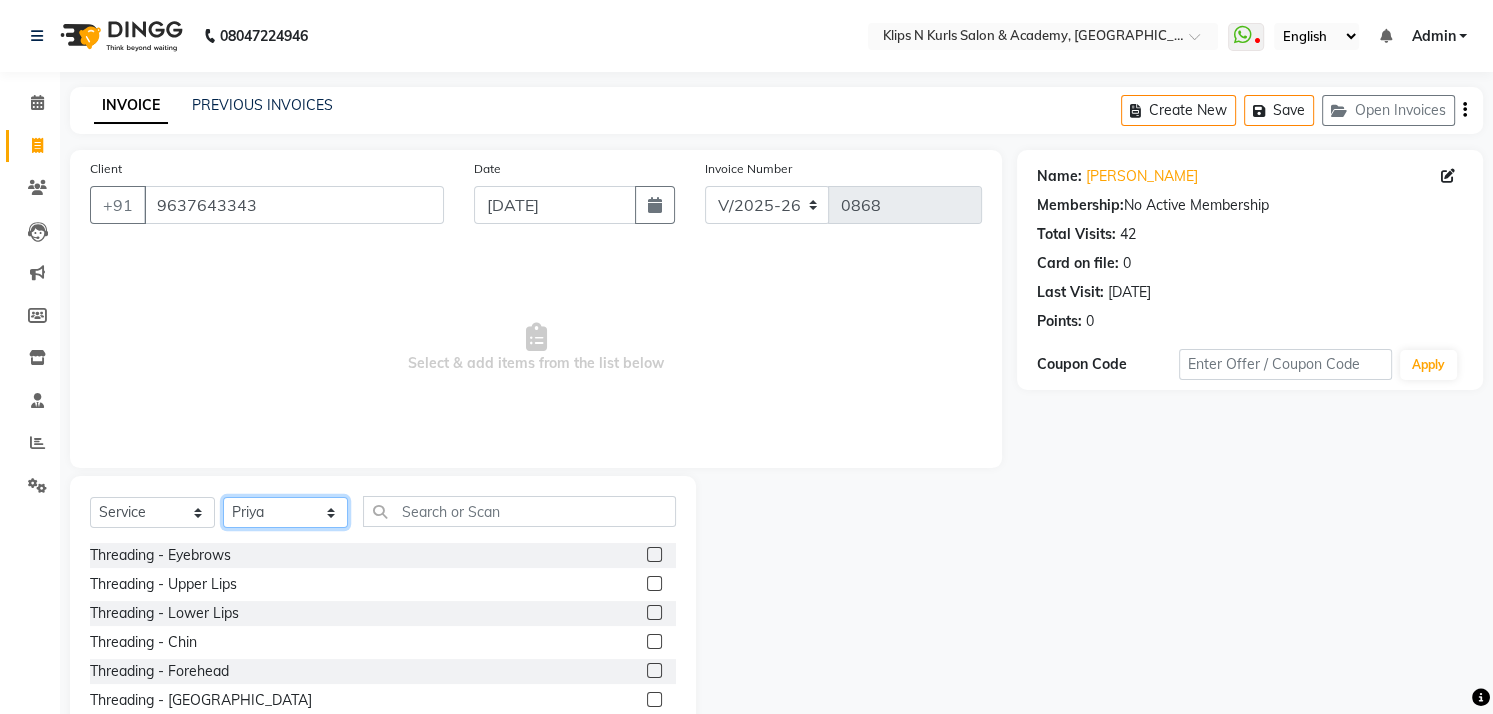 click on "Select Stylist Chandani Front Desk [PERSON_NAME]  [PERSON_NAME] Neha [PERSON_NAME]" 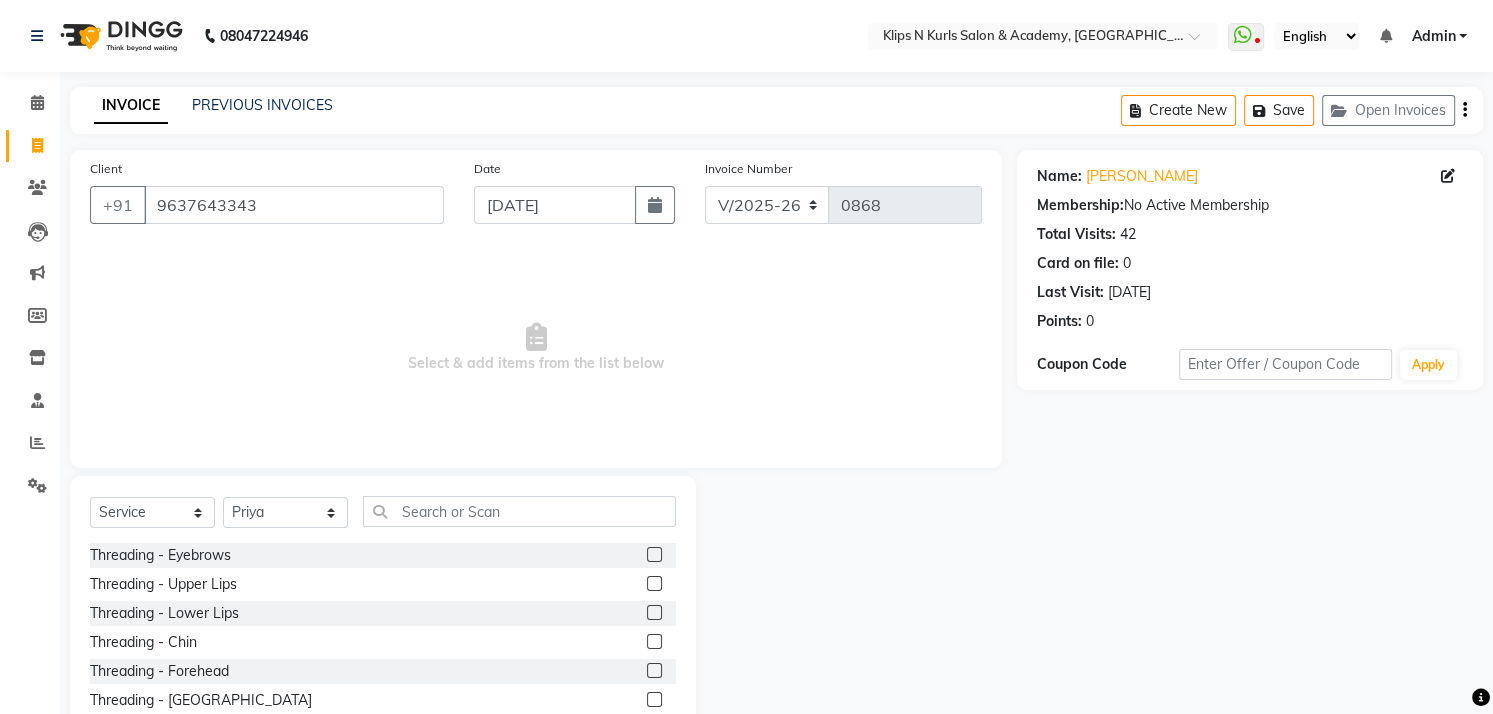 click 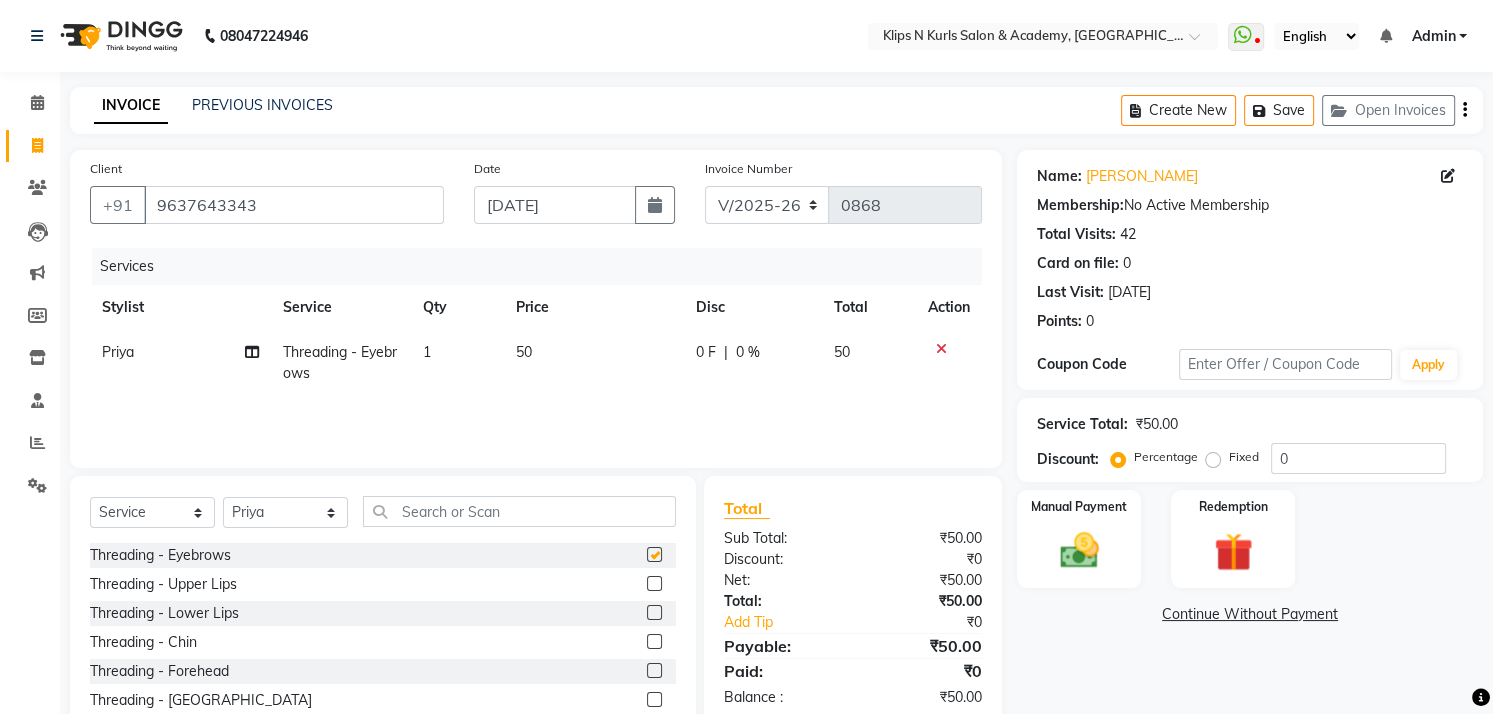 checkbox on "false" 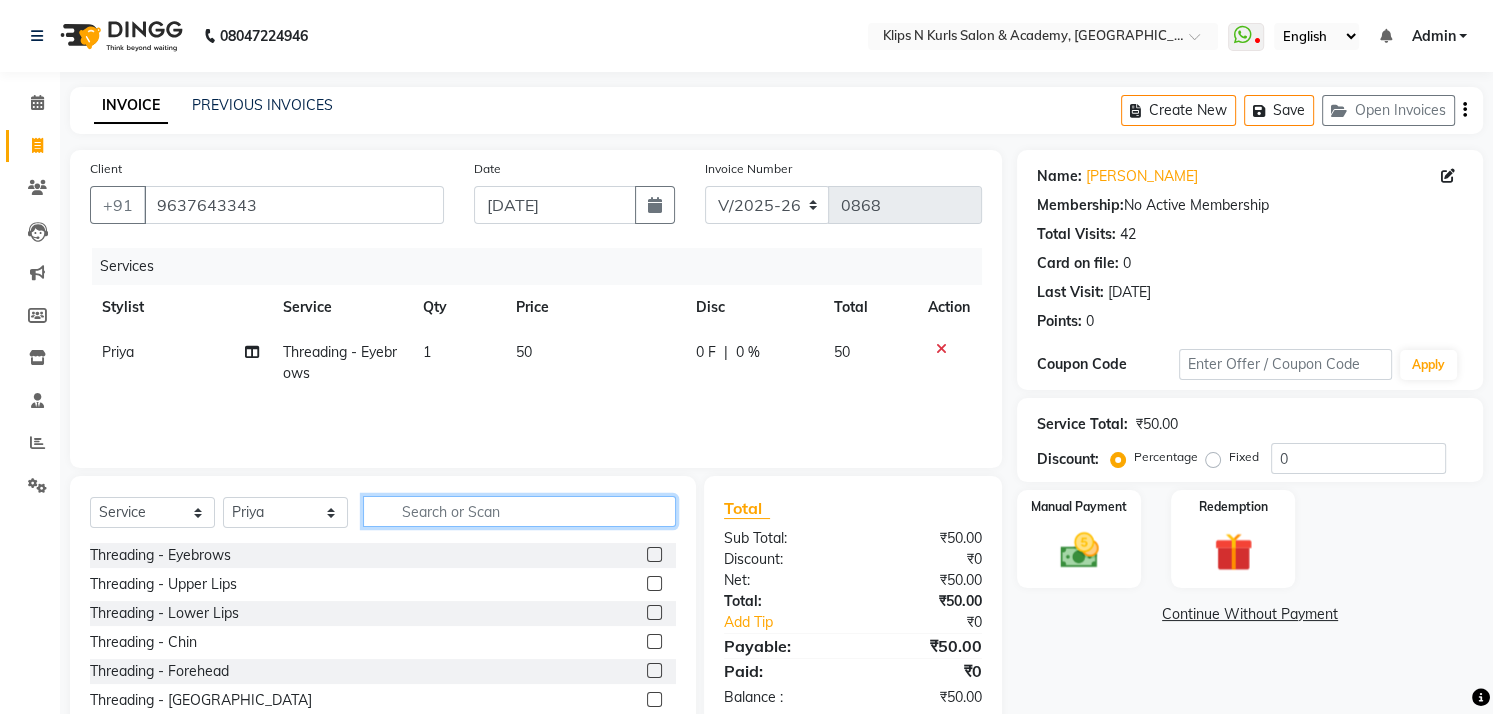click 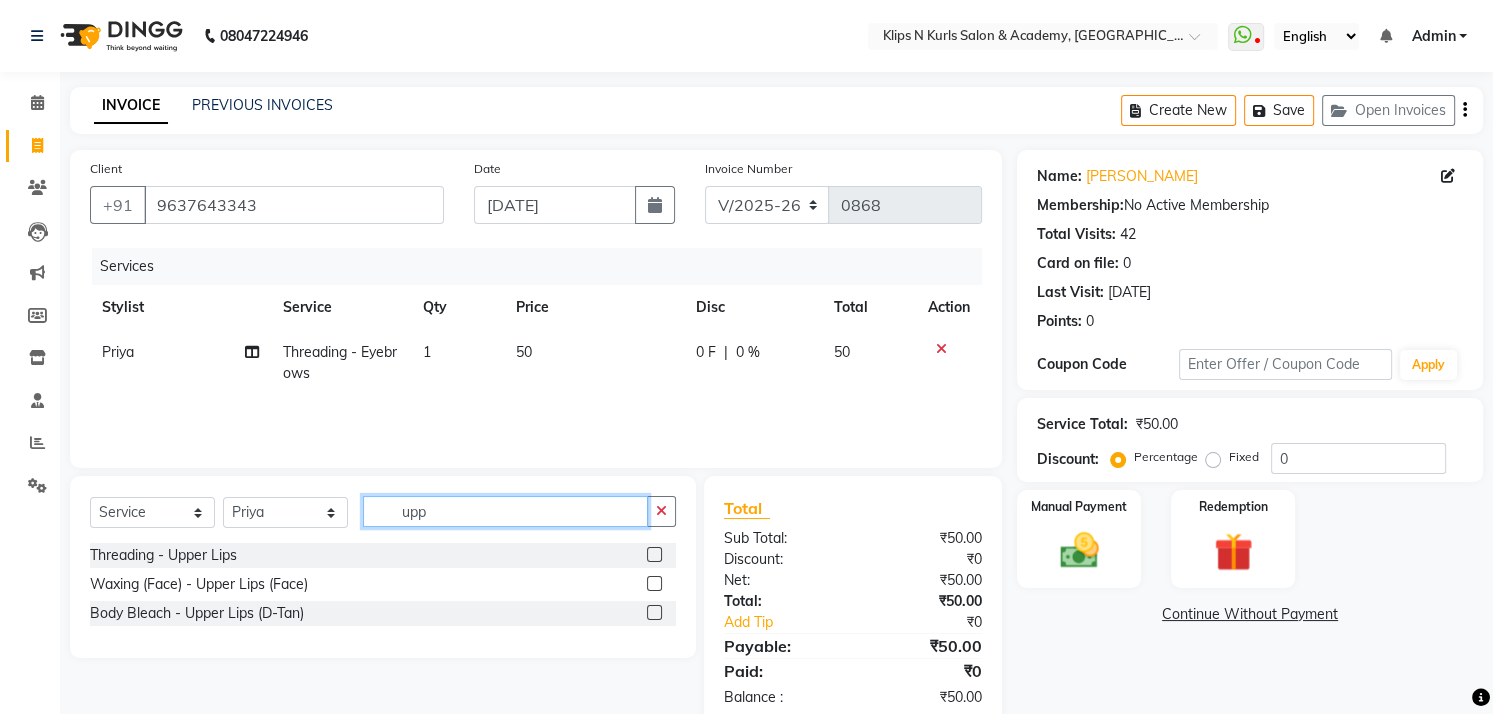 type on "upp" 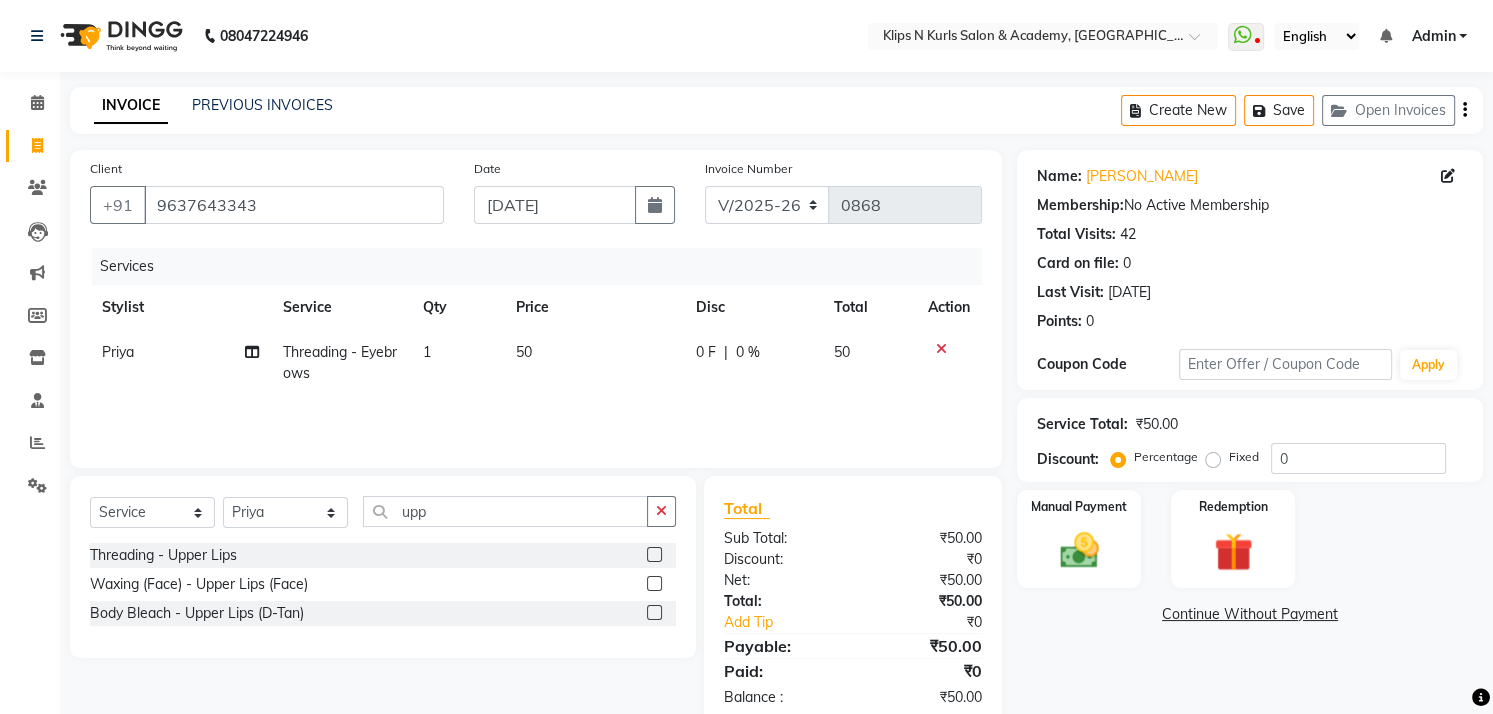 click 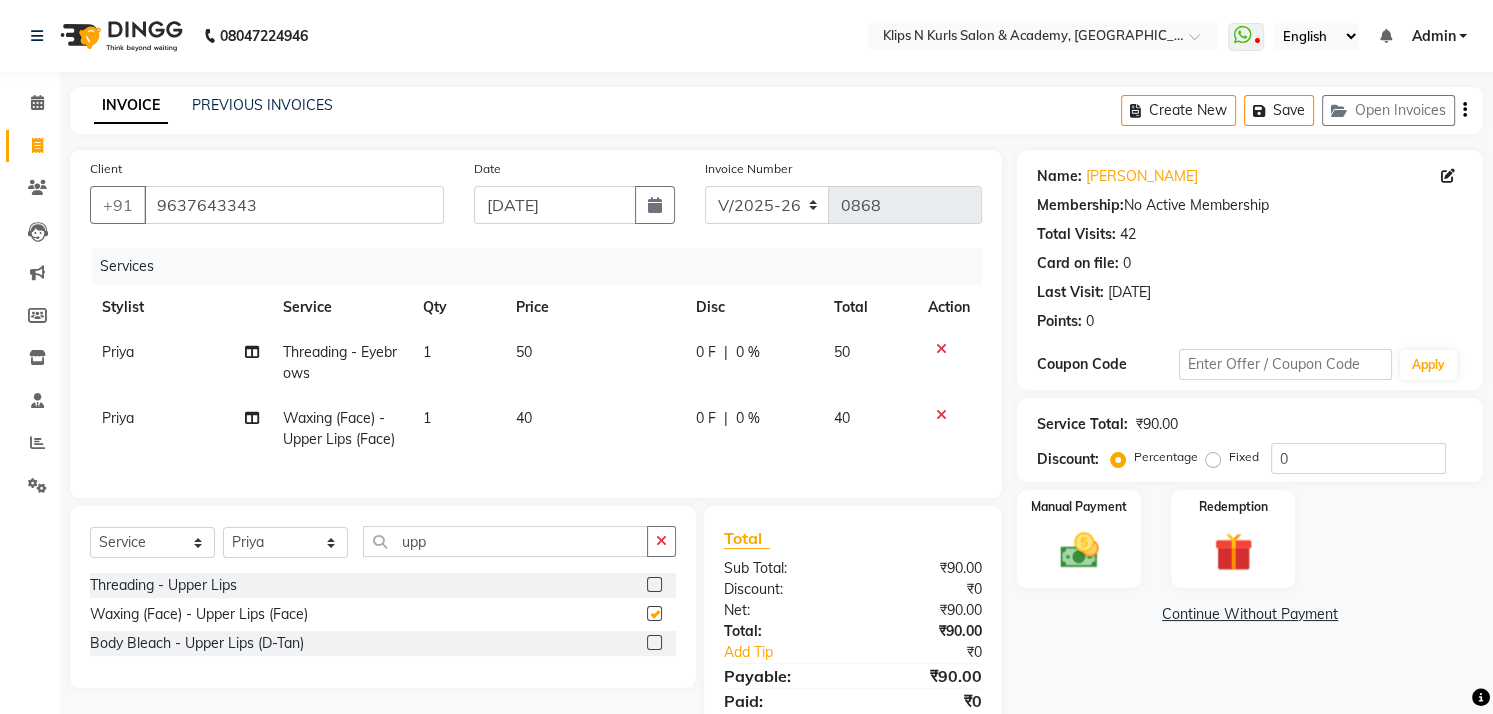 checkbox on "false" 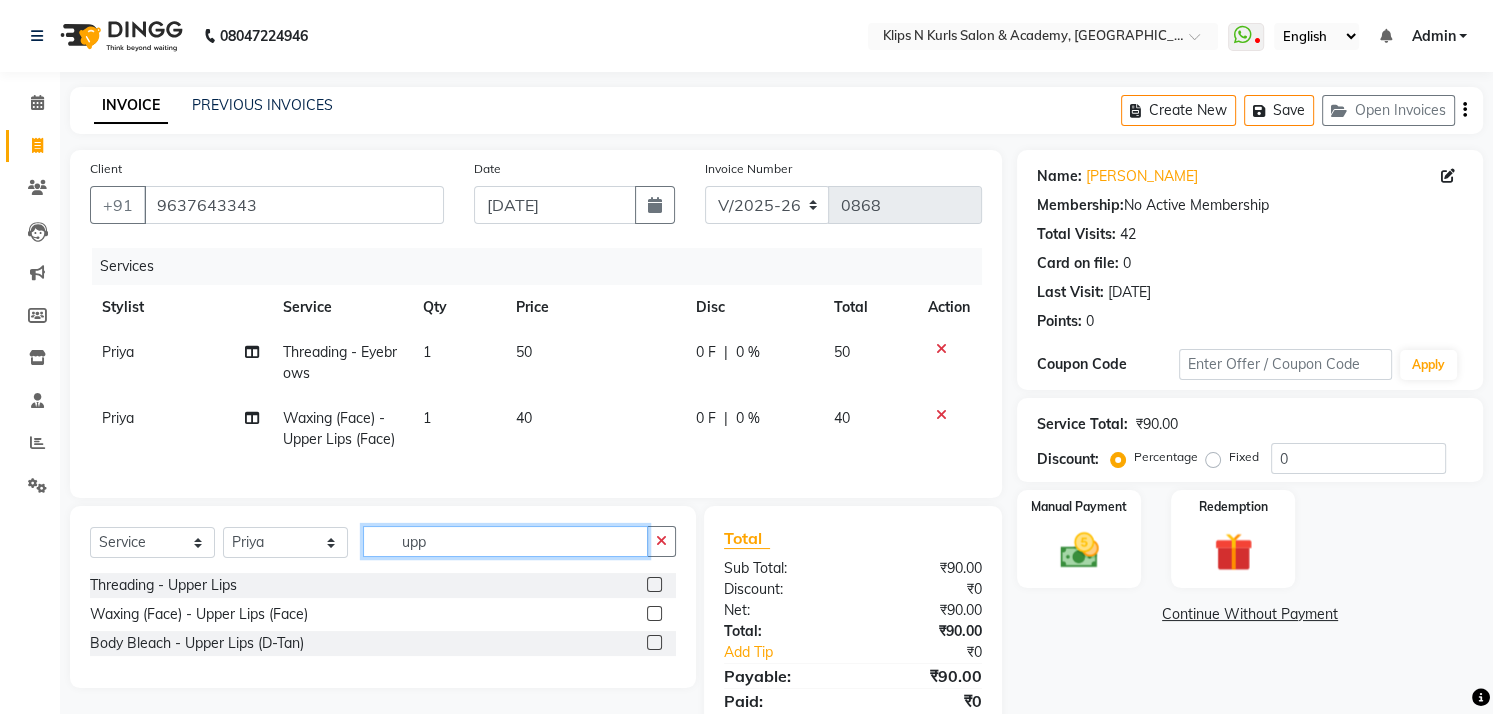 click on "upp" 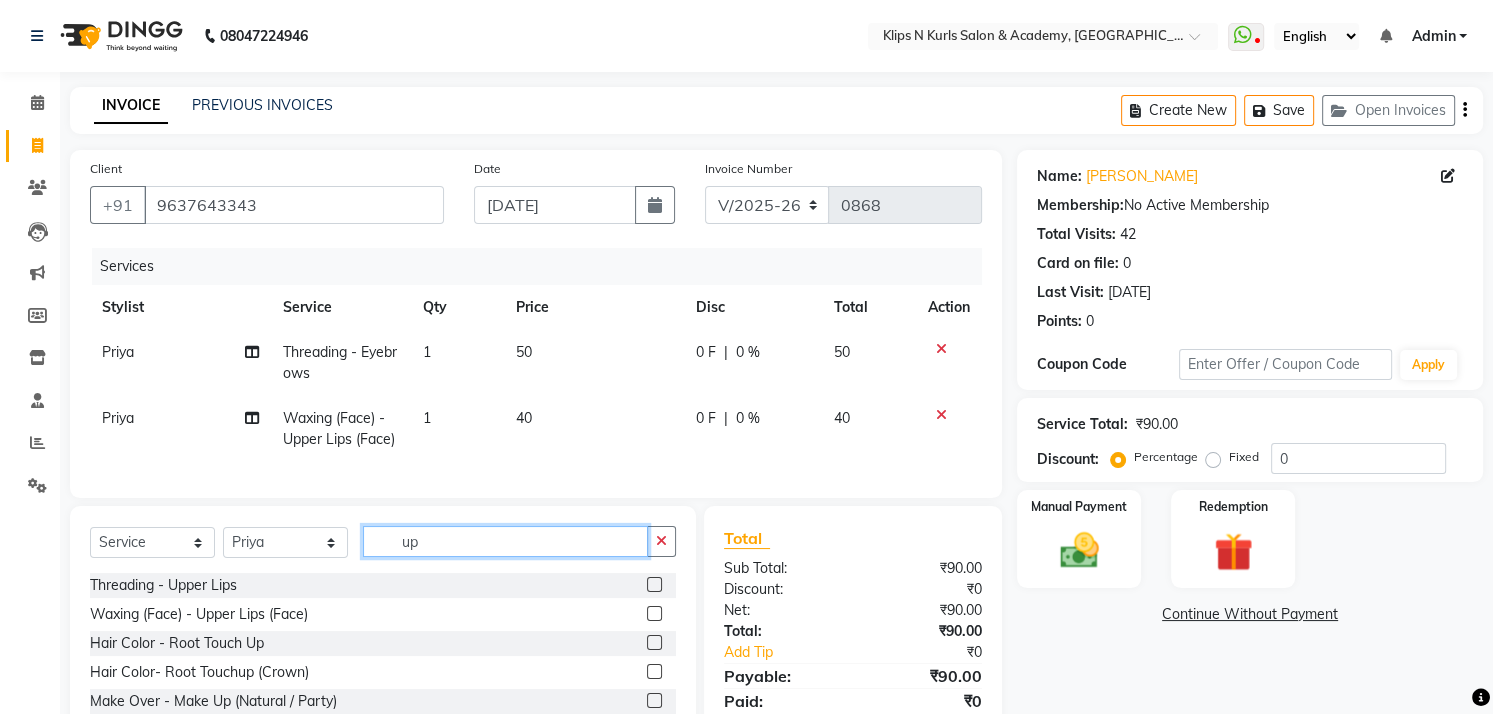 type on "u" 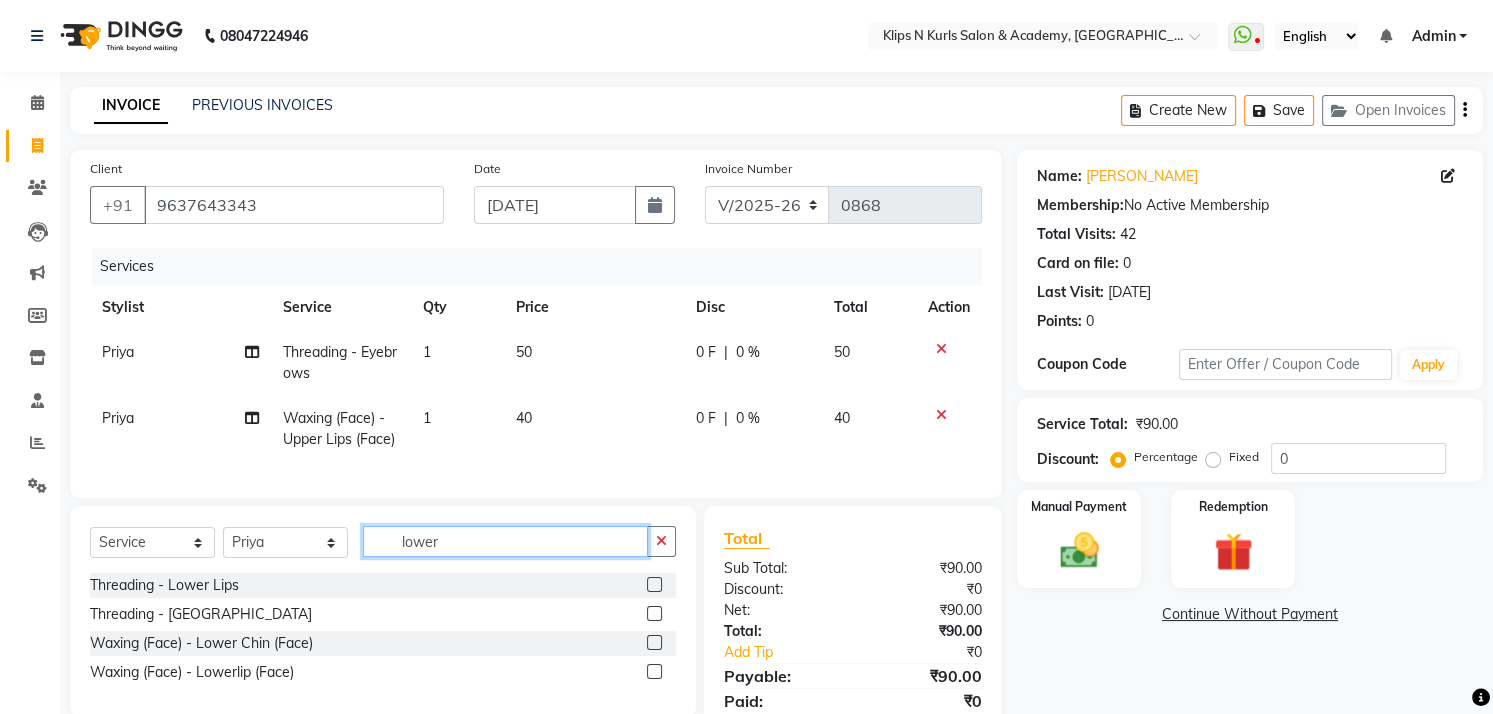 type on "lower" 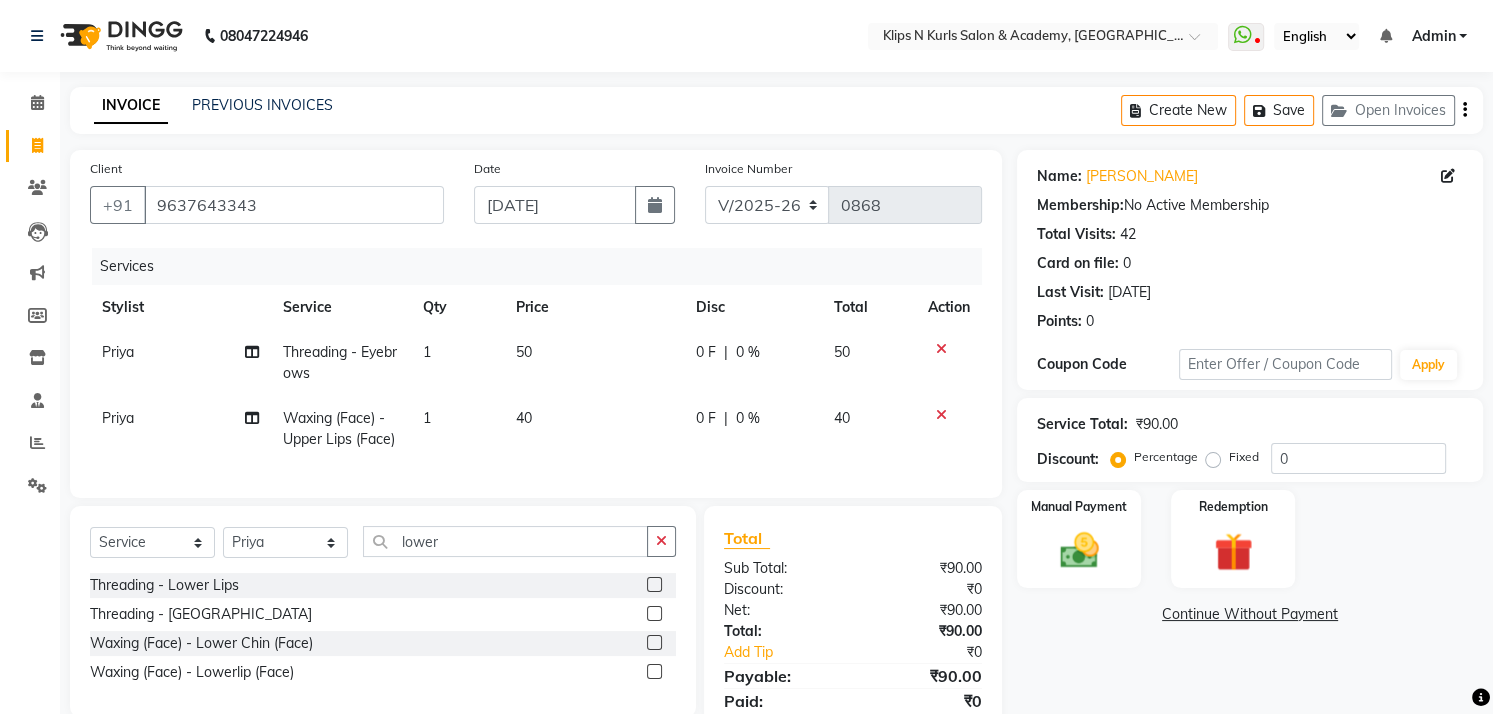 click 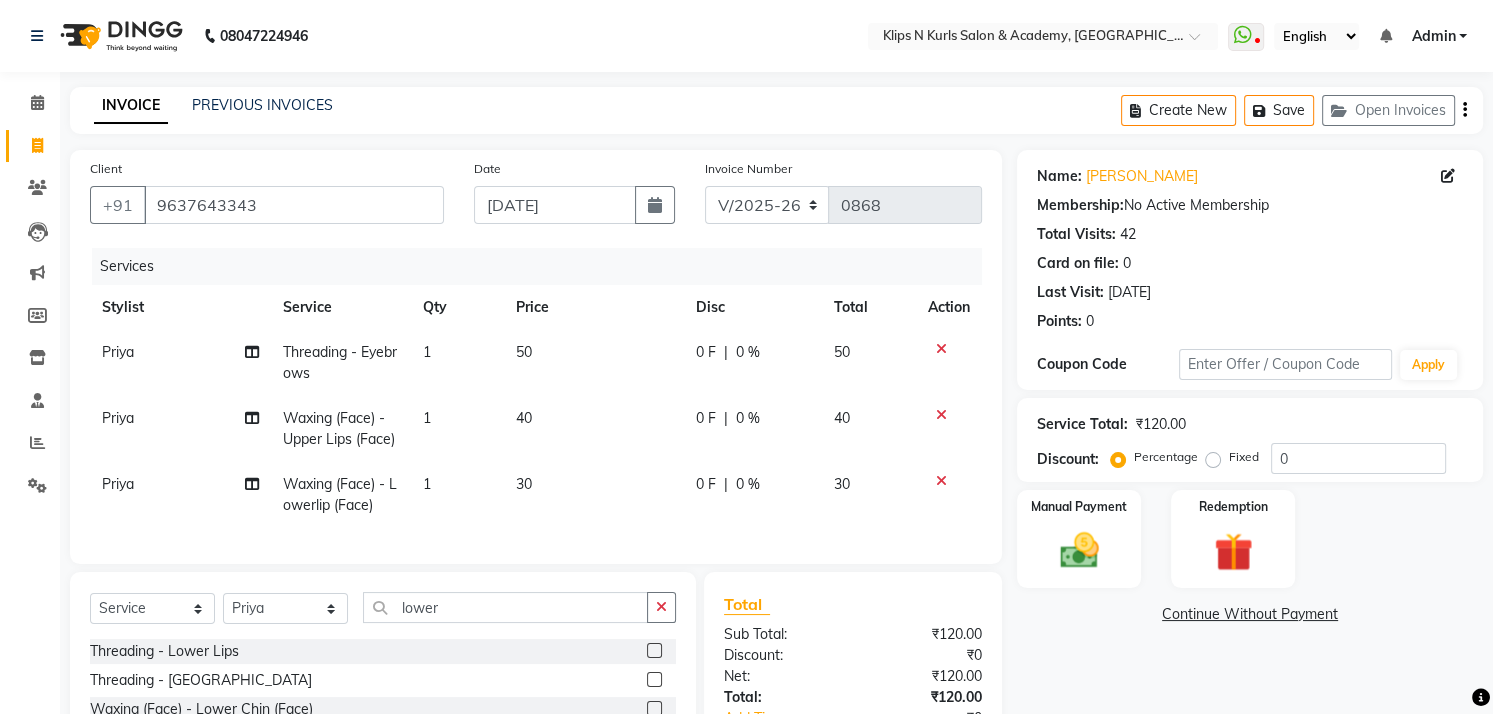 checkbox on "false" 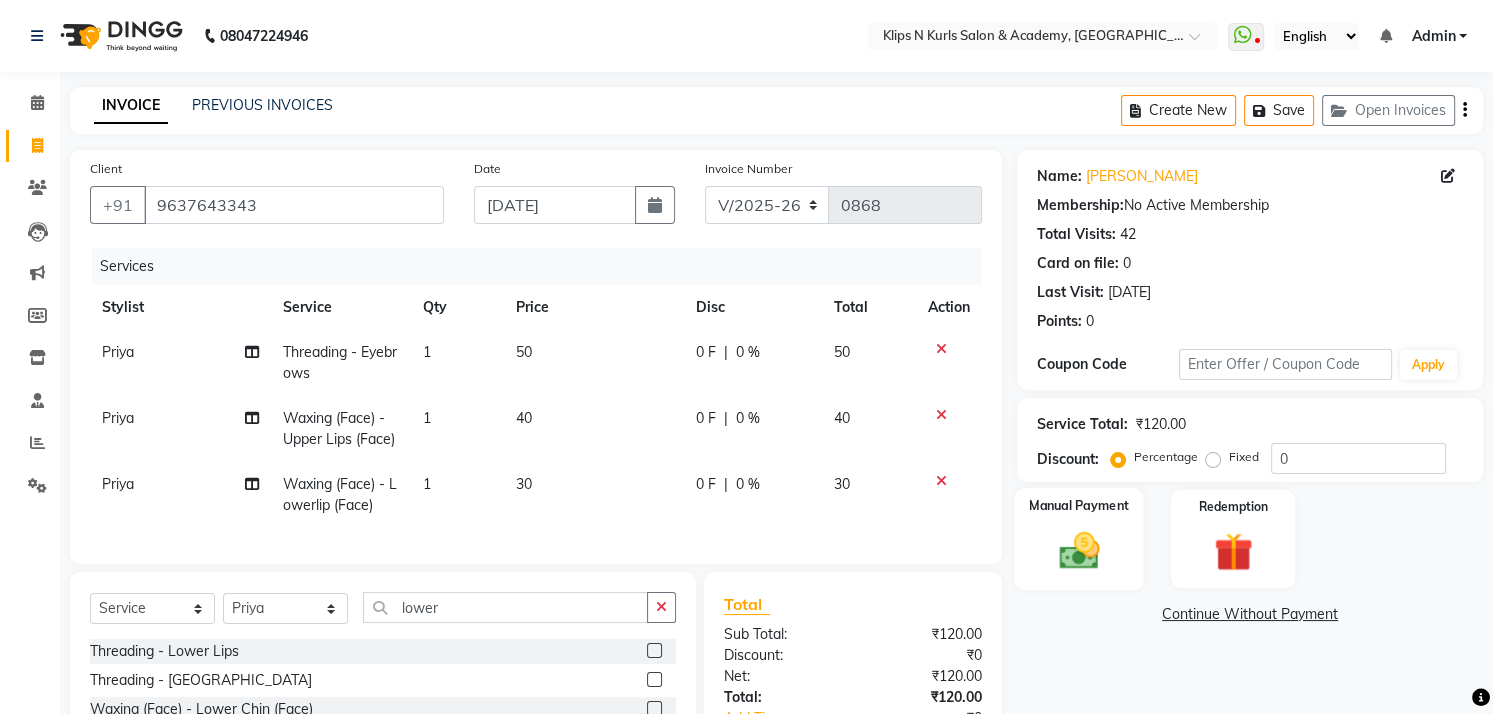 click 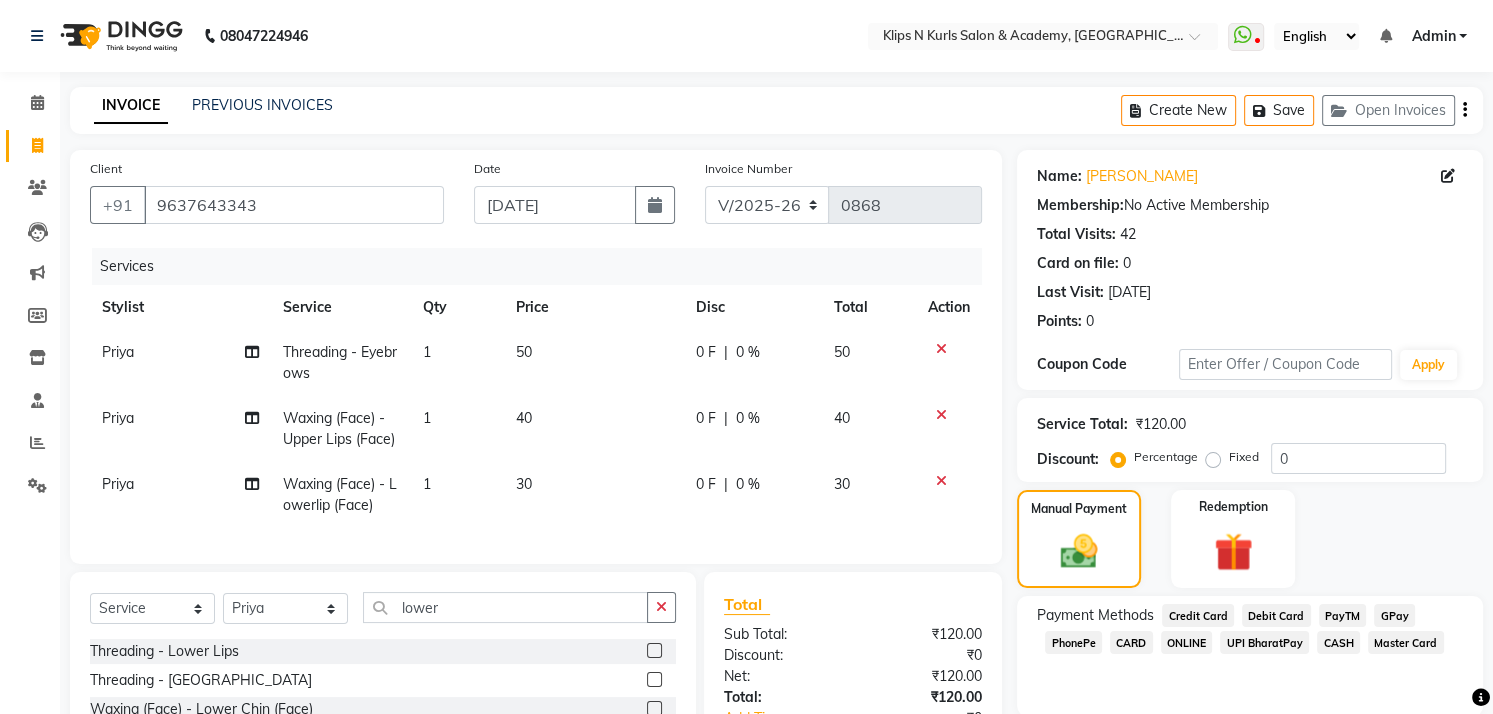 click on "CASH" 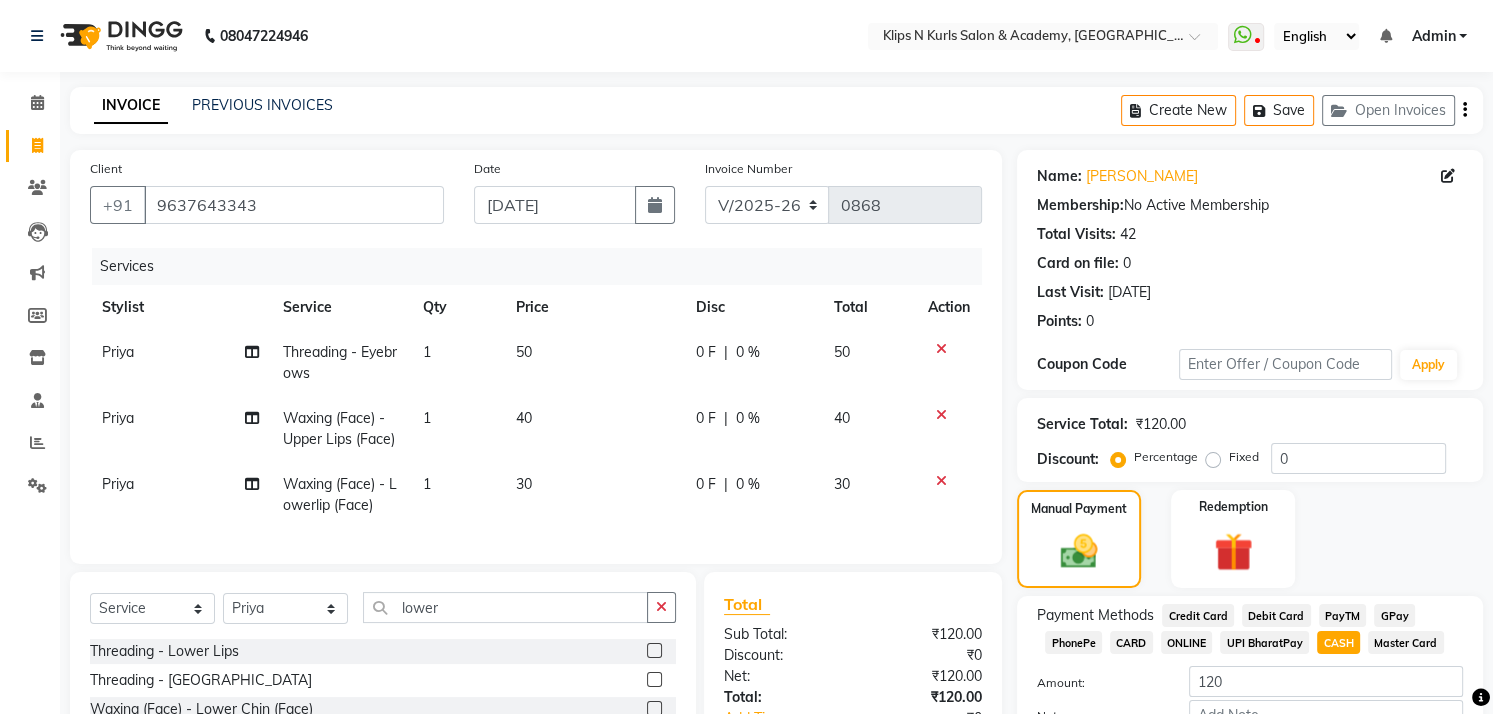 scroll, scrollTop: 155, scrollLeft: 0, axis: vertical 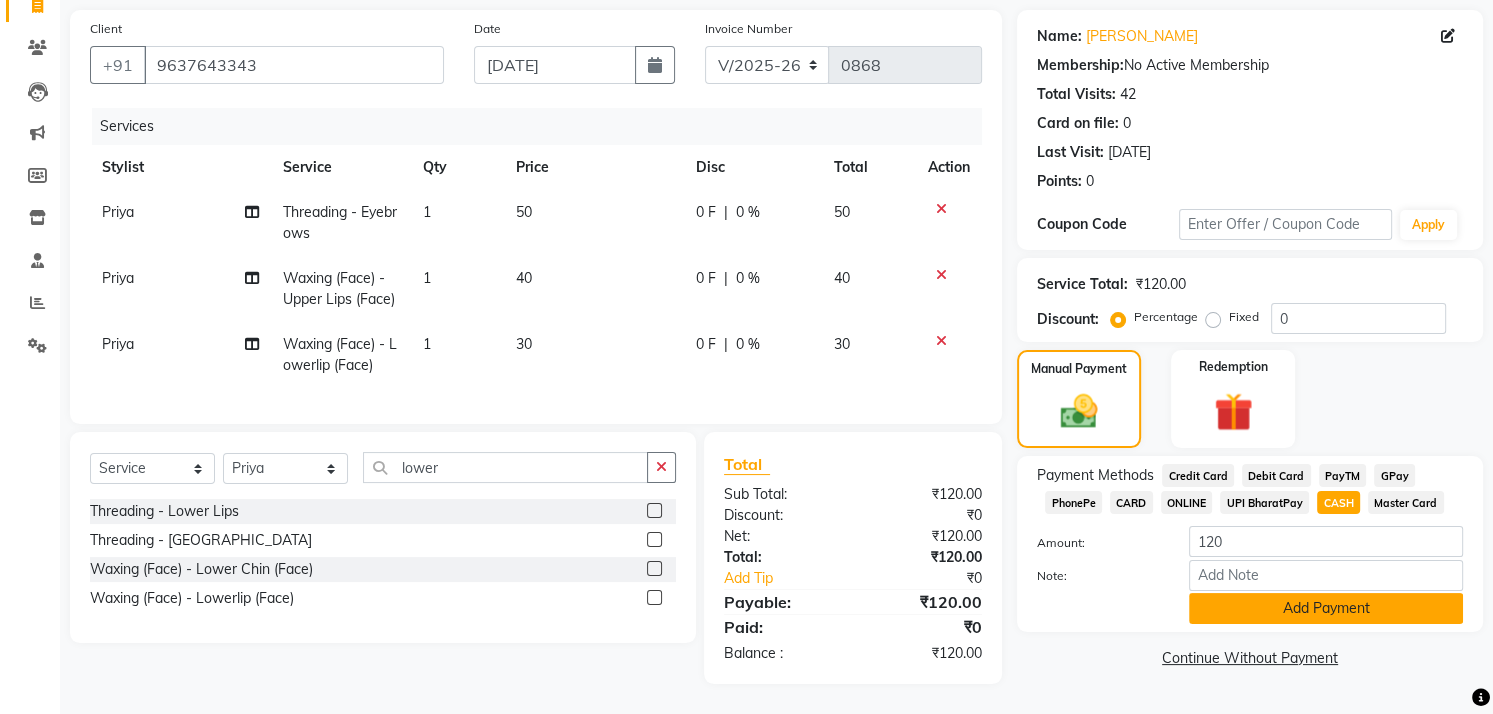 click on "Add Payment" 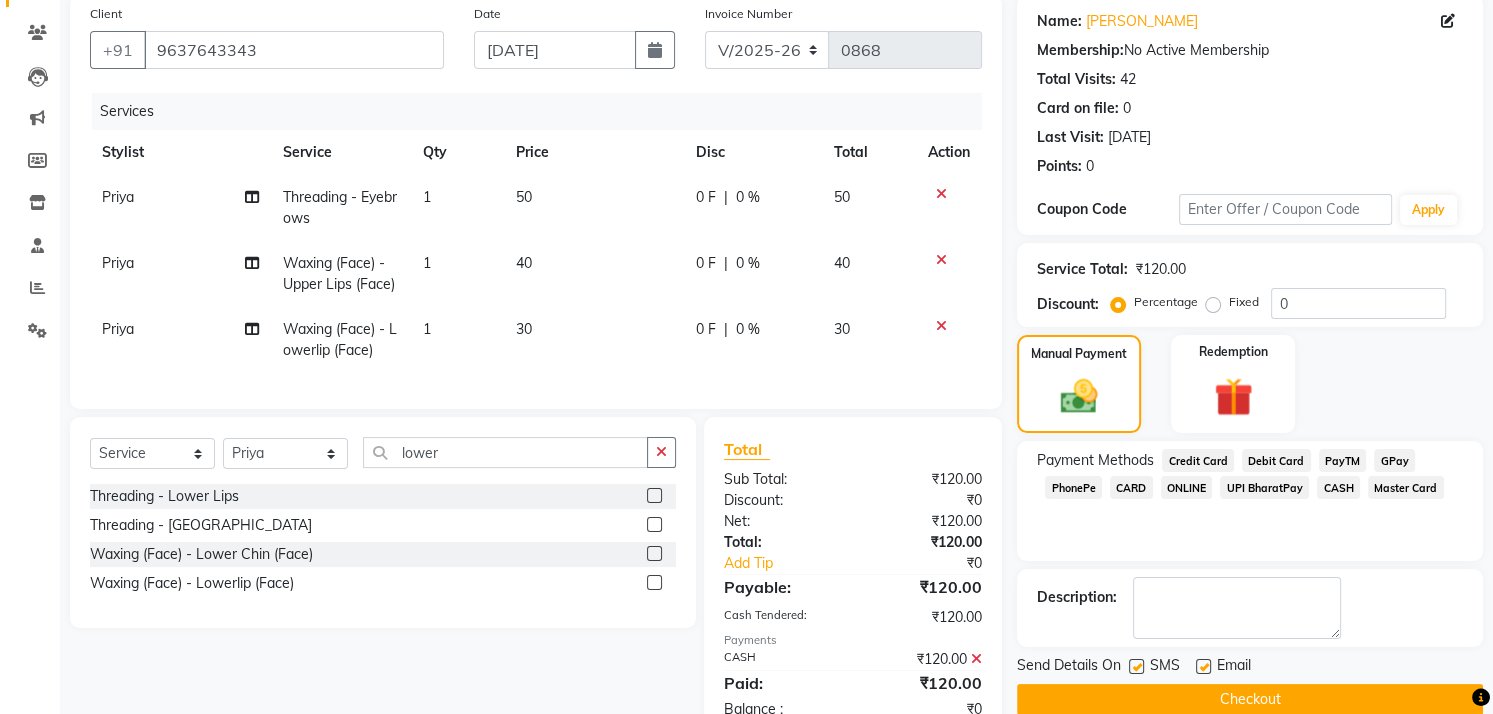 click on "Checkout" 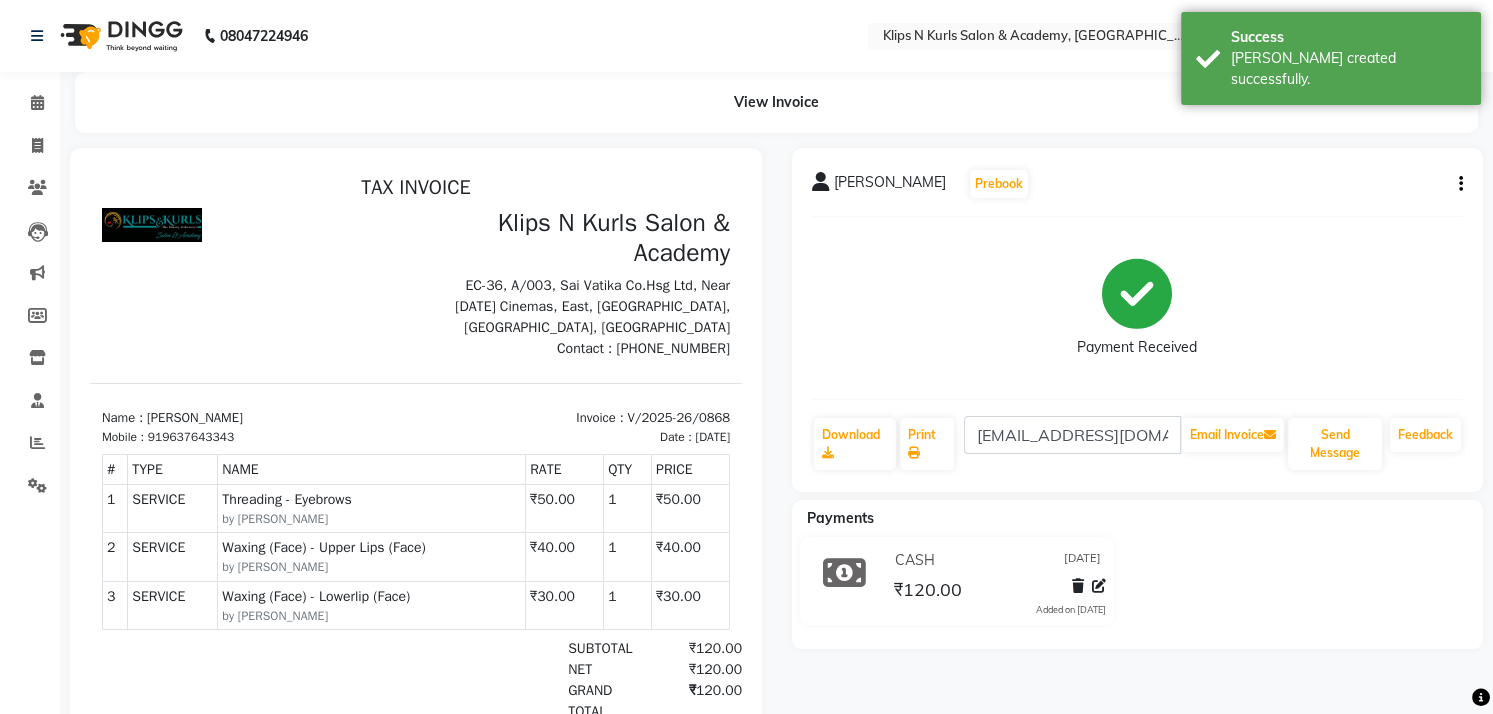scroll, scrollTop: 0, scrollLeft: 0, axis: both 